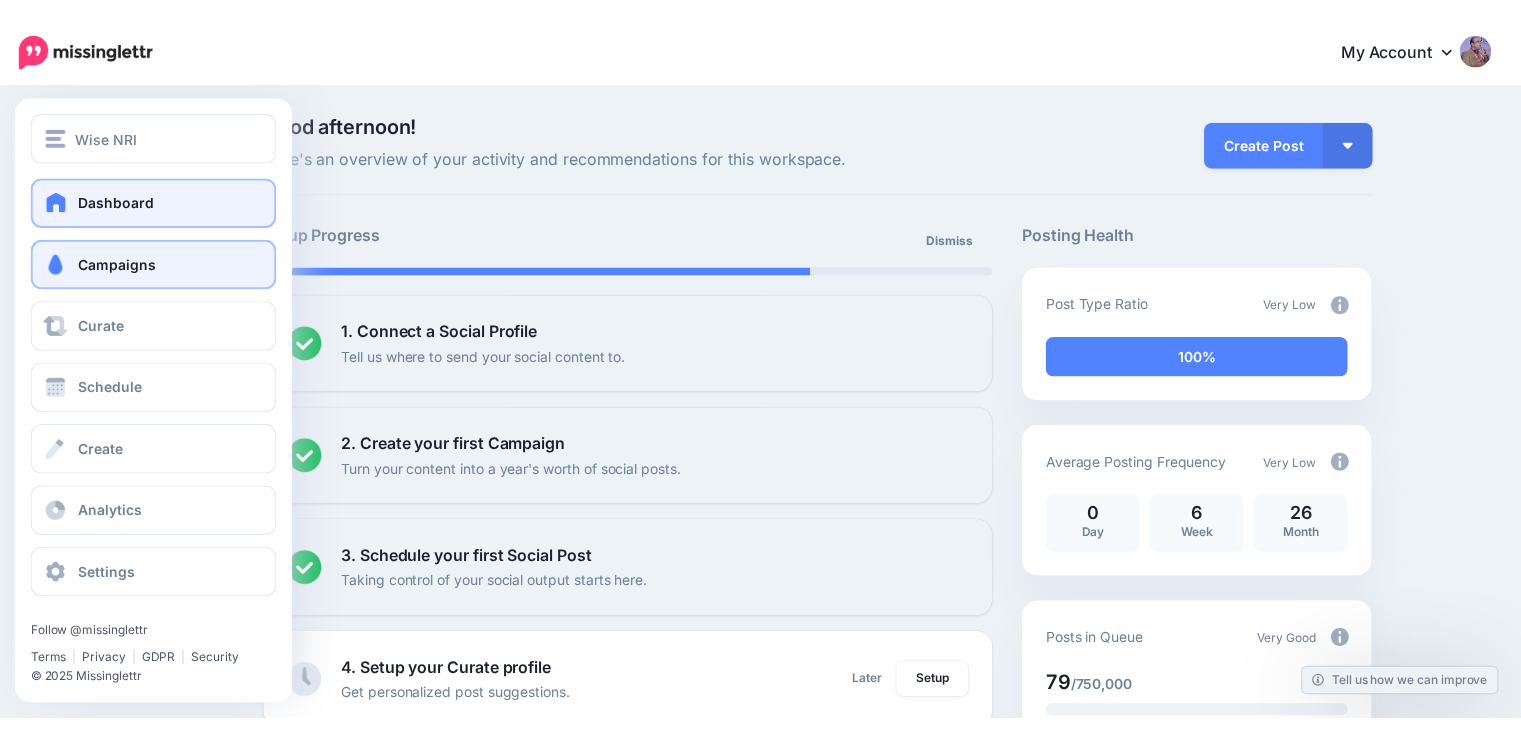 scroll, scrollTop: 0, scrollLeft: 0, axis: both 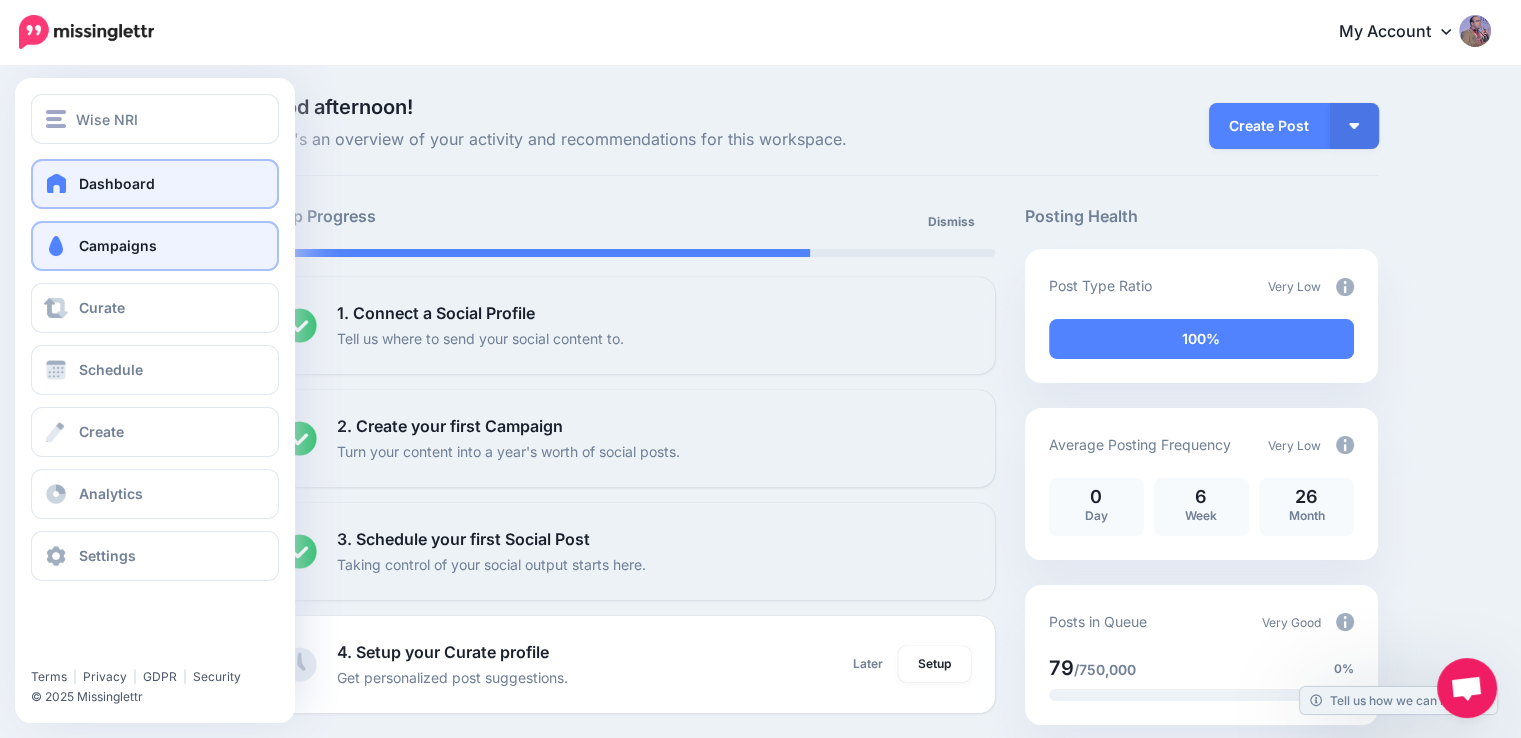 click on "Campaigns" at bounding box center [155, 246] 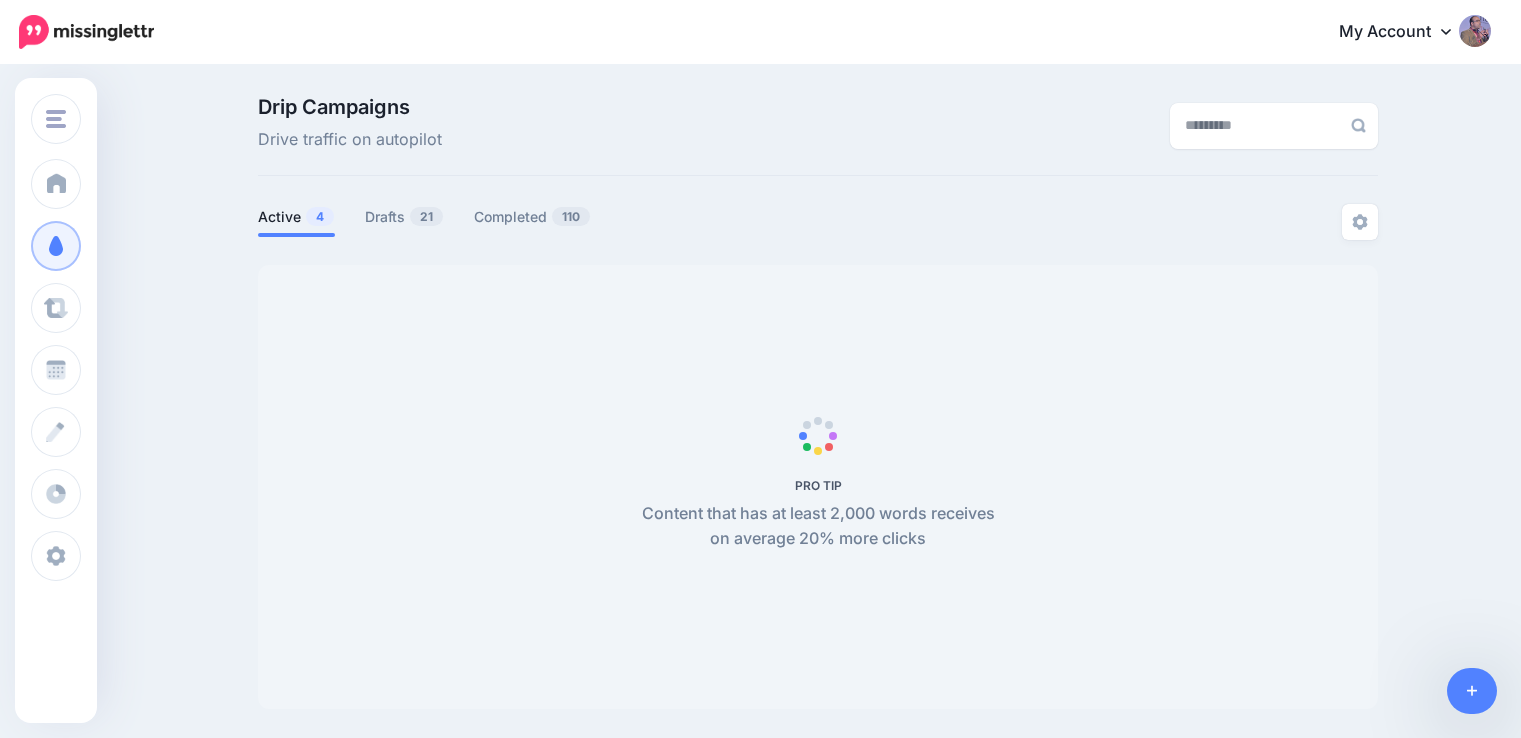 scroll, scrollTop: 0, scrollLeft: 0, axis: both 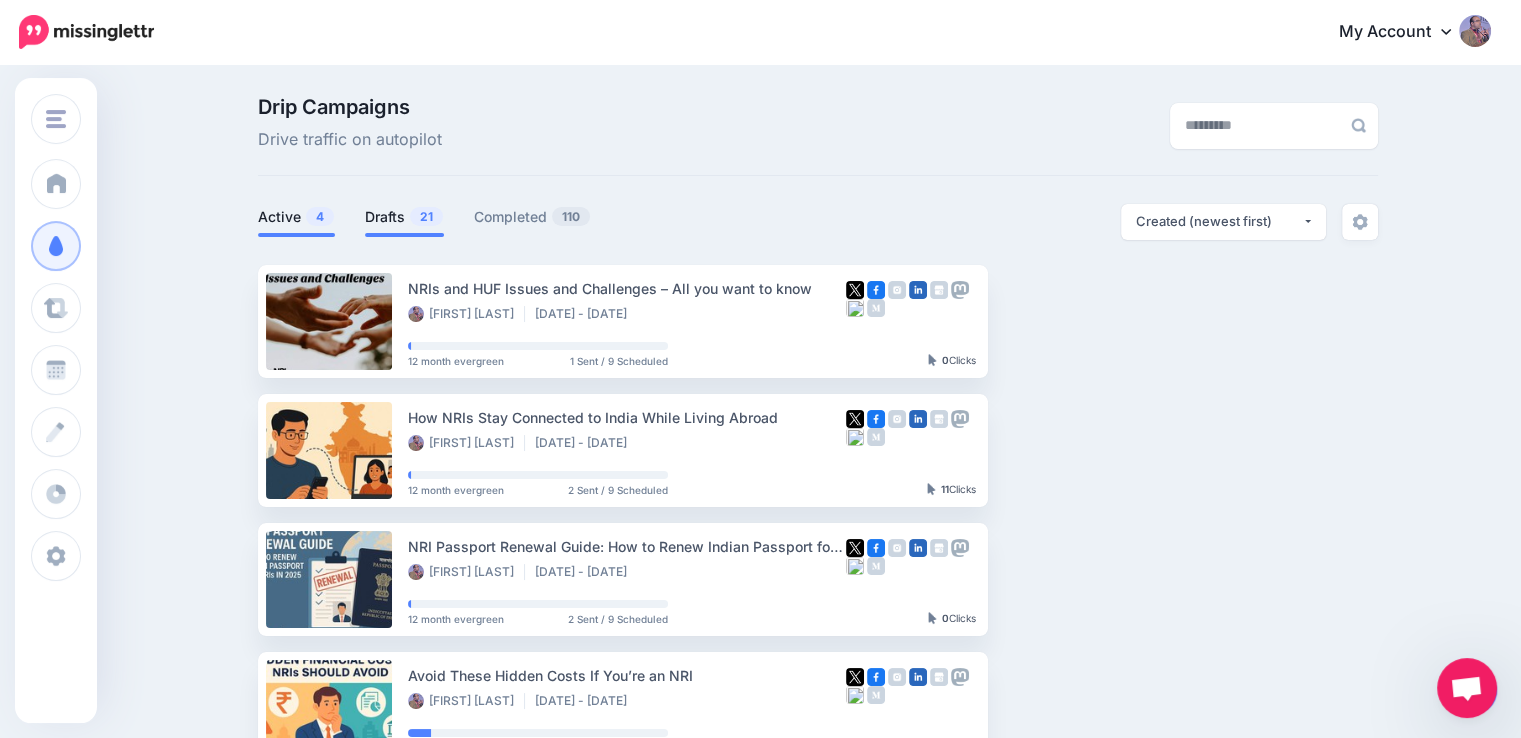 click on "Drafts  21" at bounding box center (404, 220) 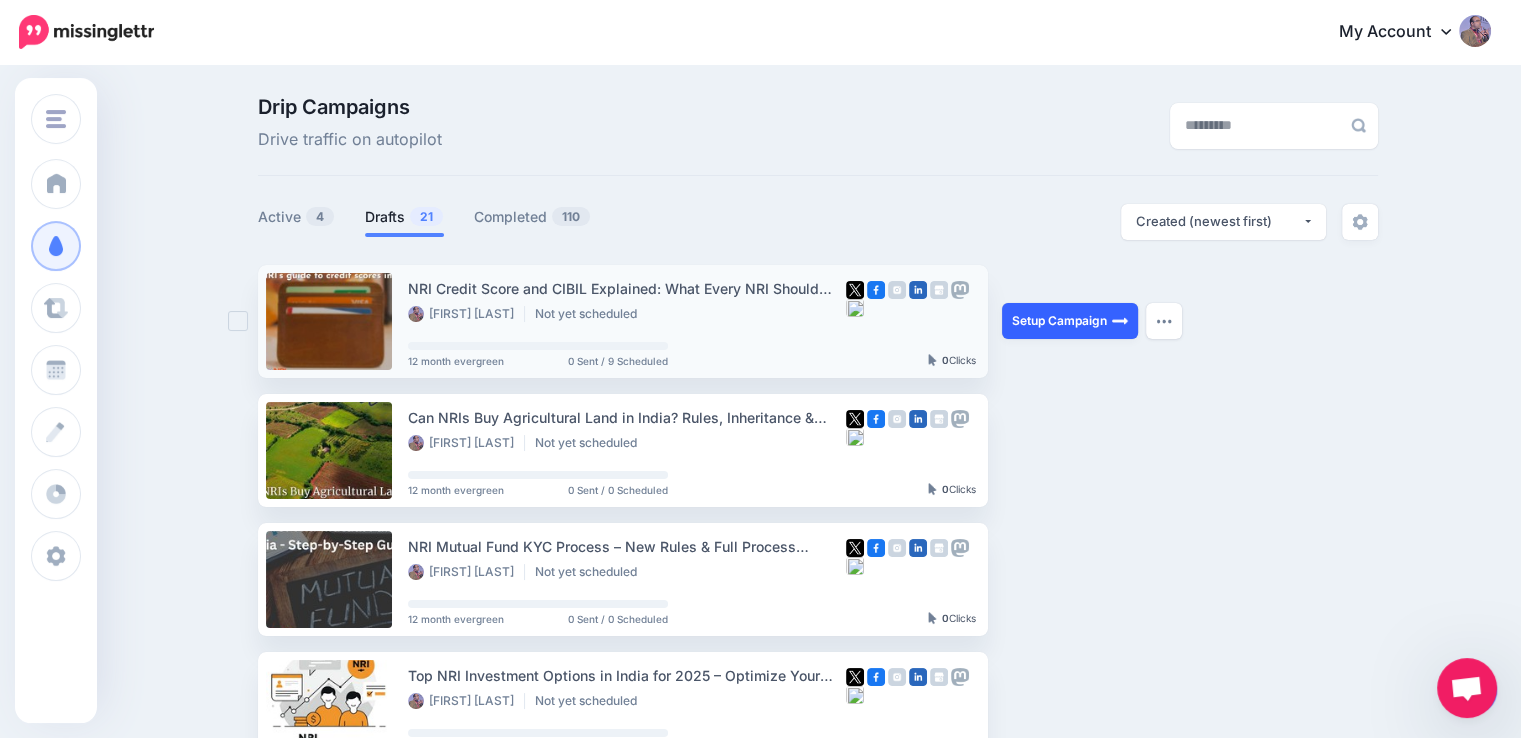 click on "Setup Campaign" at bounding box center (1070, 321) 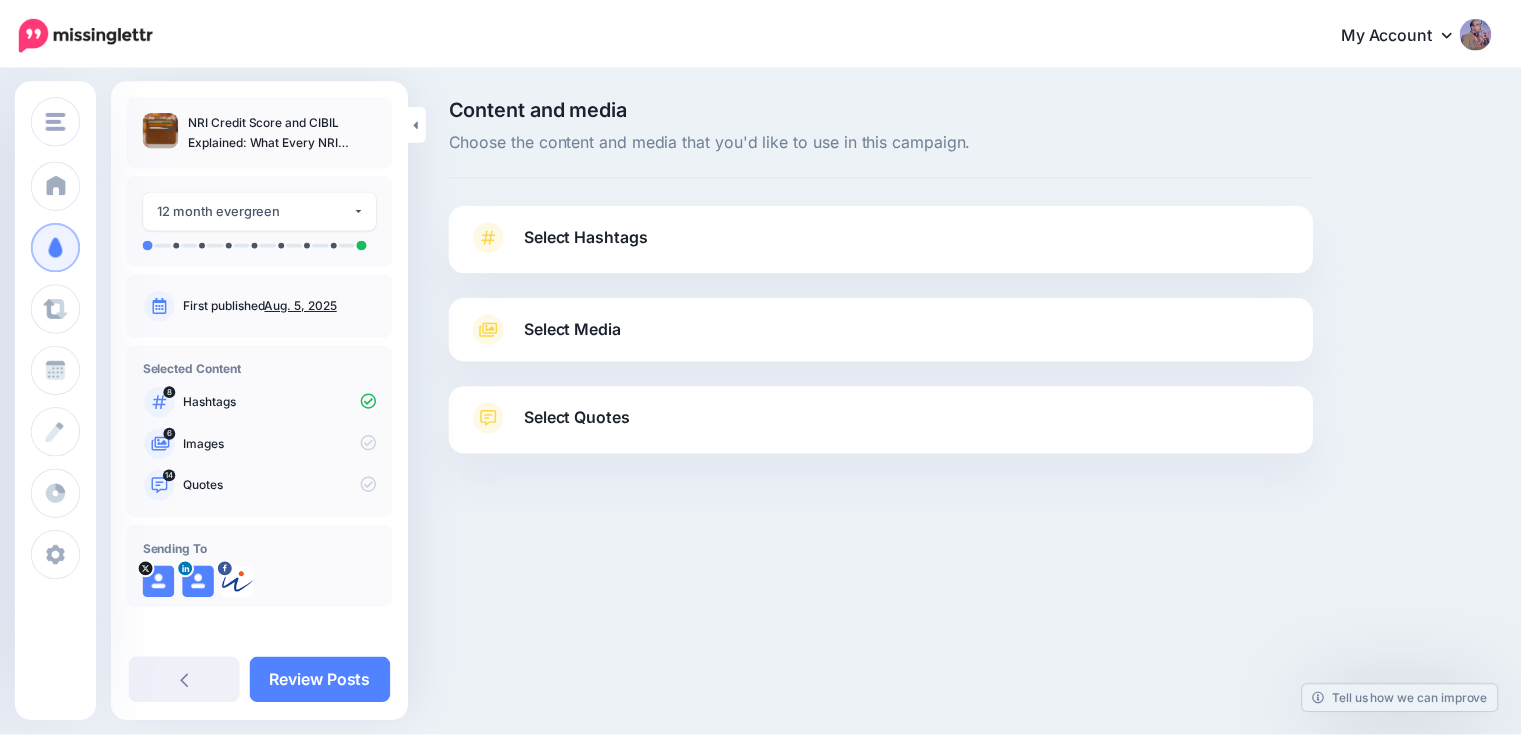 scroll, scrollTop: 0, scrollLeft: 0, axis: both 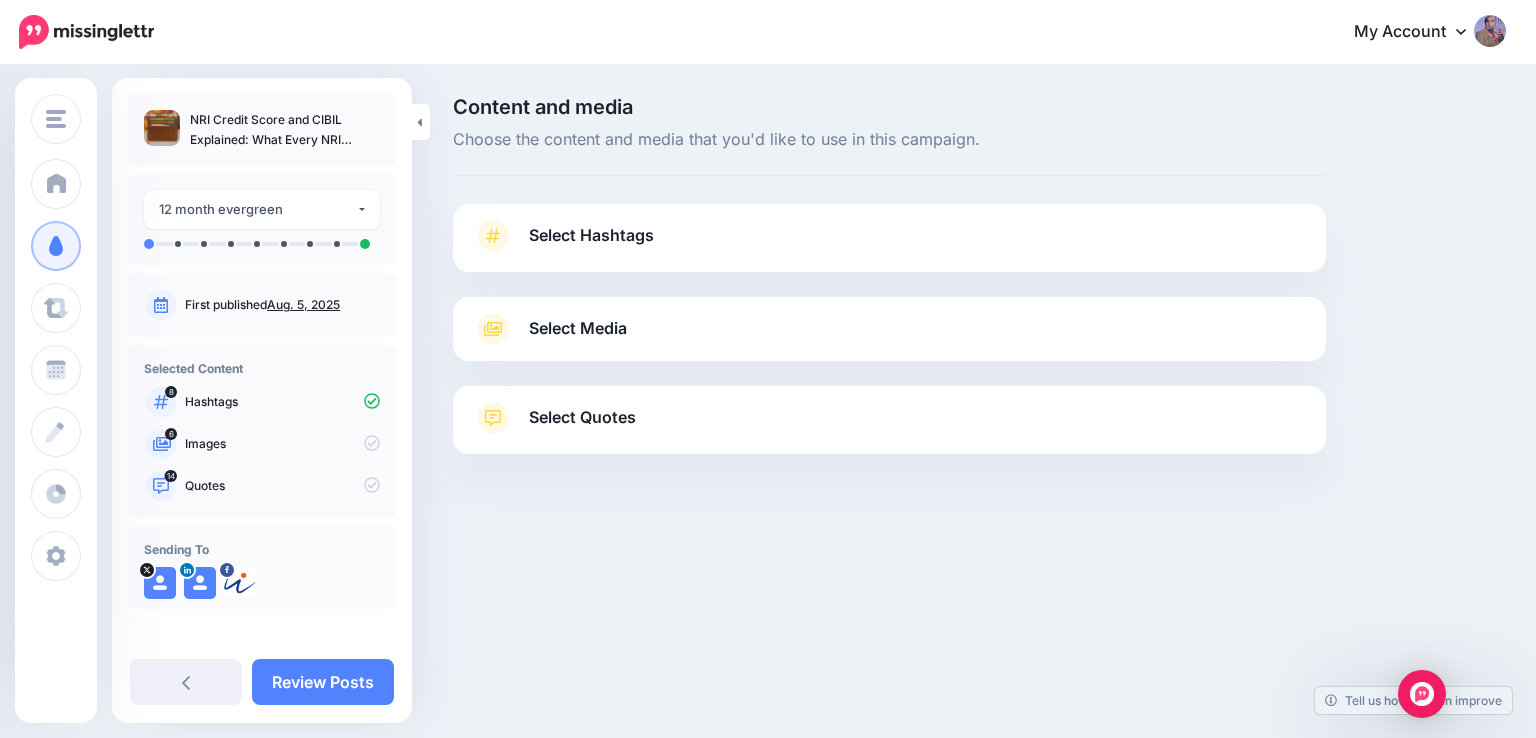 click on "Select Hashtags" at bounding box center [591, 235] 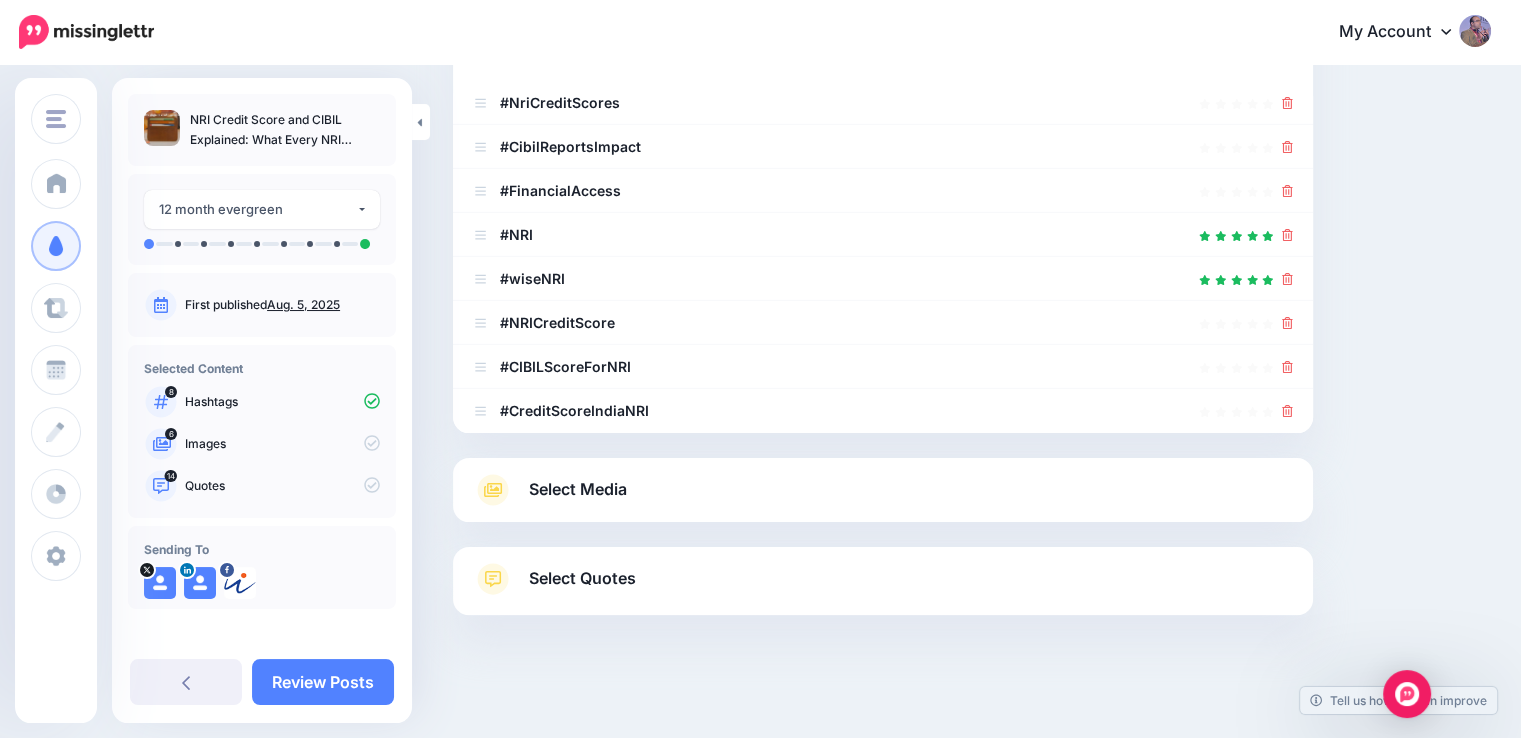 scroll, scrollTop: 375, scrollLeft: 0, axis: vertical 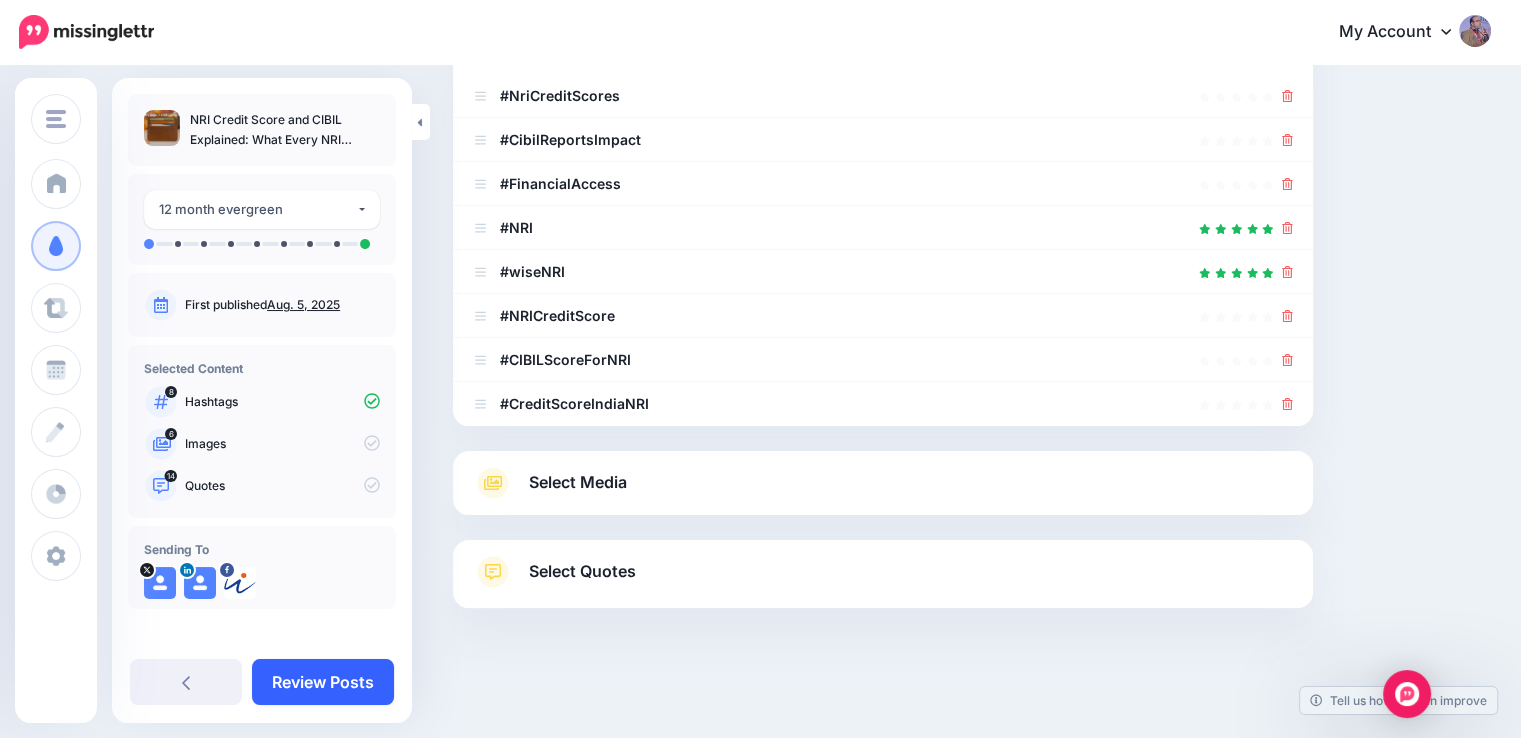 click on "Review Posts" at bounding box center (323, 682) 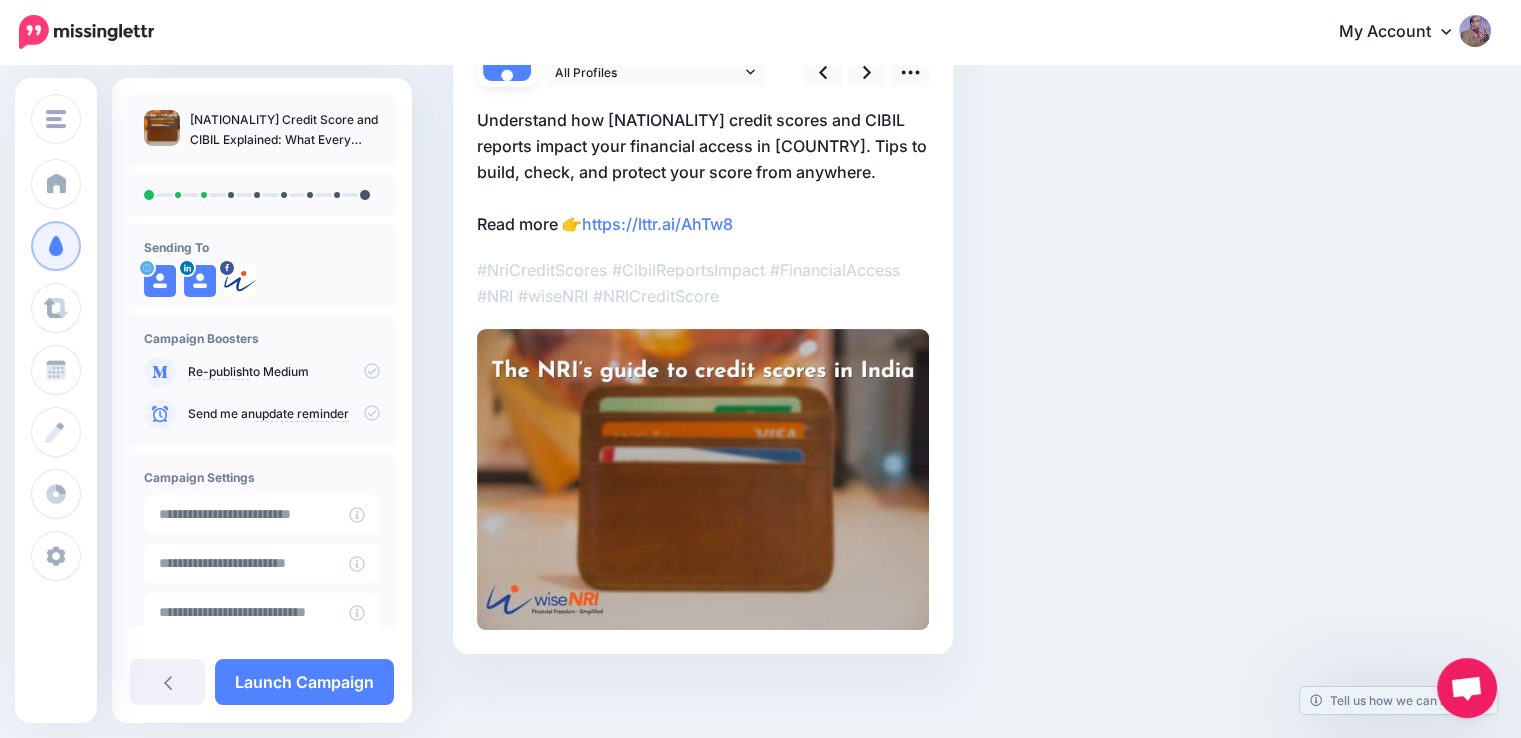 scroll, scrollTop: 0, scrollLeft: 0, axis: both 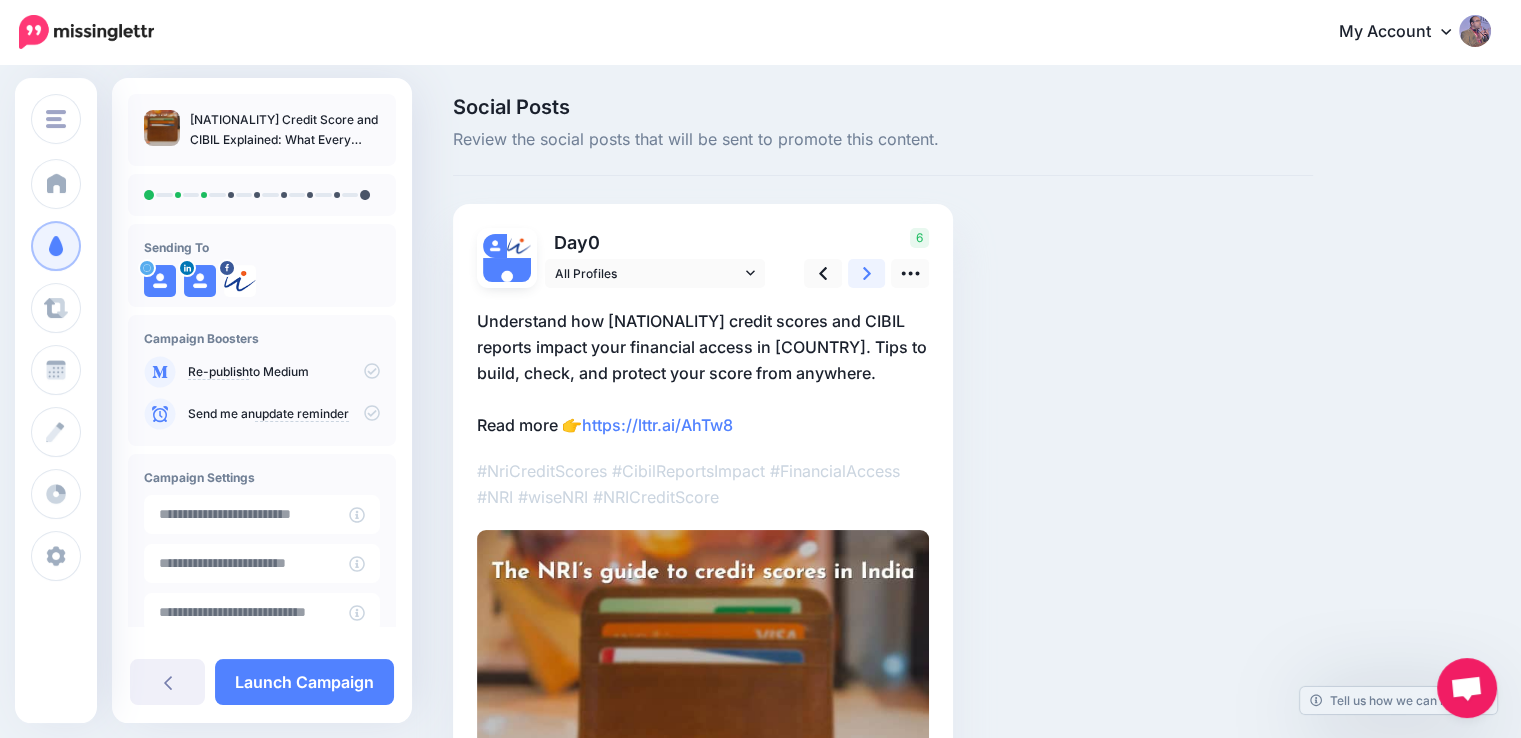 click at bounding box center (867, 273) 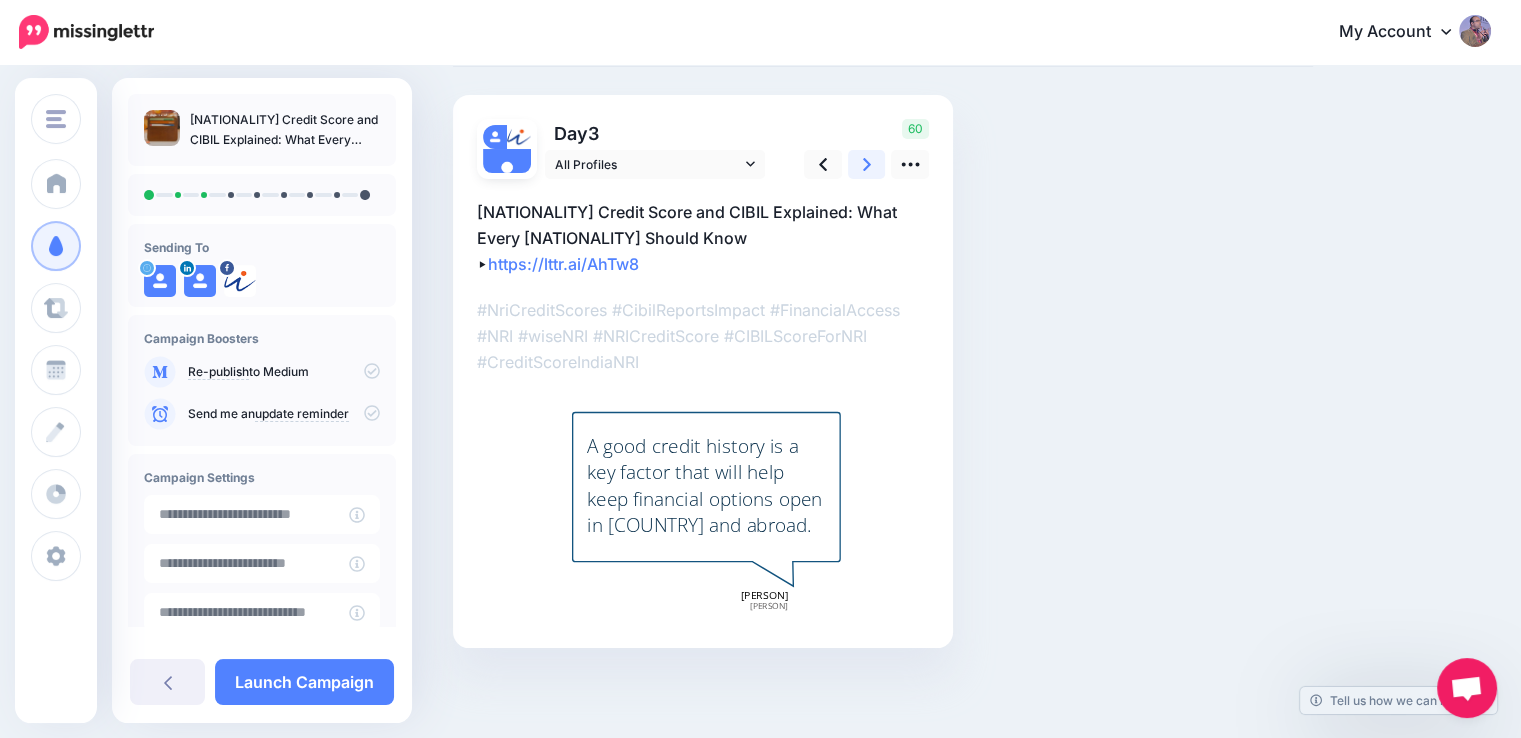 scroll, scrollTop: 0, scrollLeft: 0, axis: both 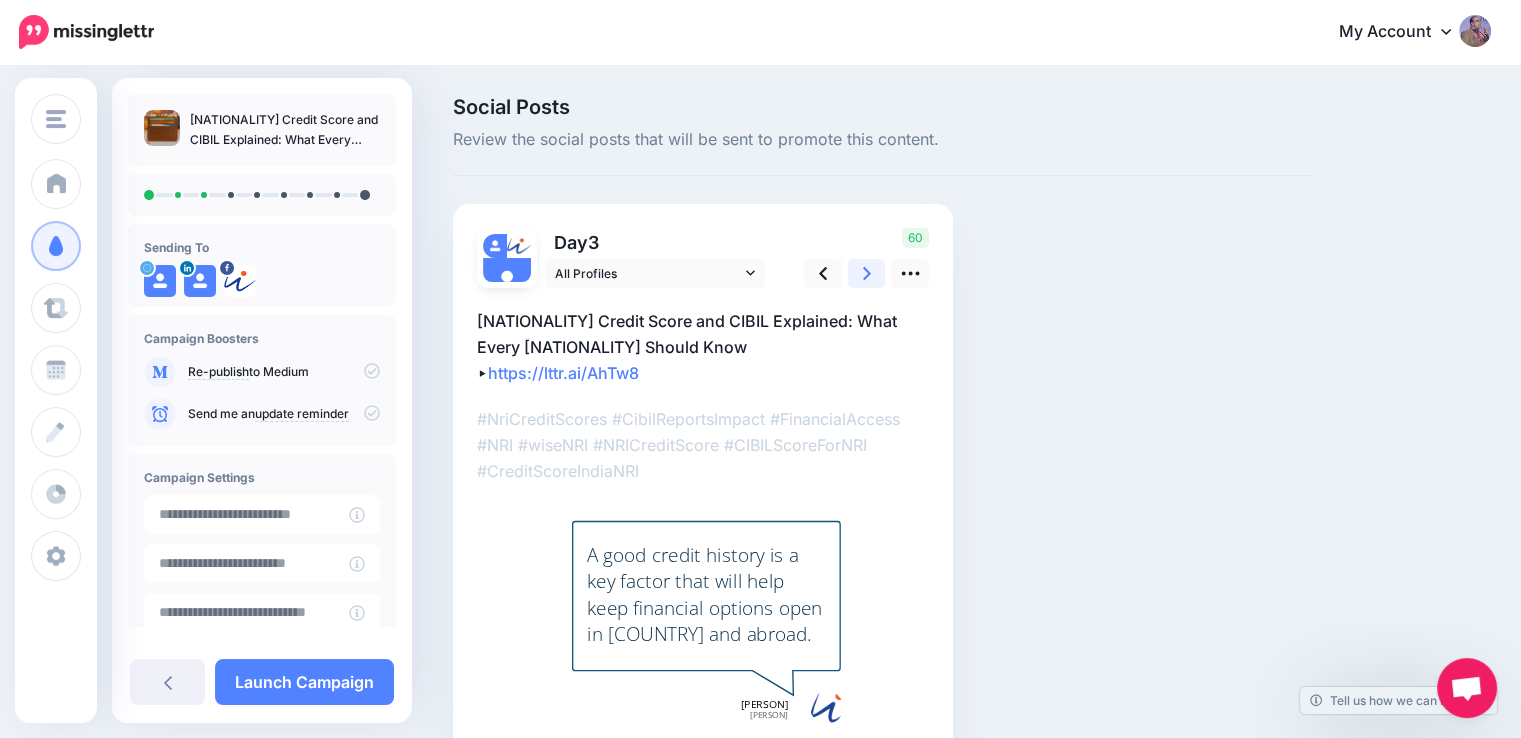 click at bounding box center [867, 273] 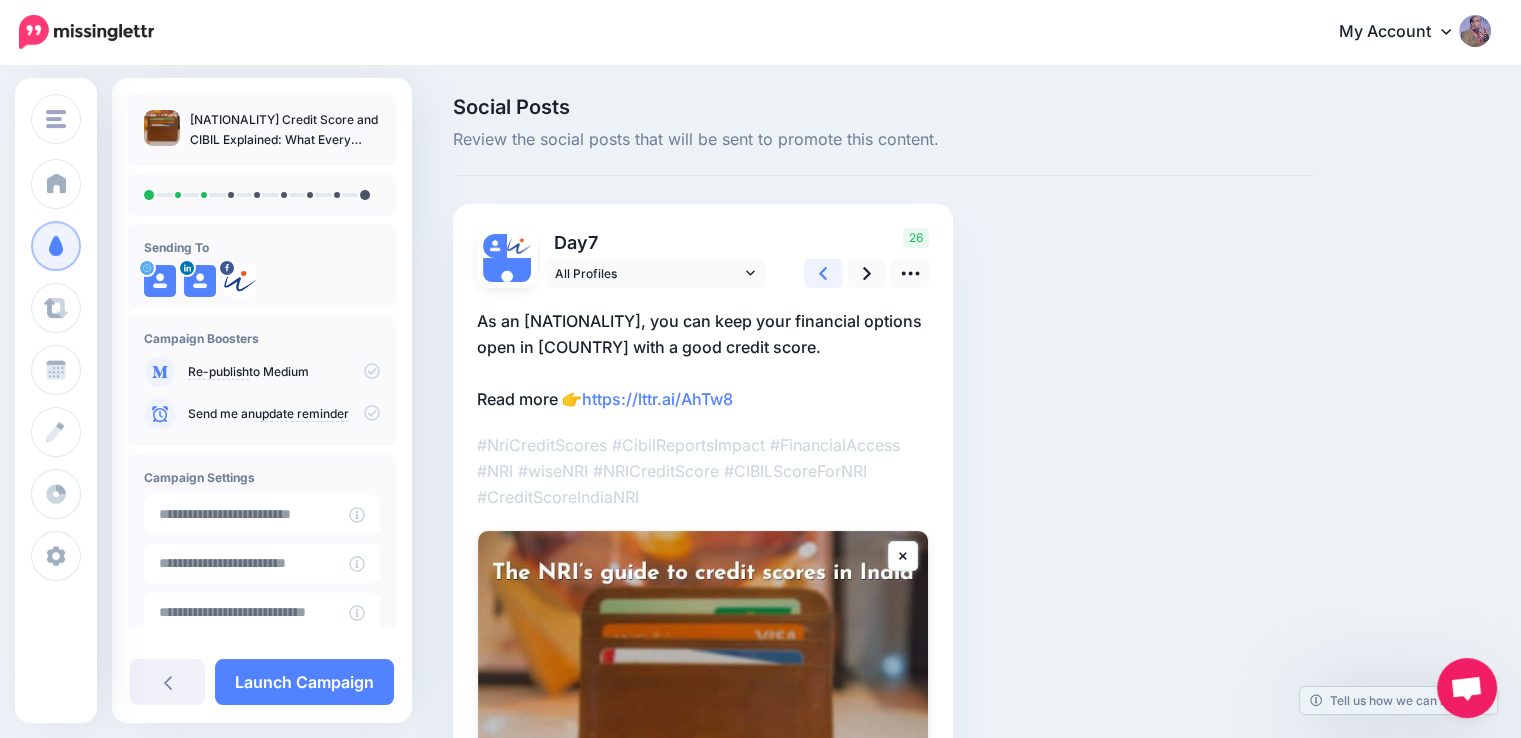 click at bounding box center (823, 273) 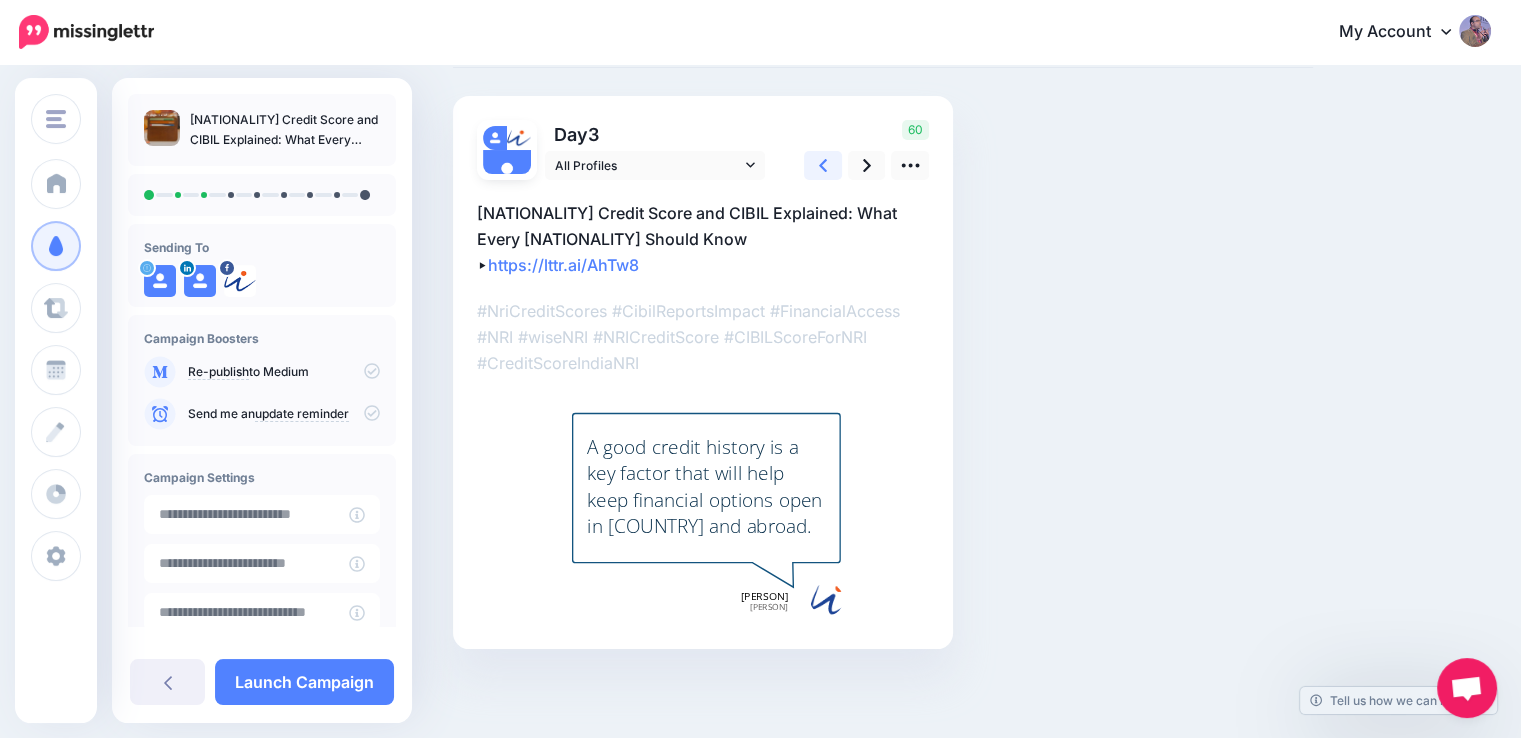 scroll, scrollTop: 109, scrollLeft: 0, axis: vertical 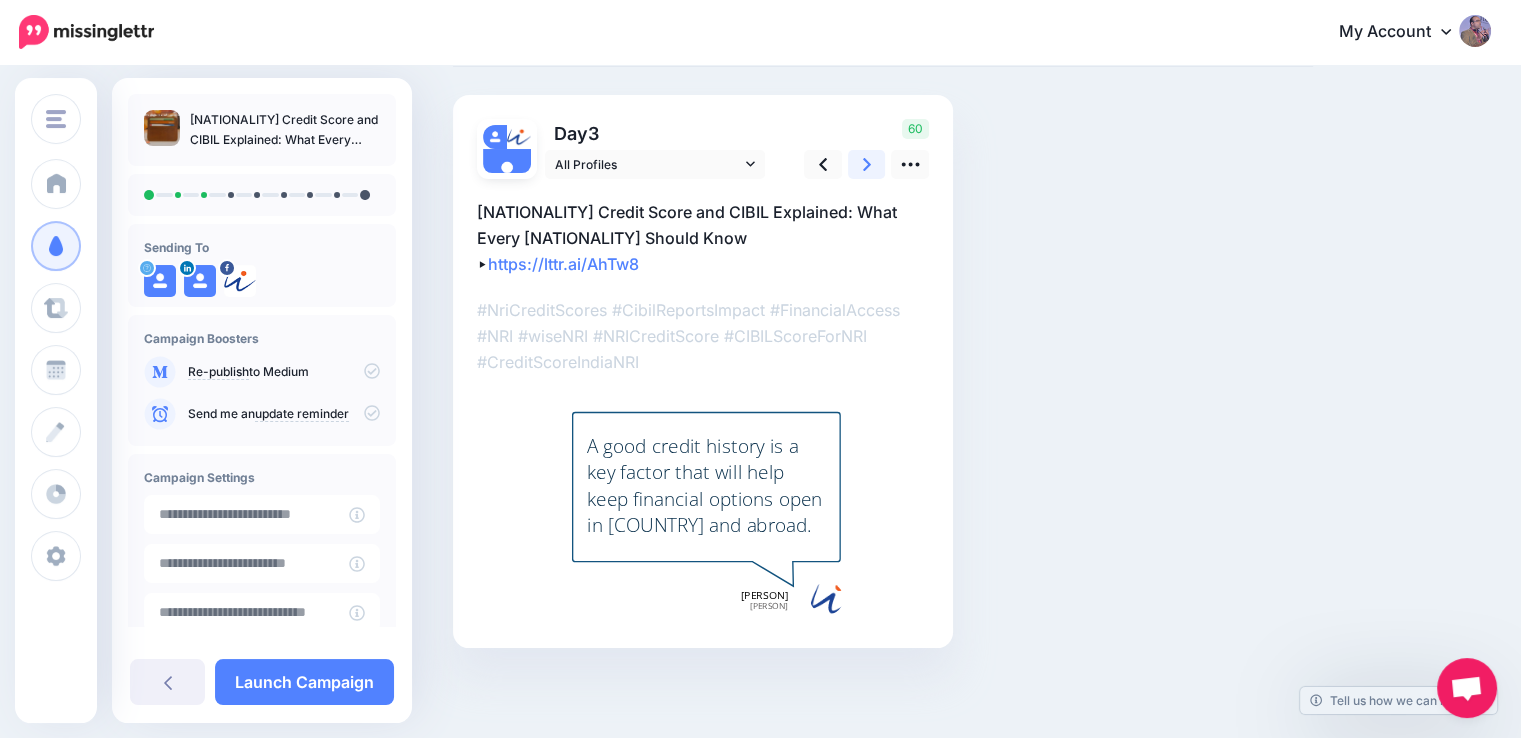 click 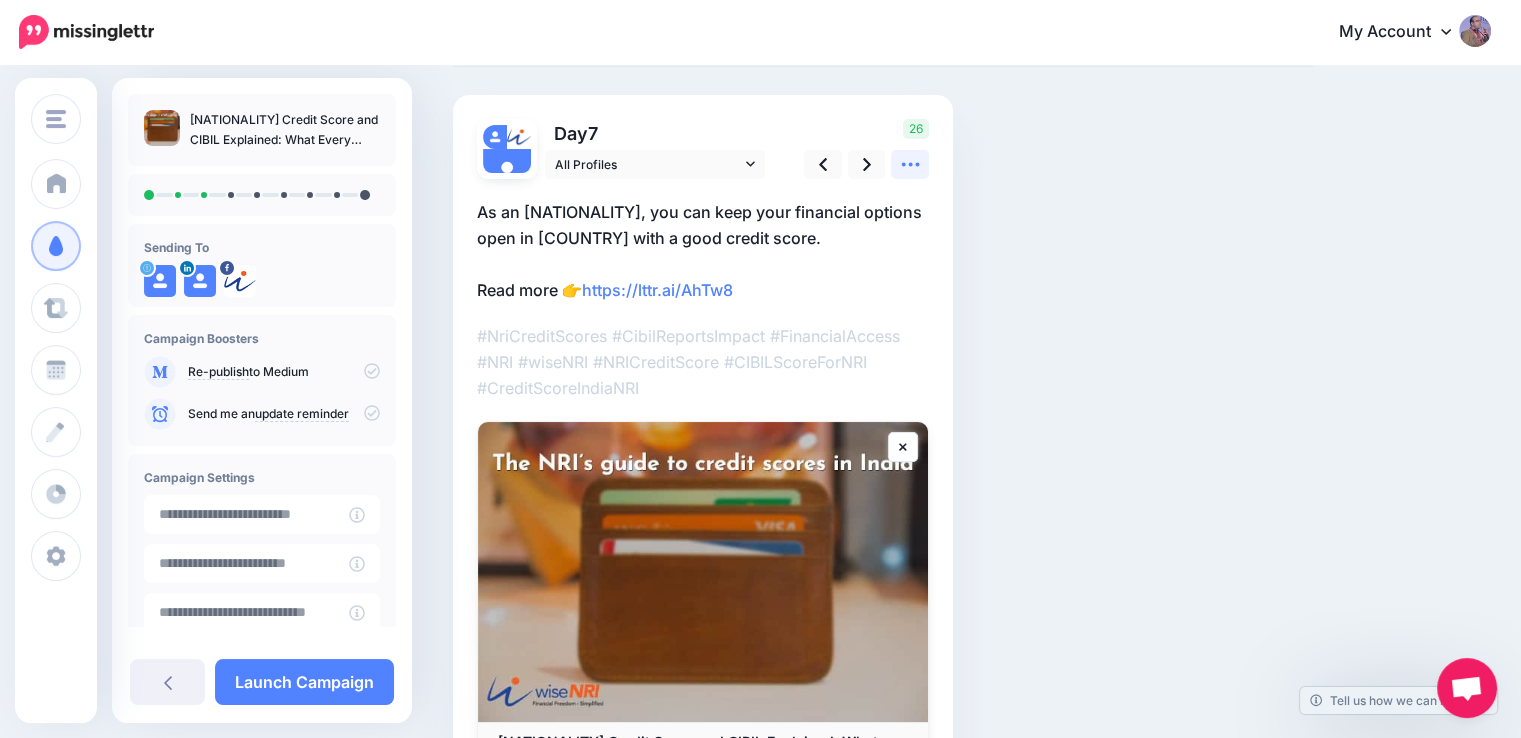 click 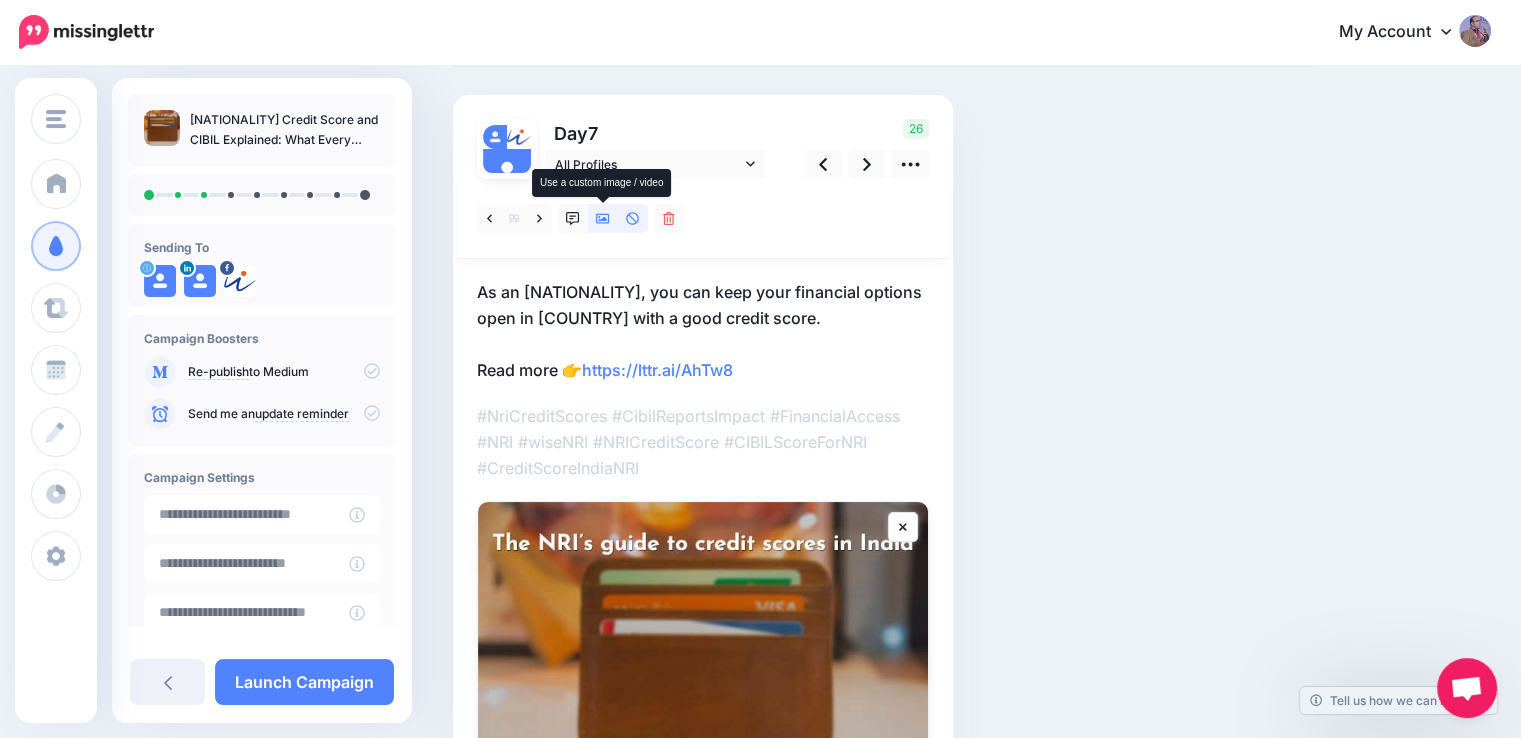 click 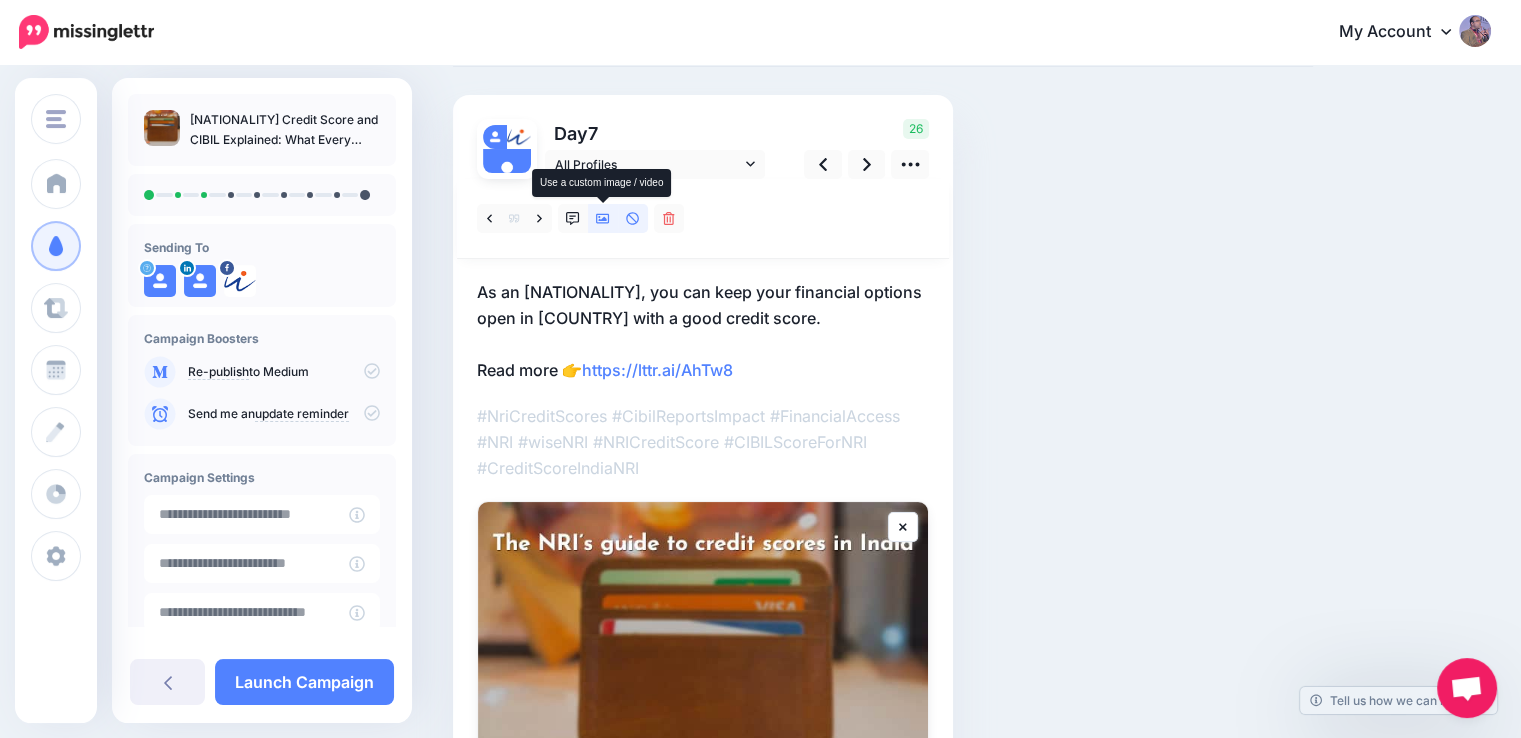 scroll, scrollTop: 0, scrollLeft: 0, axis: both 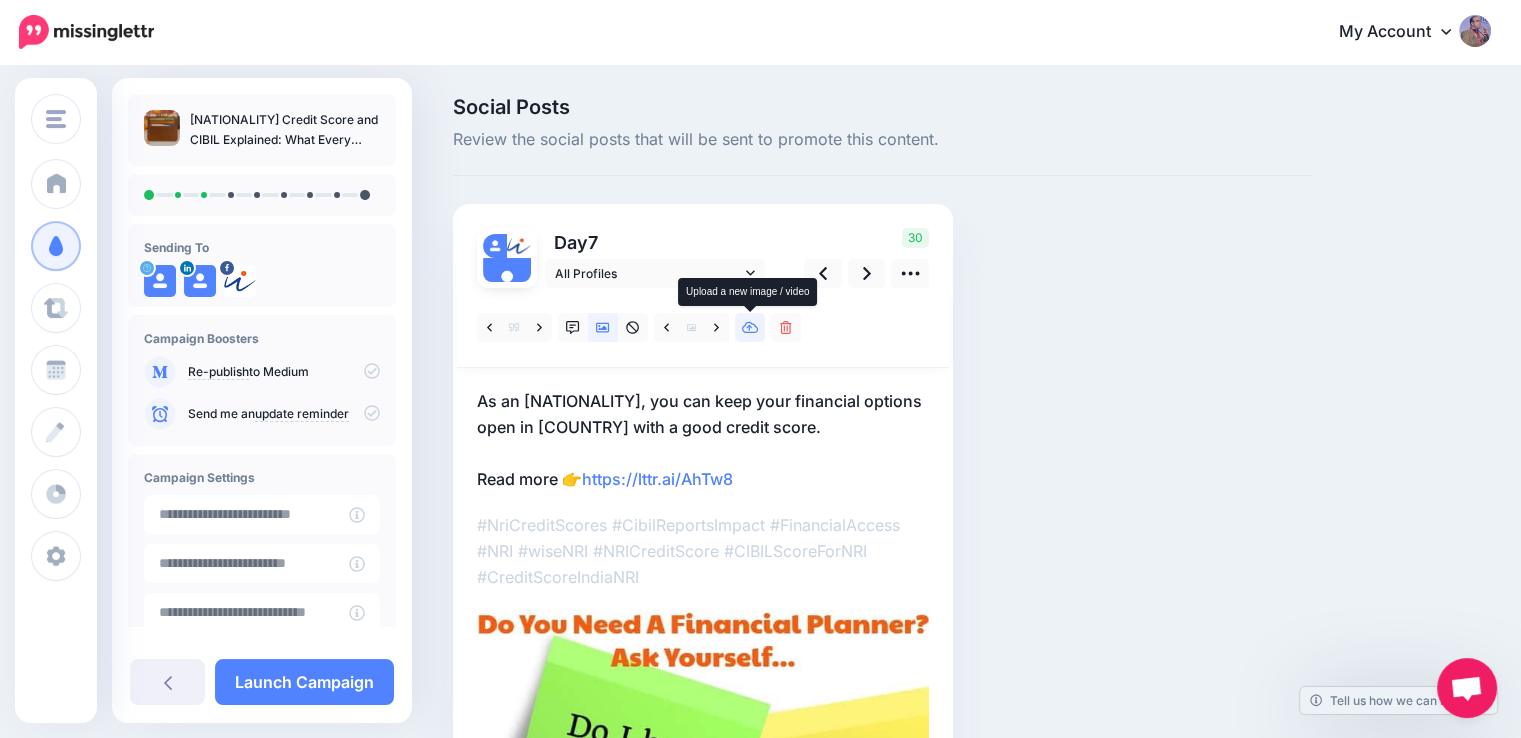 click 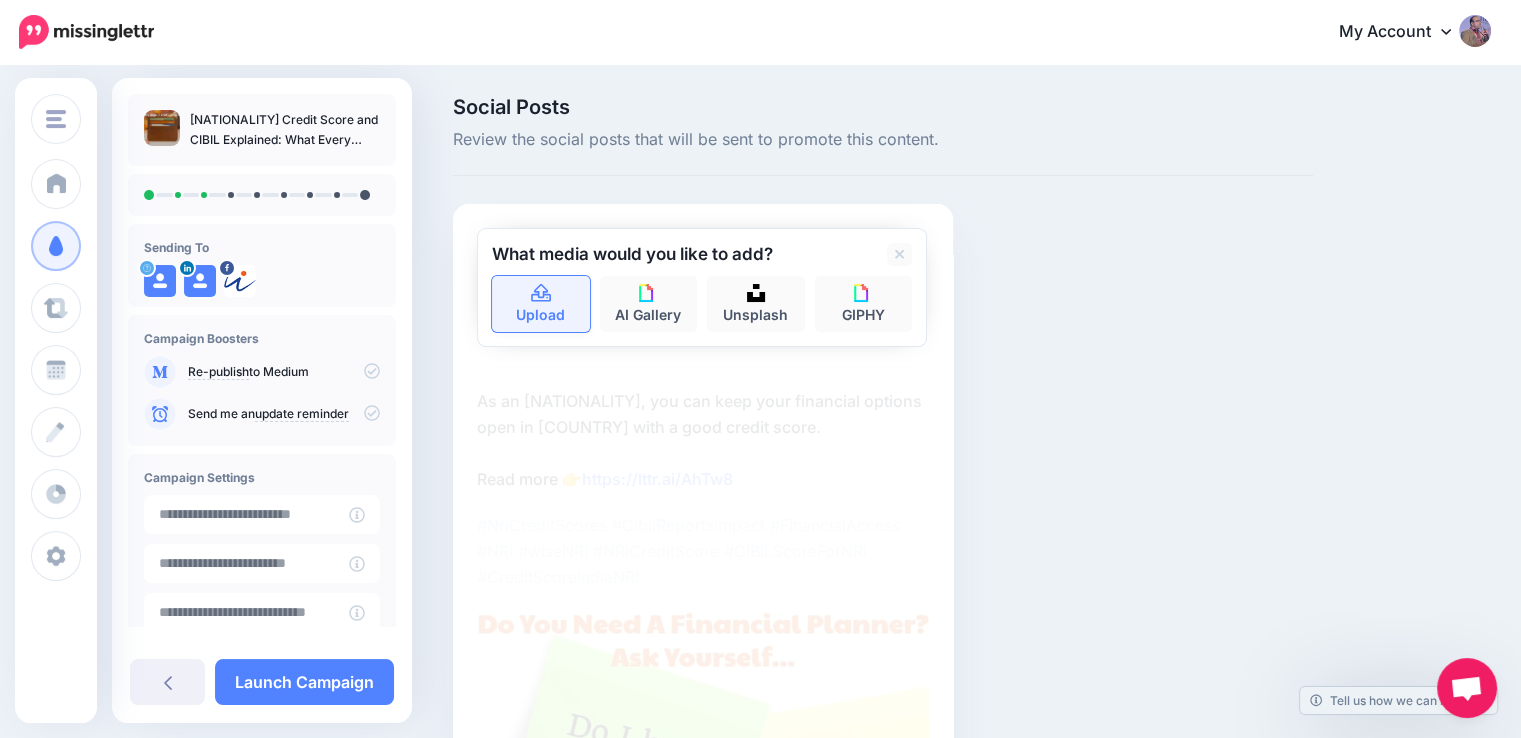 click on "Upload" at bounding box center (541, 304) 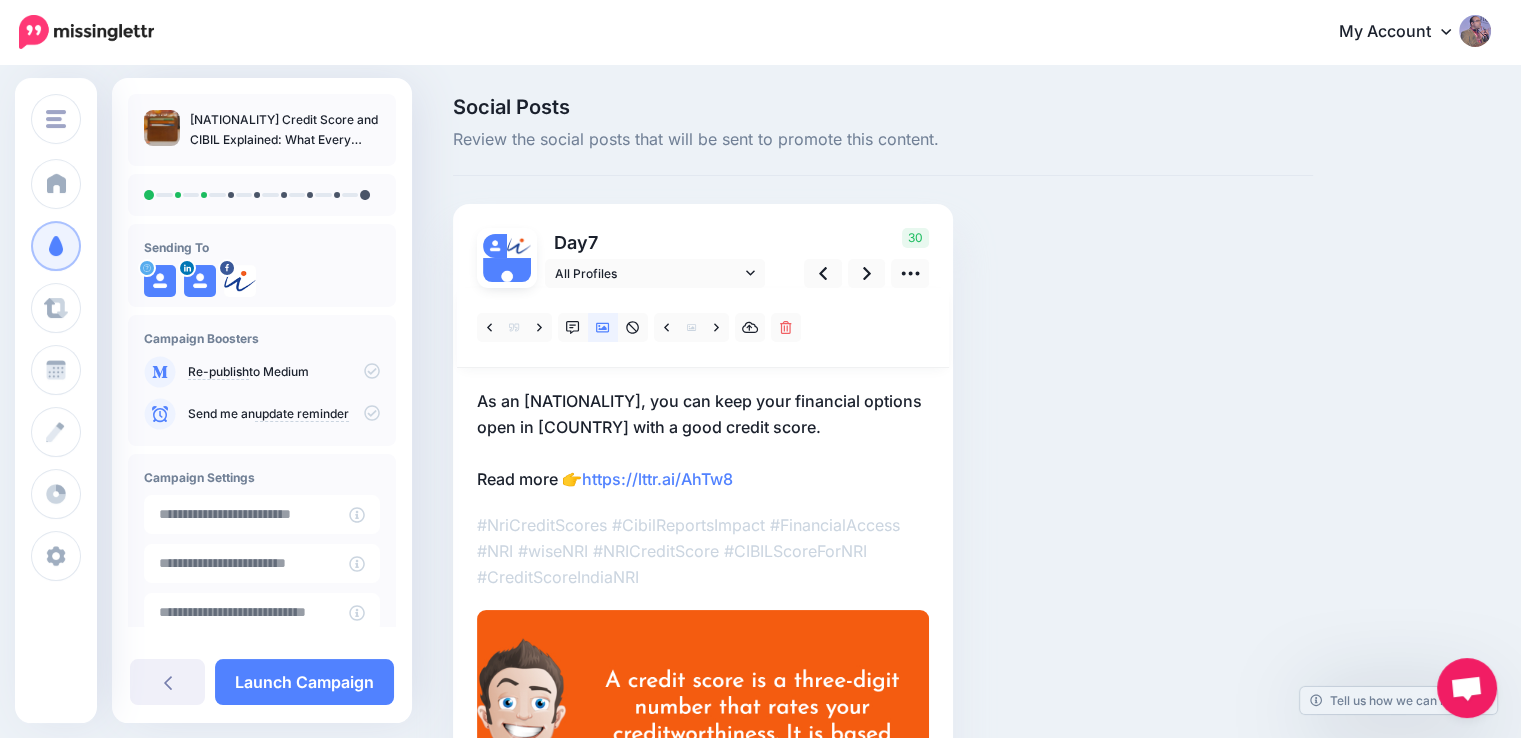 click on "As an NRI, you can keep your financial options open in India with a good credit score. Read more 👉  https://lttr.ai/AhTw8" at bounding box center [703, 440] 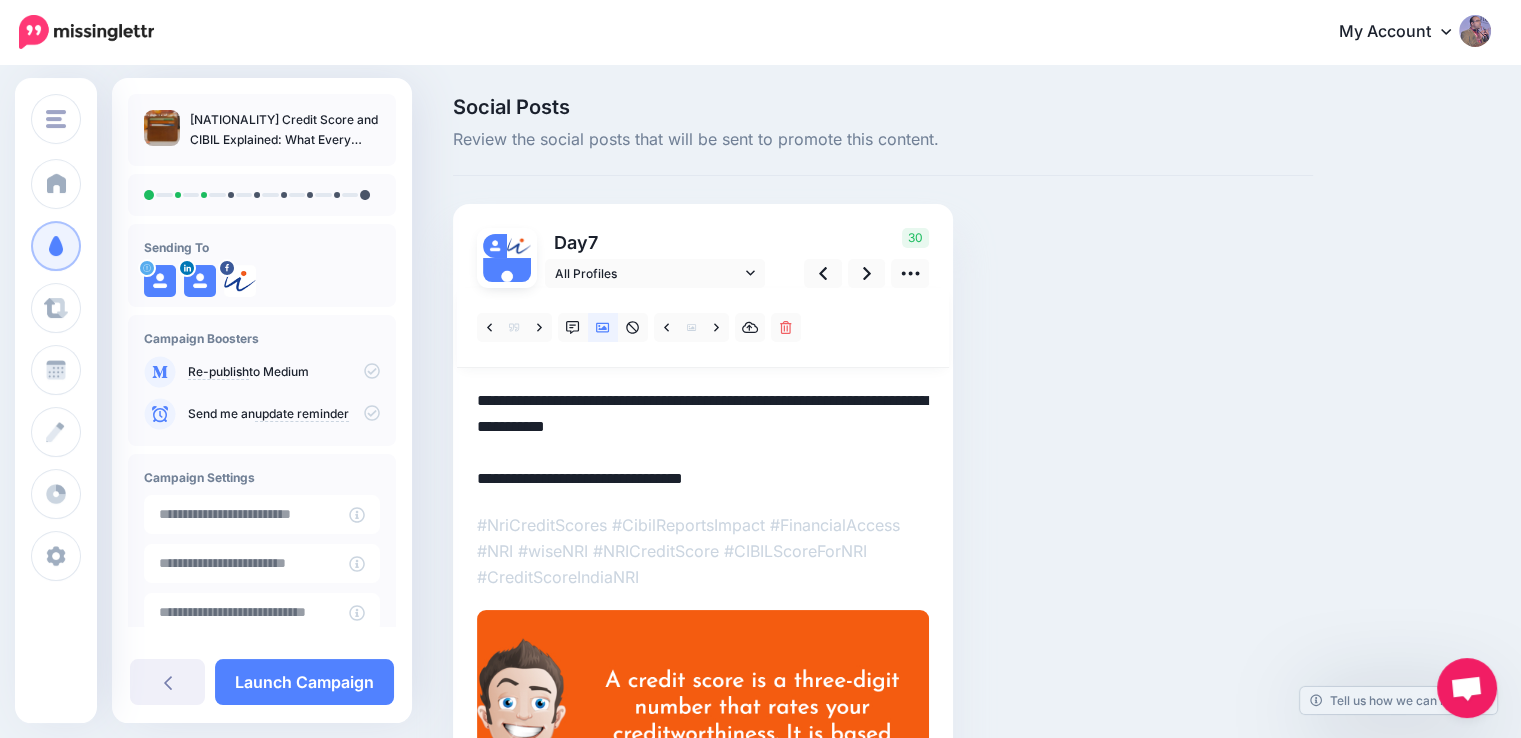 click on "**********" at bounding box center (703, 440) 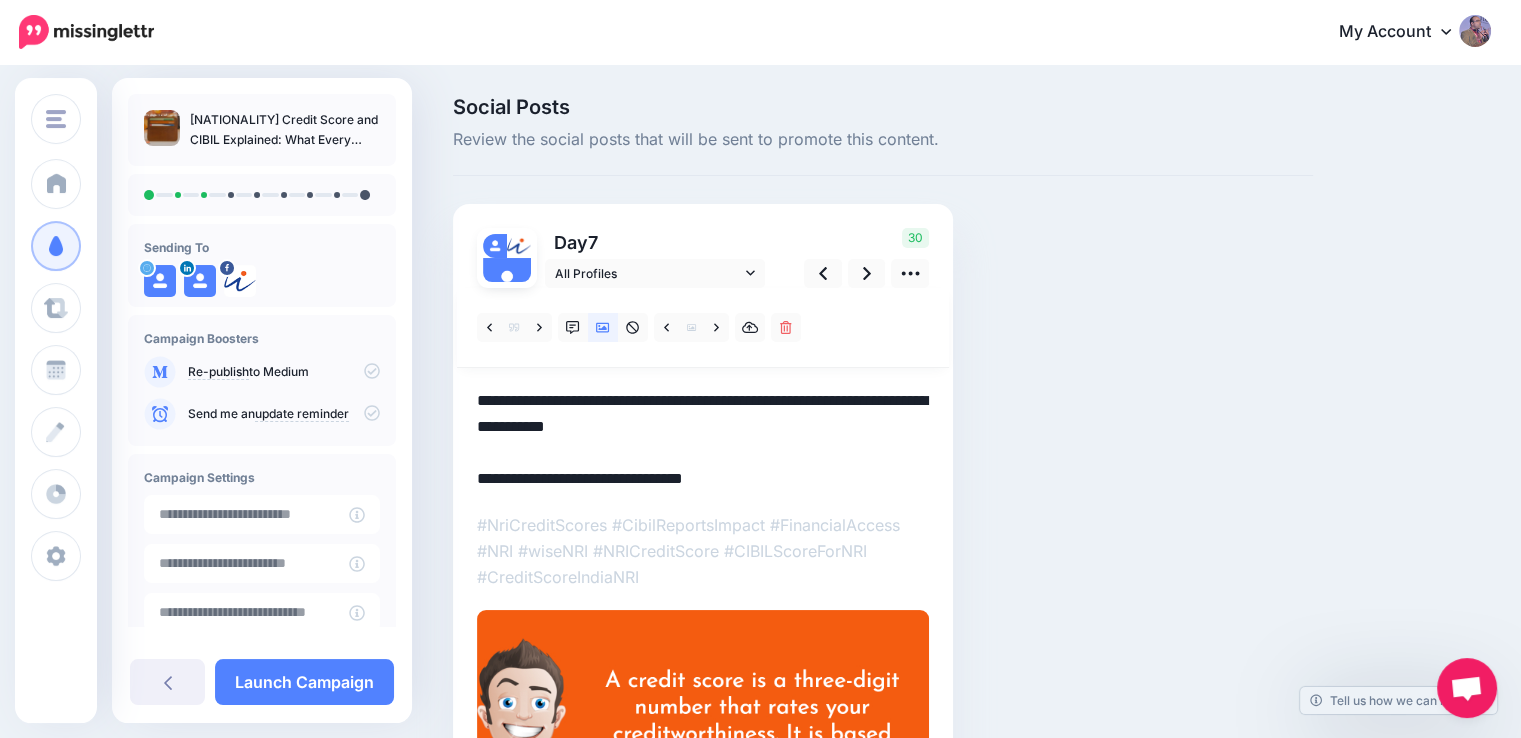 scroll, scrollTop: 0, scrollLeft: 0, axis: both 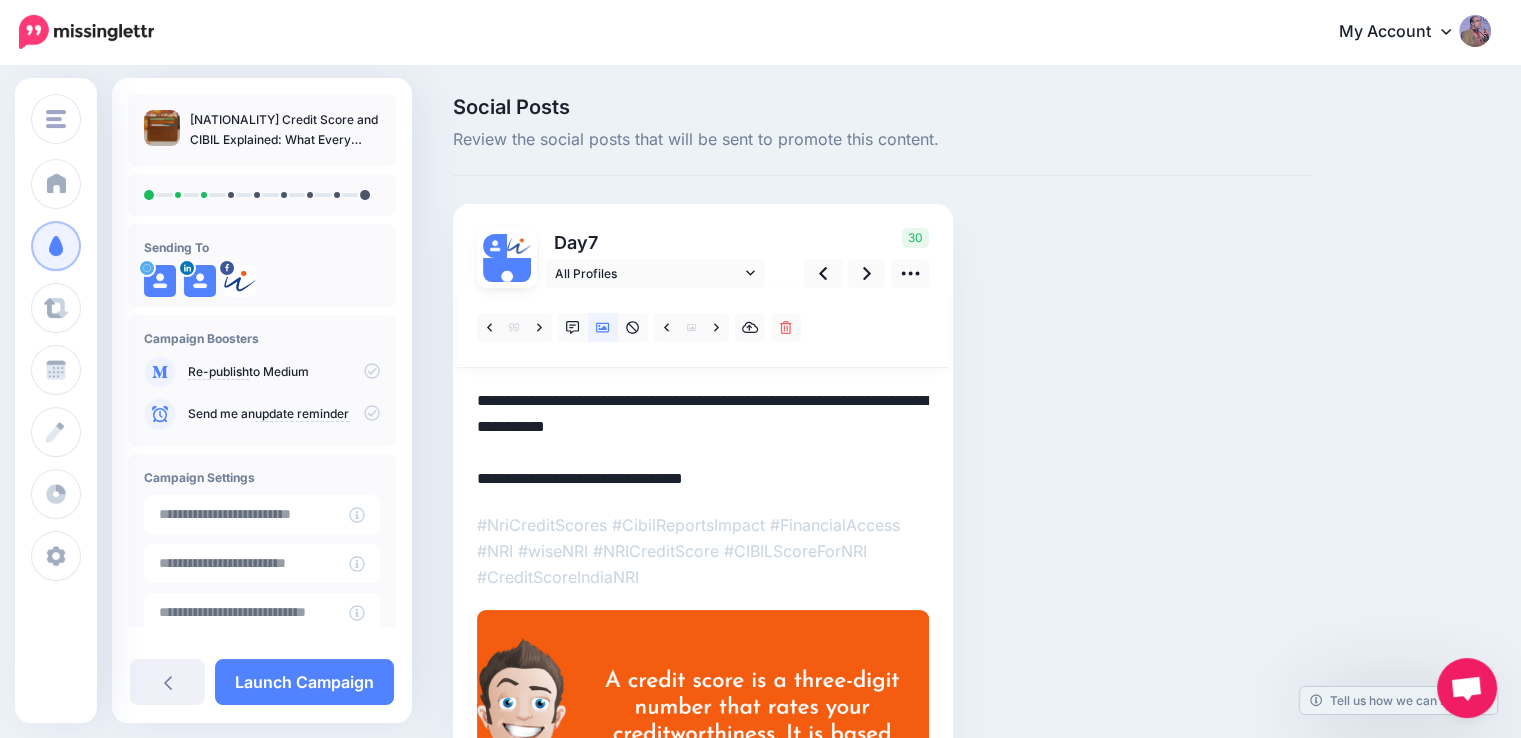 click on "**********" at bounding box center [703, 440] 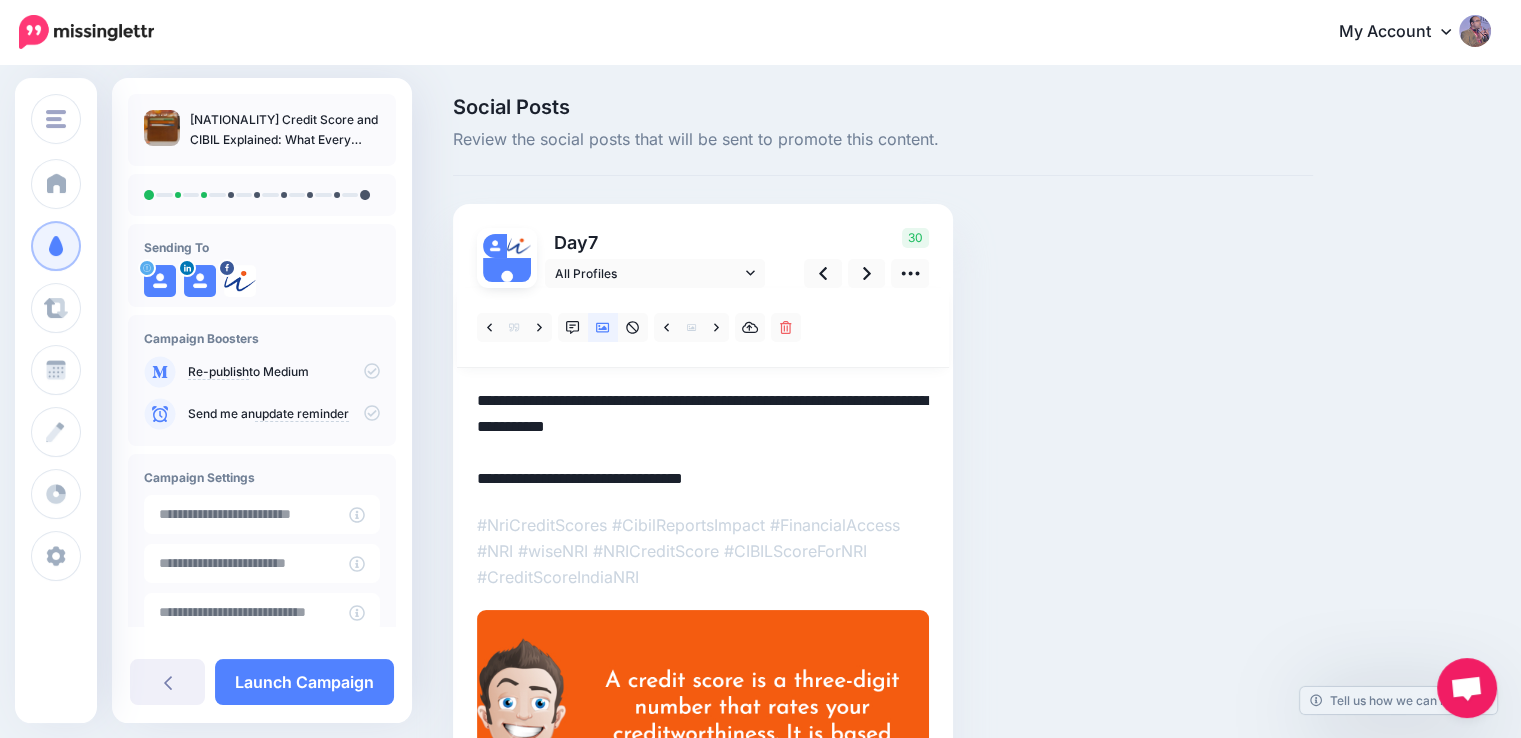 paste on "**********" 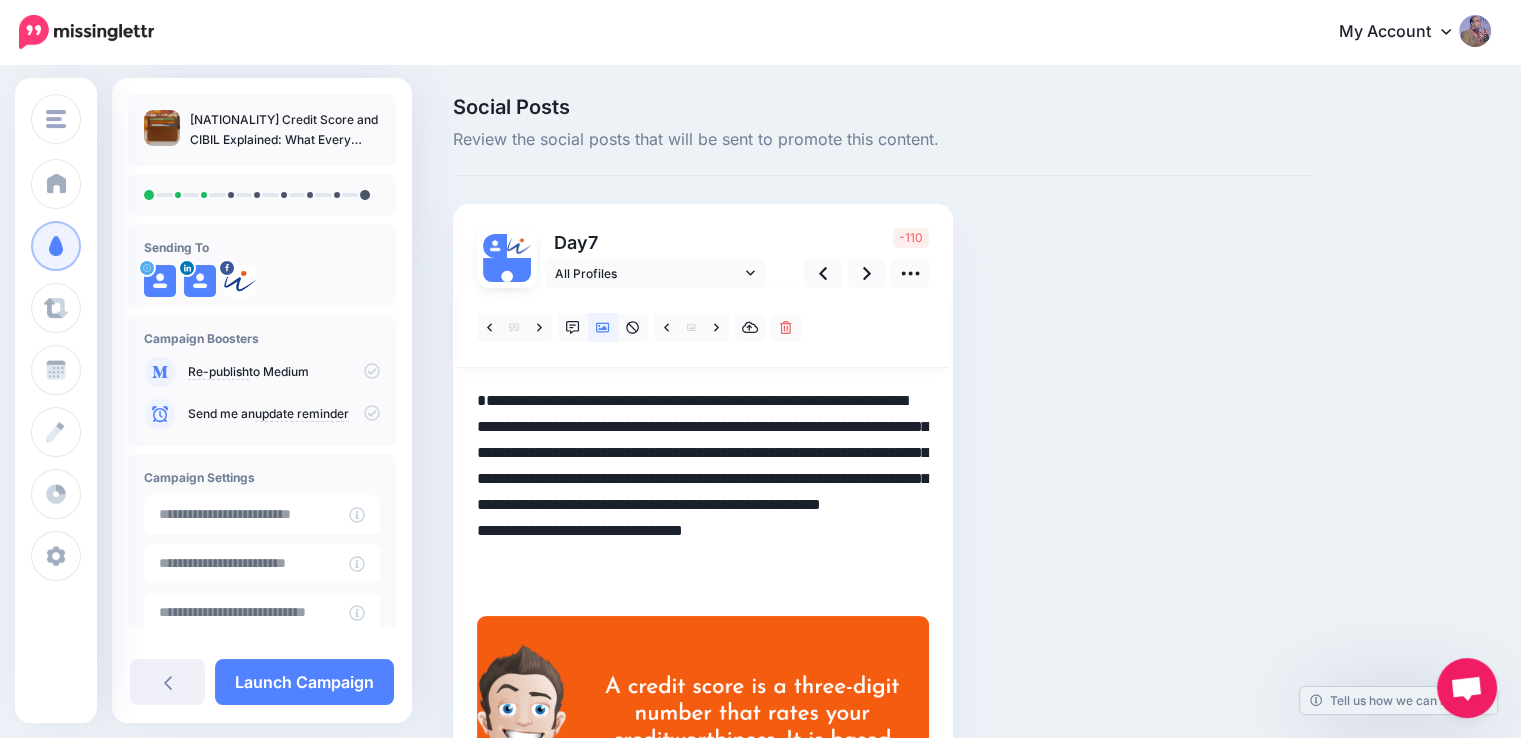 drag, startPoint x: 704, startPoint y: 474, endPoint x: 757, endPoint y: 563, distance: 103.58572 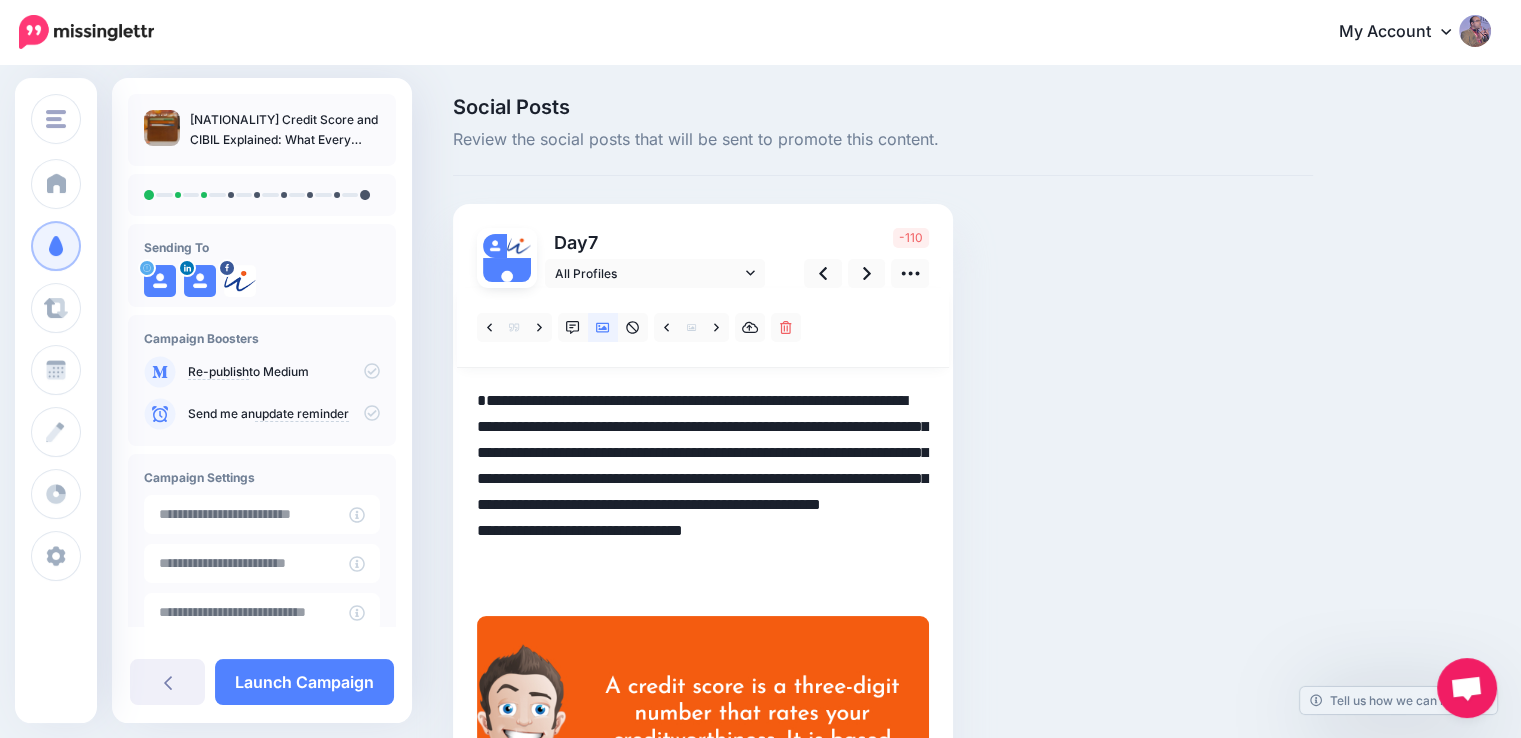click on "**********" at bounding box center (703, 492) 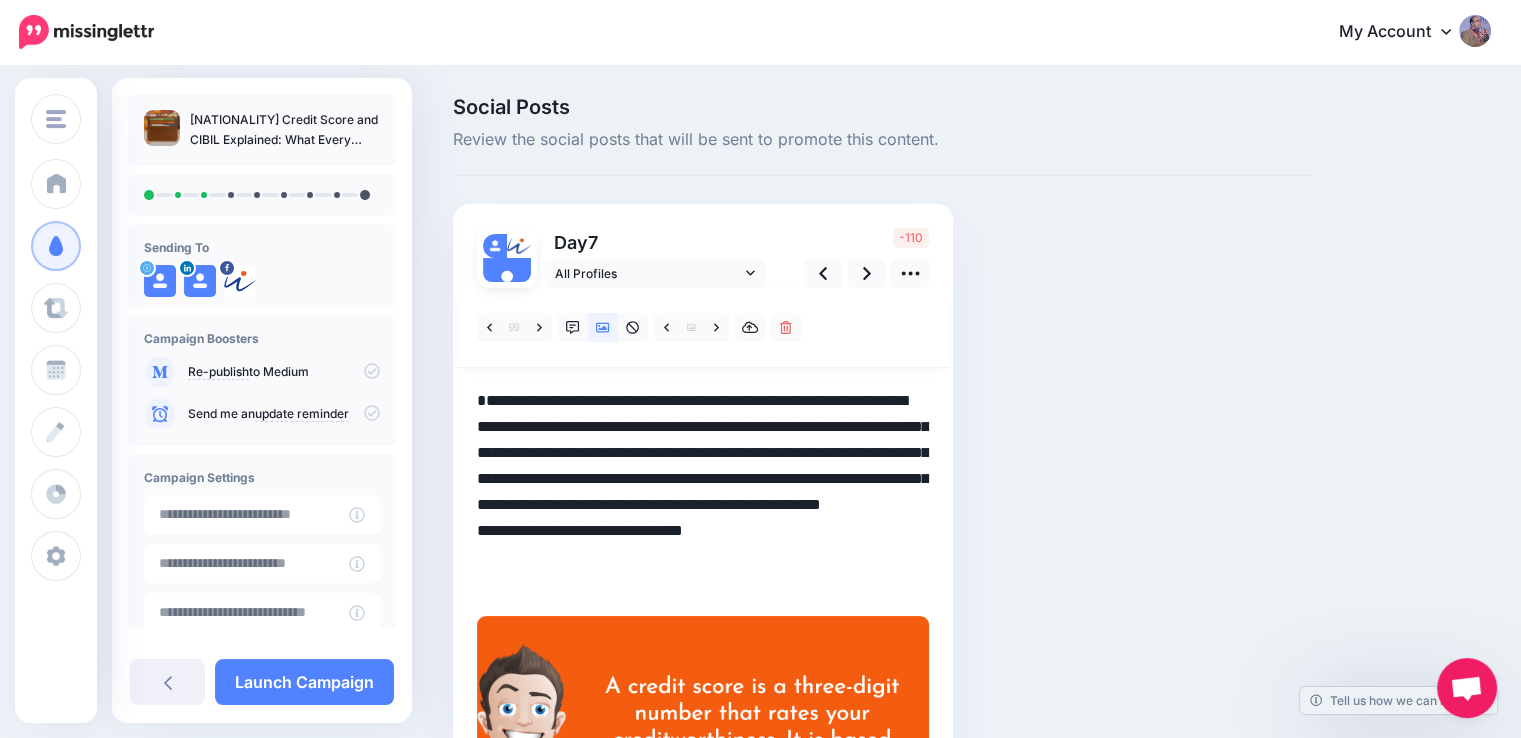 click on "**********" at bounding box center (703, 492) 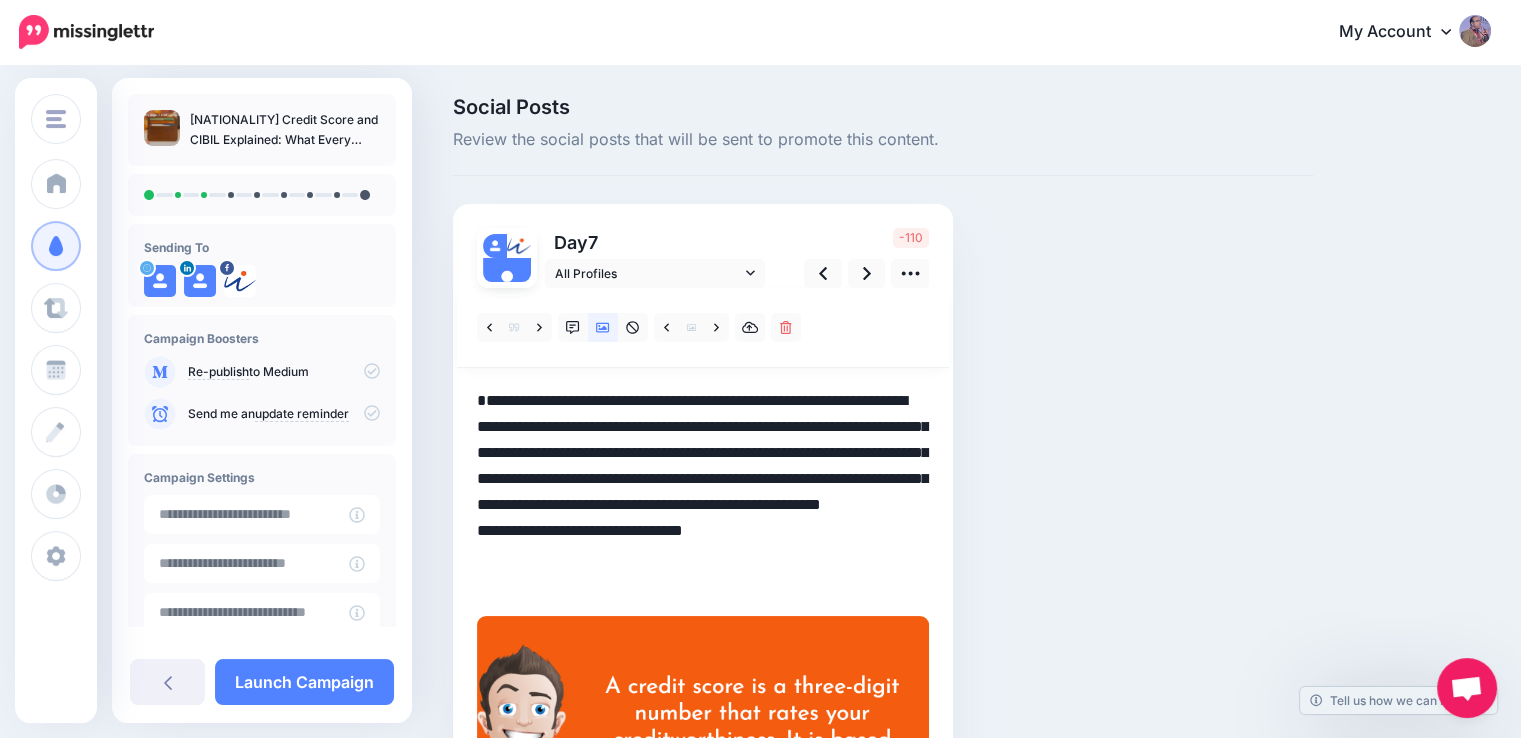 click on "**********" at bounding box center [703, 492] 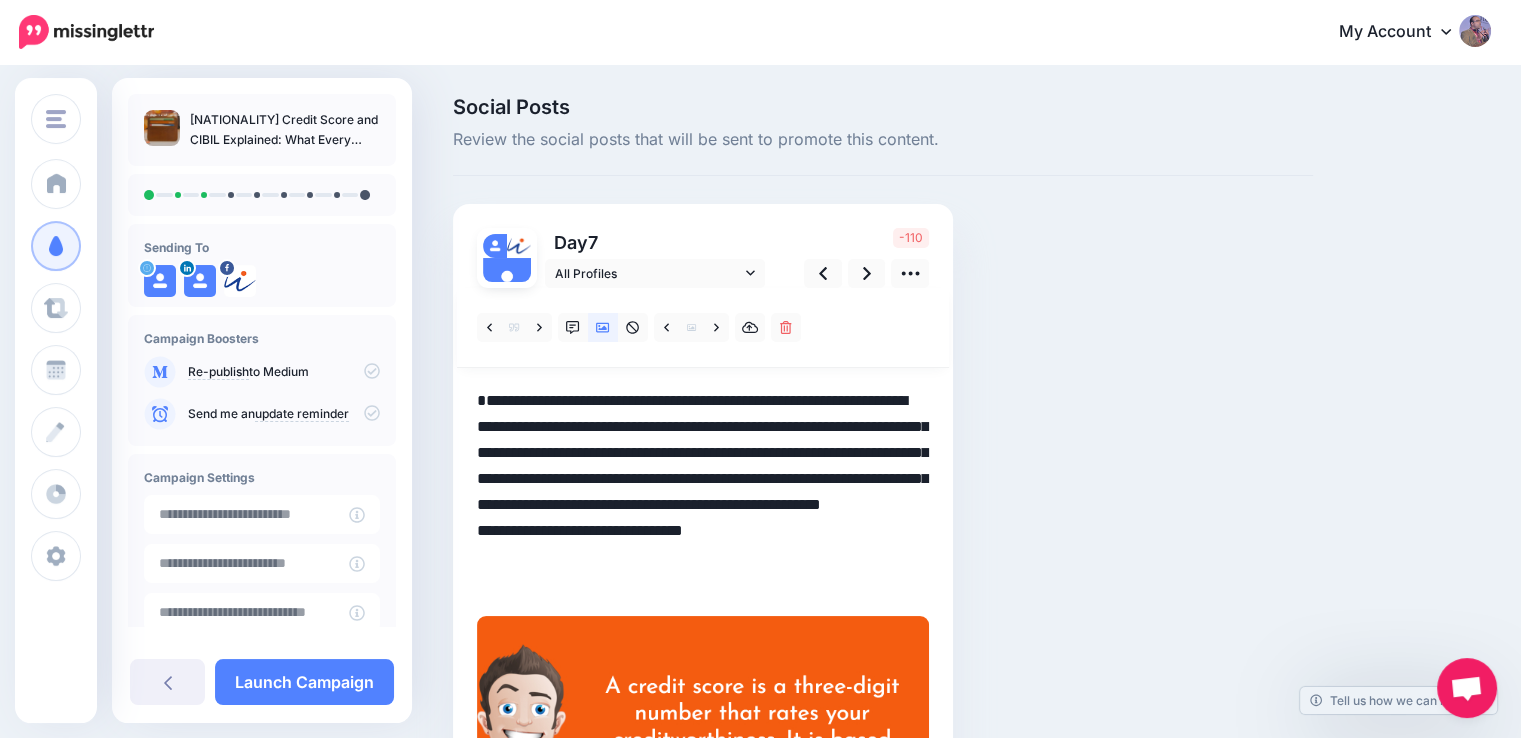 click on "**********" at bounding box center [703, 492] 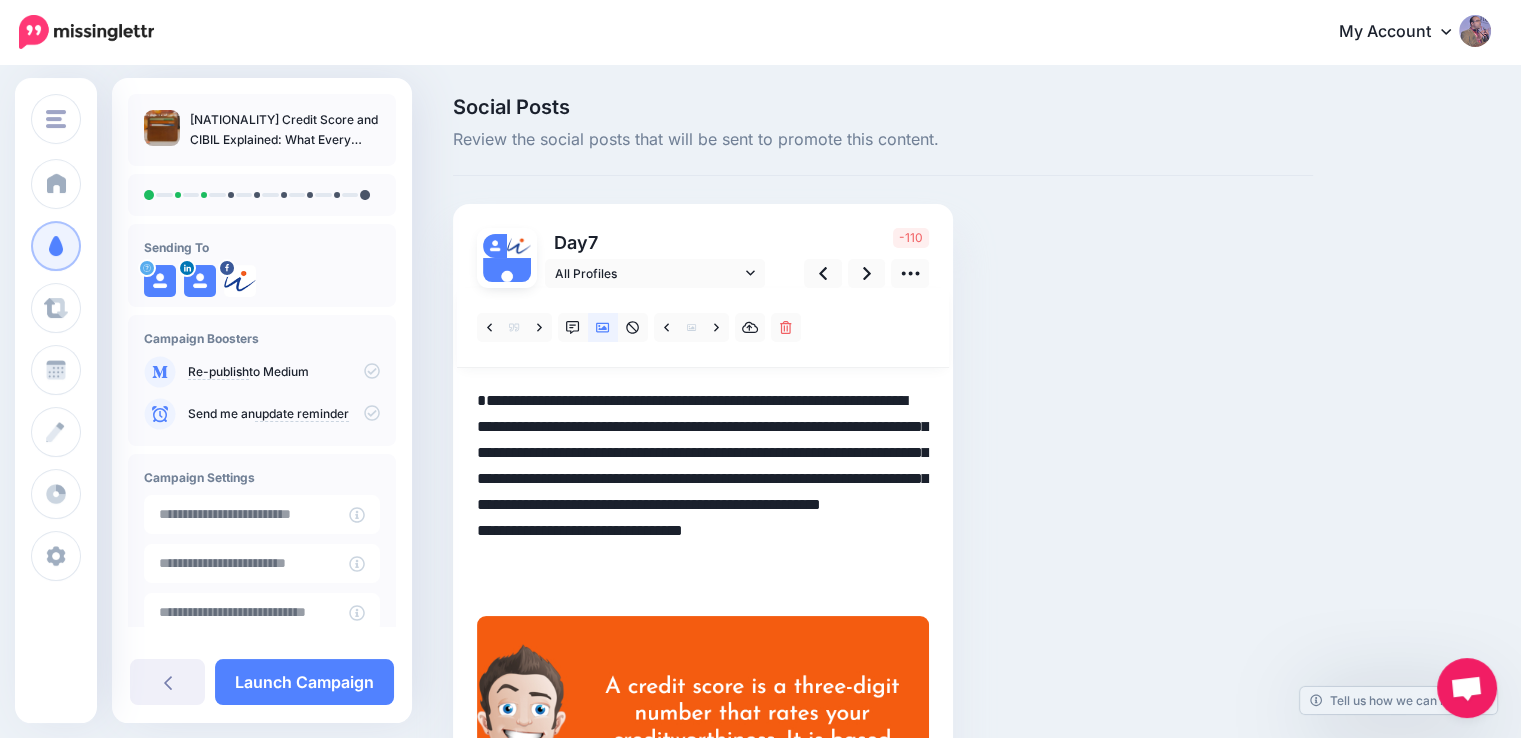 click on "**********" at bounding box center [703, 492] 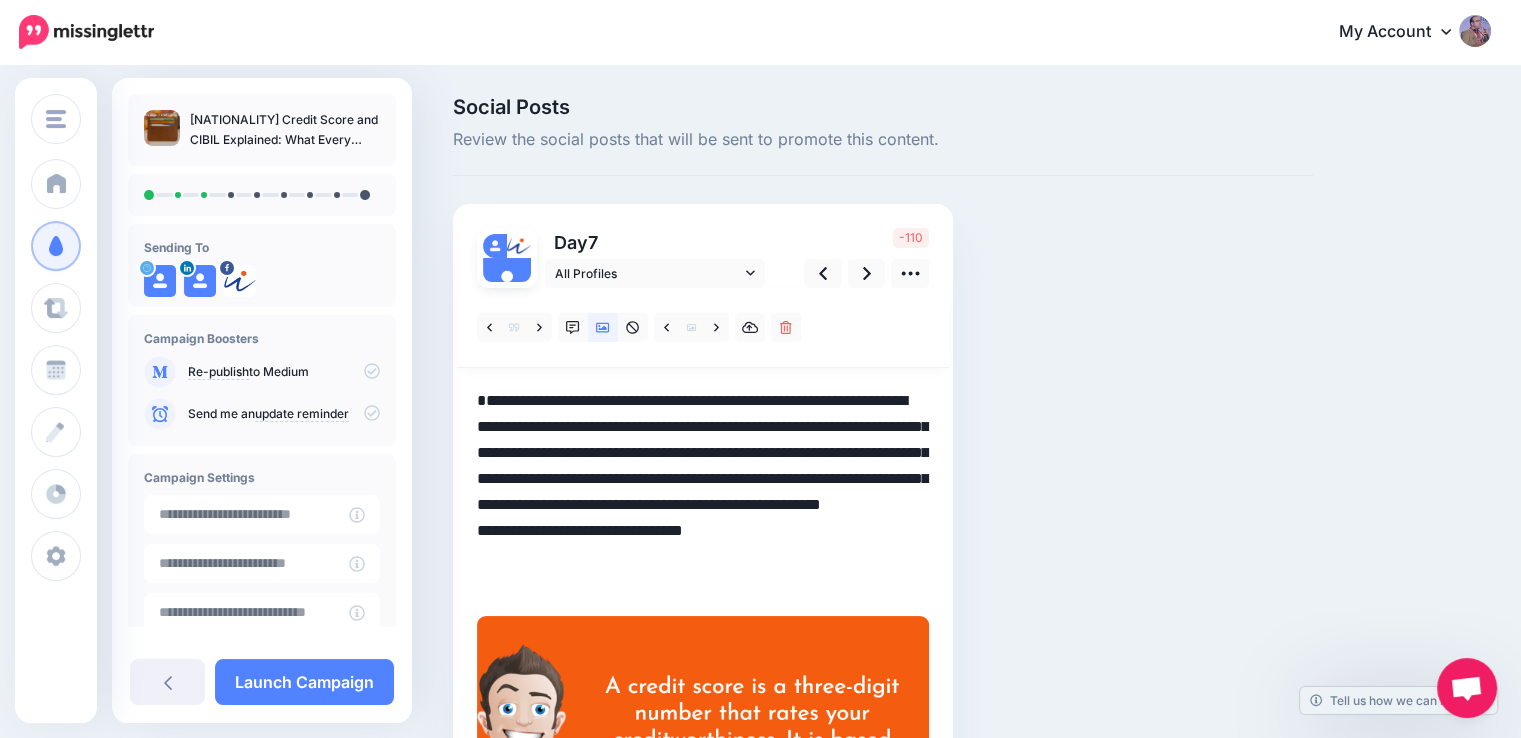 click on "**********" at bounding box center [703, 492] 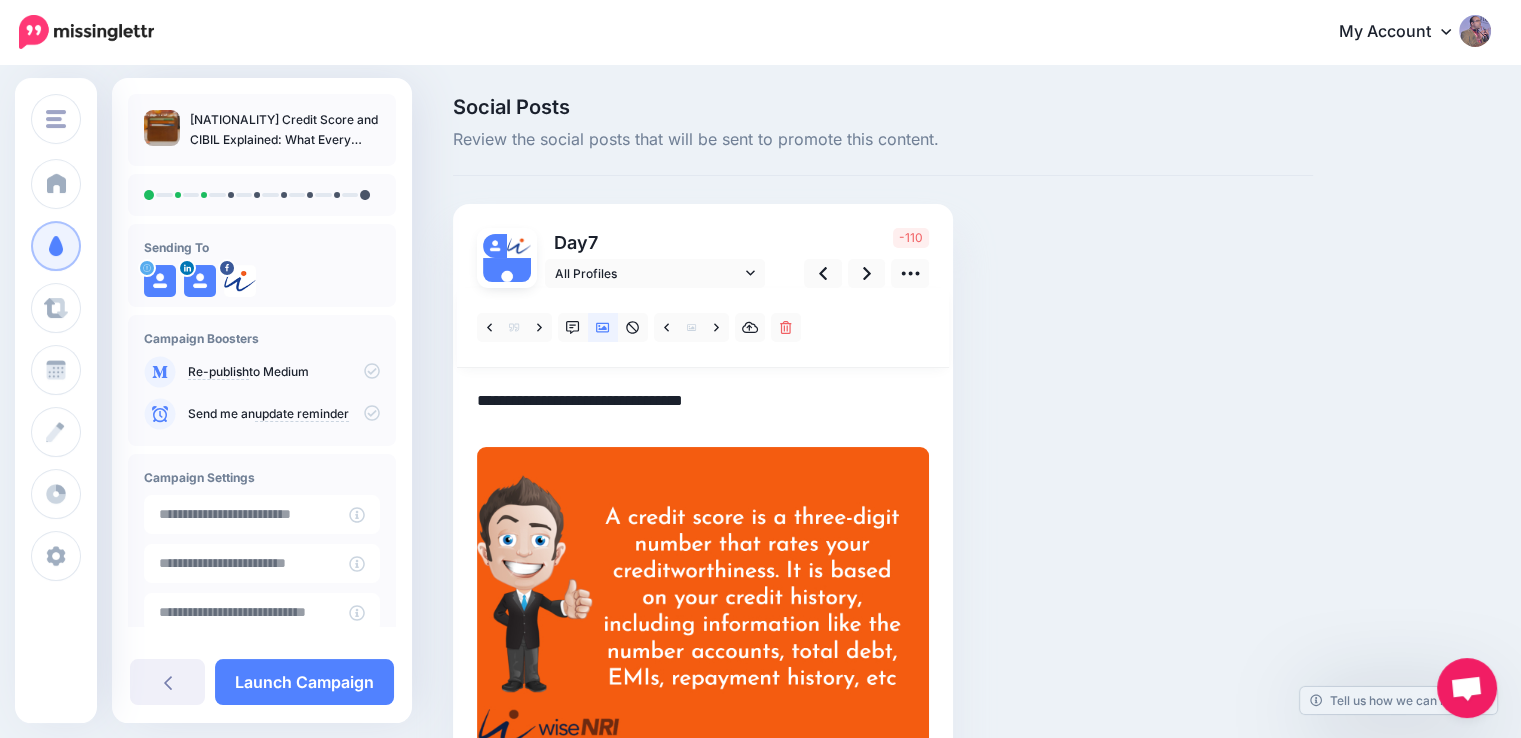 paste on "**********" 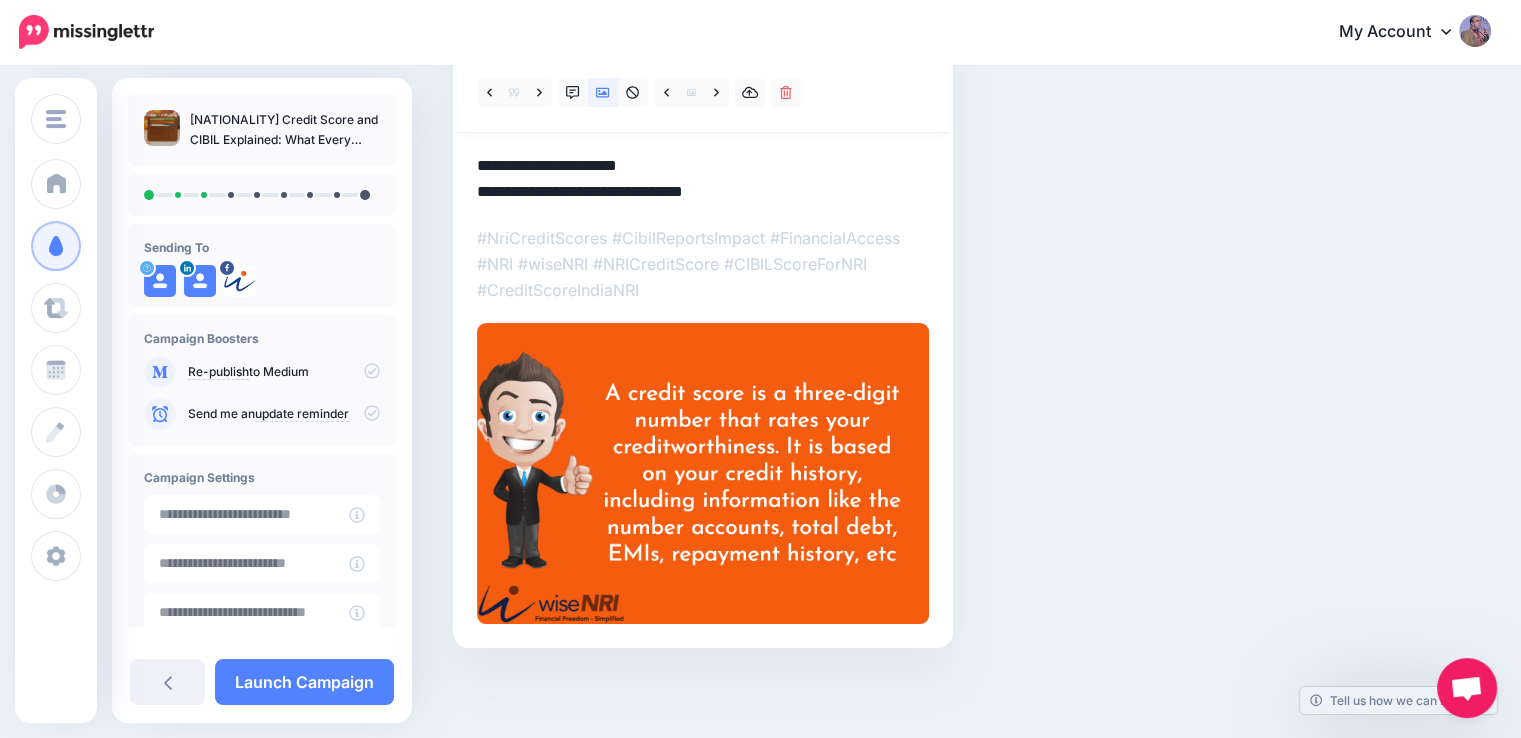 scroll, scrollTop: 0, scrollLeft: 0, axis: both 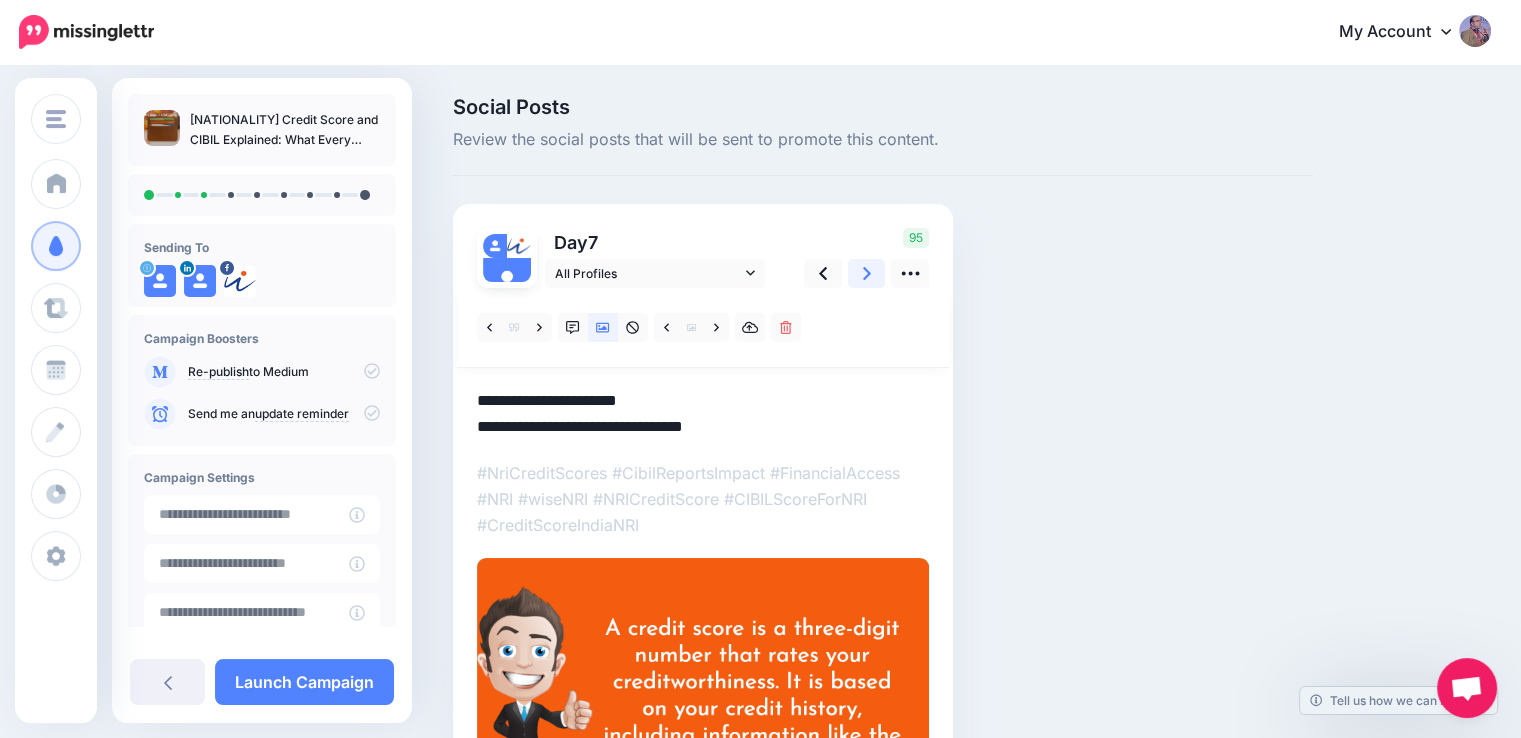 click 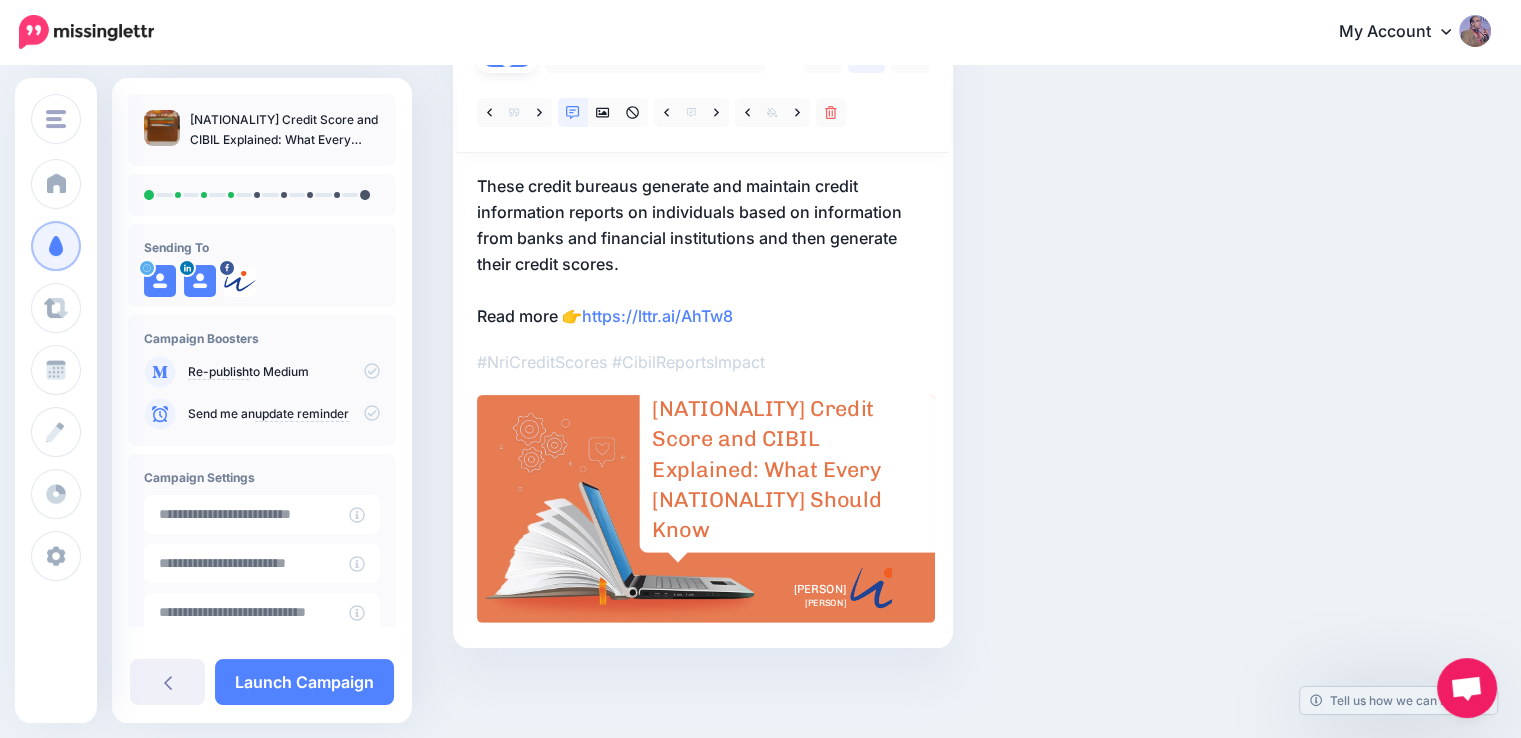 scroll, scrollTop: 15, scrollLeft: 0, axis: vertical 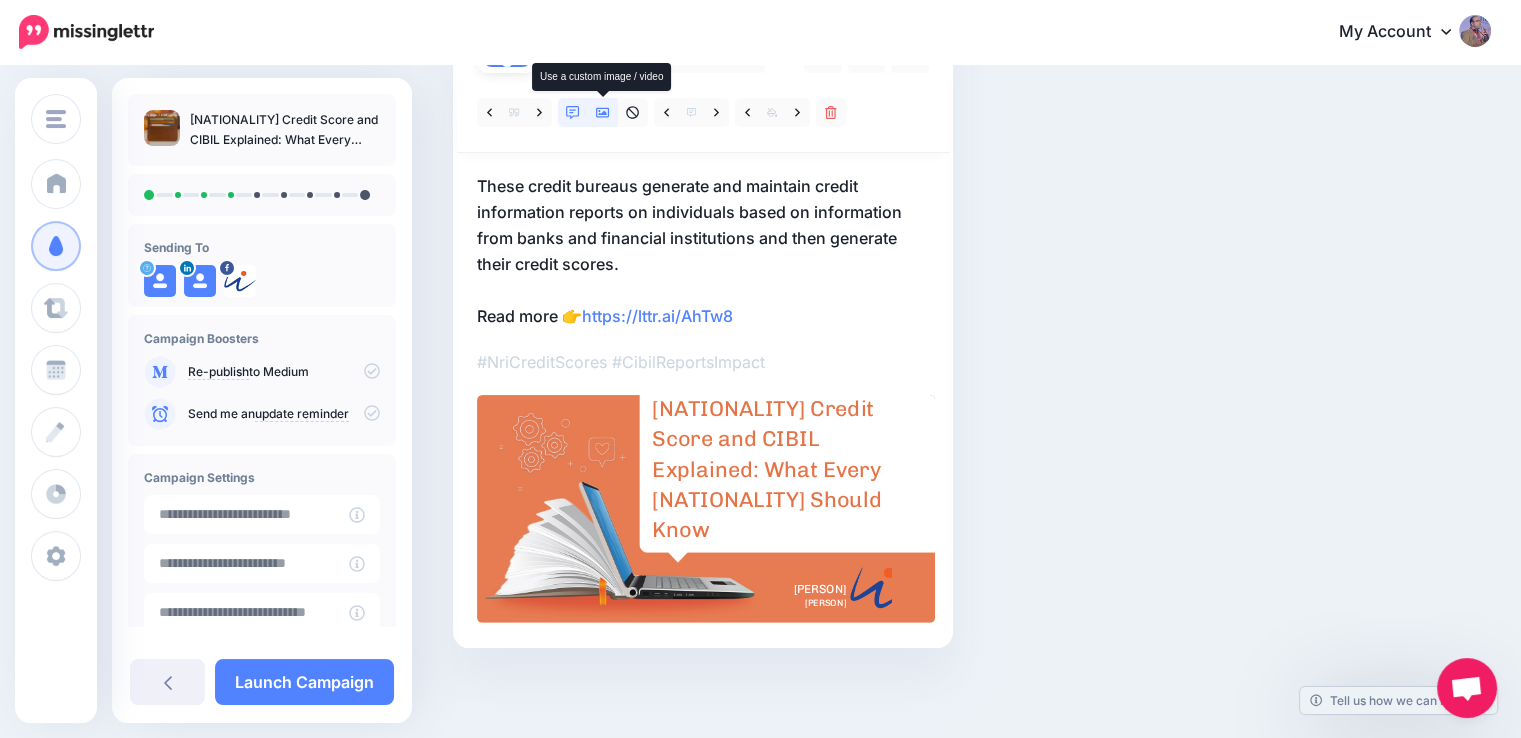 click 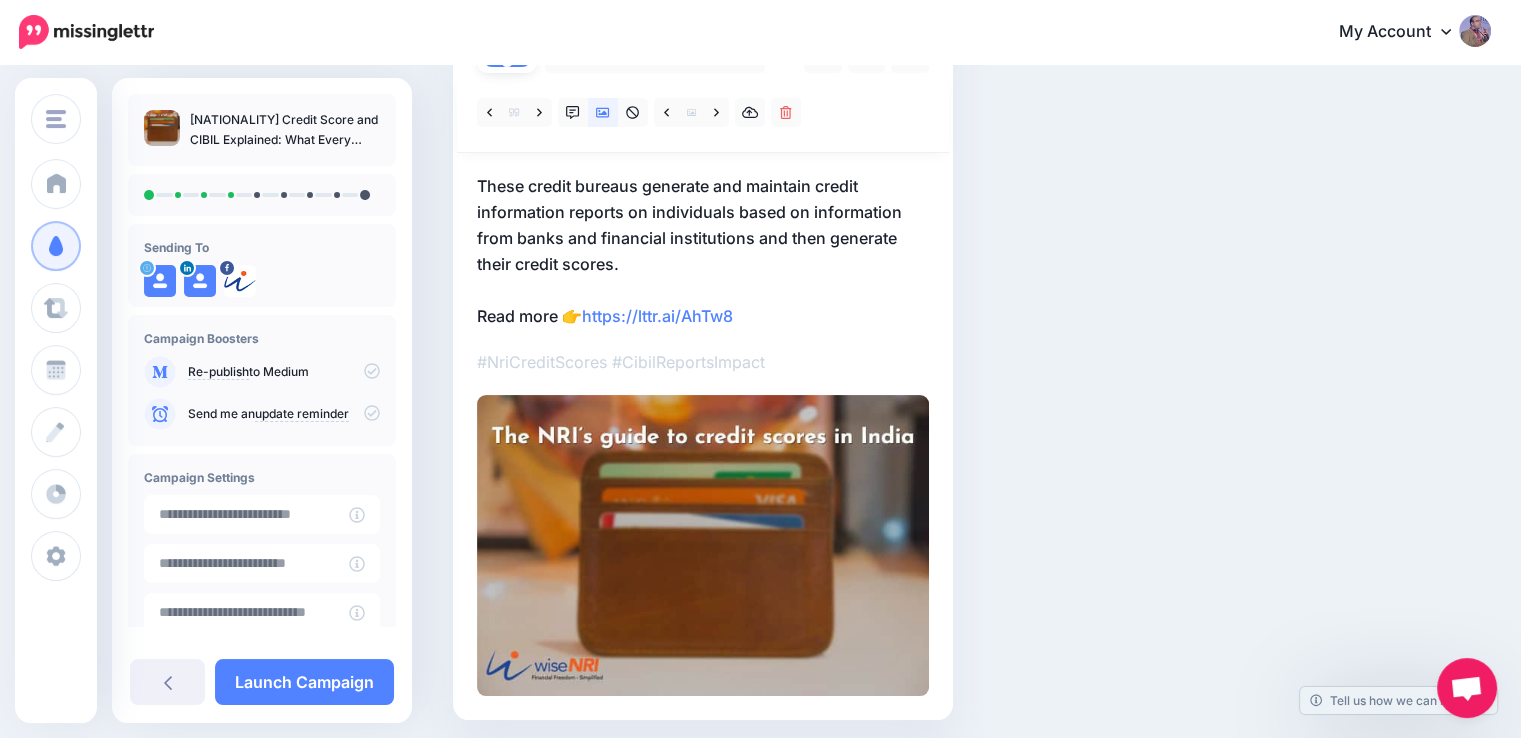 scroll, scrollTop: 0, scrollLeft: 0, axis: both 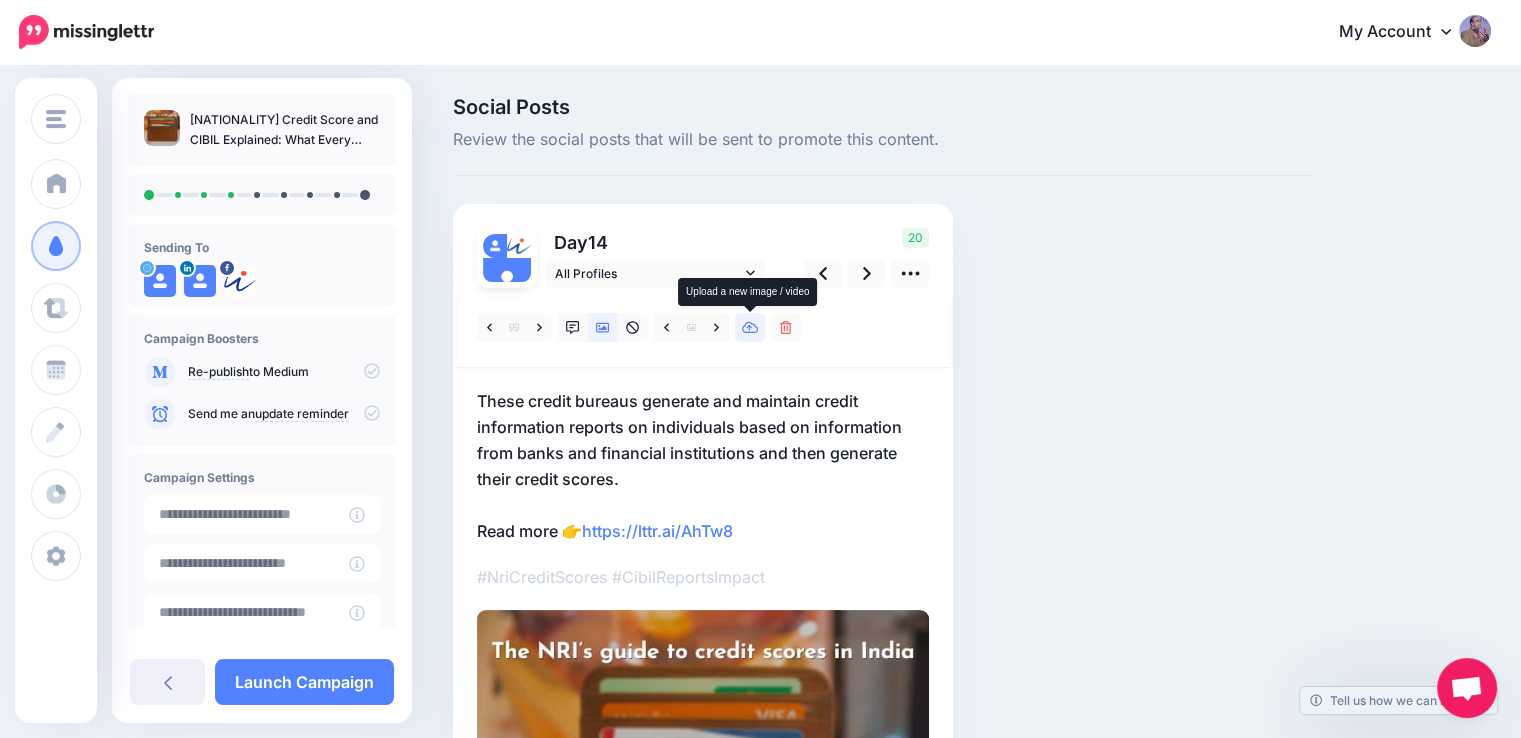 click 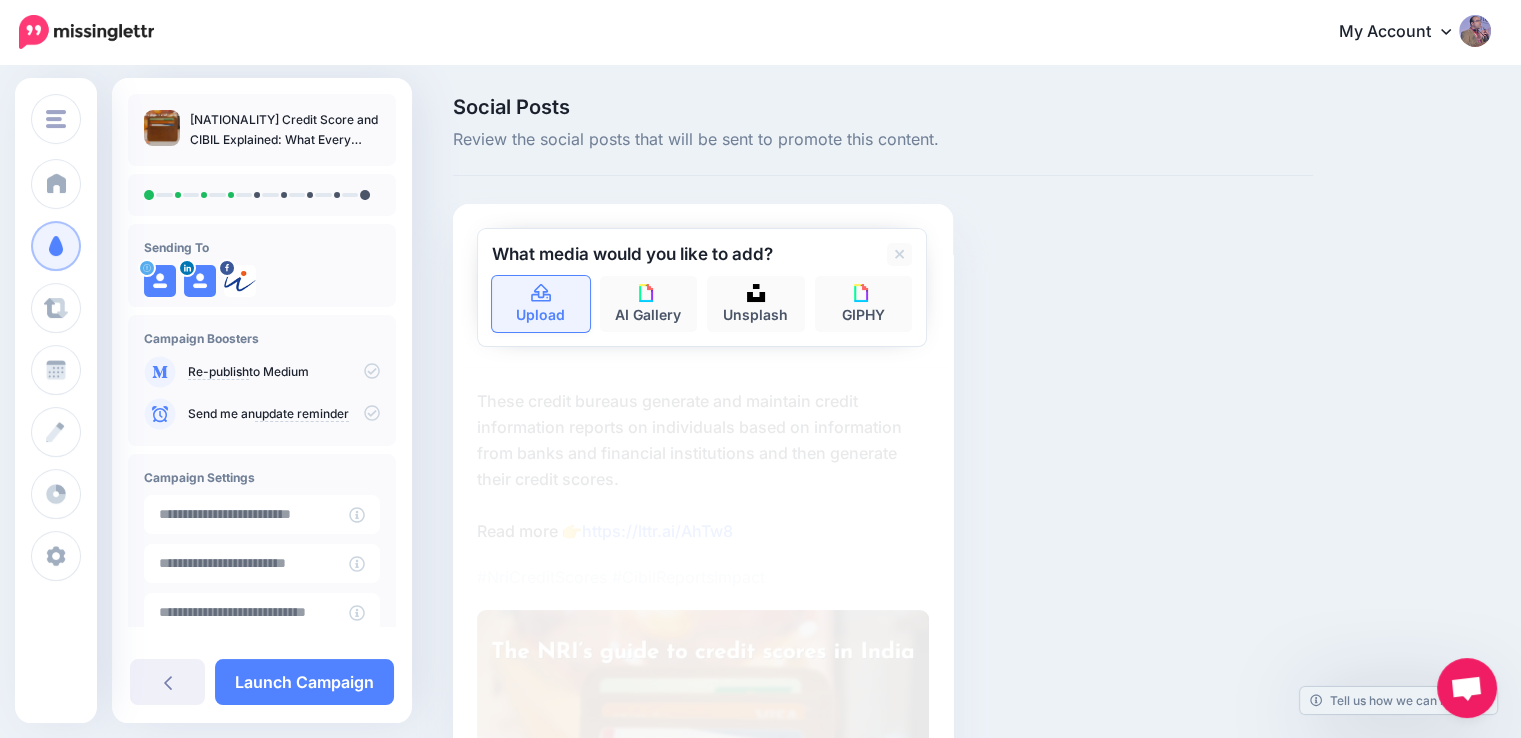 click on "Upload" at bounding box center [541, 304] 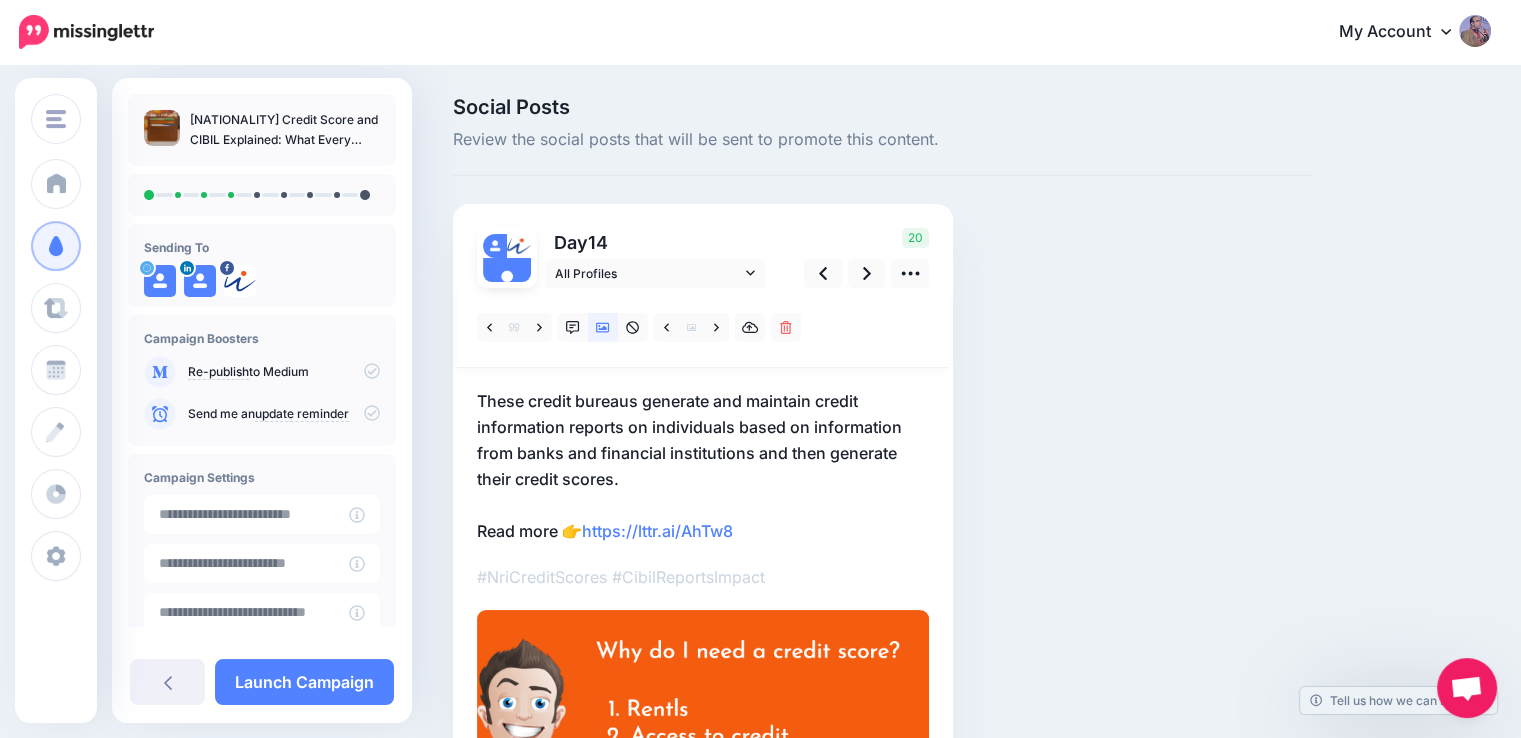 click on "These credit bureaus generate and maintain credit information reports on individuals based on information from banks and financial institutions and then generate their credit scores. Read more 👉  https://lttr.ai/AhTw8" at bounding box center (703, 466) 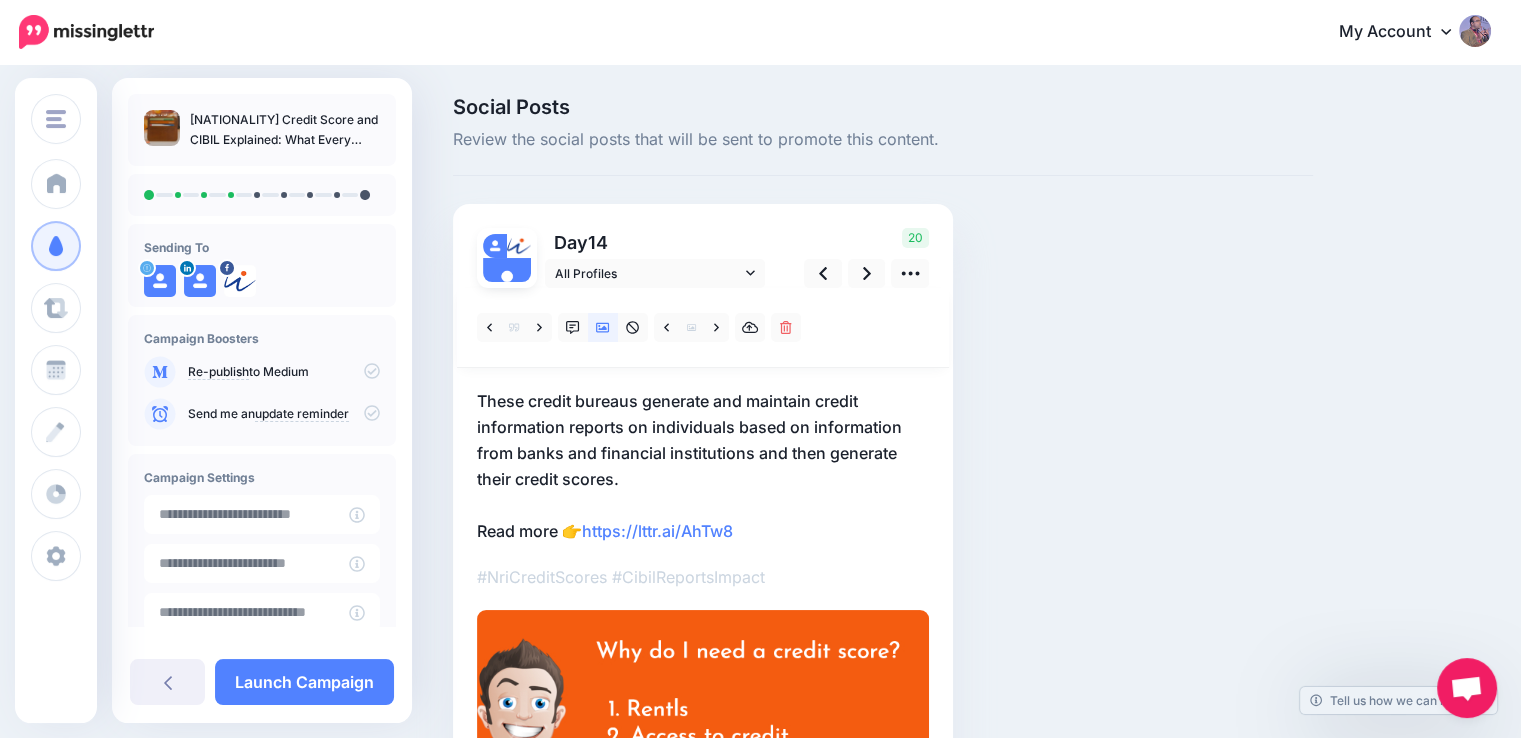 scroll, scrollTop: 0, scrollLeft: 0, axis: both 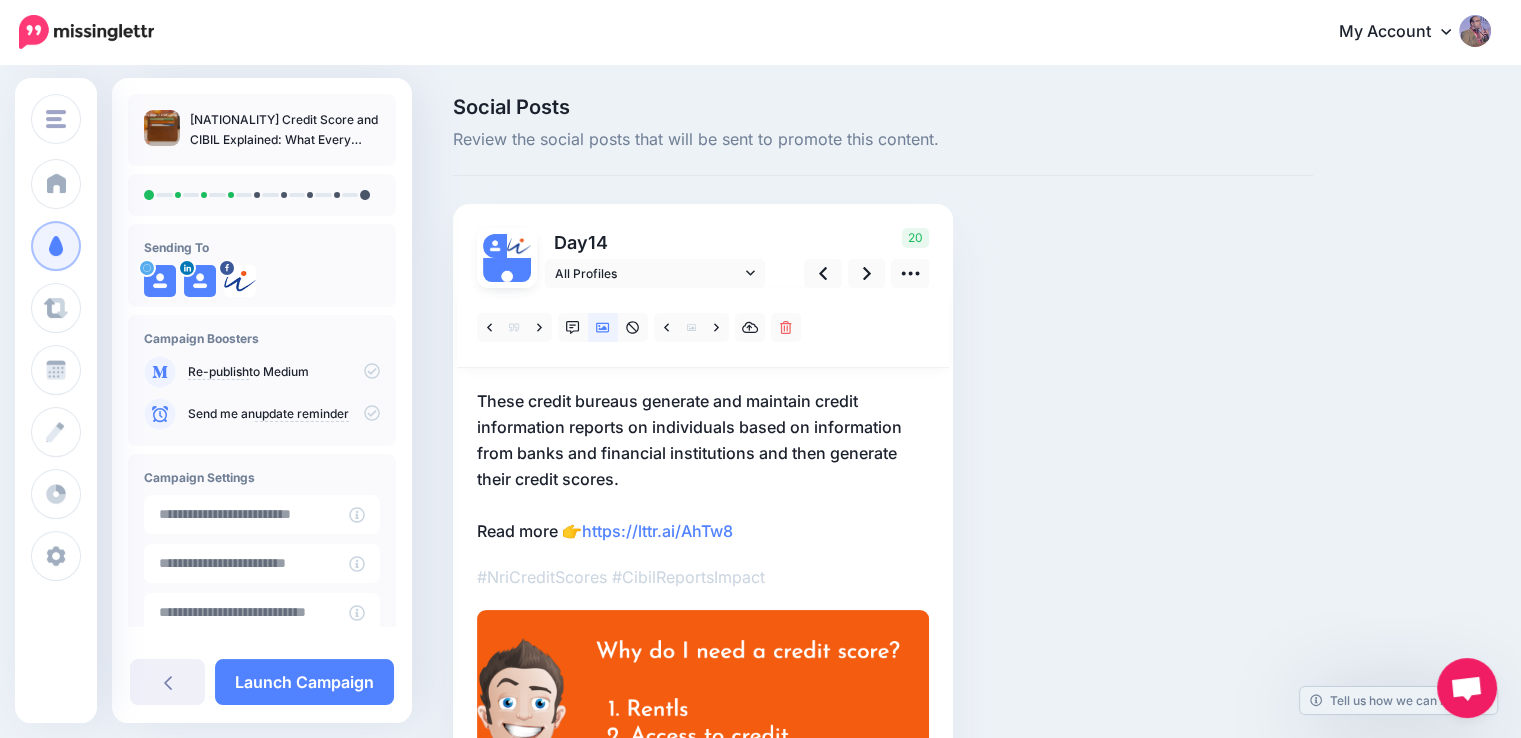 click on "**********" at bounding box center (0, 0) 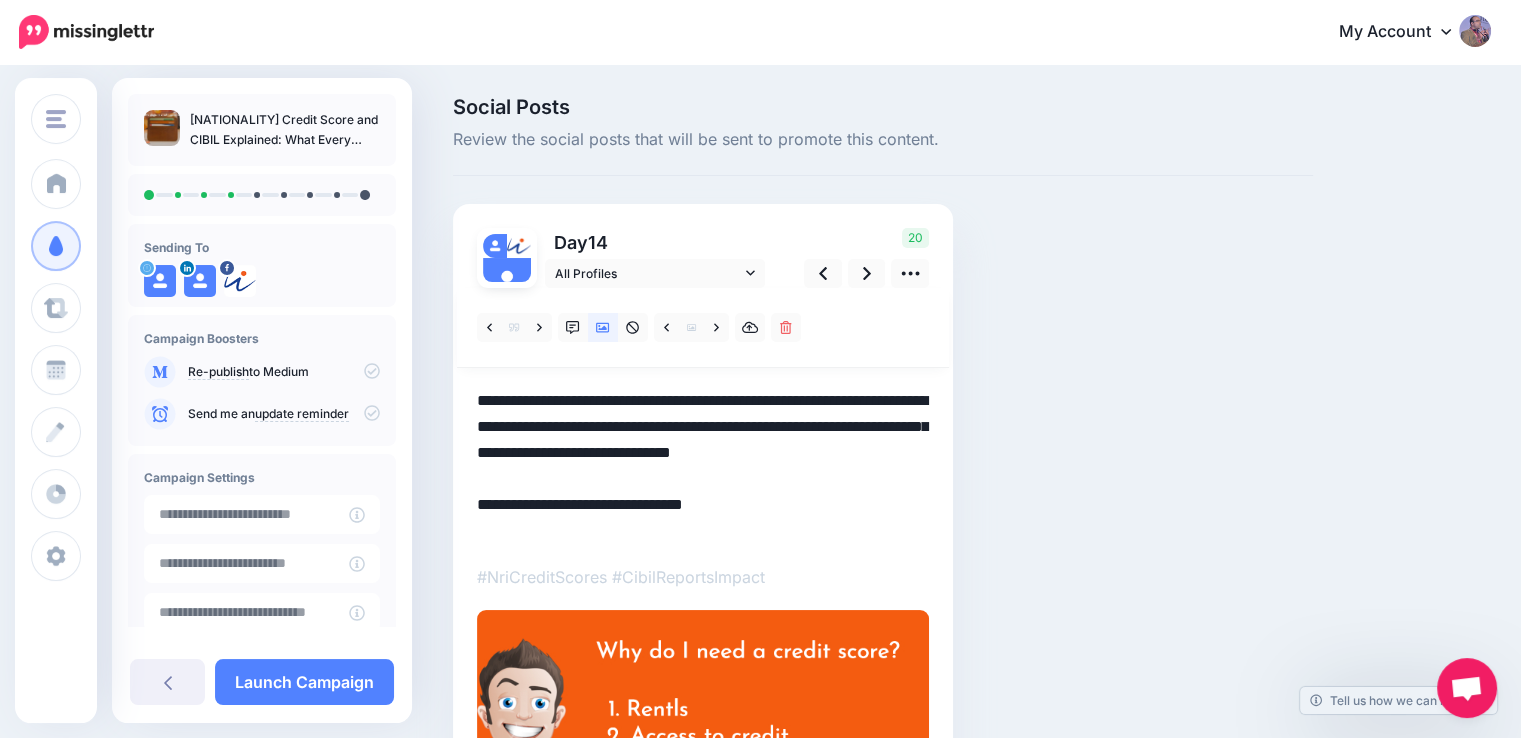 click on "**********" at bounding box center [703, 466] 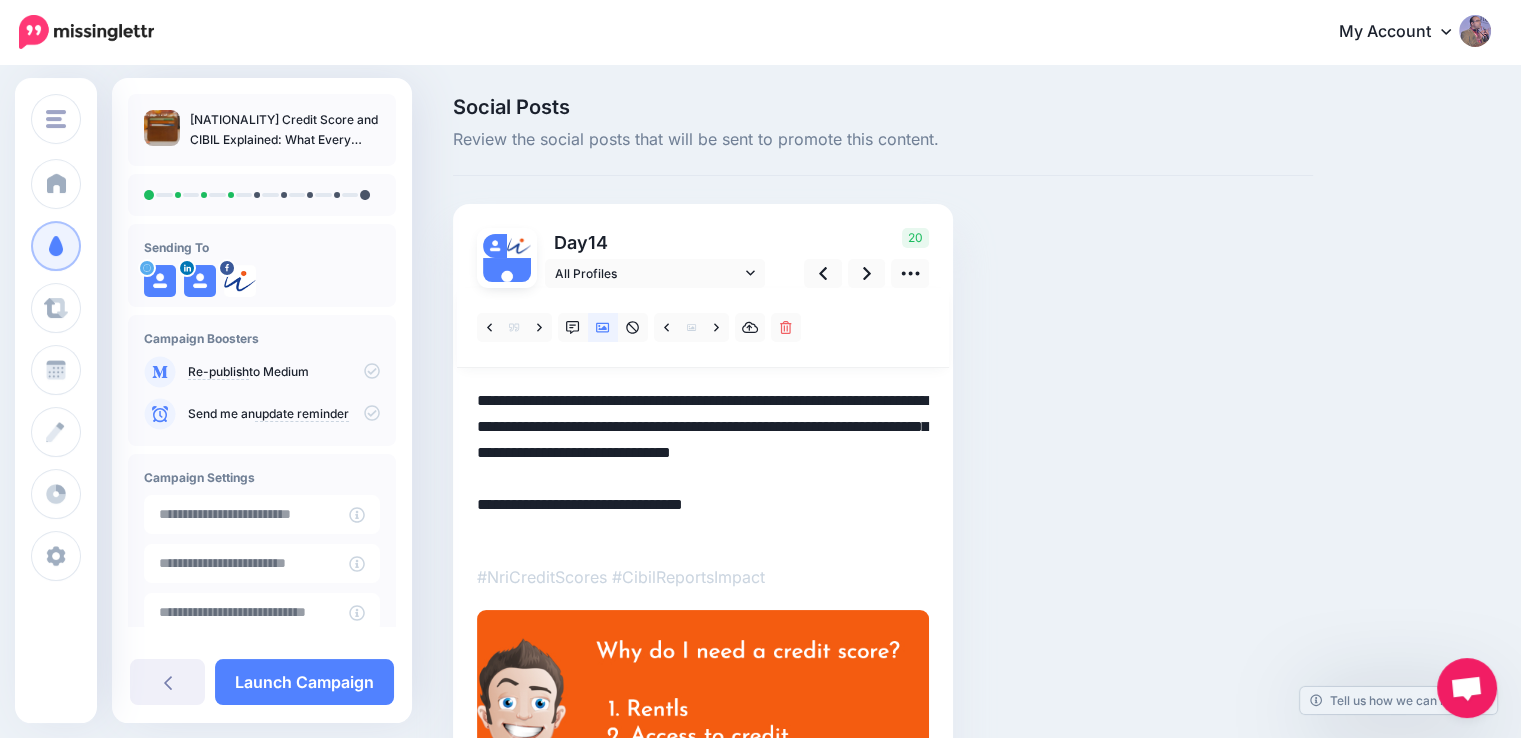 paste 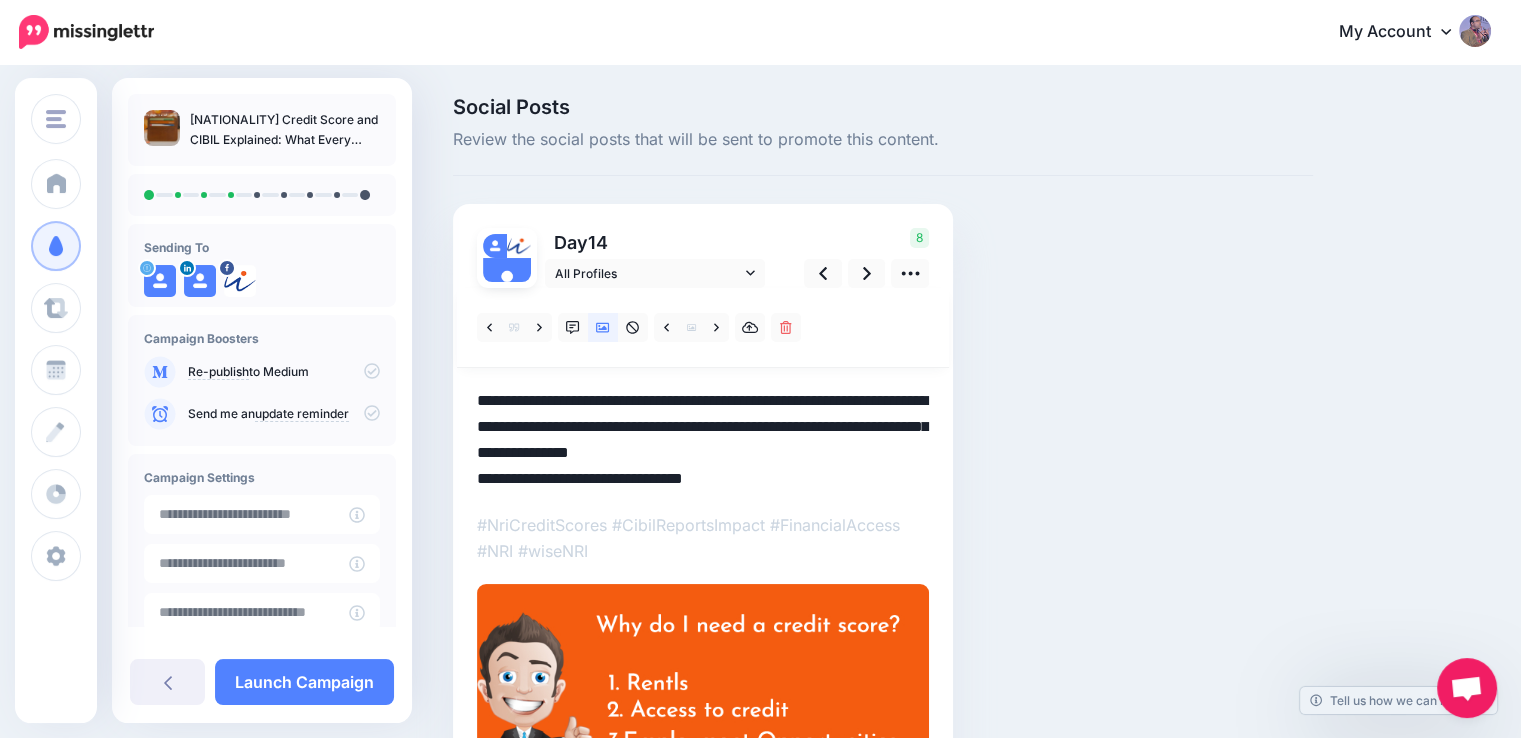 click on "Social Posts
Review the social posts that will be sent to promote this content.
Day  14" at bounding box center (883, 522) 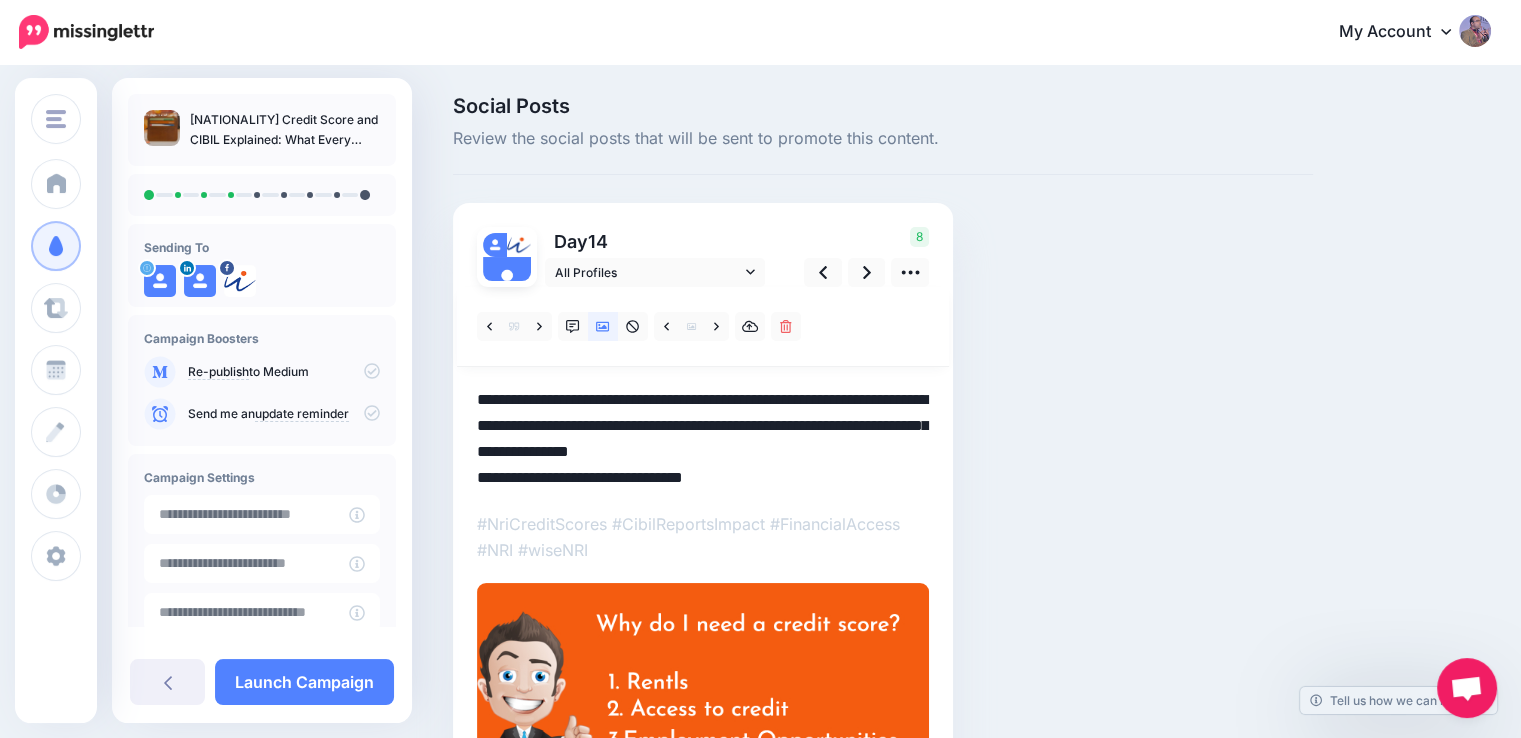 scroll, scrollTop: 0, scrollLeft: 0, axis: both 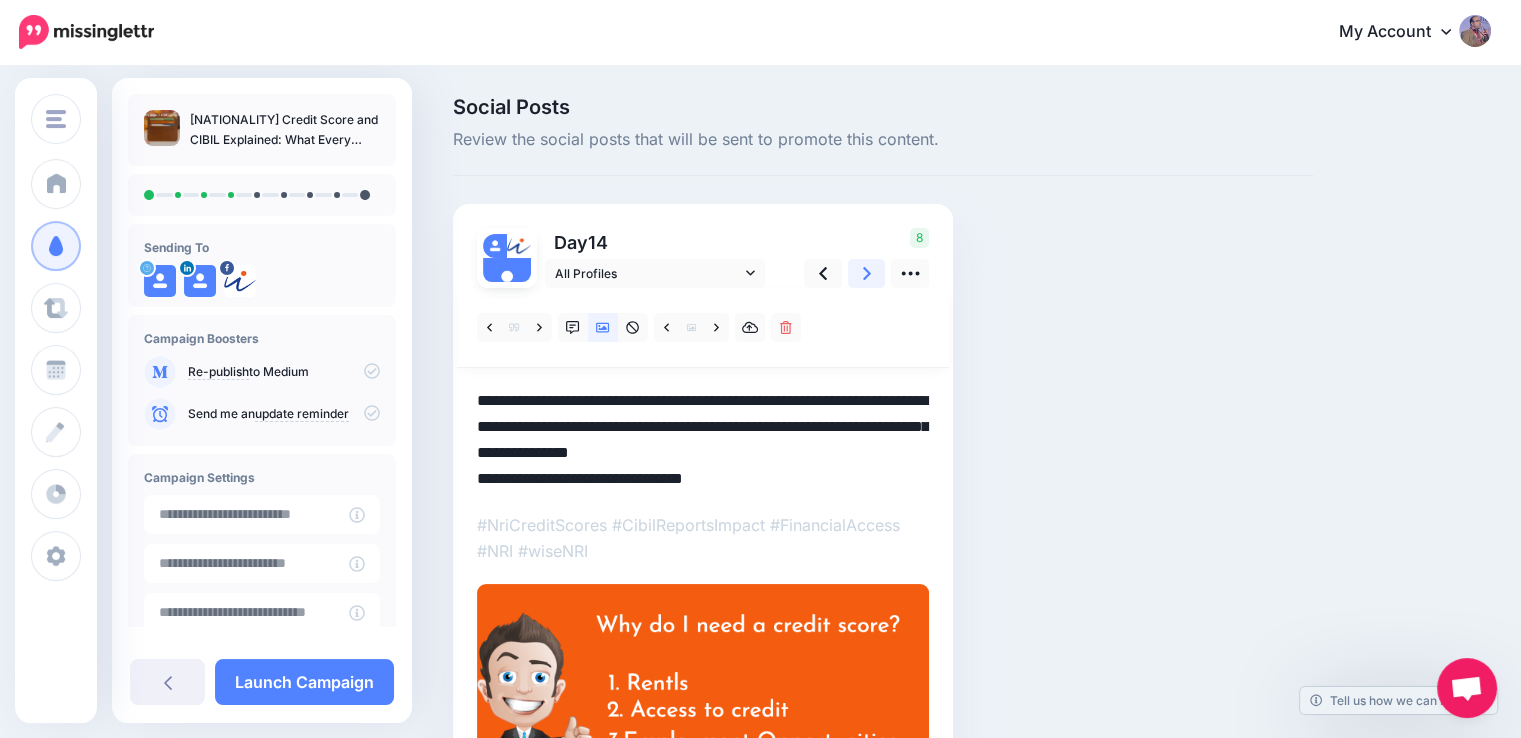 click at bounding box center (867, 273) 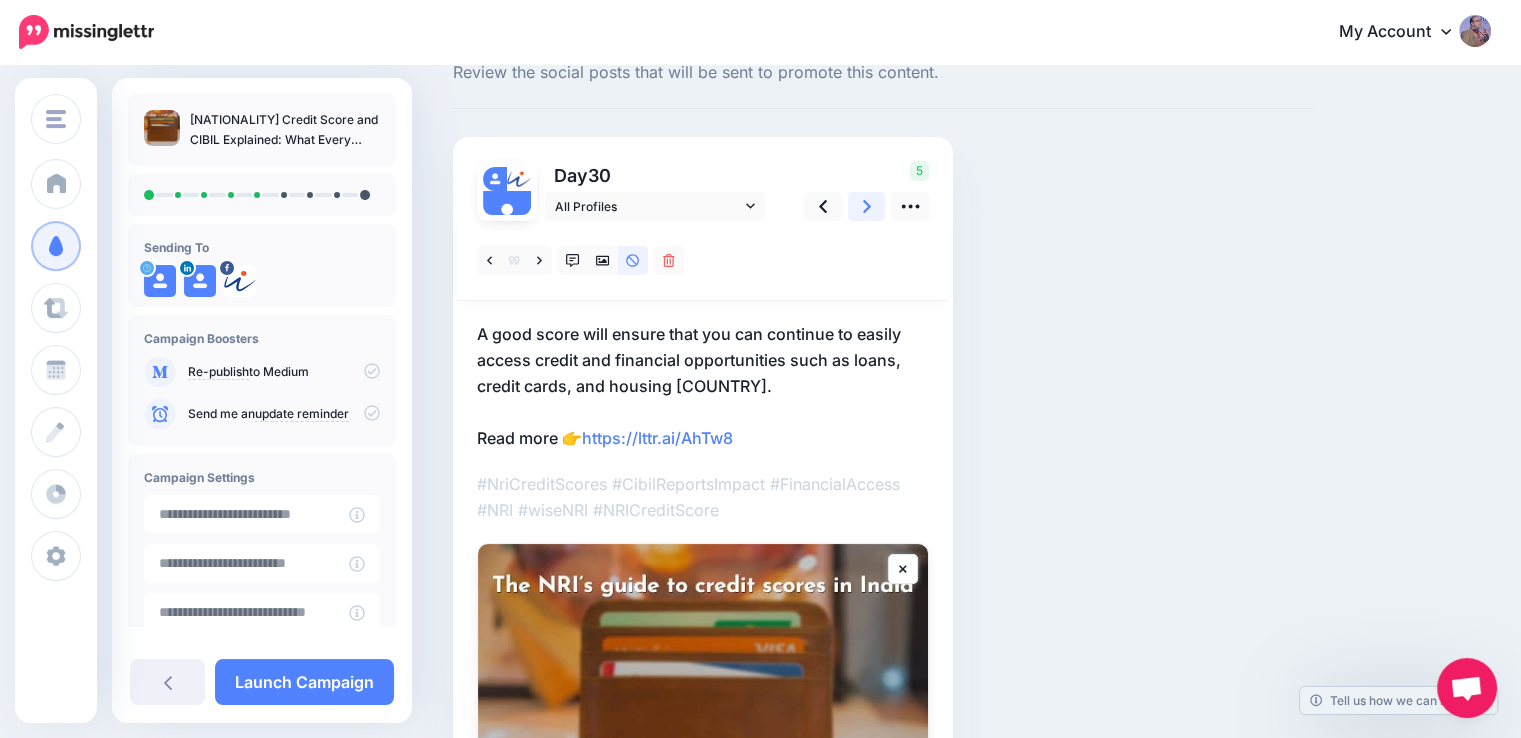 scroll, scrollTop: 100, scrollLeft: 0, axis: vertical 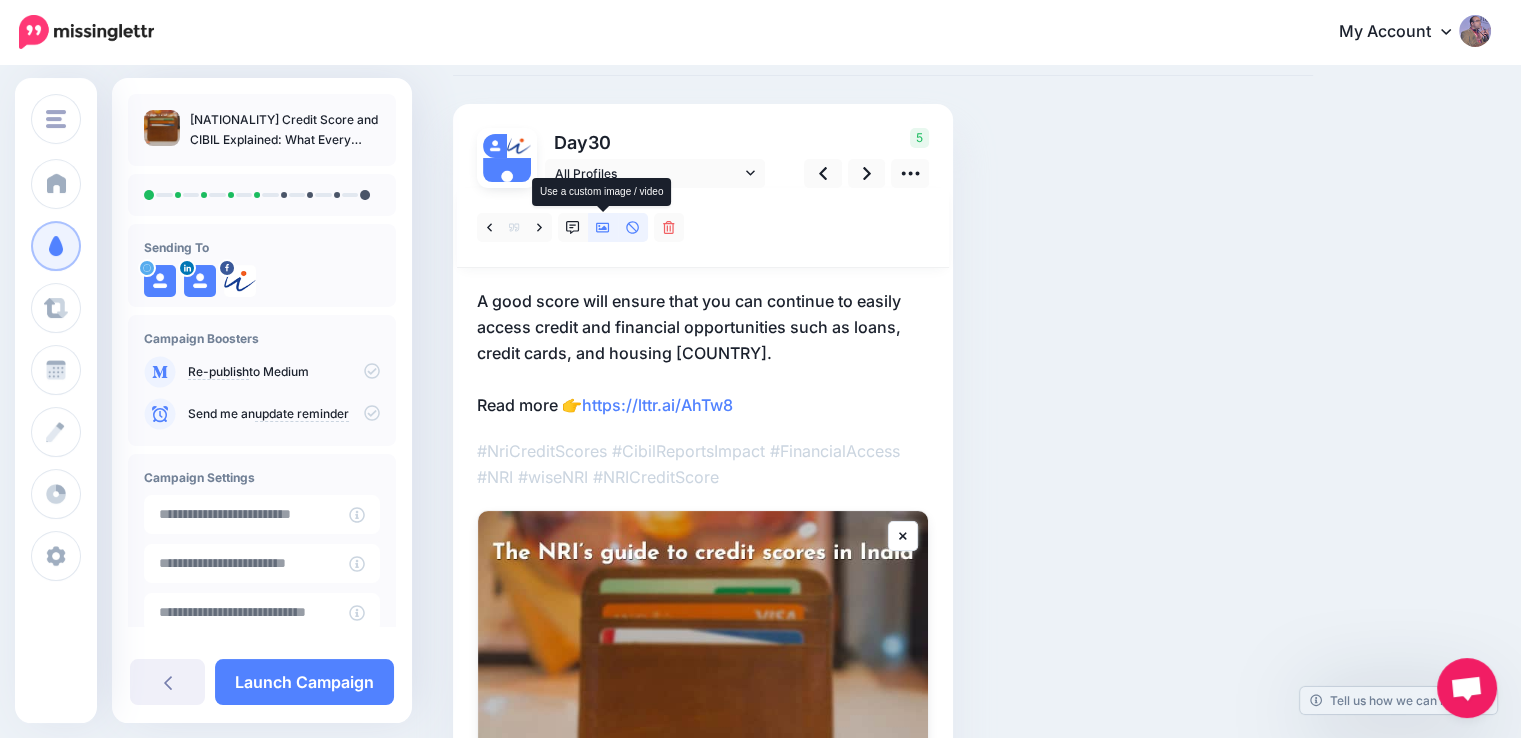 click 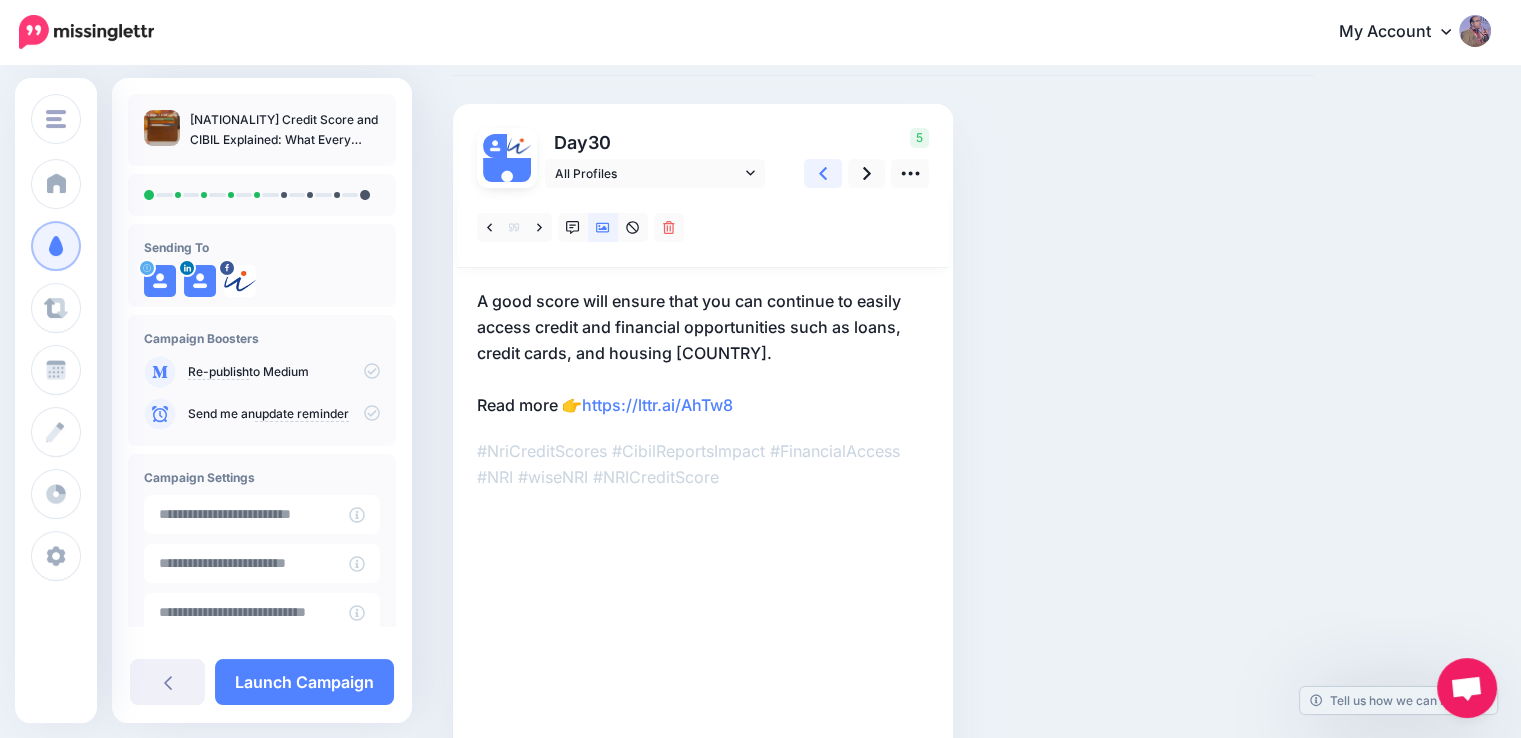 click at bounding box center [823, 173] 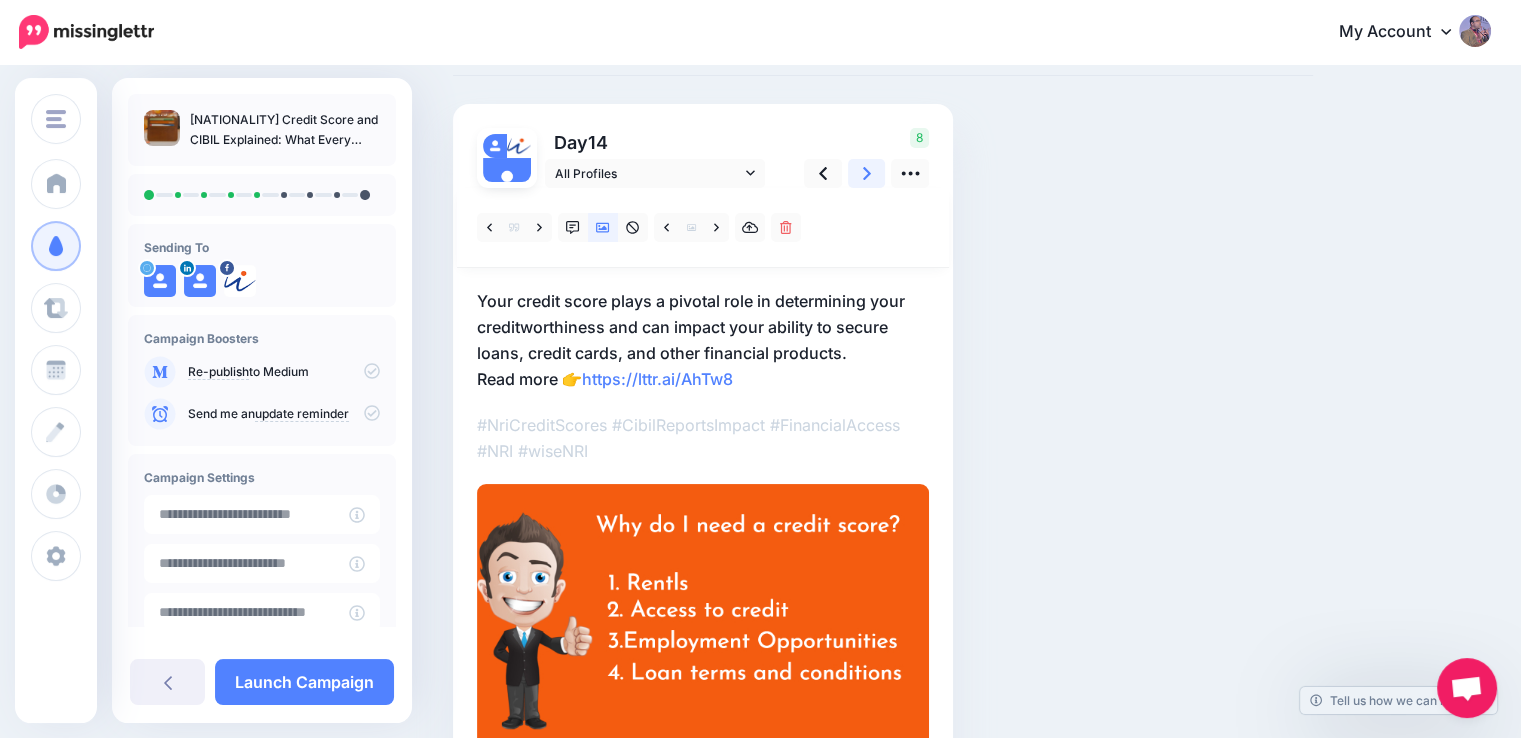 click at bounding box center [867, 173] 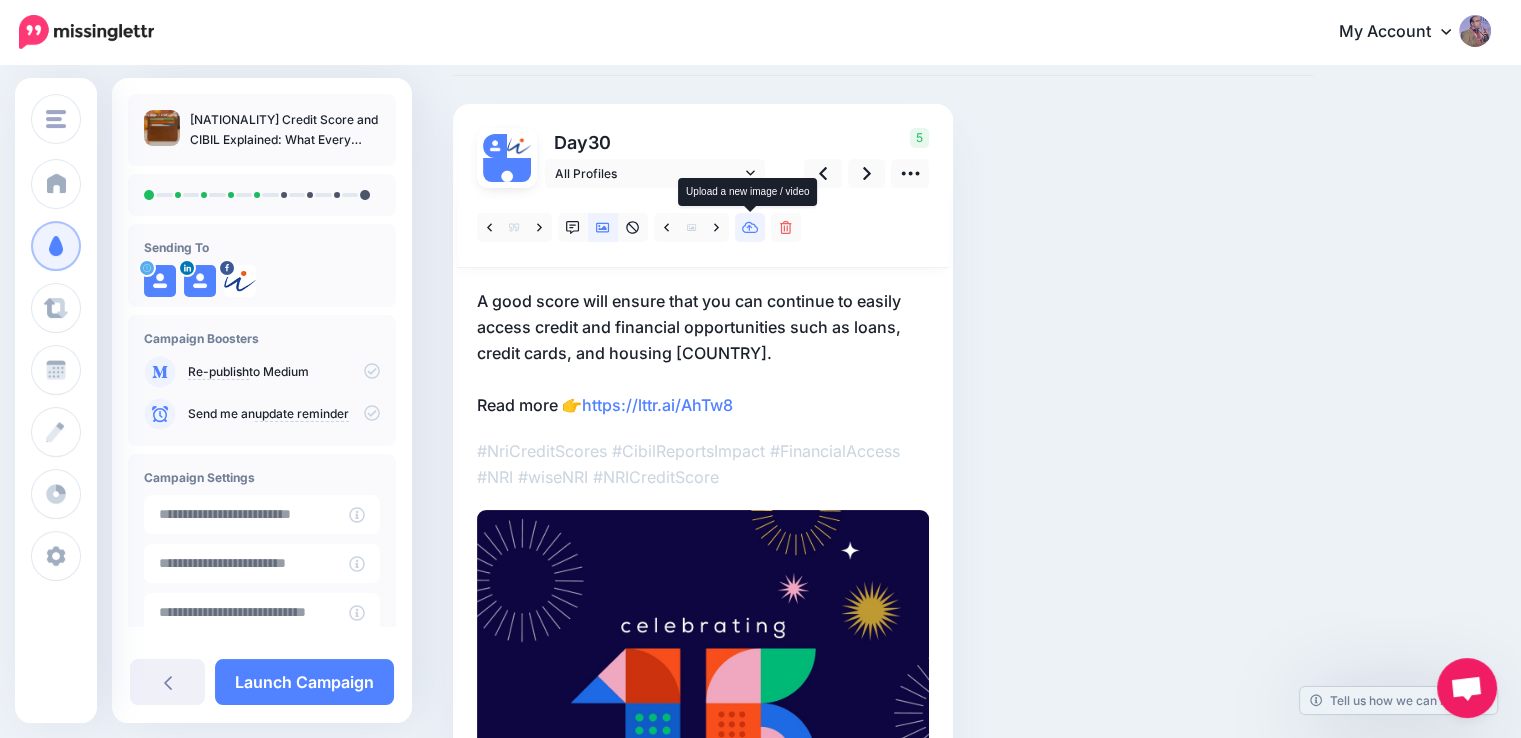 click 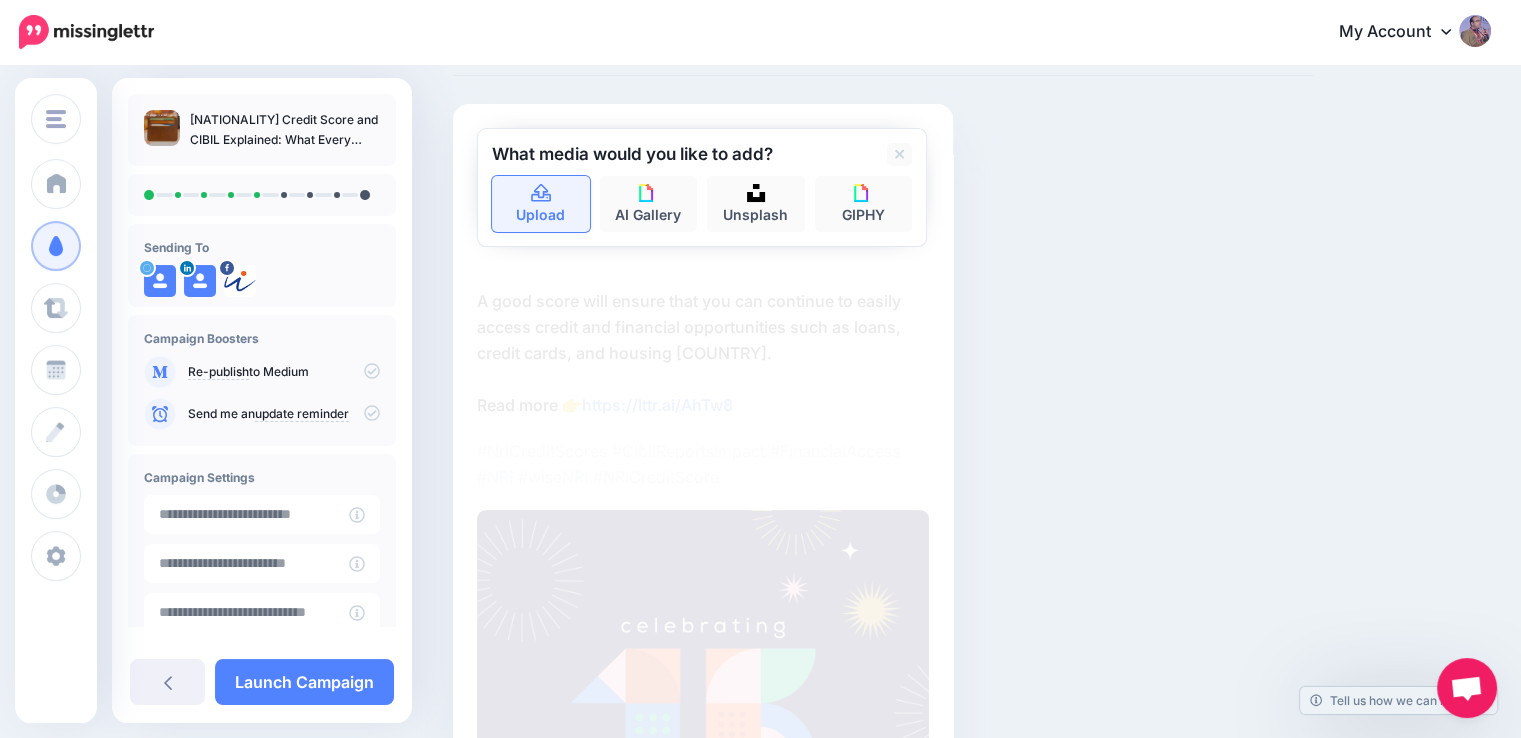 click on "Upload" at bounding box center (541, 204) 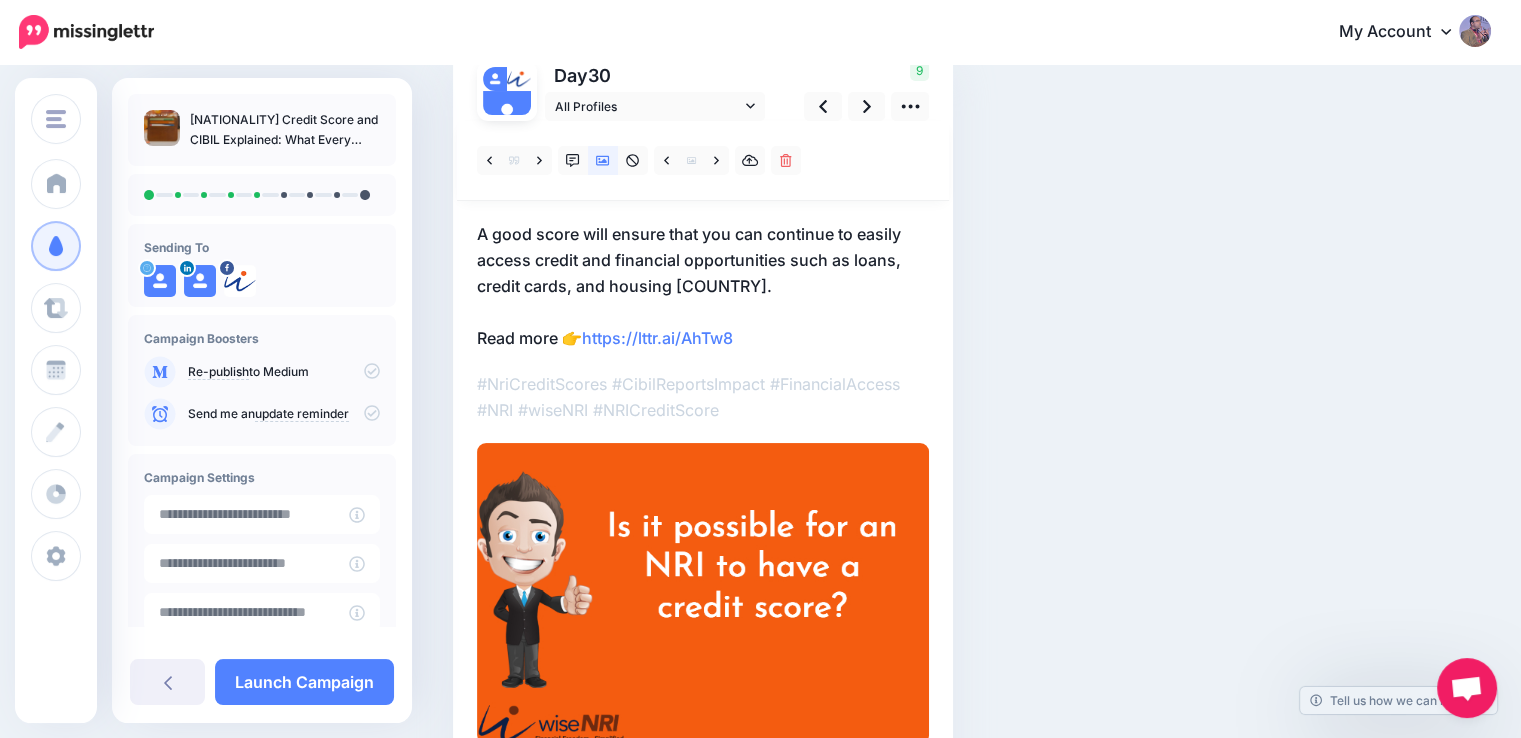 scroll, scrollTop: 200, scrollLeft: 0, axis: vertical 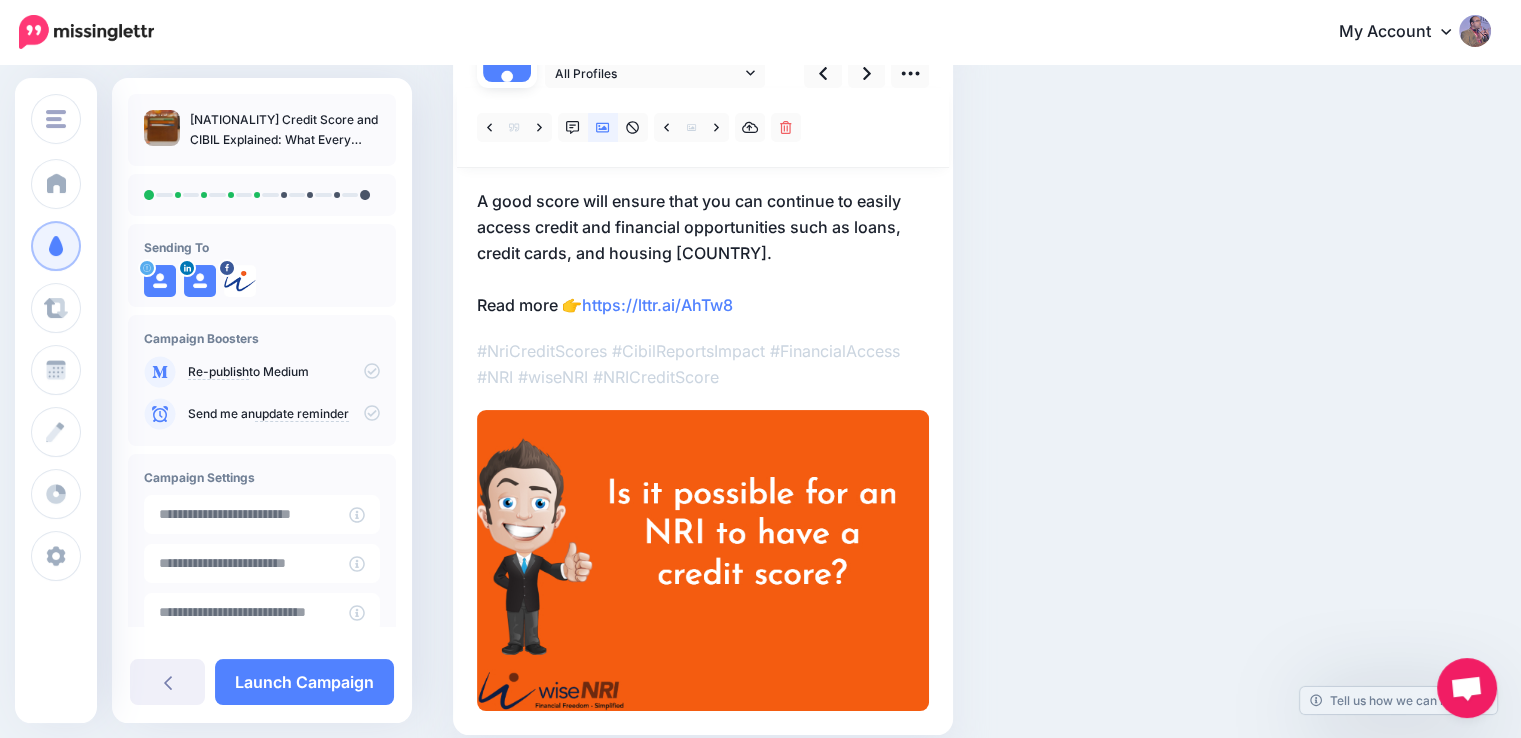click on "A good score will ensure that you can continue to easily access credit and financial opportunities such as loans, credit cards, and housing India. Read more 👉  https://lttr.ai/AhTw8" at bounding box center (703, 253) 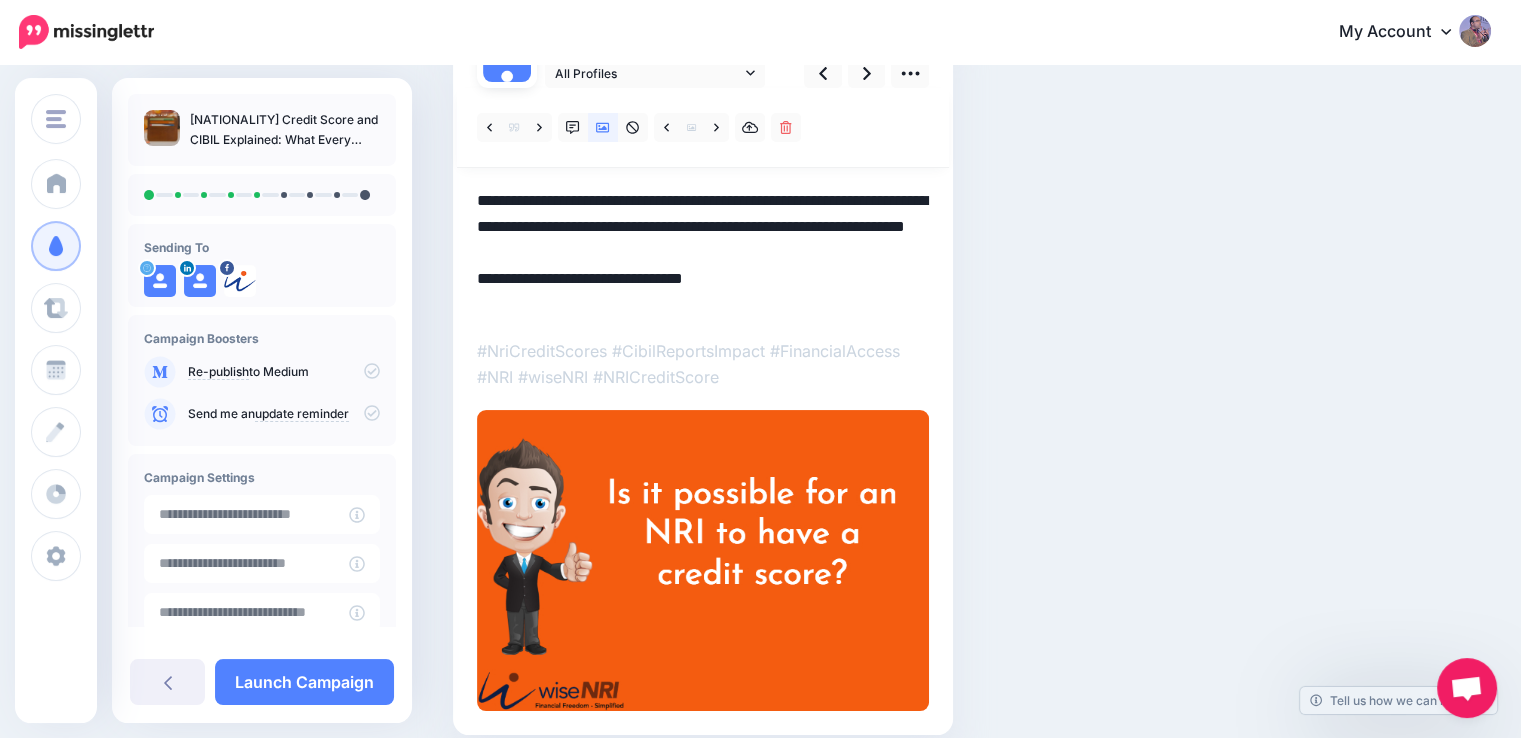 scroll, scrollTop: 0, scrollLeft: 0, axis: both 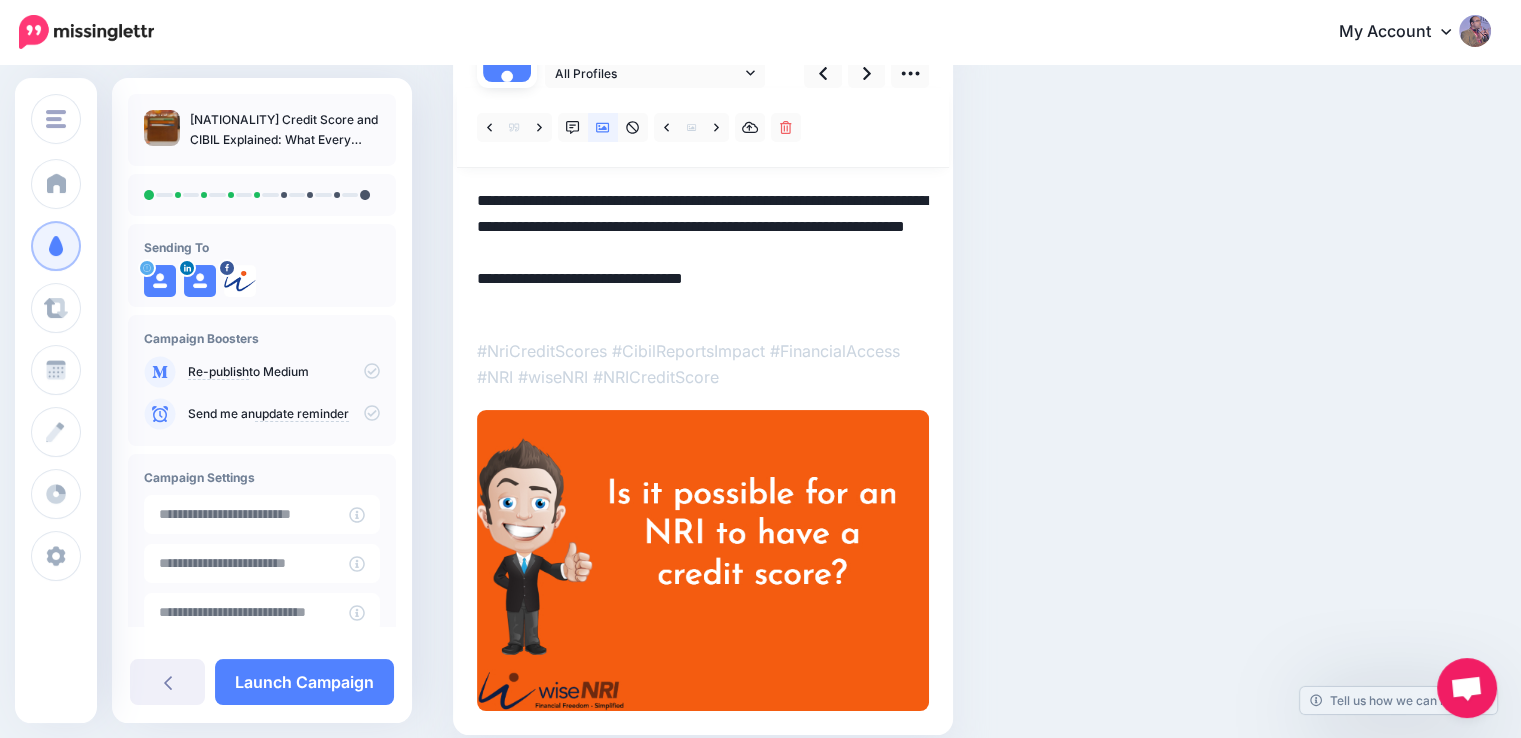 click on "**********" at bounding box center [703, 253] 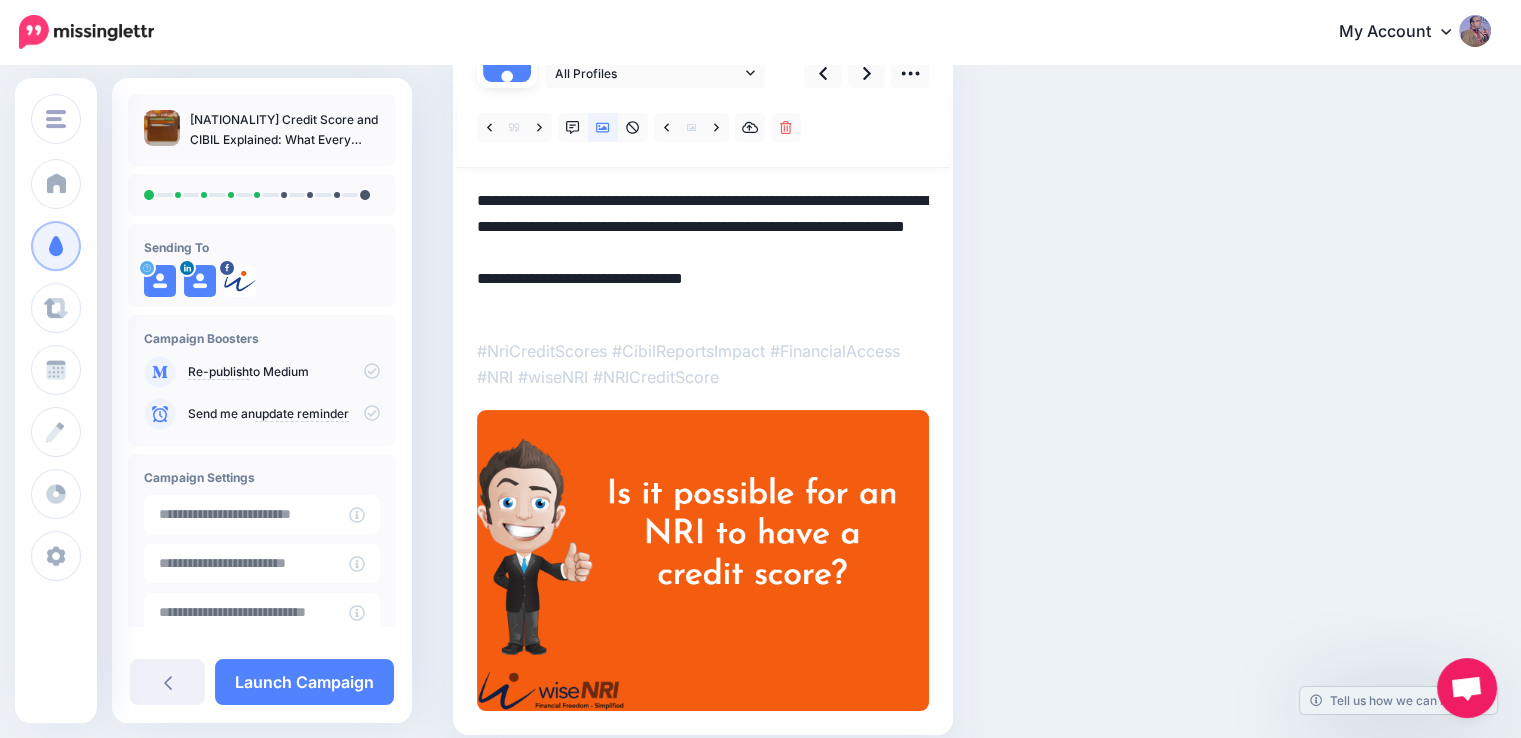 click on "**********" at bounding box center [703, 253] 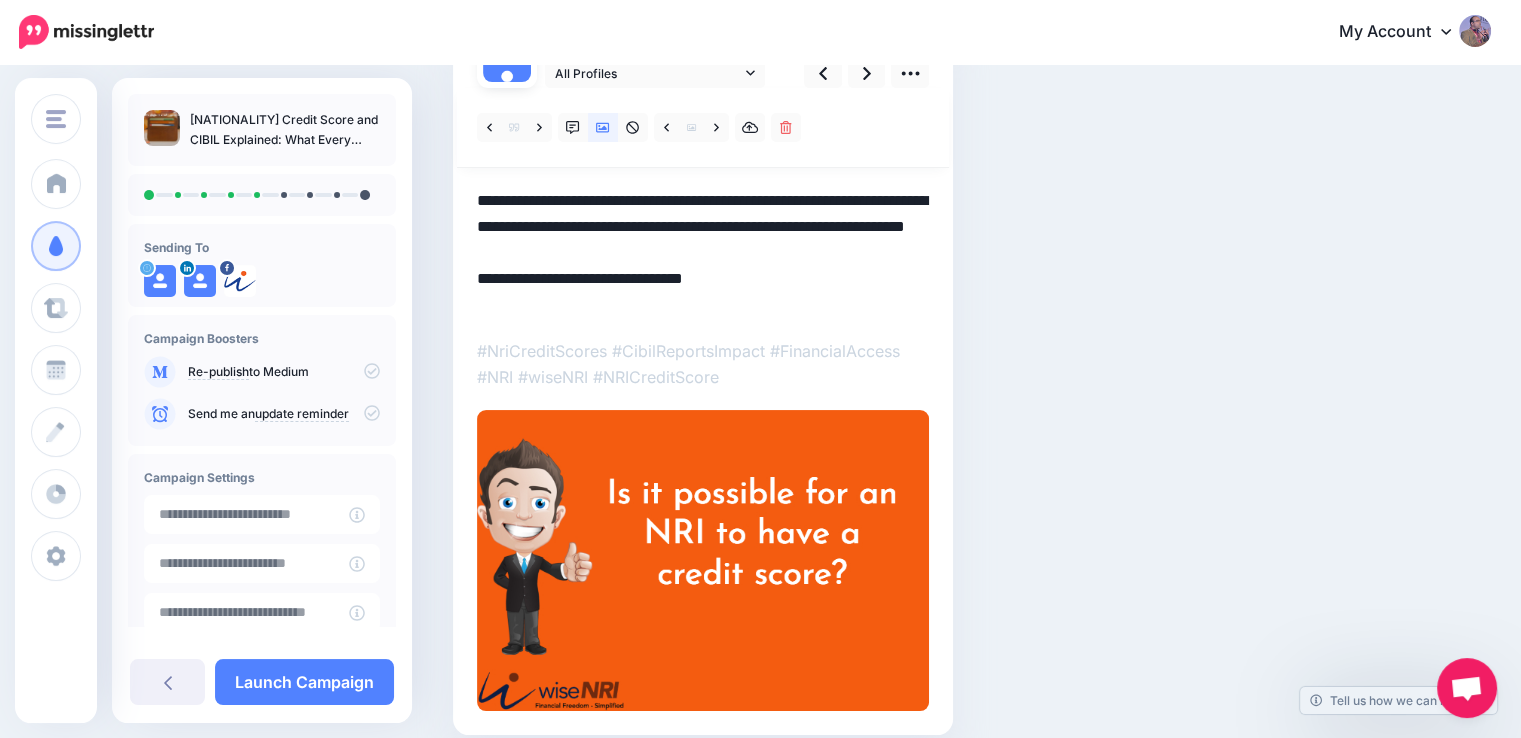 paste 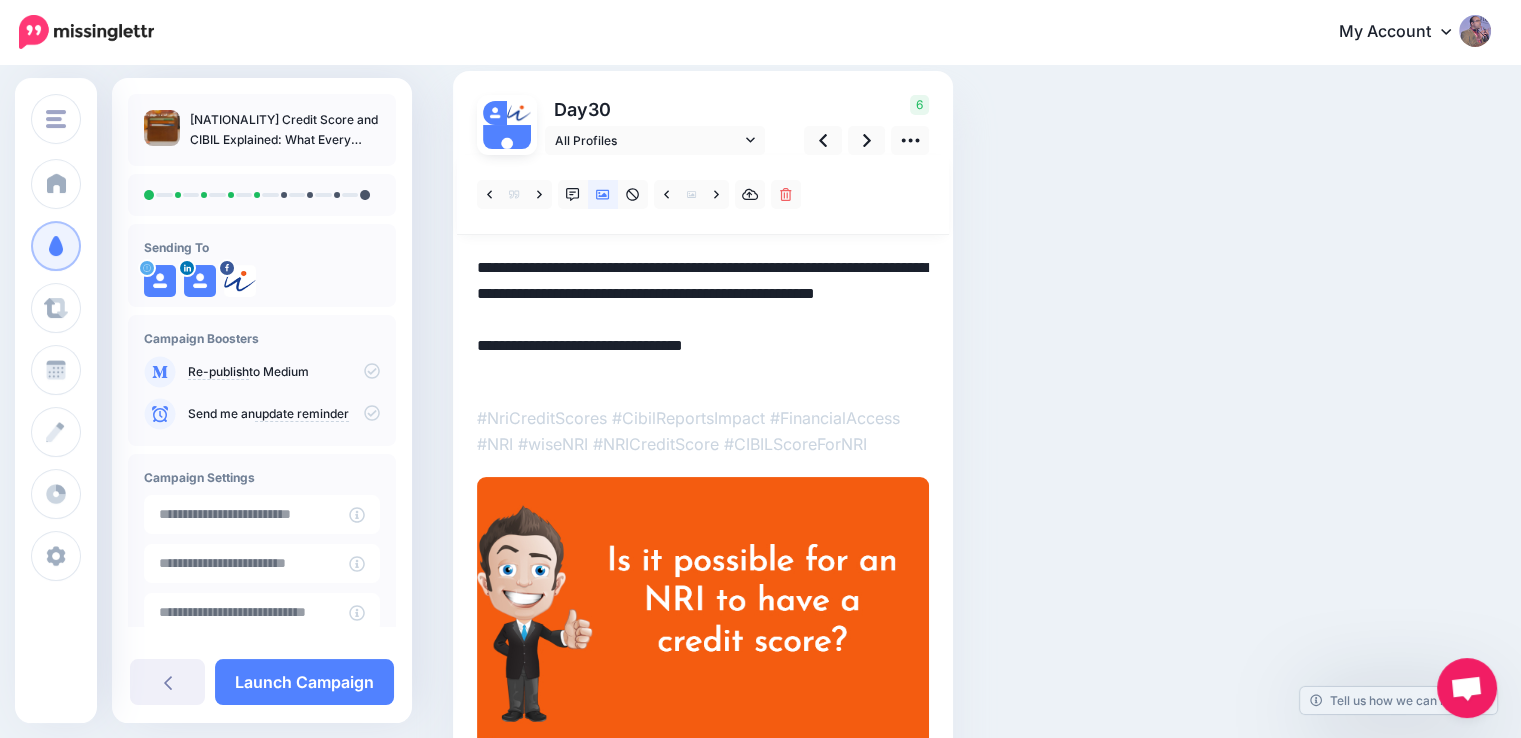 scroll, scrollTop: 100, scrollLeft: 0, axis: vertical 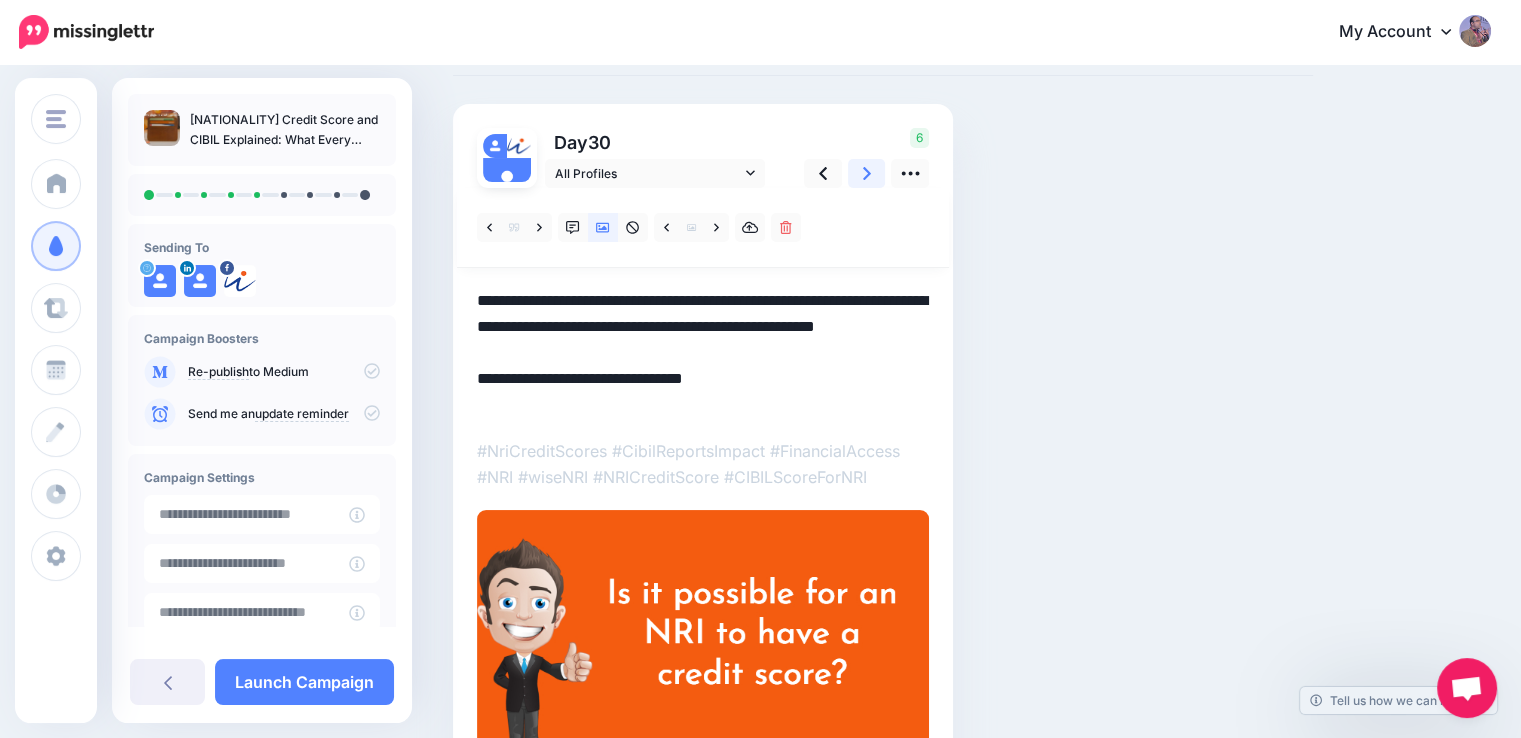 click at bounding box center [867, 173] 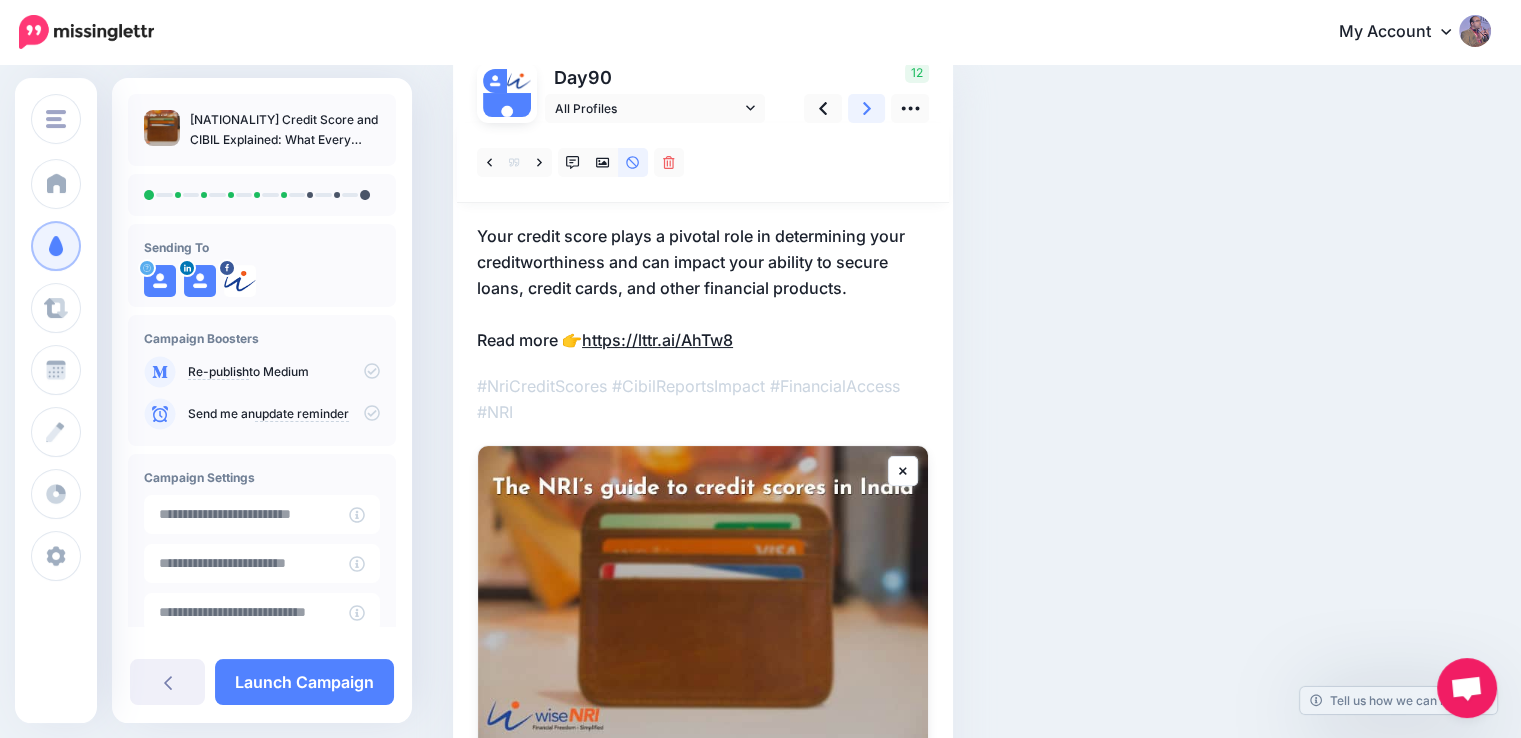 scroll, scrollTop: 200, scrollLeft: 0, axis: vertical 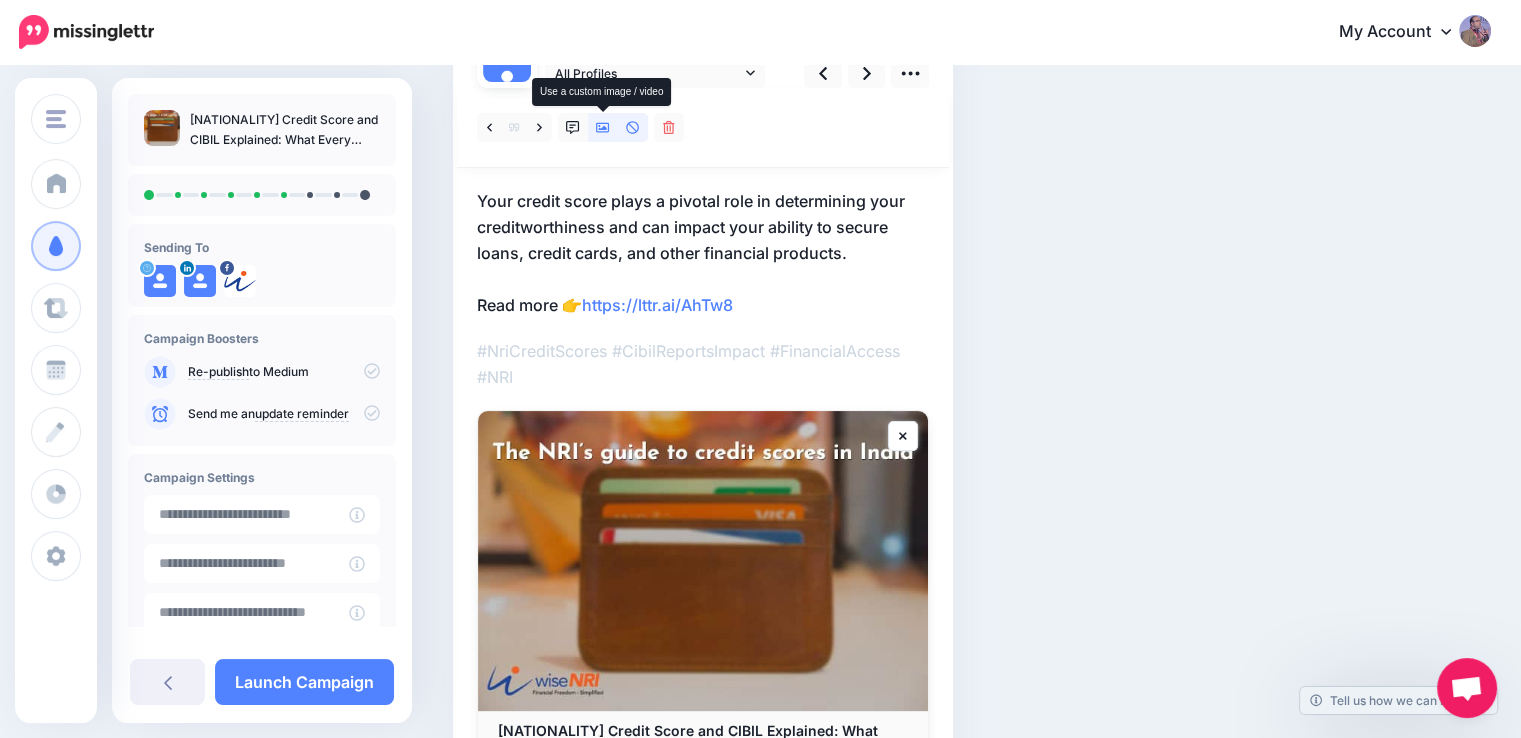 click 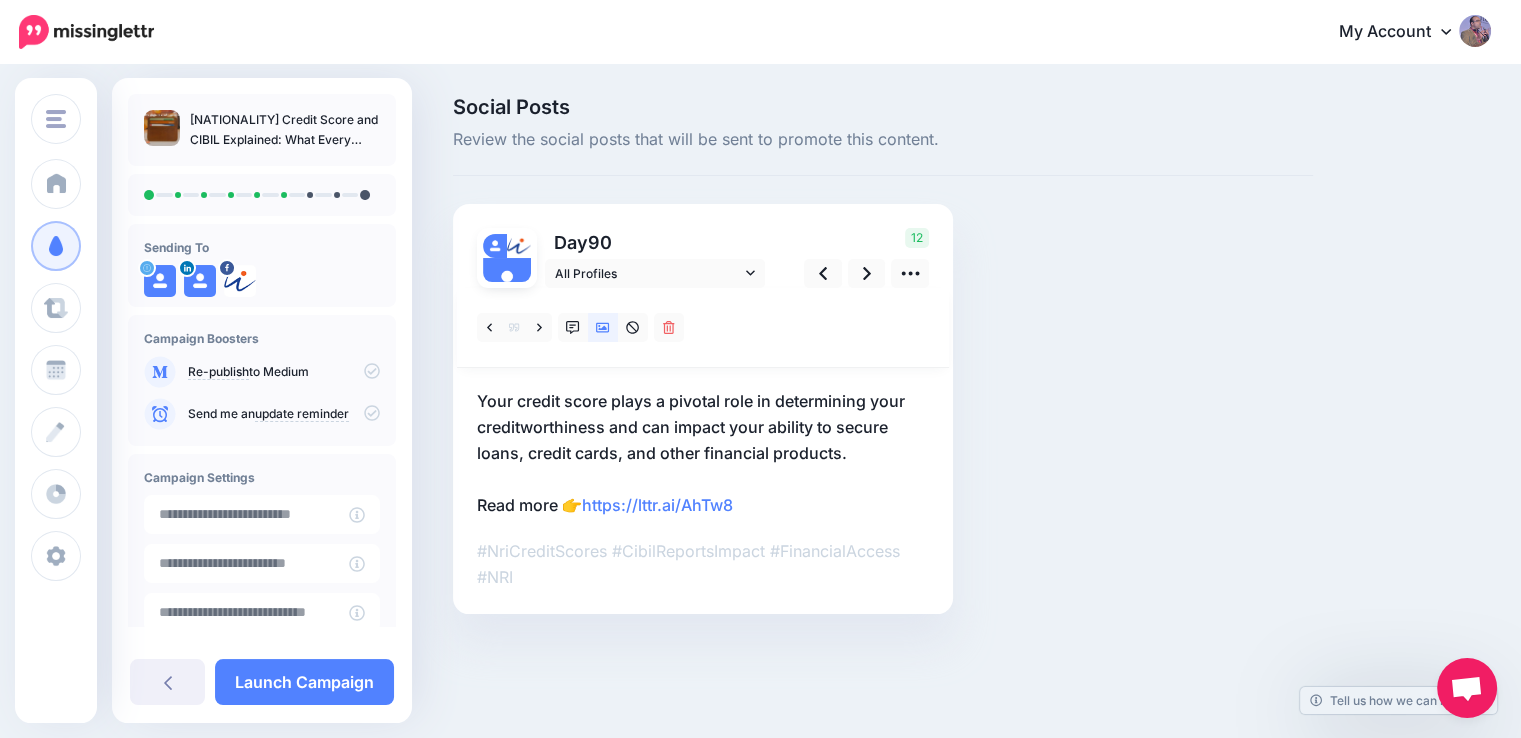 scroll, scrollTop: 0, scrollLeft: 0, axis: both 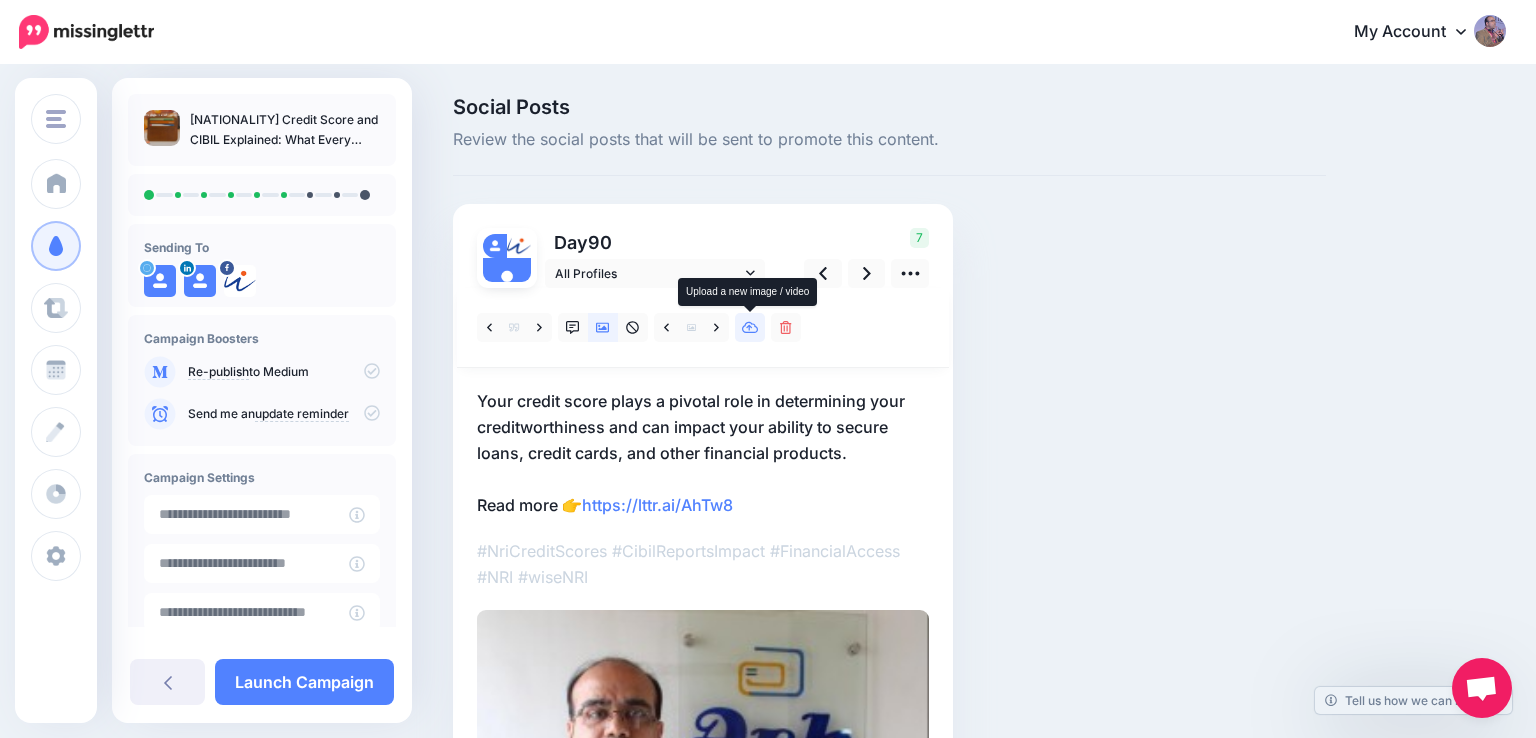 click 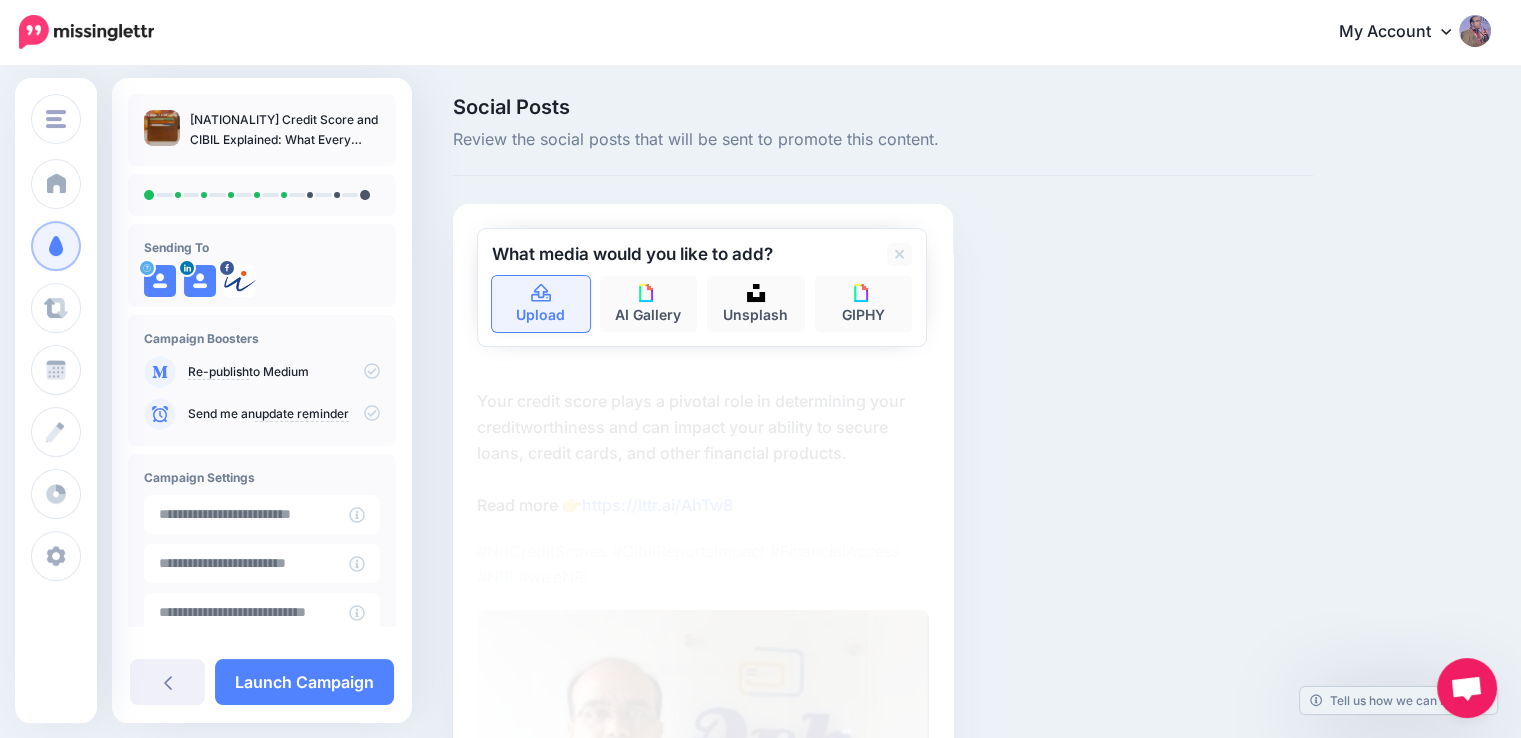 click on "Upload" at bounding box center [541, 304] 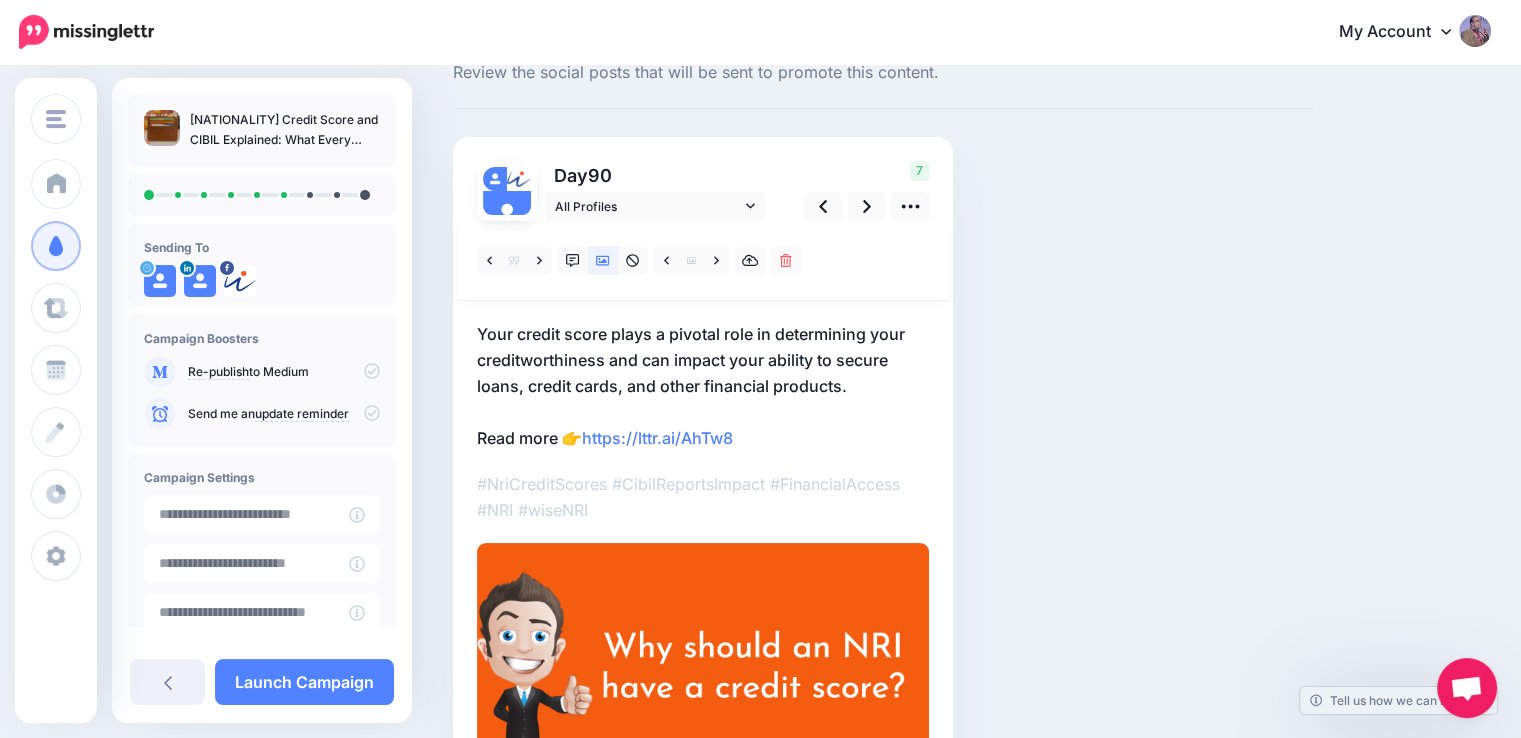 scroll, scrollTop: 100, scrollLeft: 0, axis: vertical 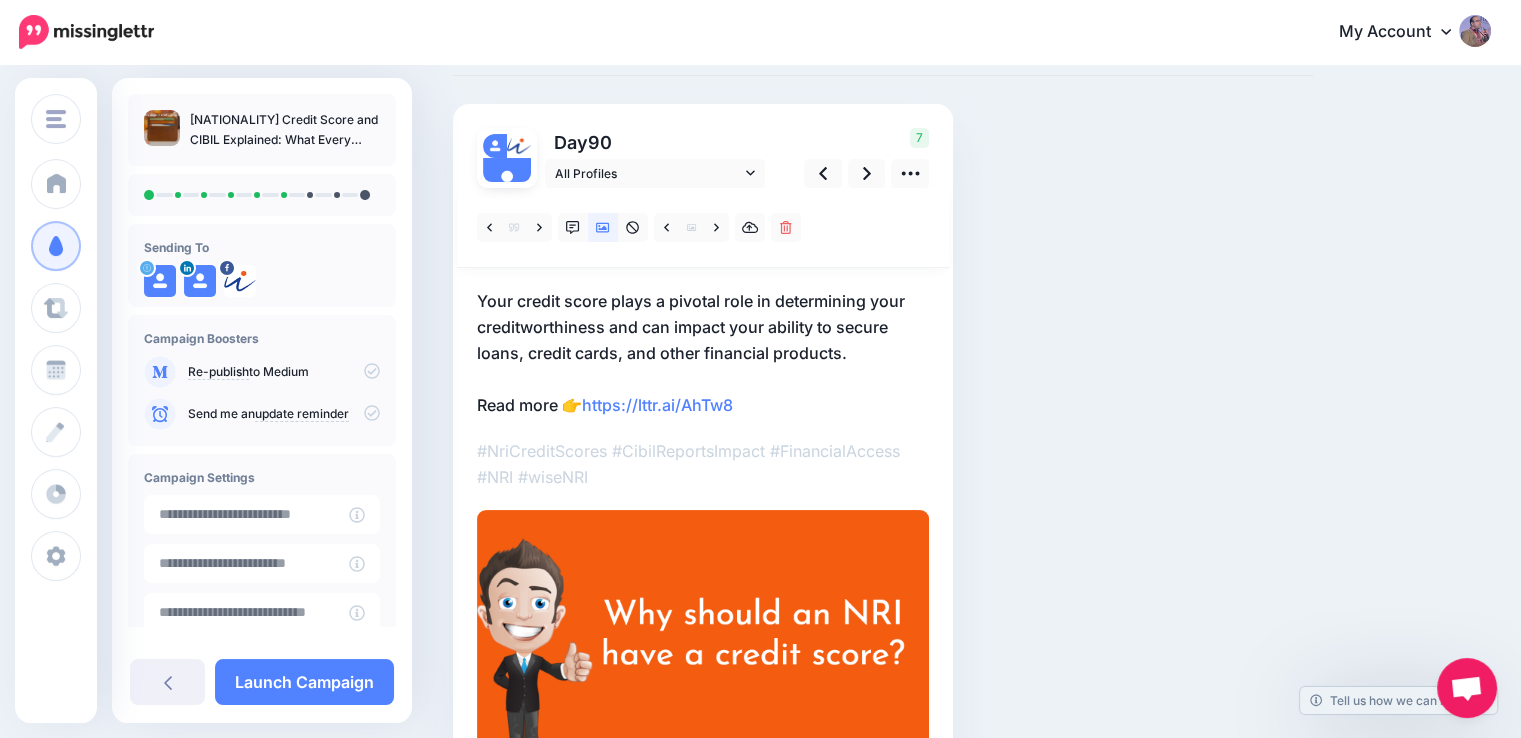 click on "Your credit score plays a pivotal role in determining your creditworthiness and can impact your ability to secure loans, credit cards, and other financial products. Read more 👉  https://lttr.ai/AhTw8" at bounding box center [703, 353] 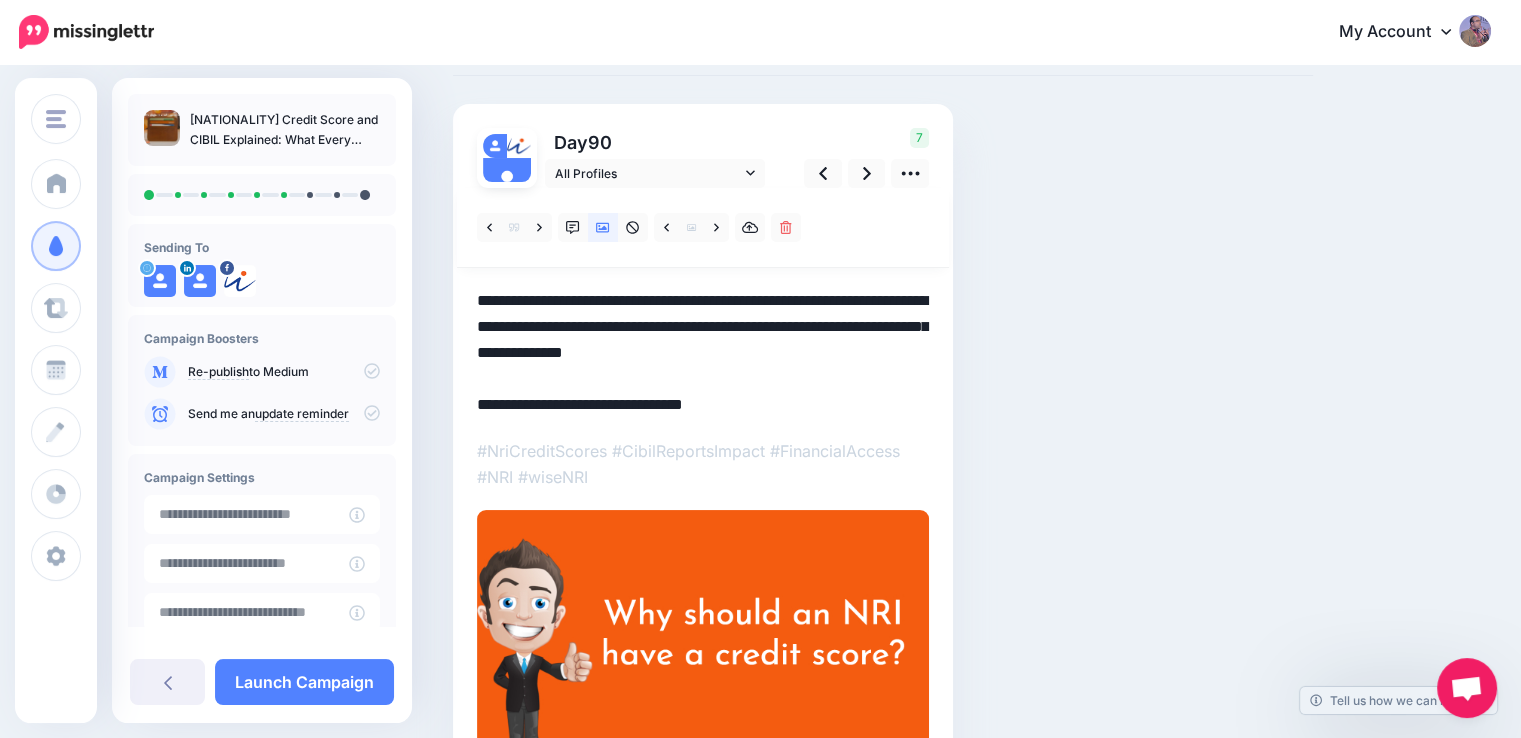 click on "**********" at bounding box center [703, 353] 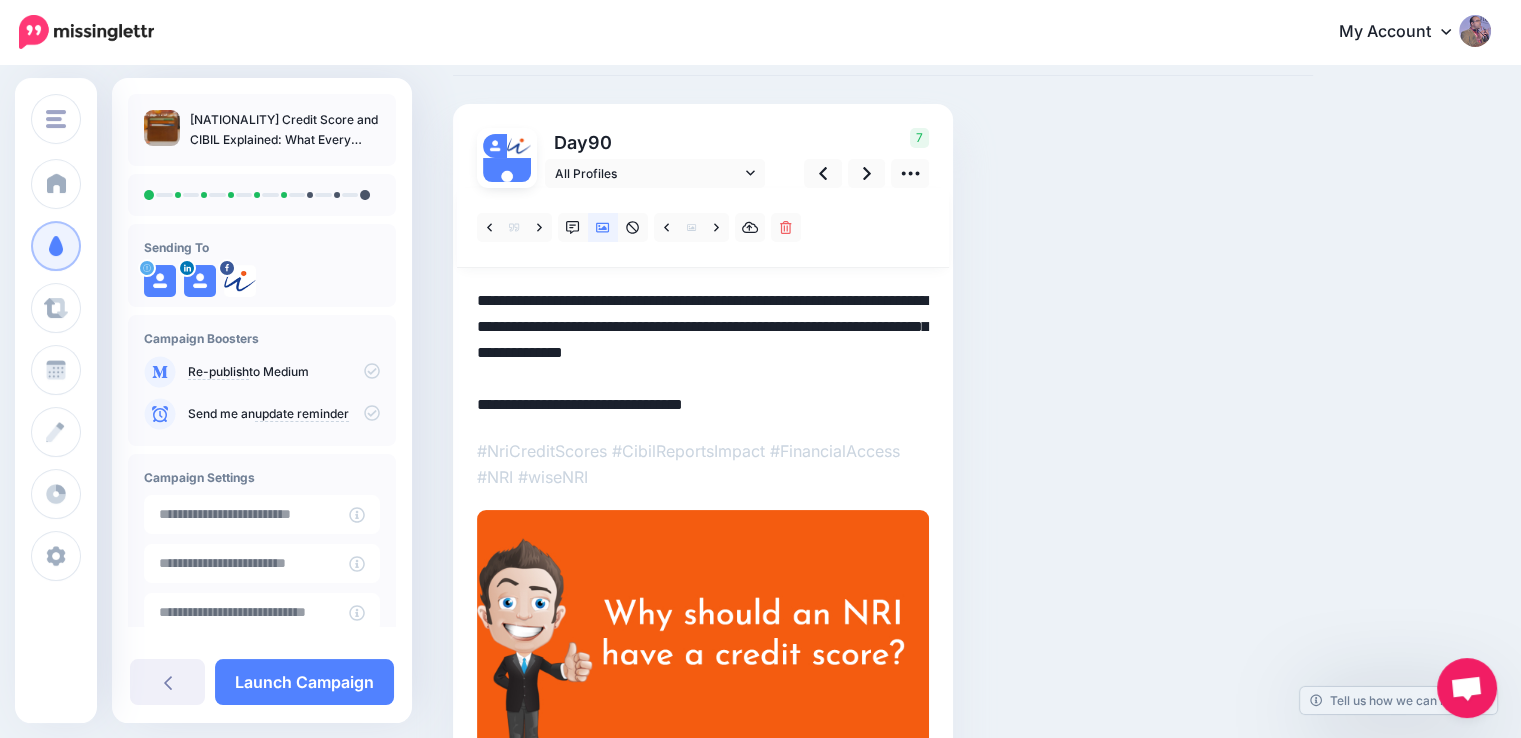 click on "**********" at bounding box center [703, 353] 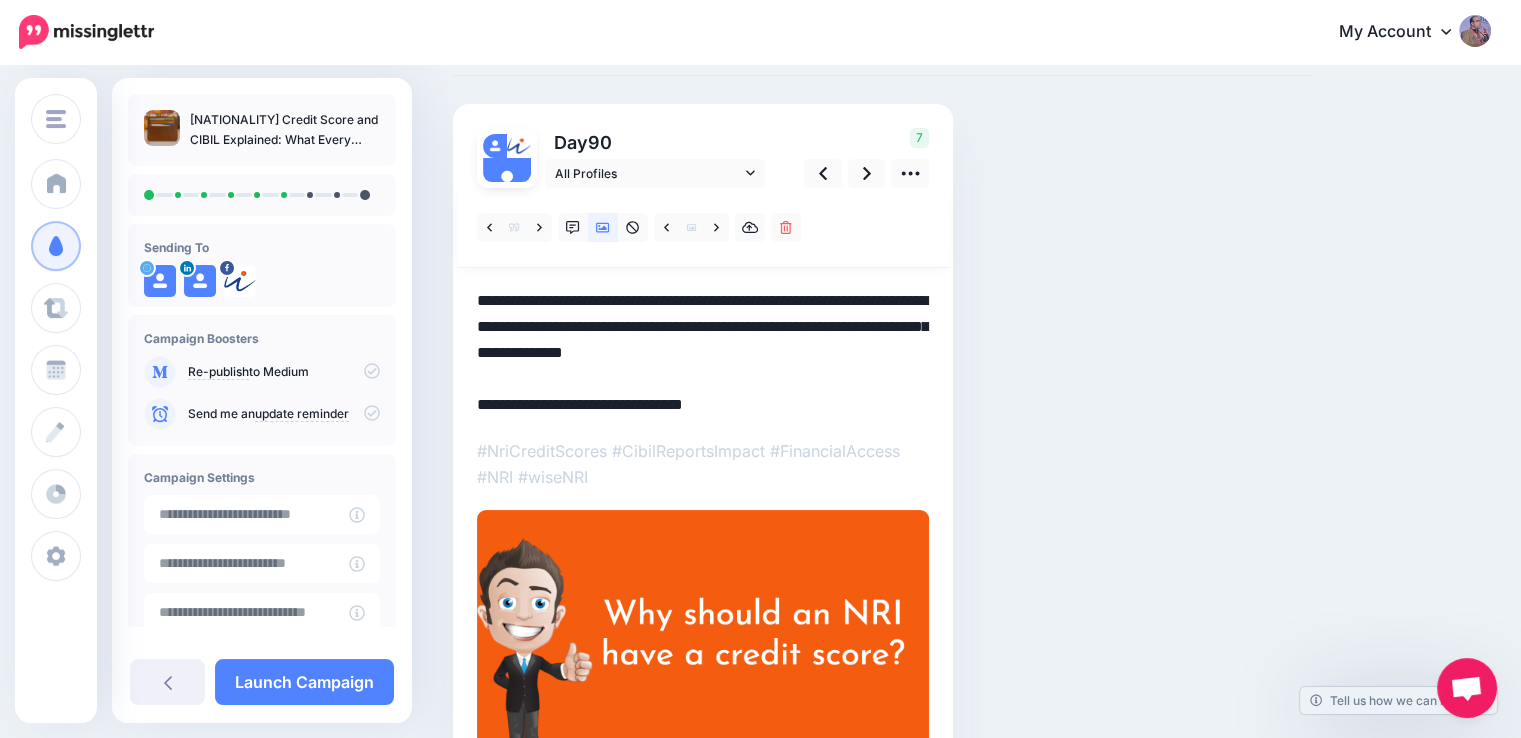 click on "**********" at bounding box center [703, 353] 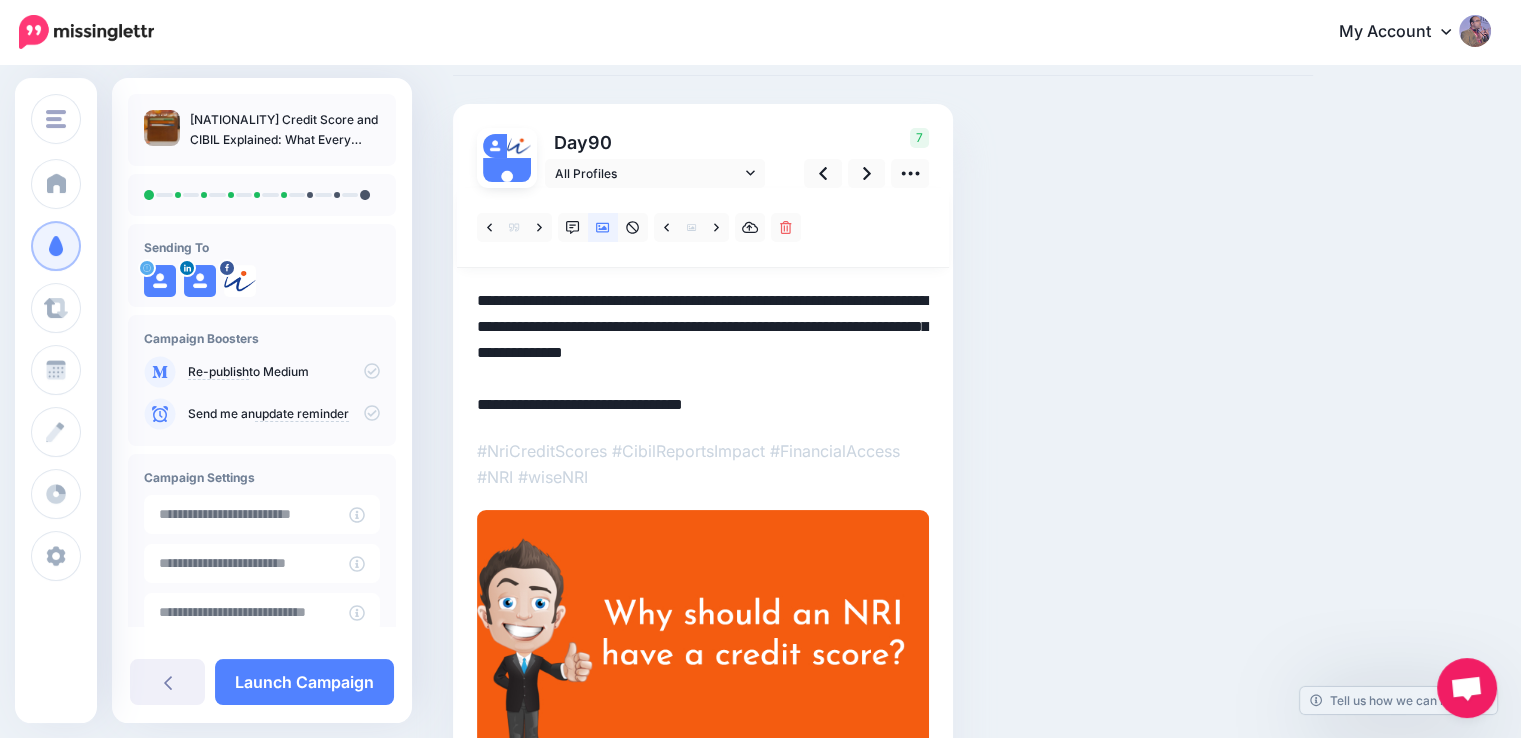 paste on "**********" 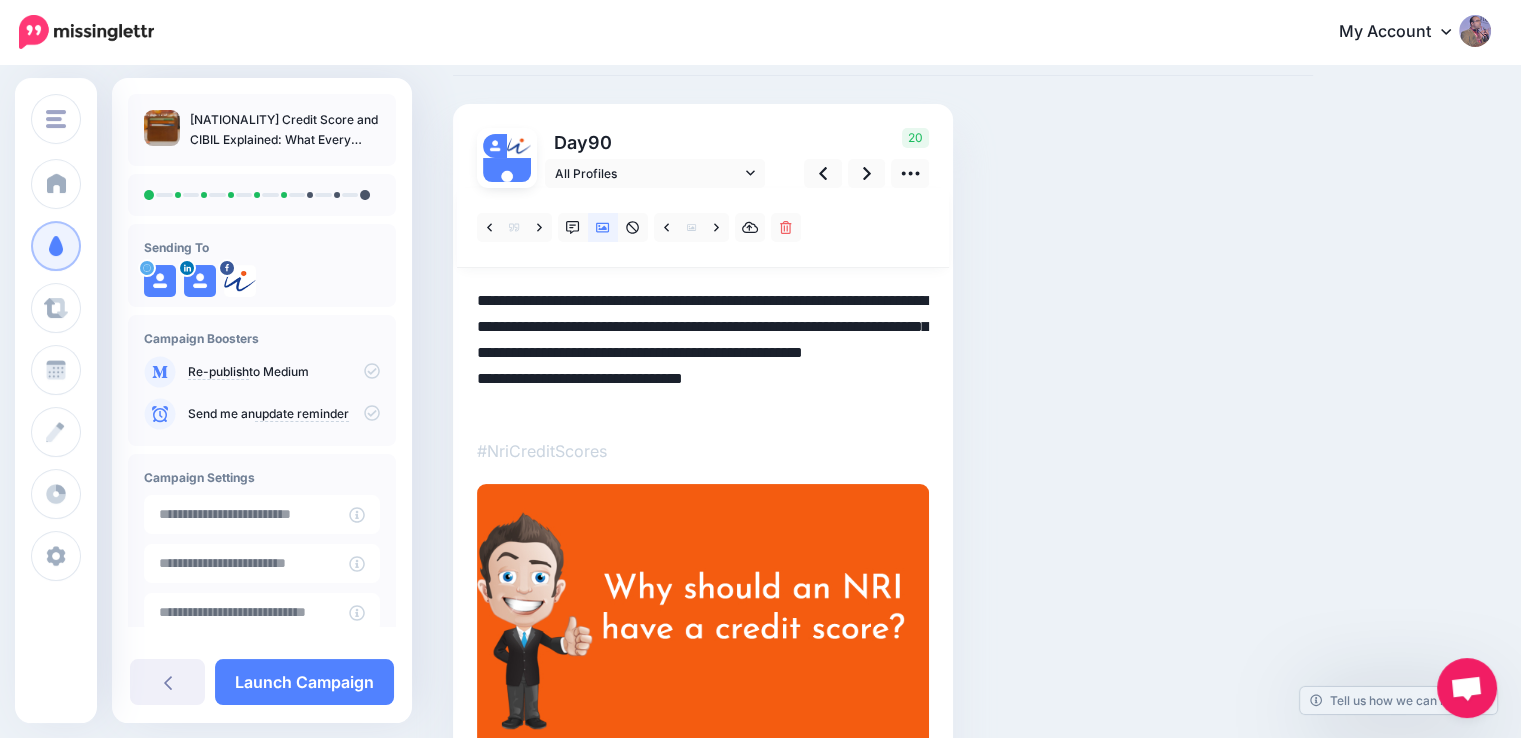 drag, startPoint x: 764, startPoint y: 381, endPoint x: 473, endPoint y: 301, distance: 301.7963 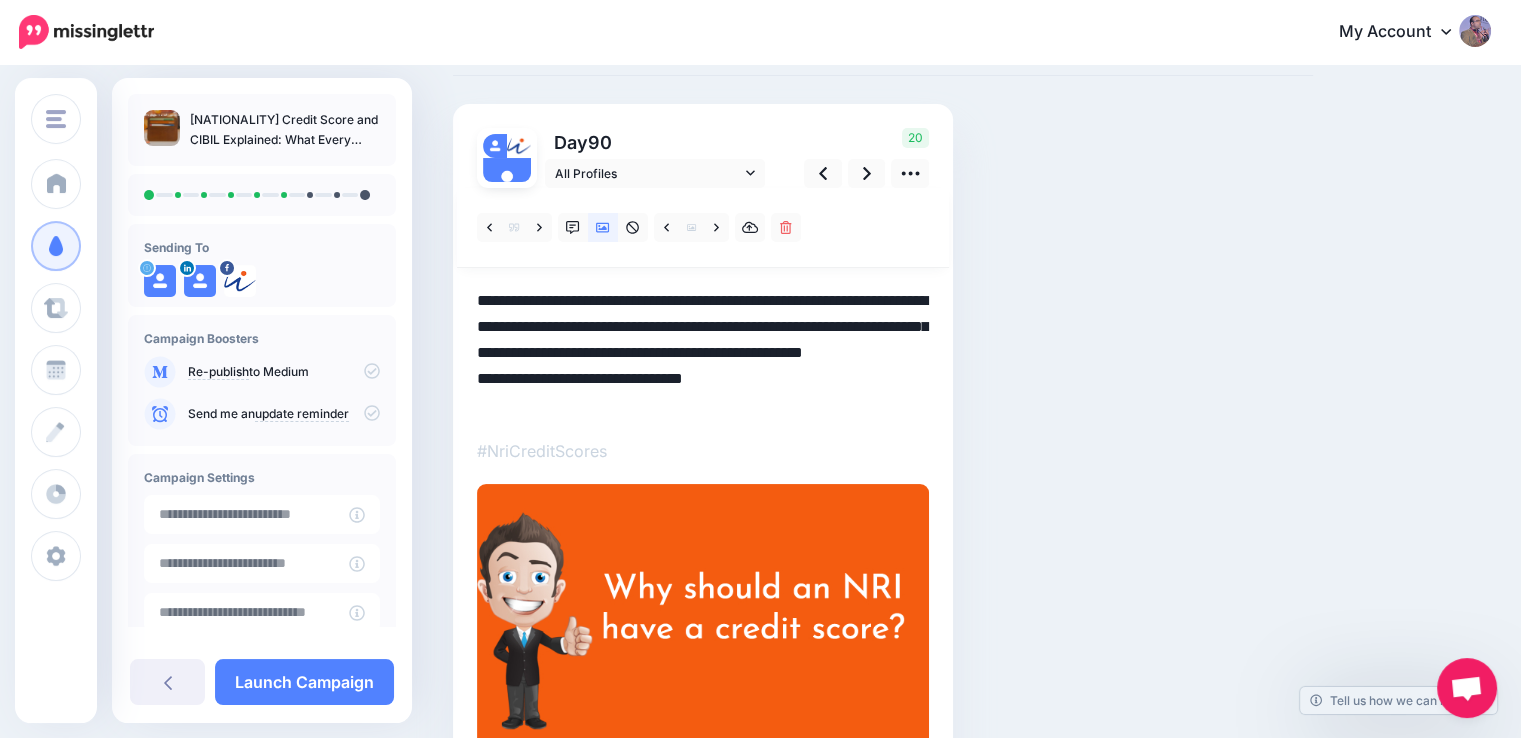 click on "Day  90
All
Profiles" at bounding box center (703, 456) 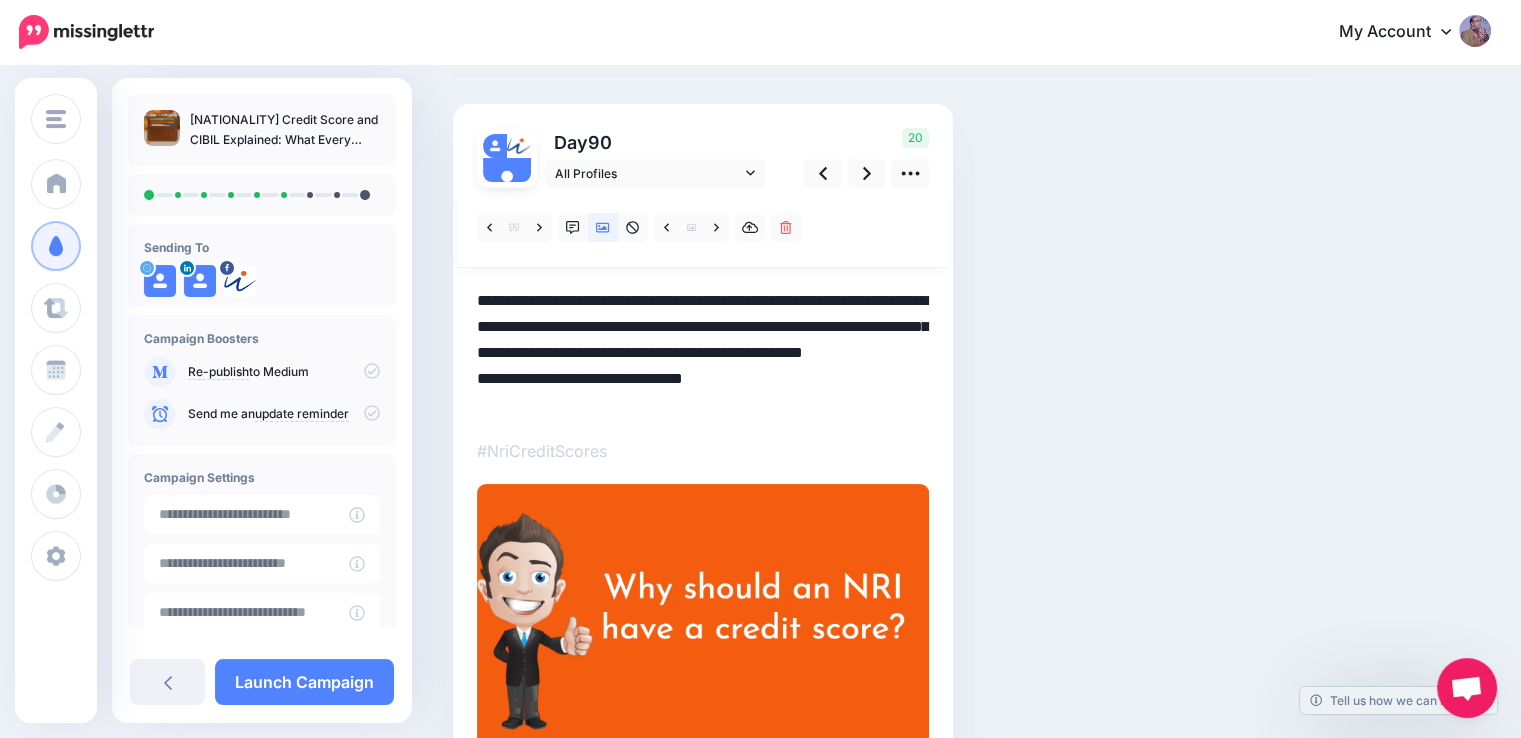 paste 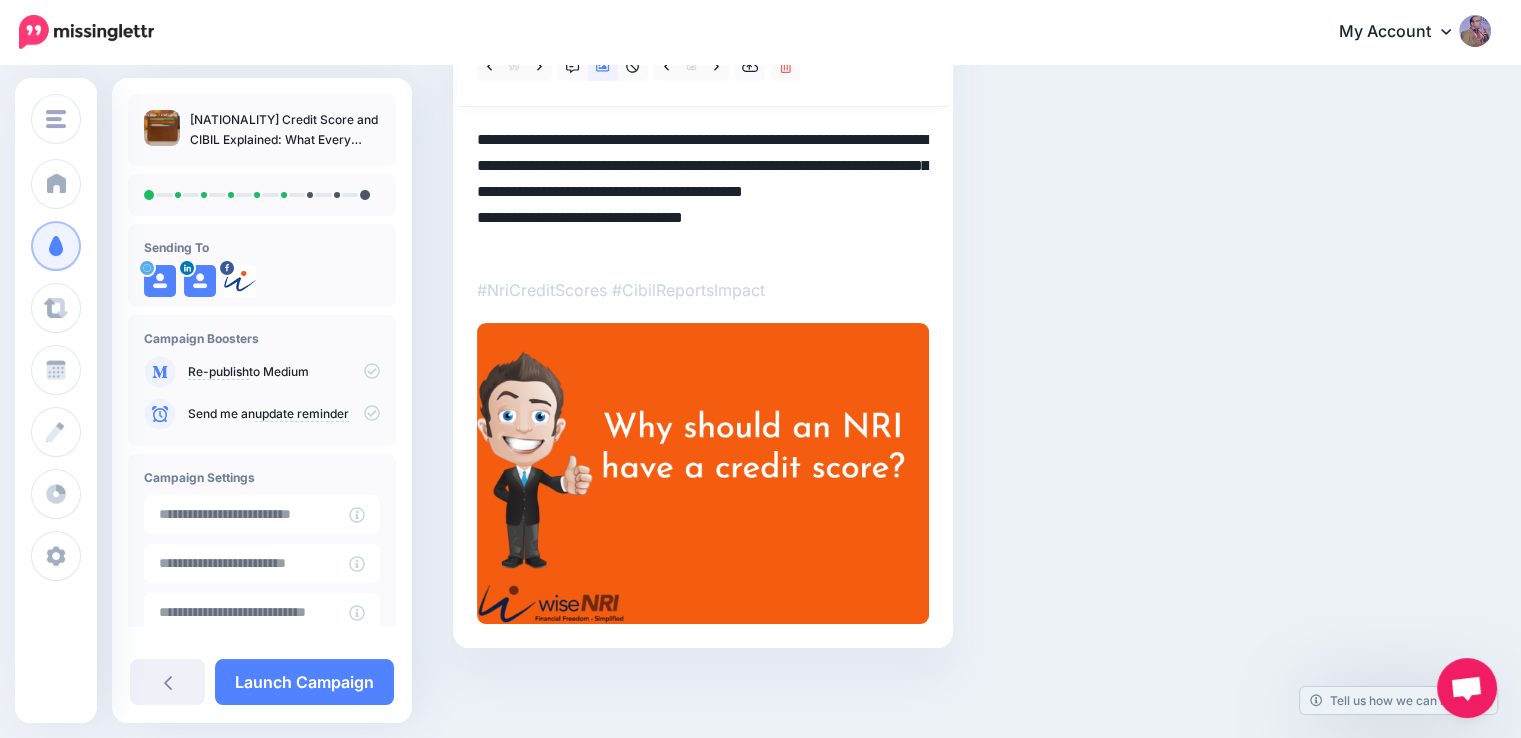 scroll, scrollTop: 0, scrollLeft: 0, axis: both 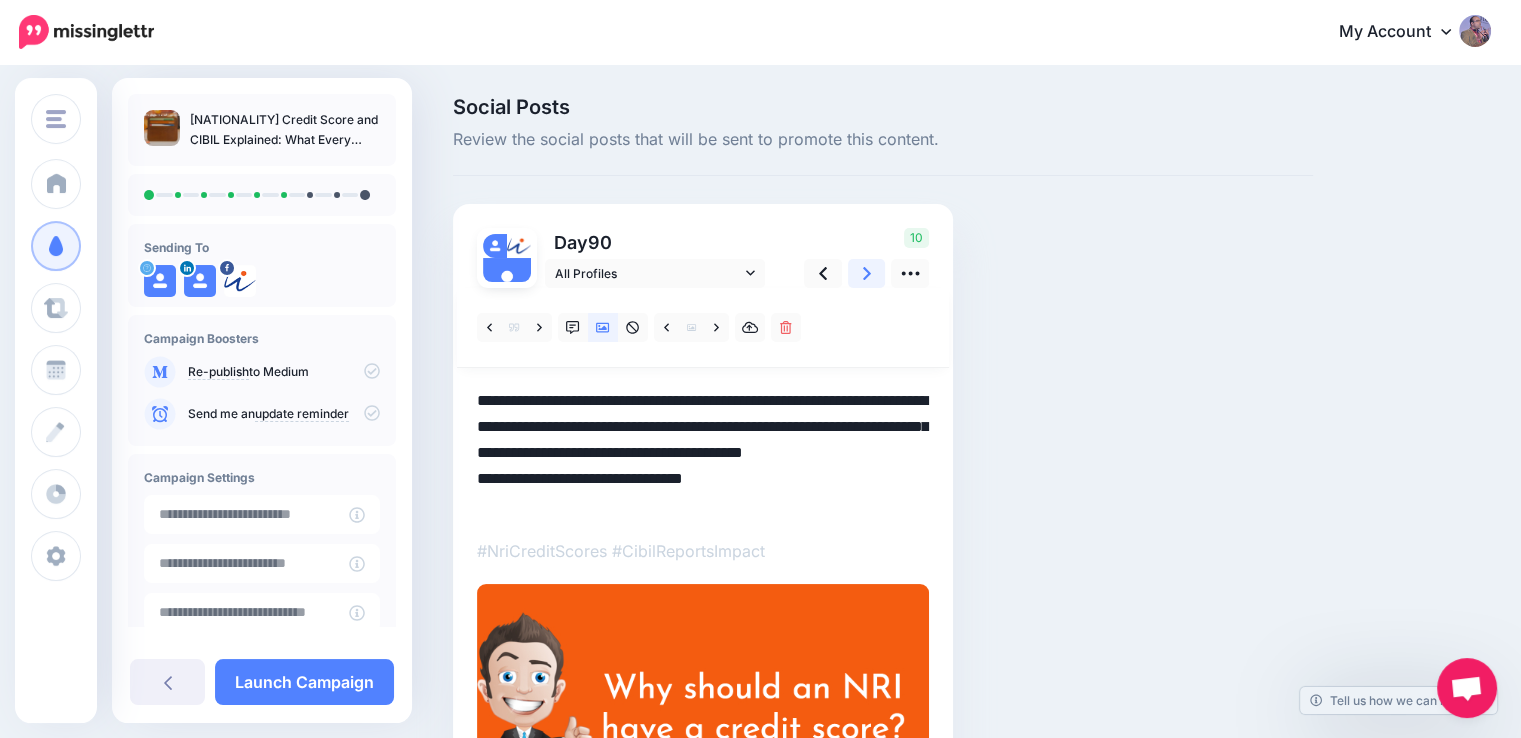 click at bounding box center [867, 273] 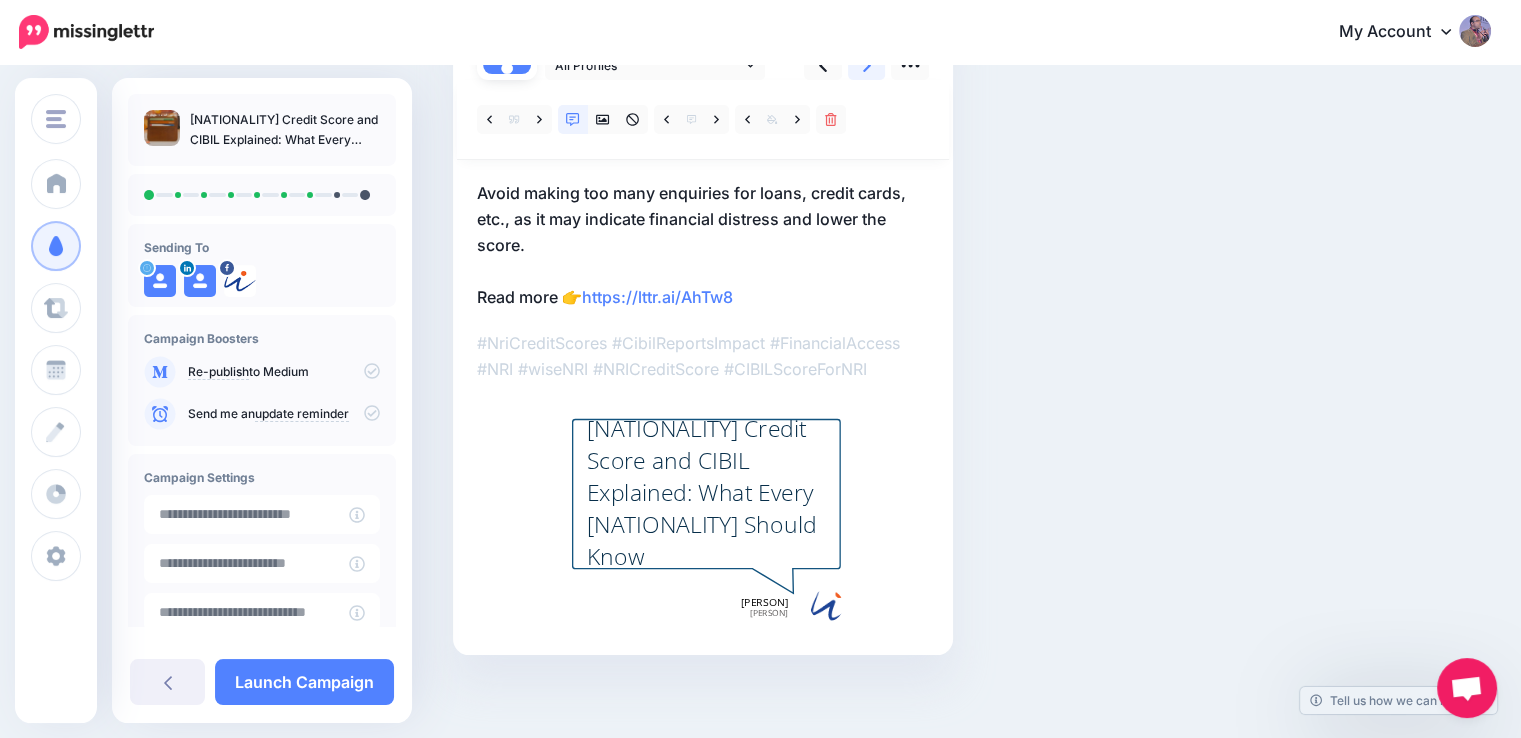 scroll, scrollTop: 215, scrollLeft: 0, axis: vertical 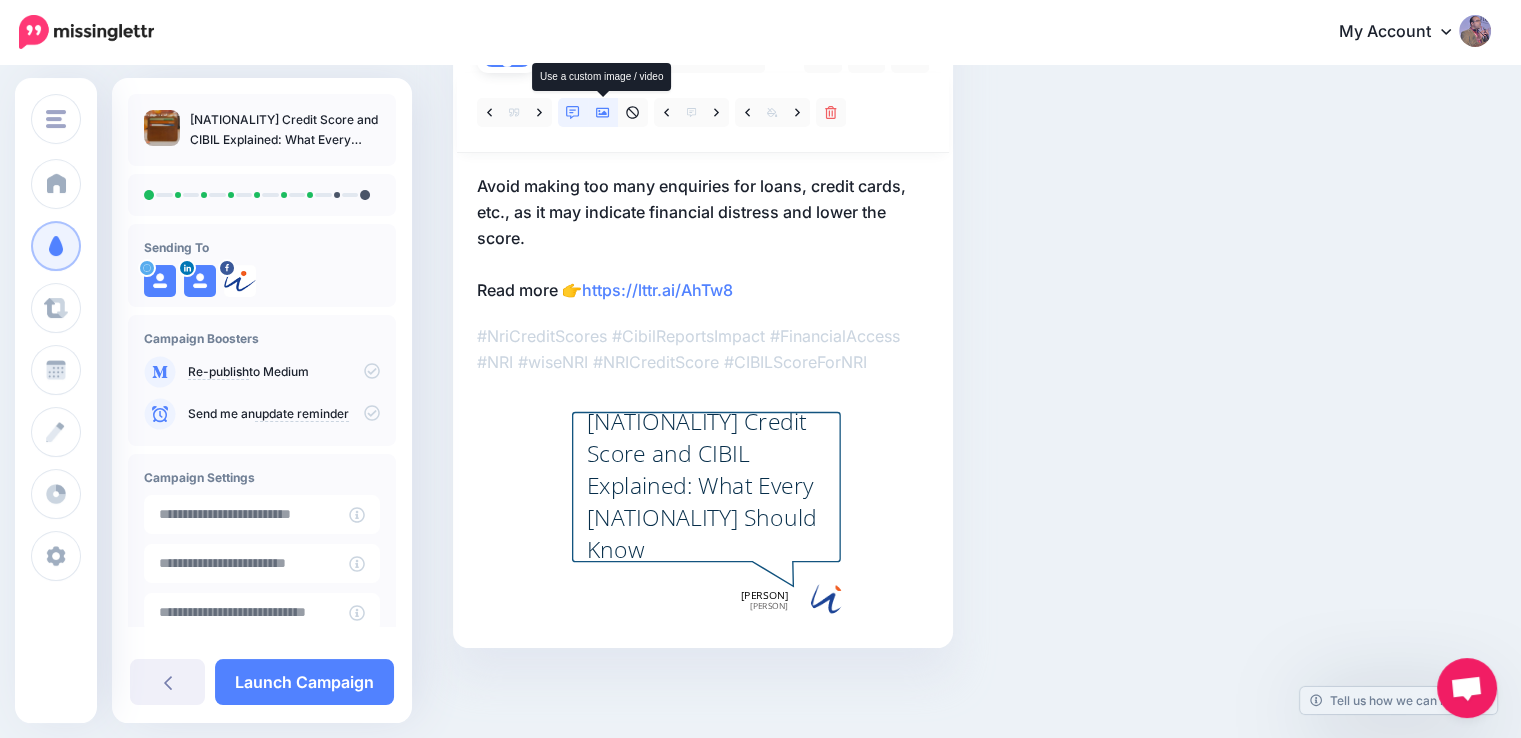 click 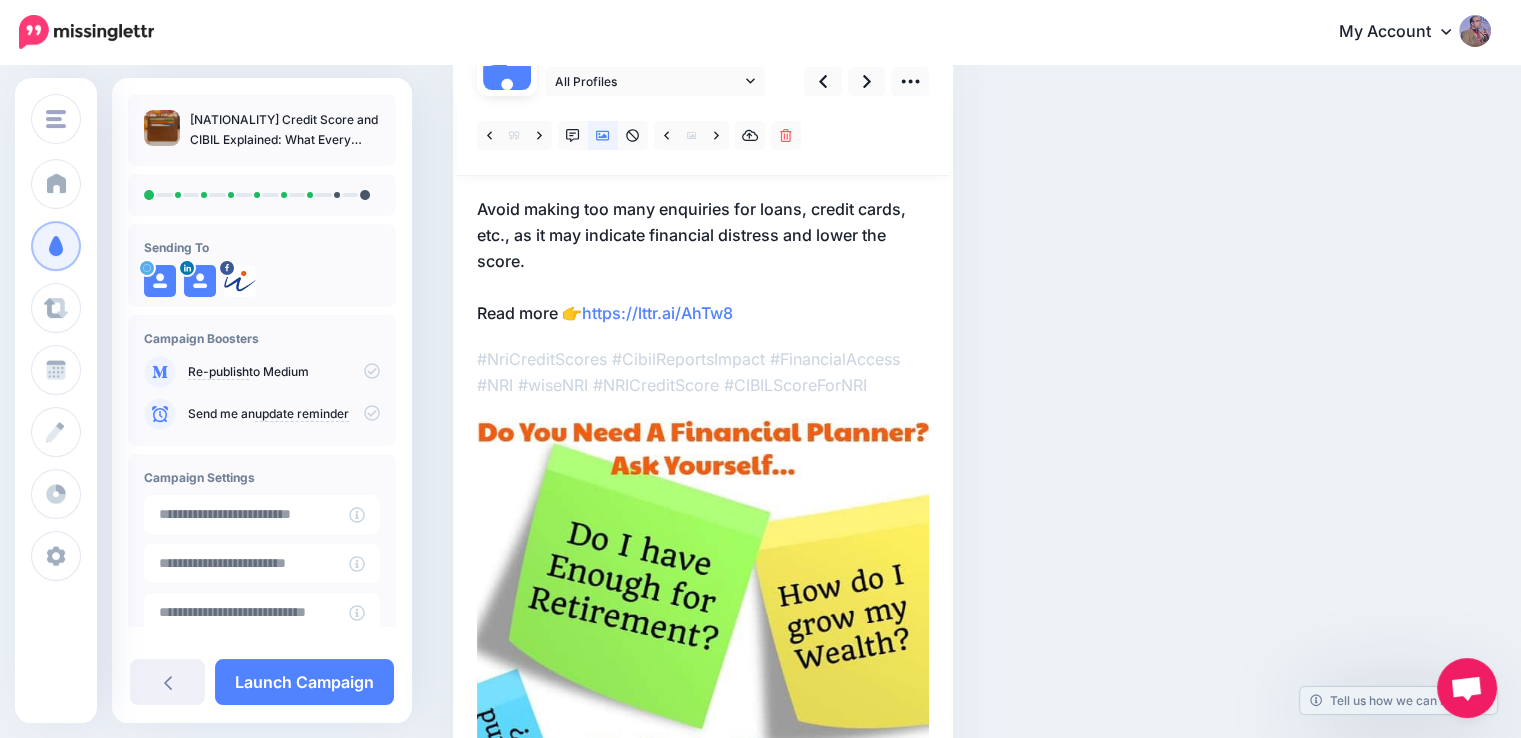 scroll, scrollTop: 200, scrollLeft: 0, axis: vertical 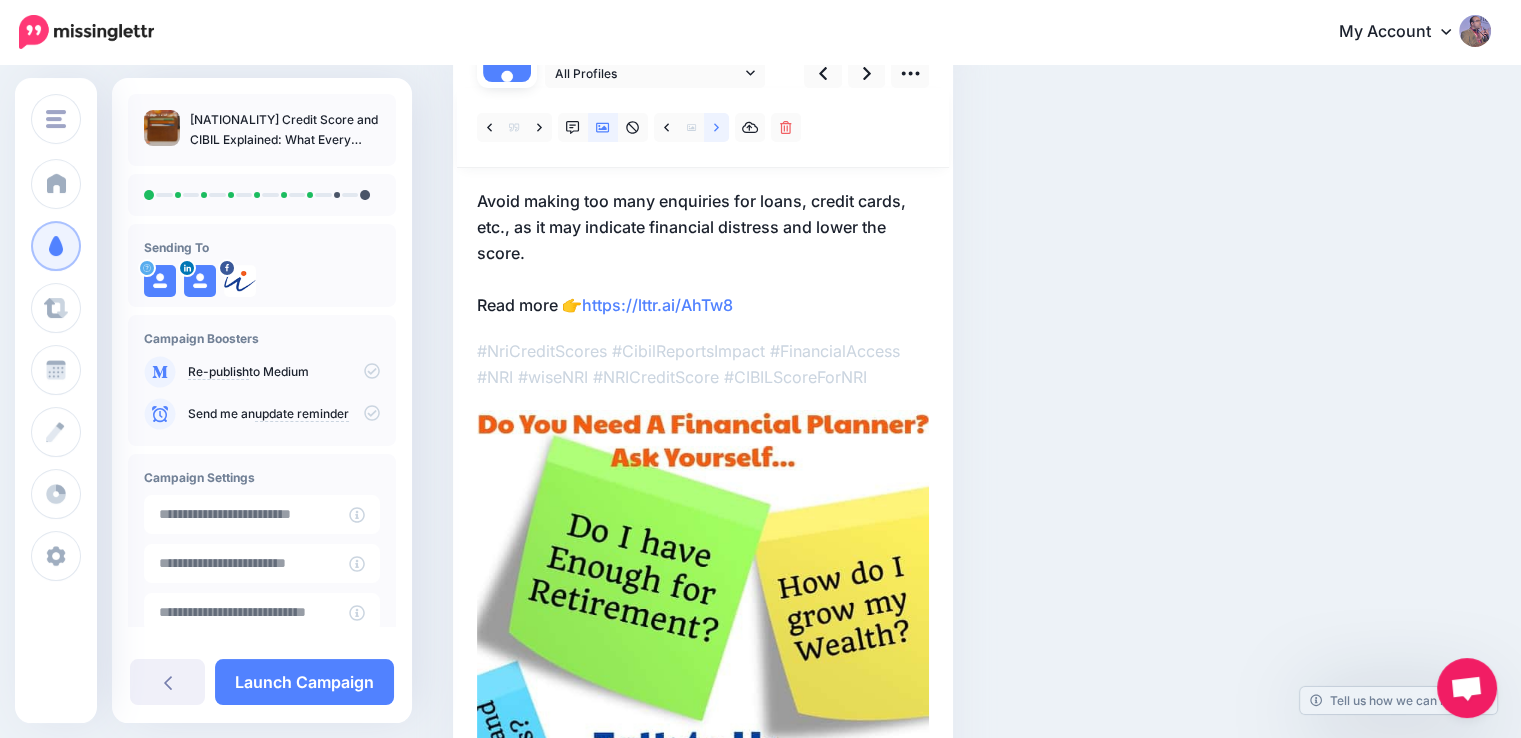 click at bounding box center [716, 127] 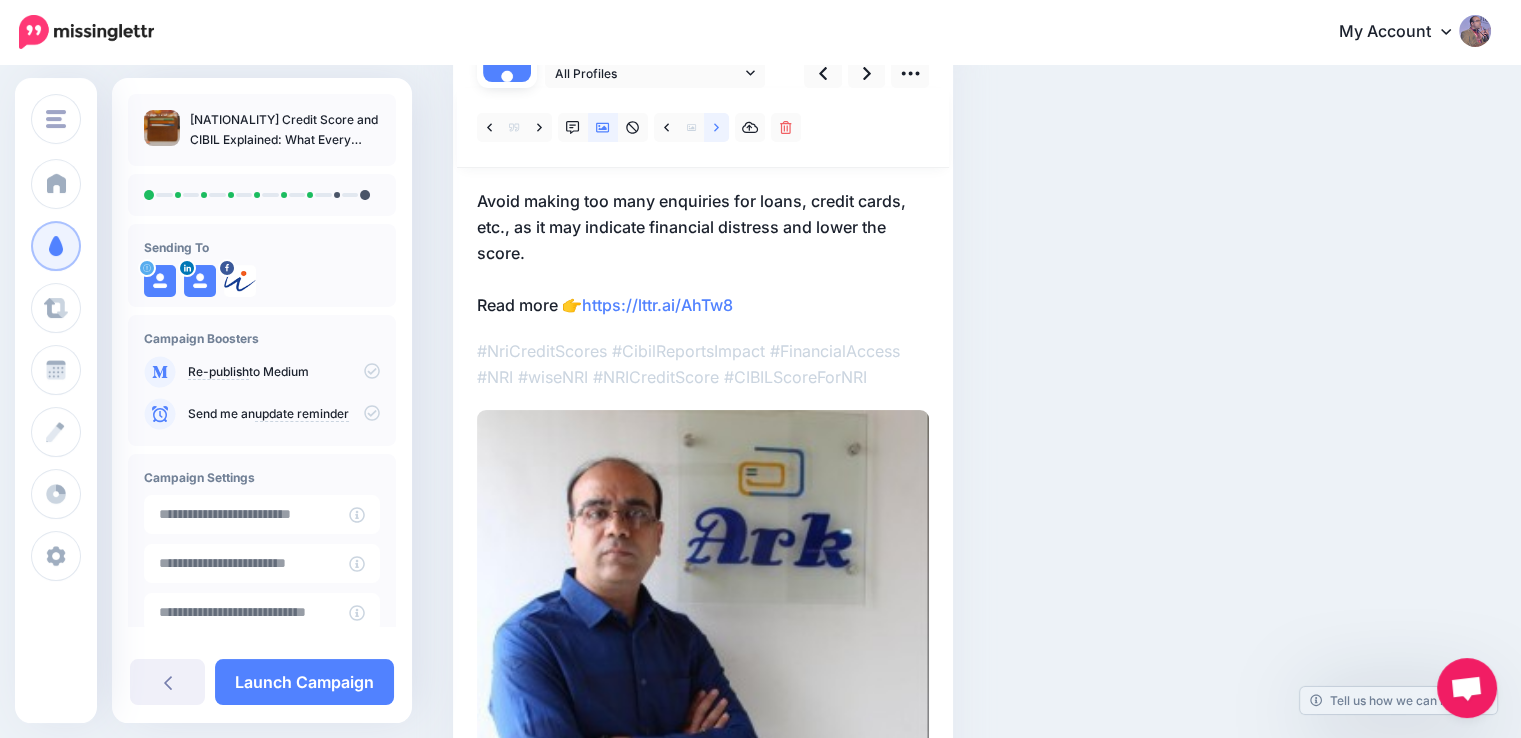 click at bounding box center (716, 127) 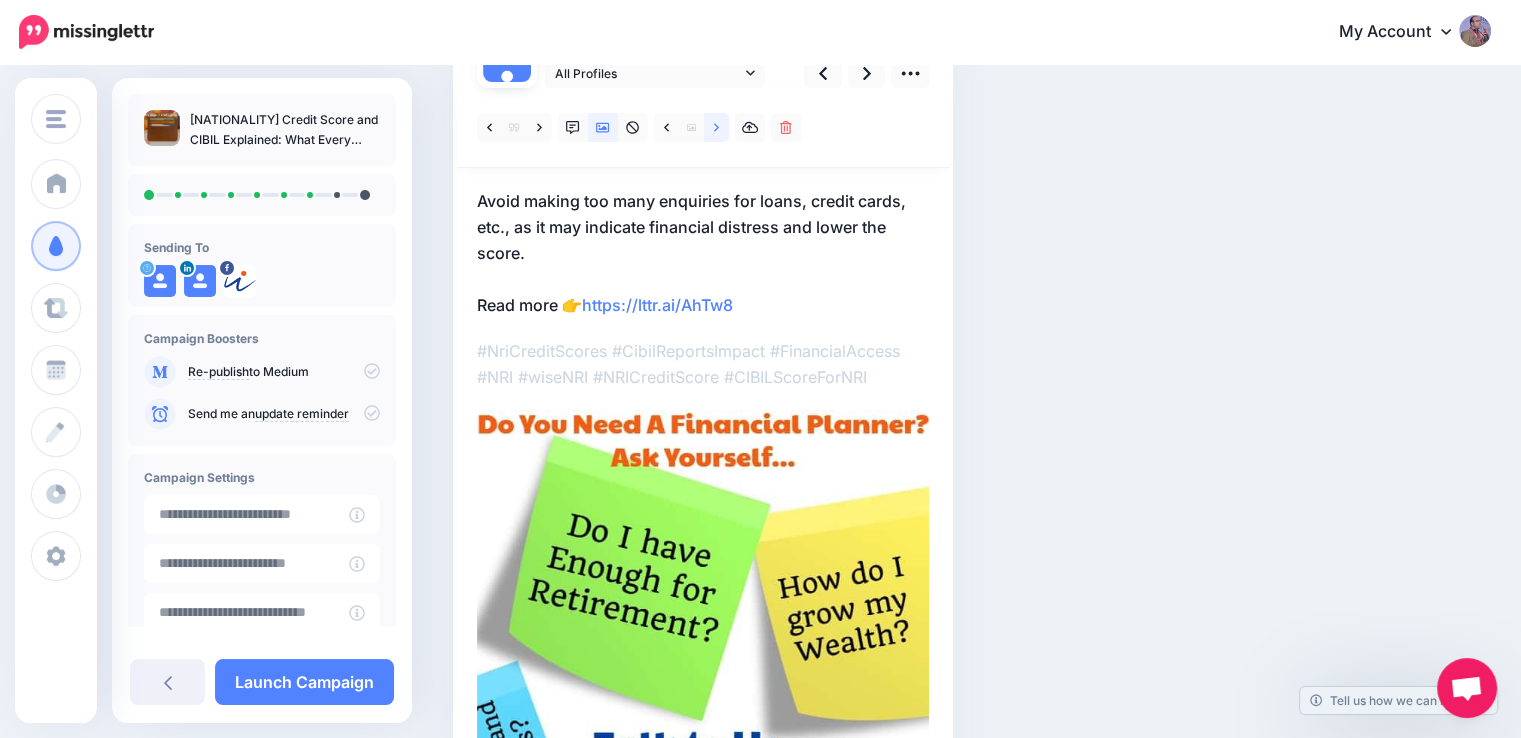 click at bounding box center [716, 127] 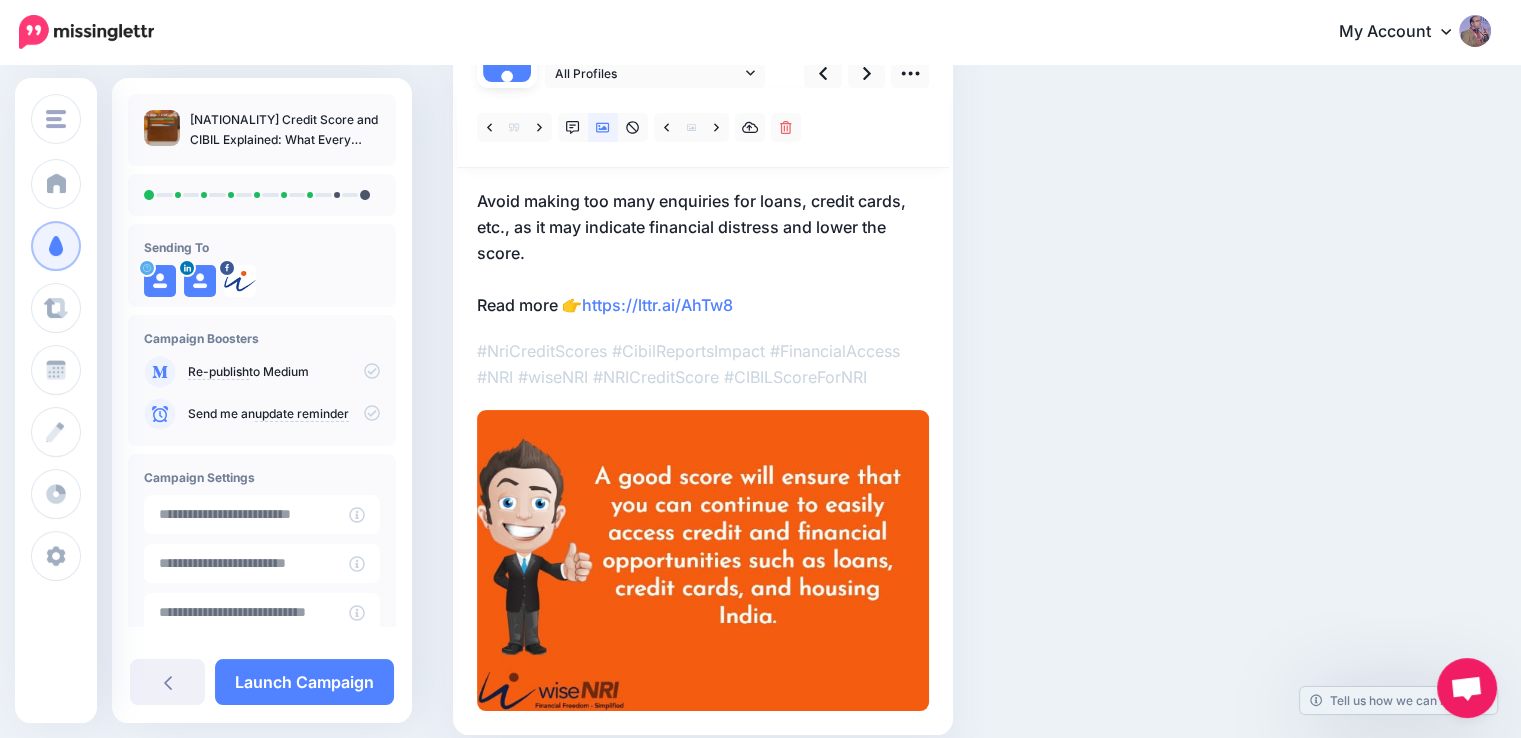 click on "Avoid making too many enquiries for loans, credit cards, etc., as it may indicate financial distress and lower the score. Read more 👉  https://lttr.ai/AhTw8" at bounding box center [703, 253] 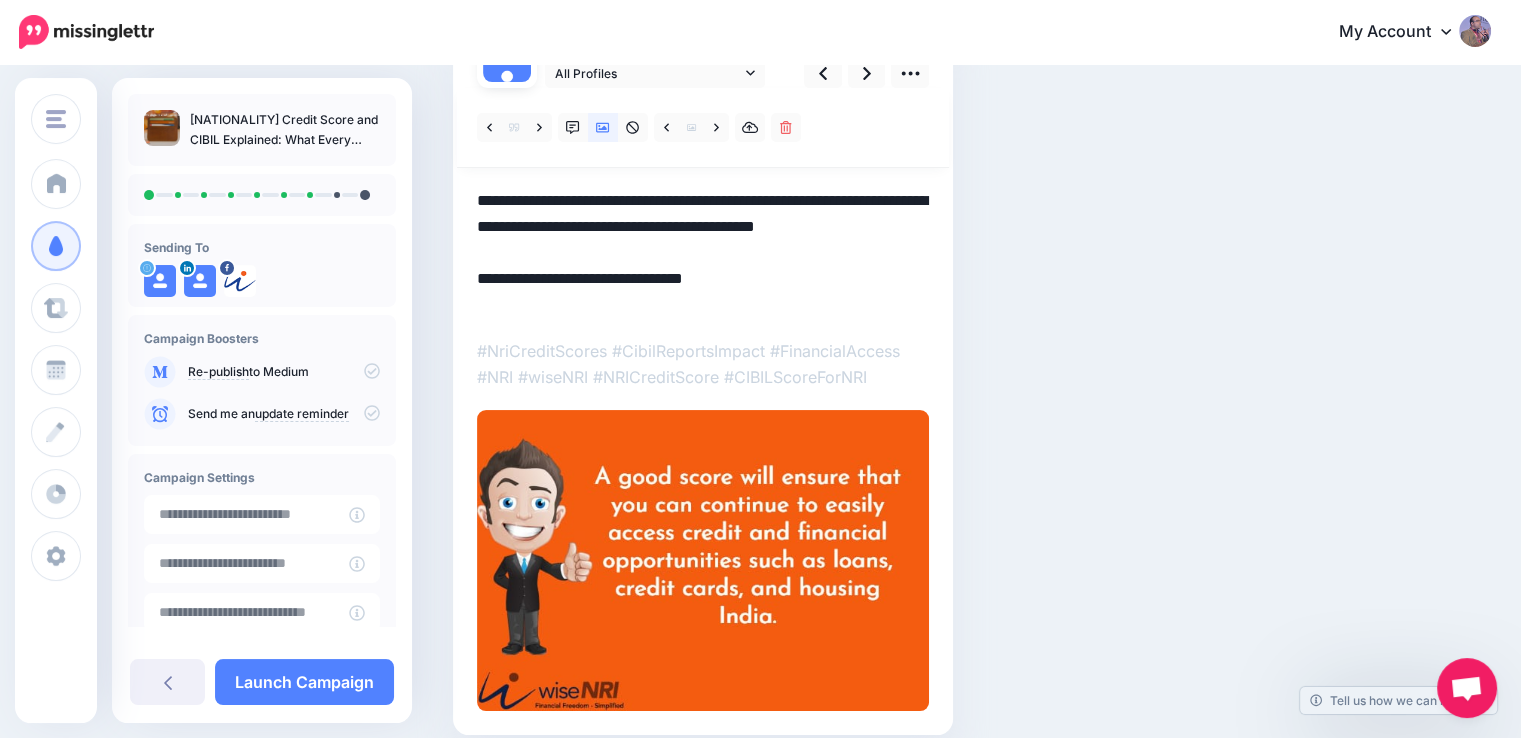 click on "**********" at bounding box center [703, 253] 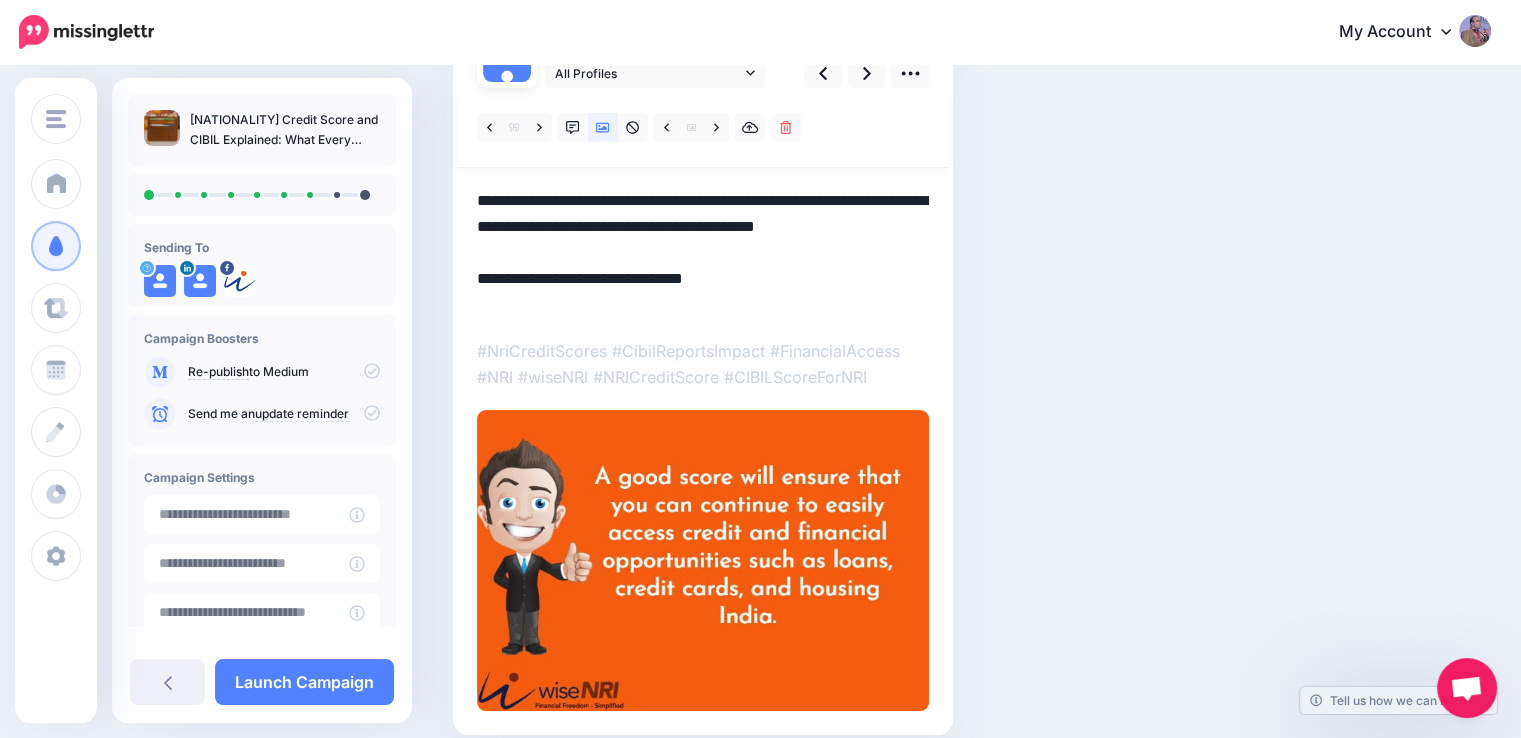 click on "**********" at bounding box center (703, 253) 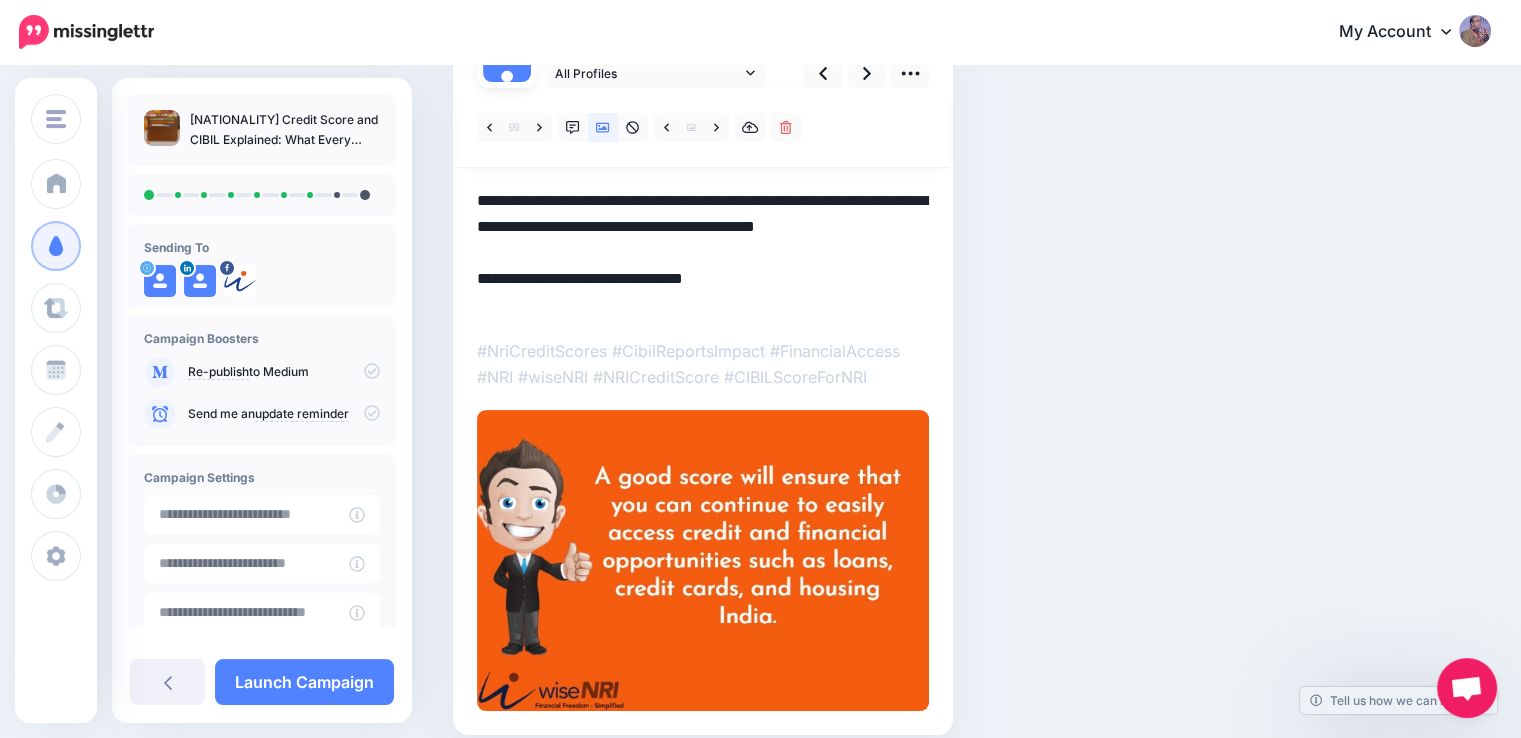 paste on "**********" 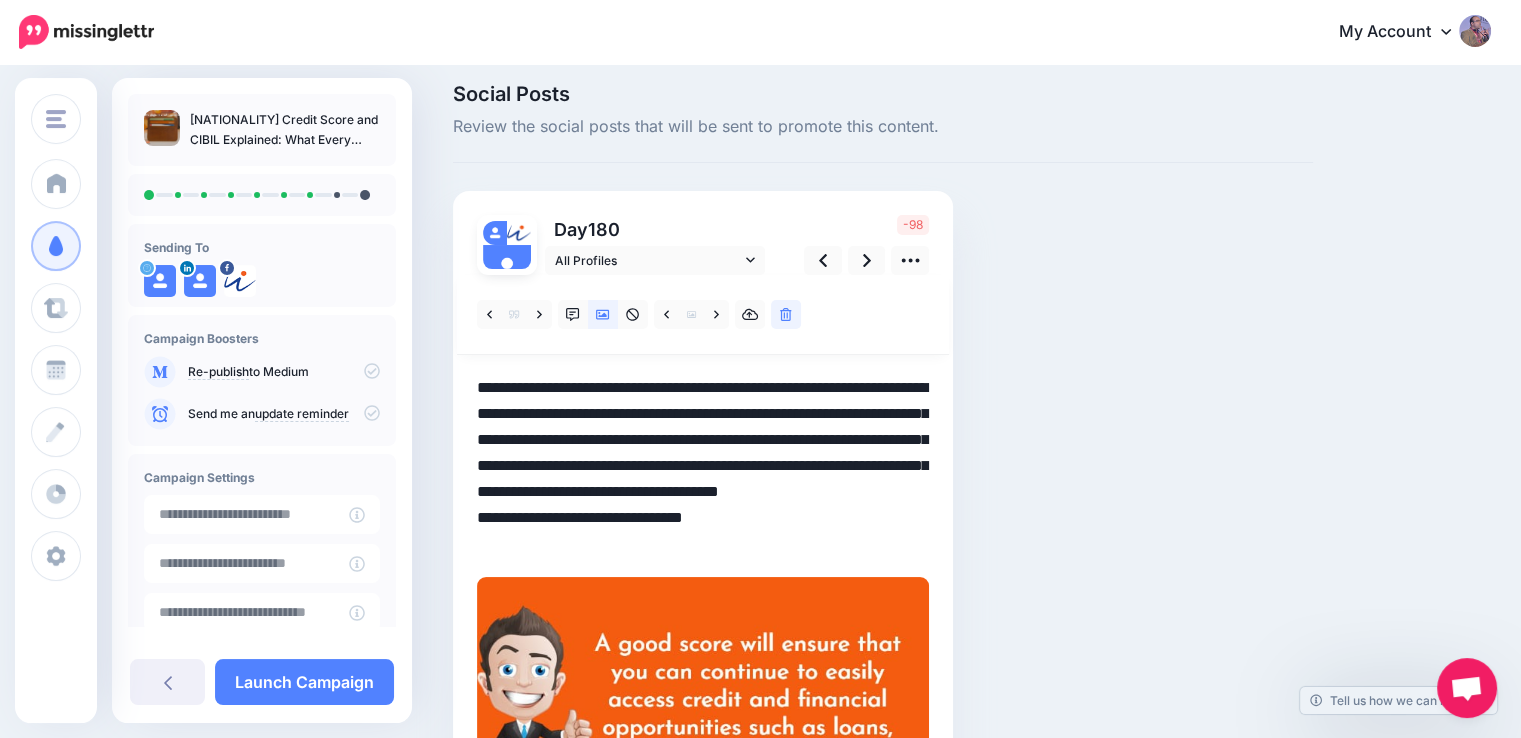 scroll, scrollTop: 200, scrollLeft: 0, axis: vertical 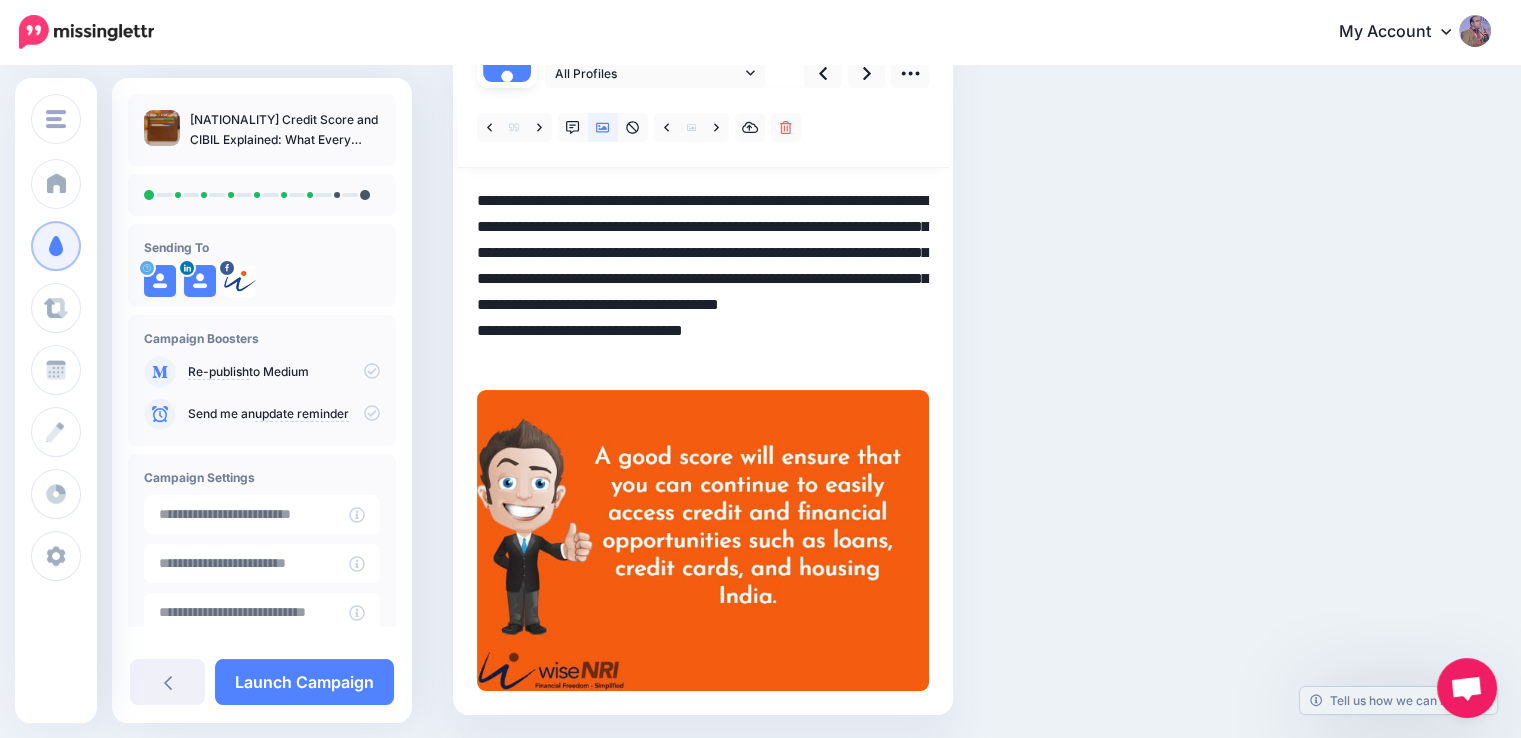 drag, startPoint x: 546, startPoint y: 277, endPoint x: 904, endPoint y: 323, distance: 360.9432 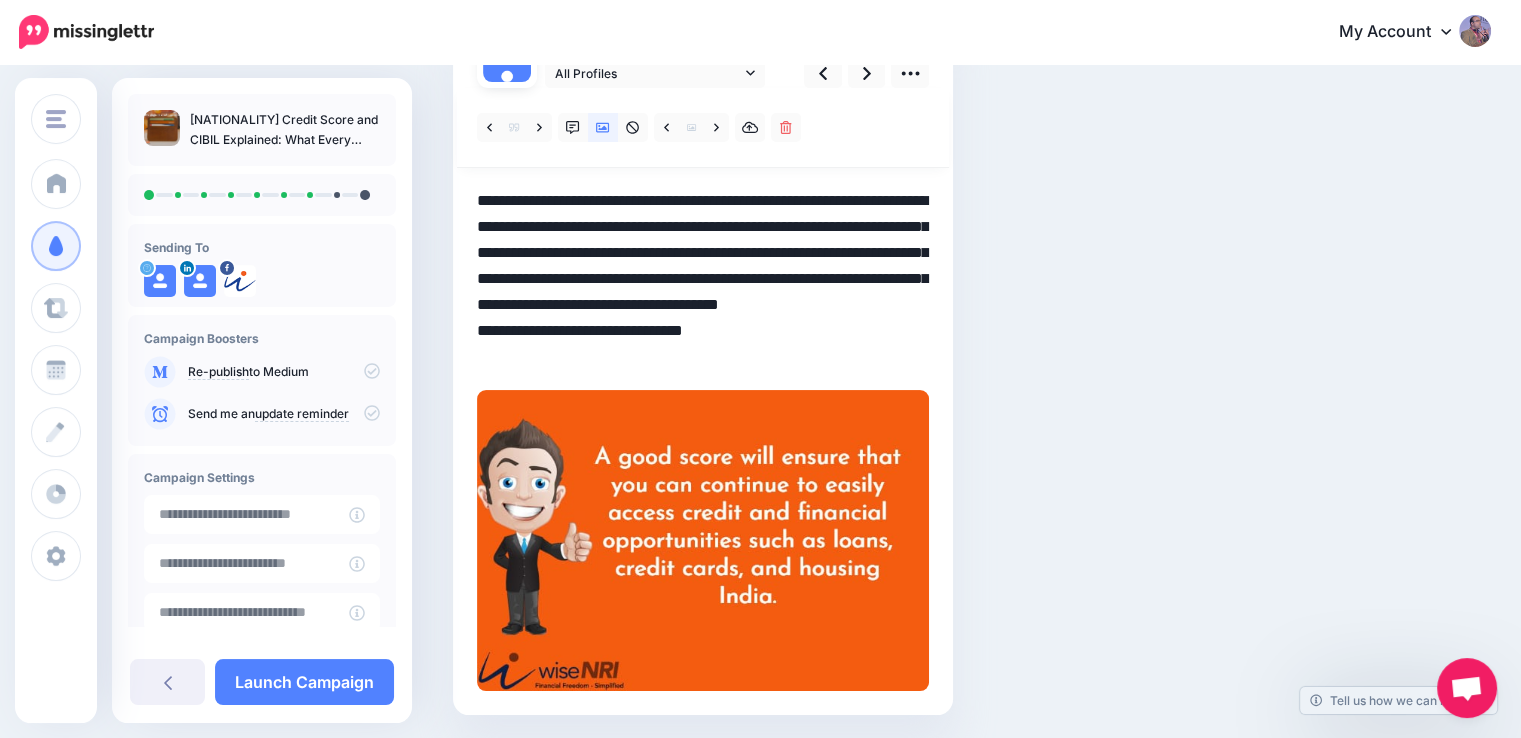 click on "**********" at bounding box center [703, 279] 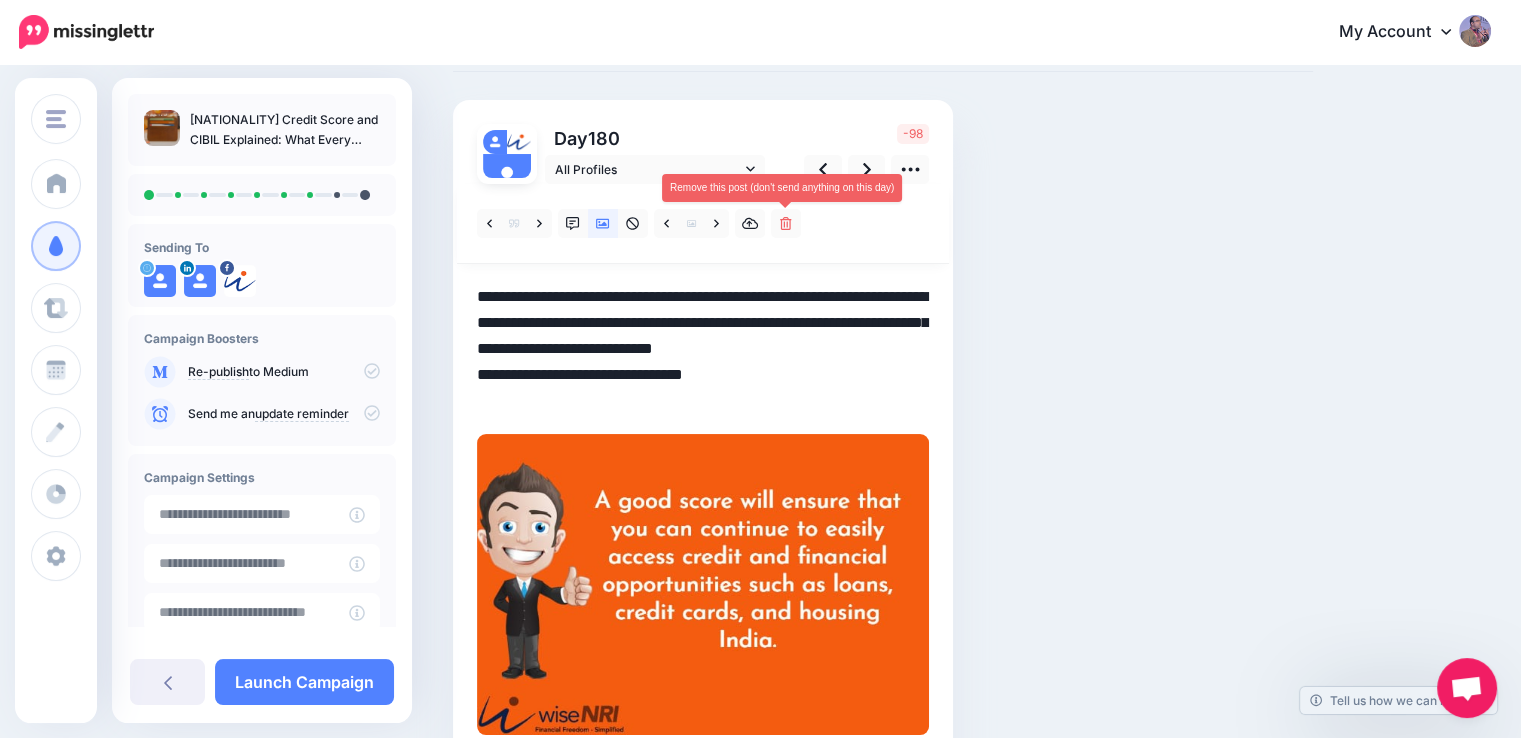 scroll, scrollTop: 0, scrollLeft: 0, axis: both 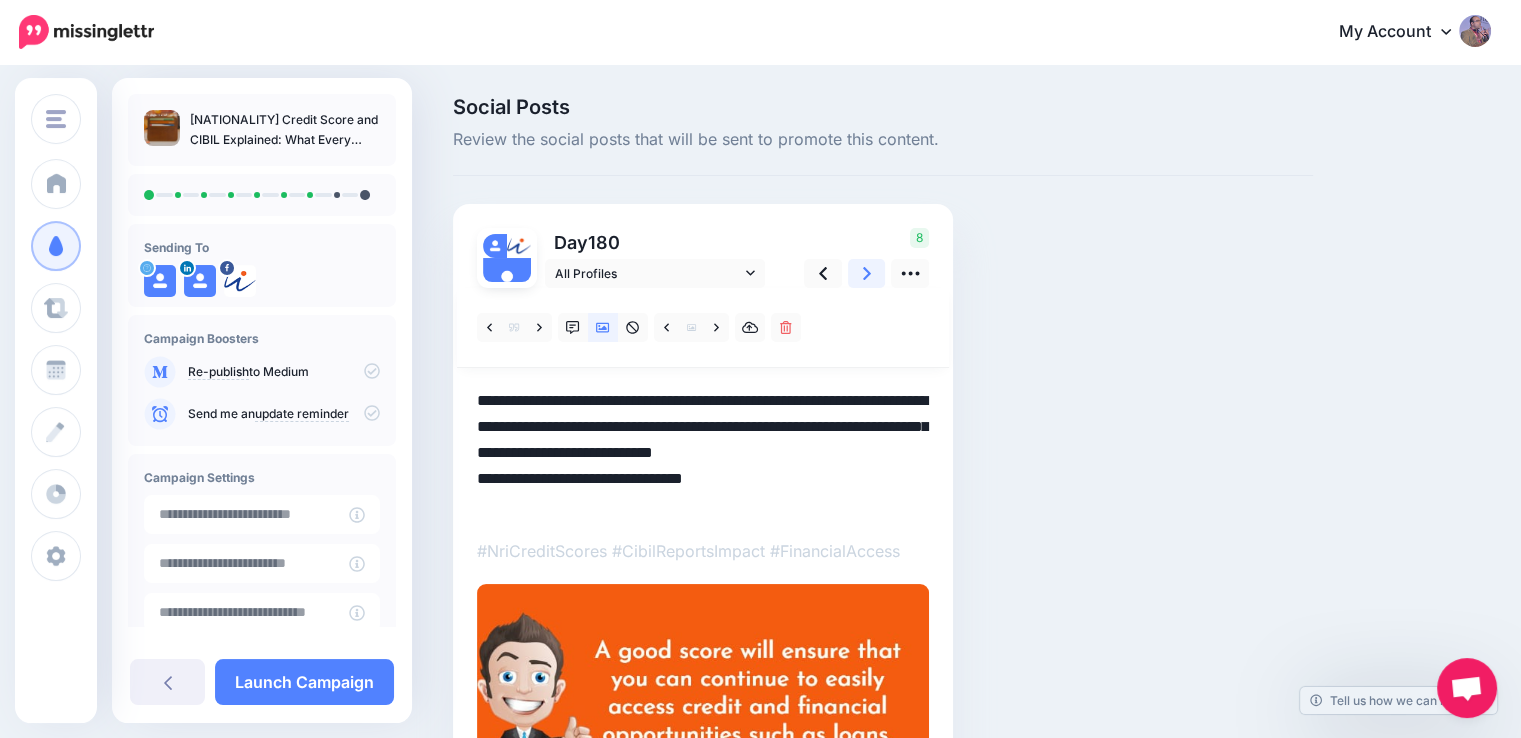 click at bounding box center (867, 273) 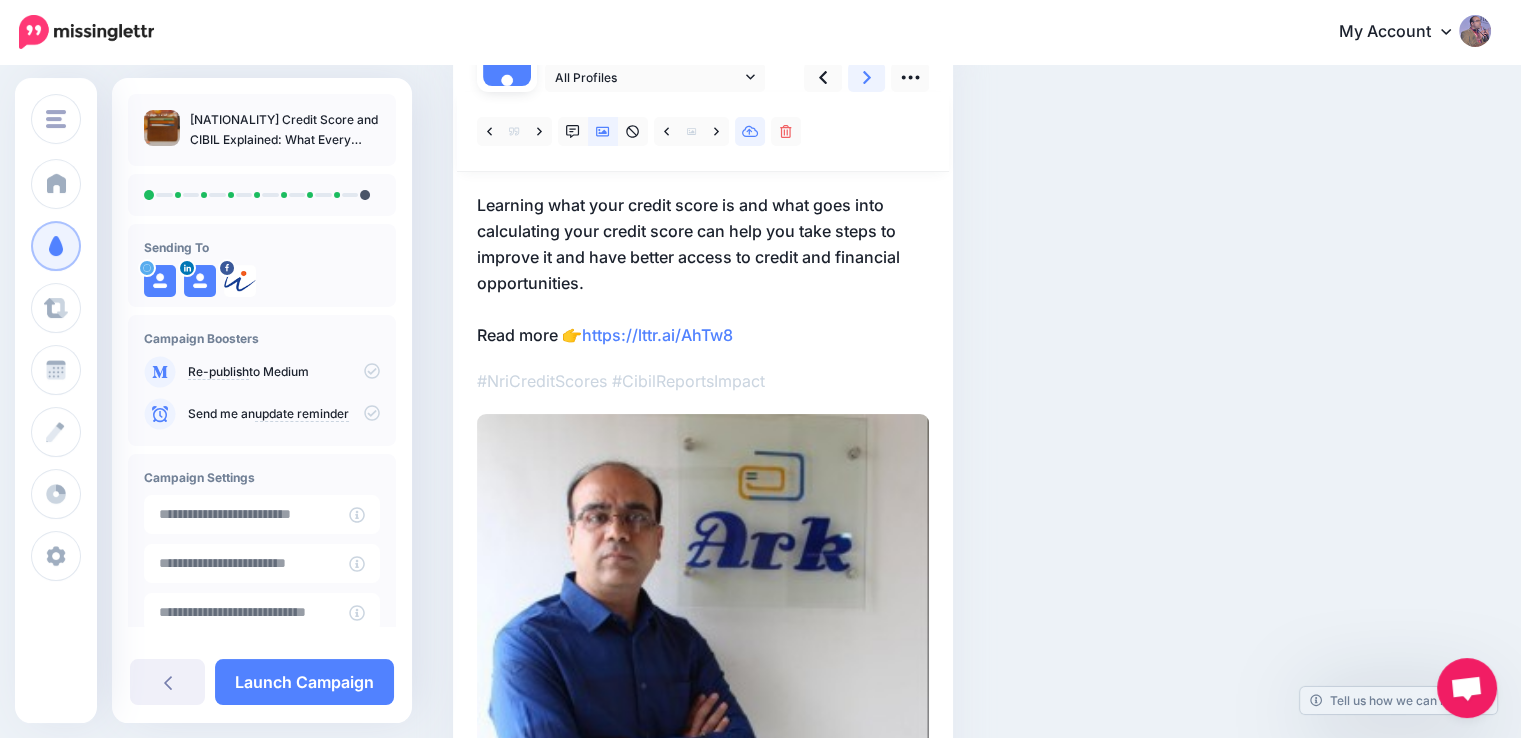 scroll, scrollTop: 200, scrollLeft: 0, axis: vertical 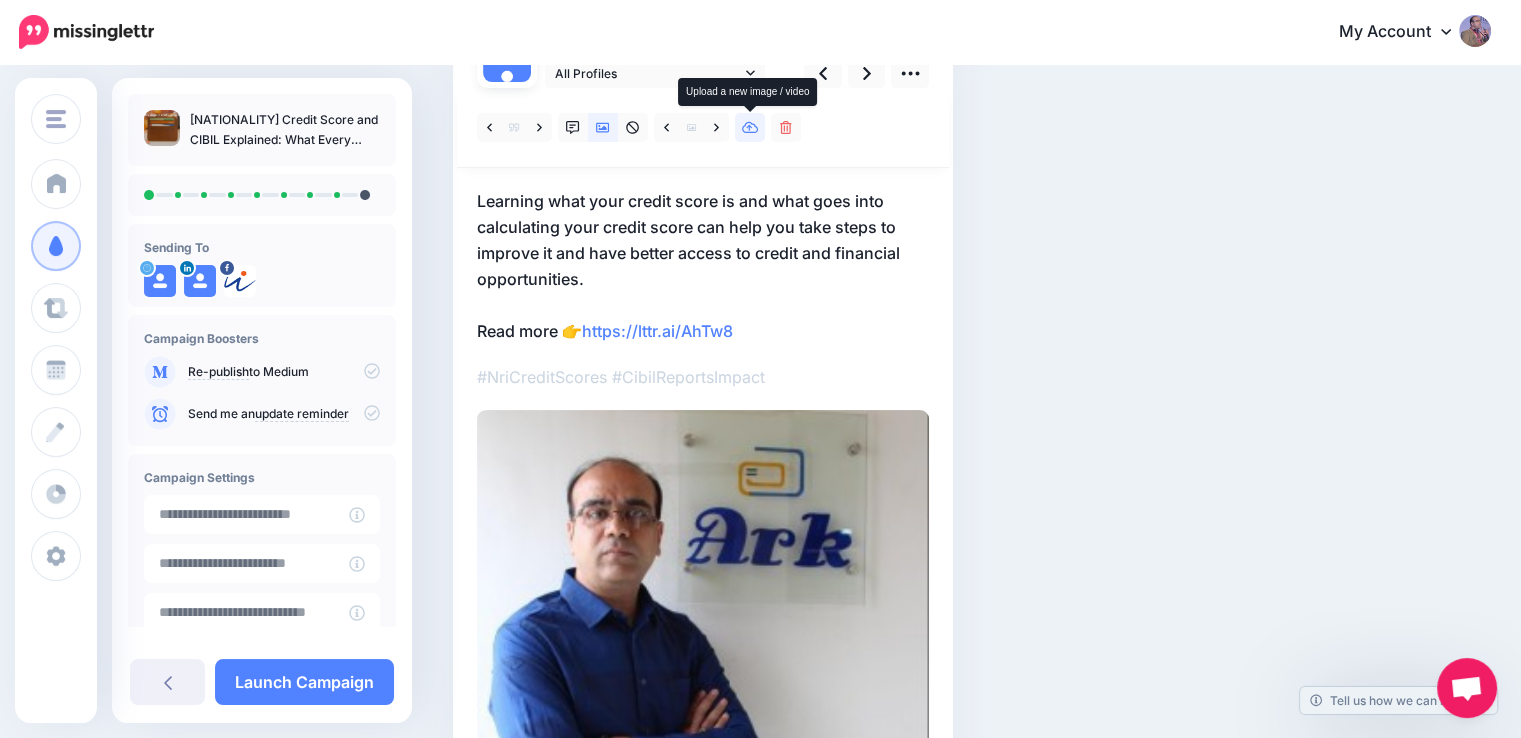 click 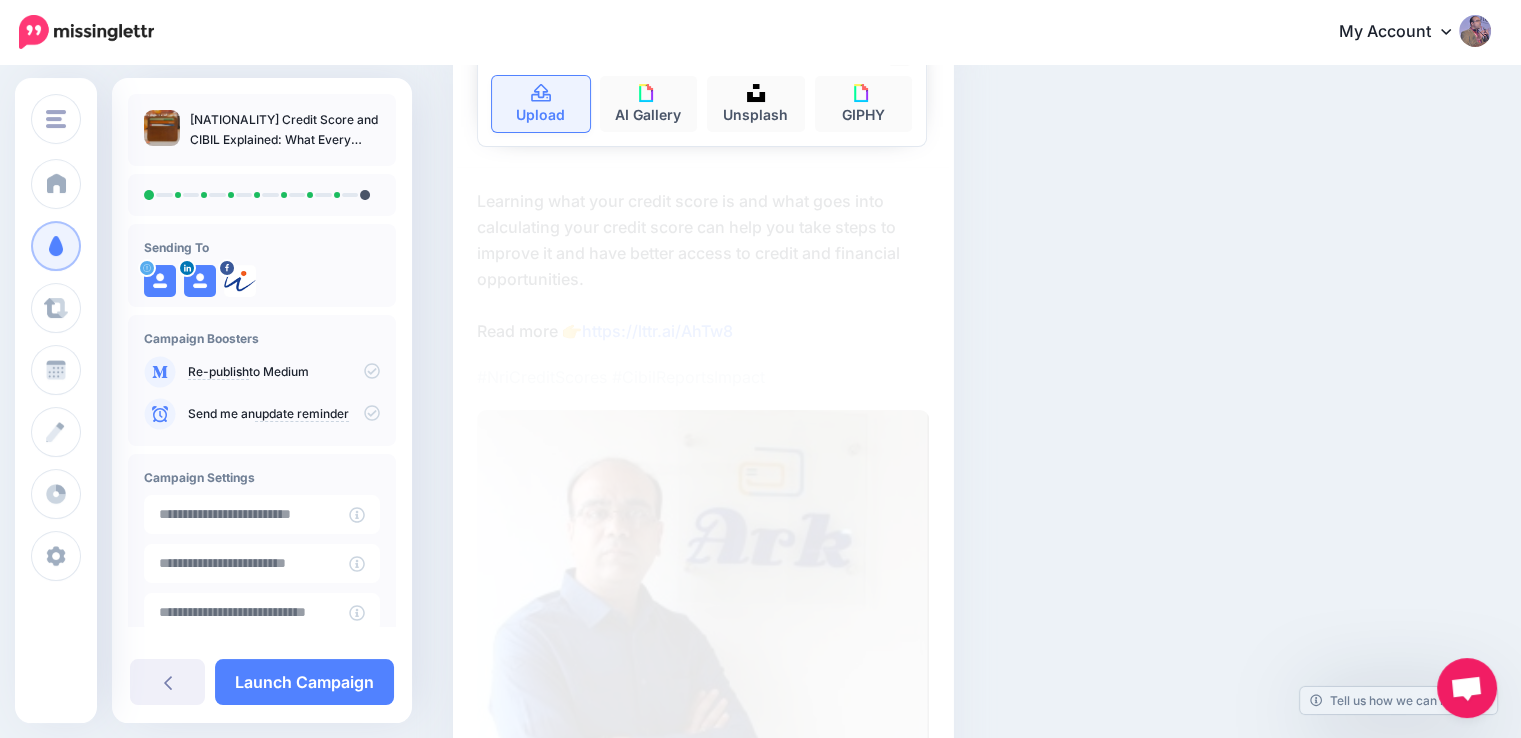 click on "Upload" at bounding box center (541, 104) 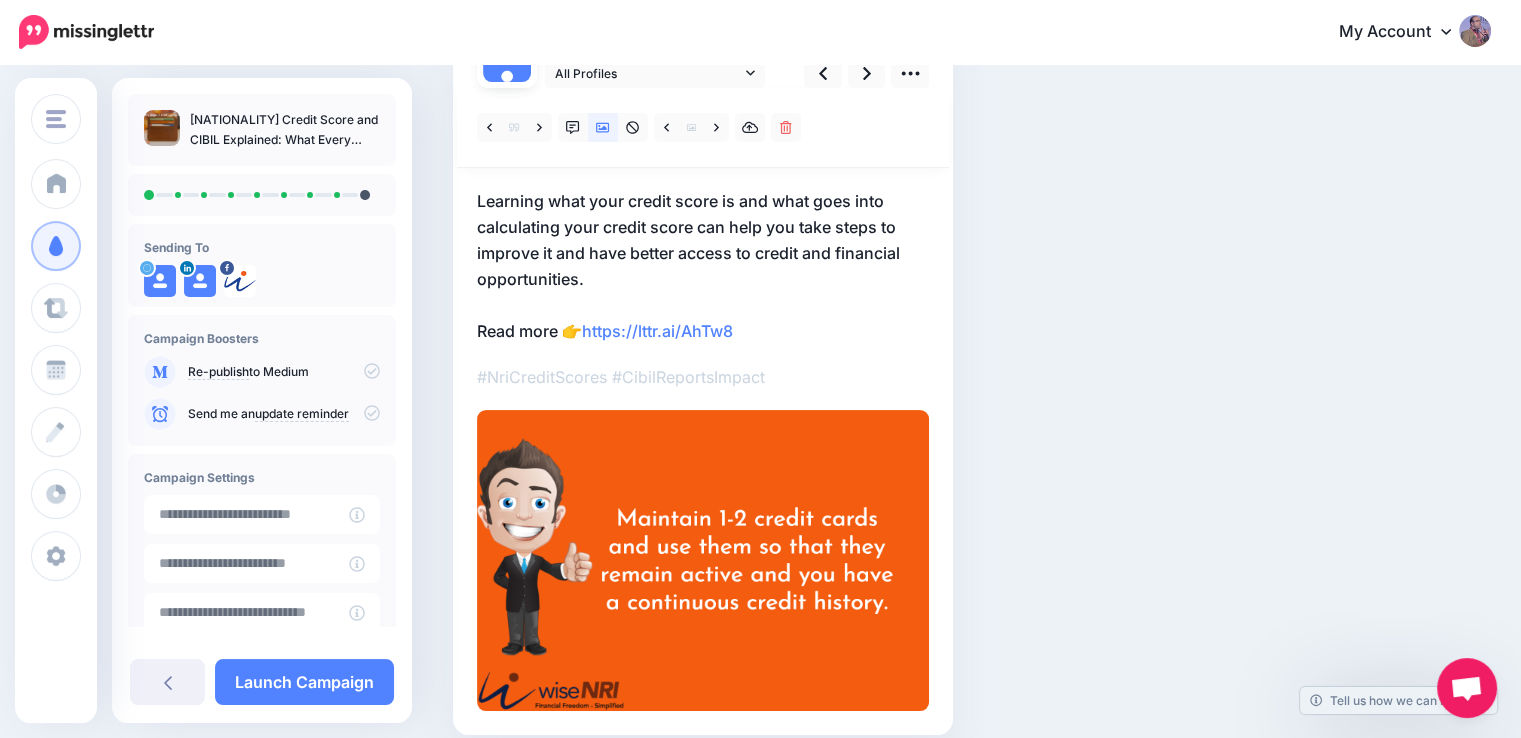 click on "Learning what your credit score is and what goes into calculating your credit score can help you take steps to improve it and have better access to credit and financial opportunities. Read more 👉  https://lttr.ai/AhTw8" at bounding box center [703, 266] 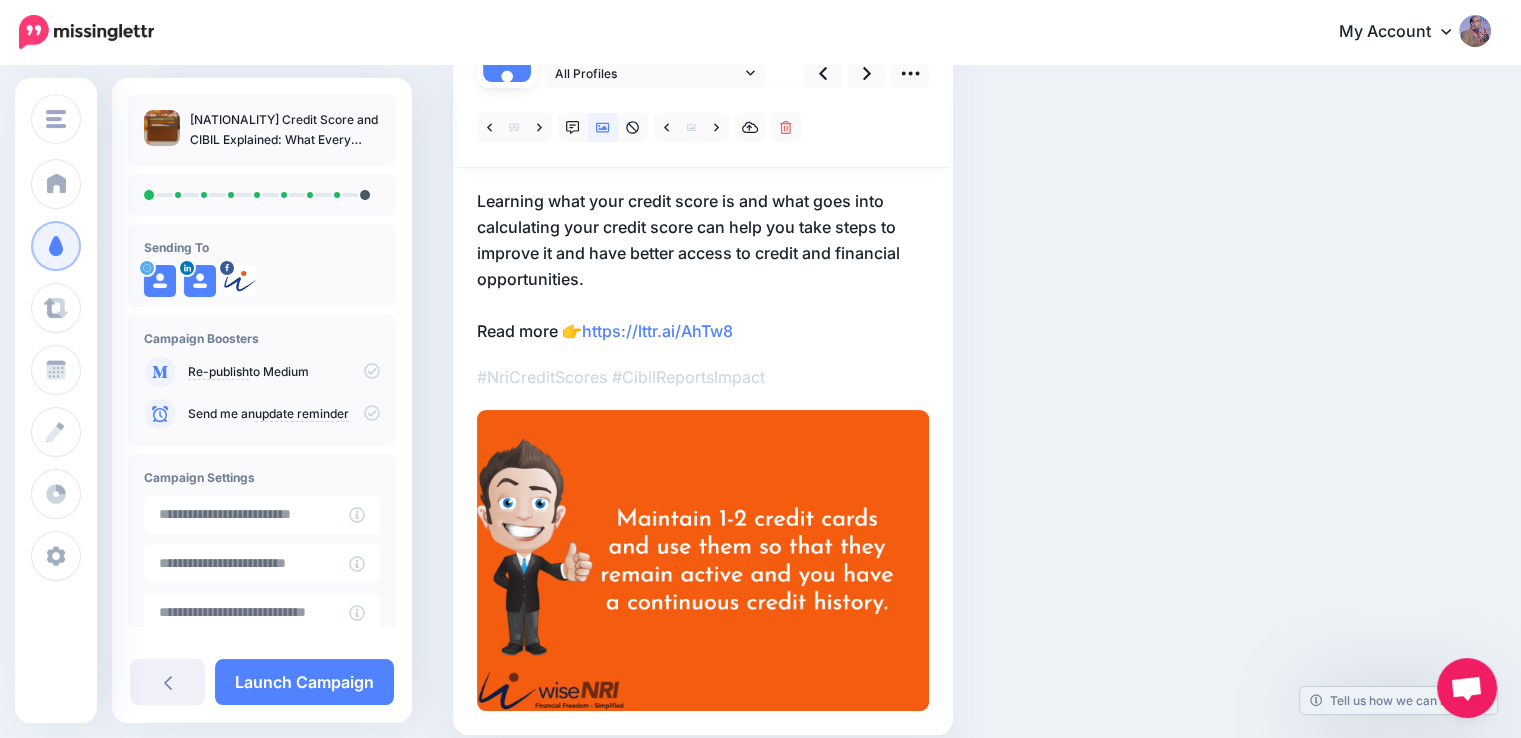 scroll, scrollTop: 0, scrollLeft: 0, axis: both 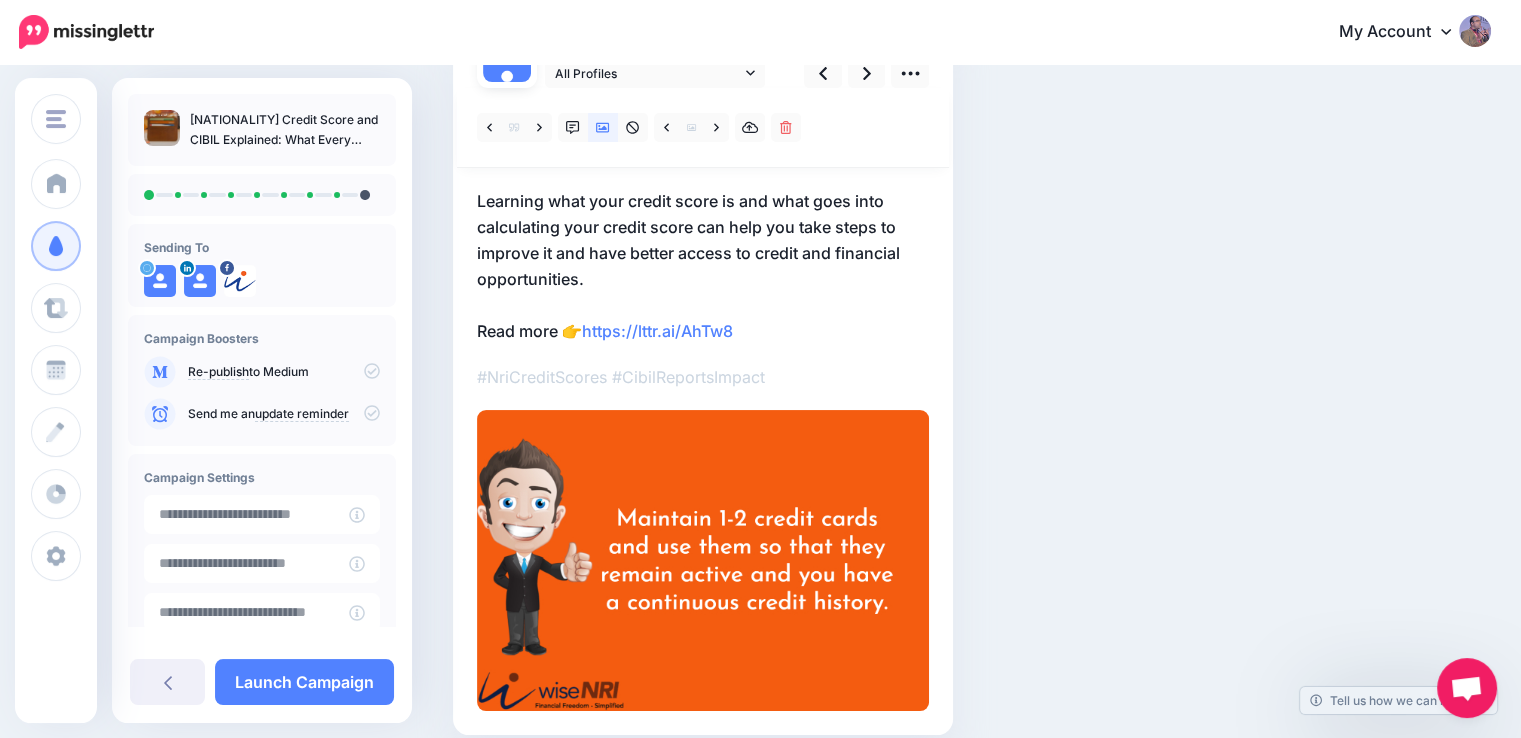 click on "**********" at bounding box center (0, 0) 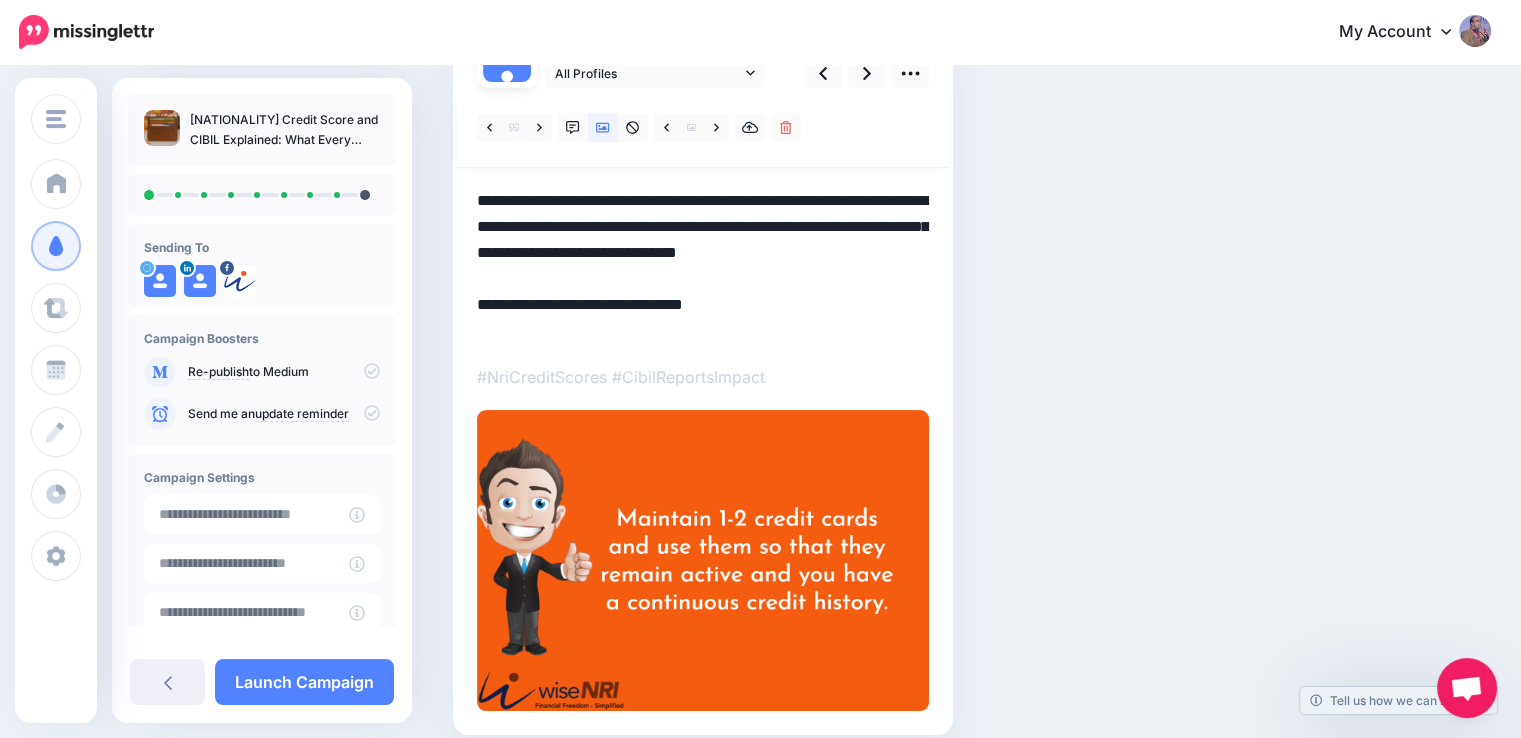 click on "**********" at bounding box center [703, 266] 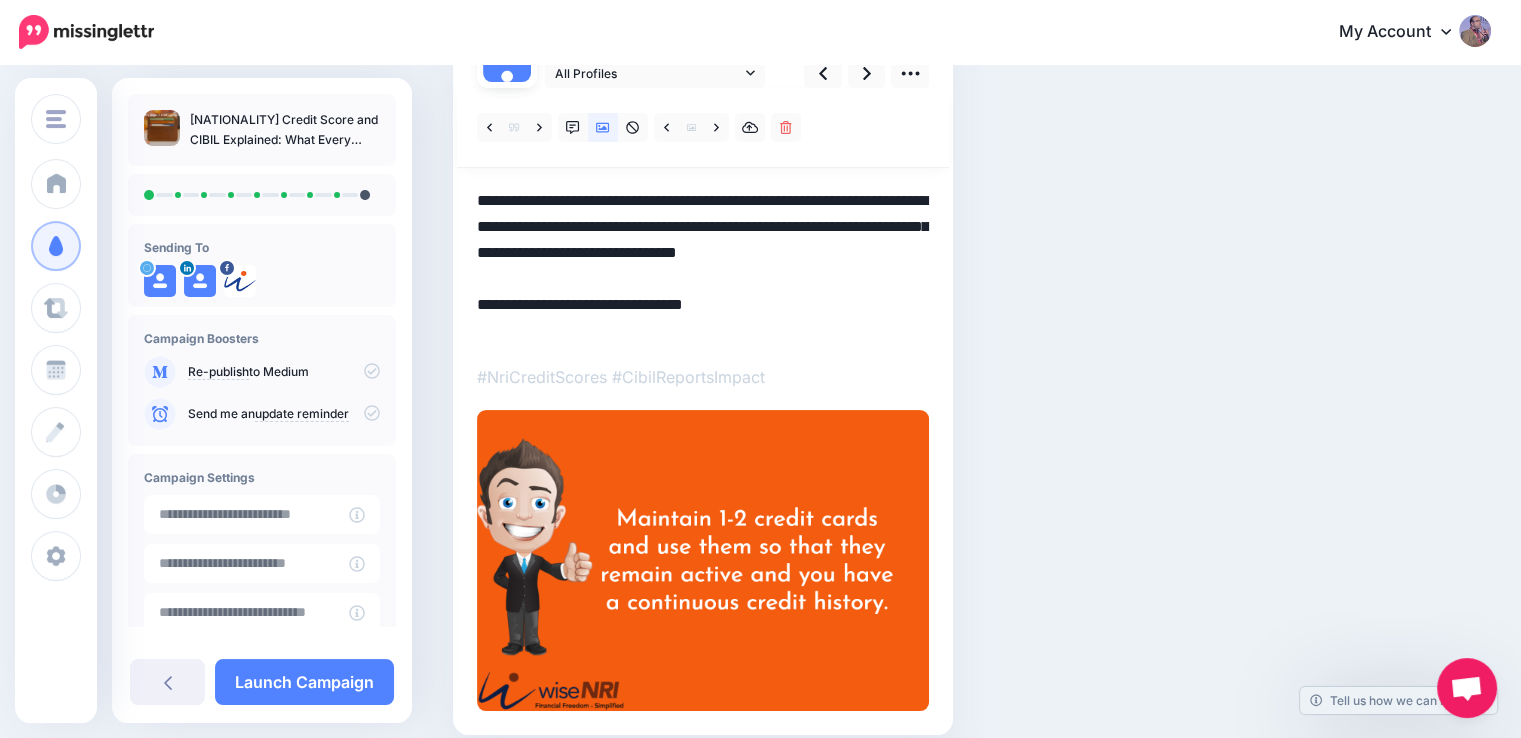 paste on "**********" 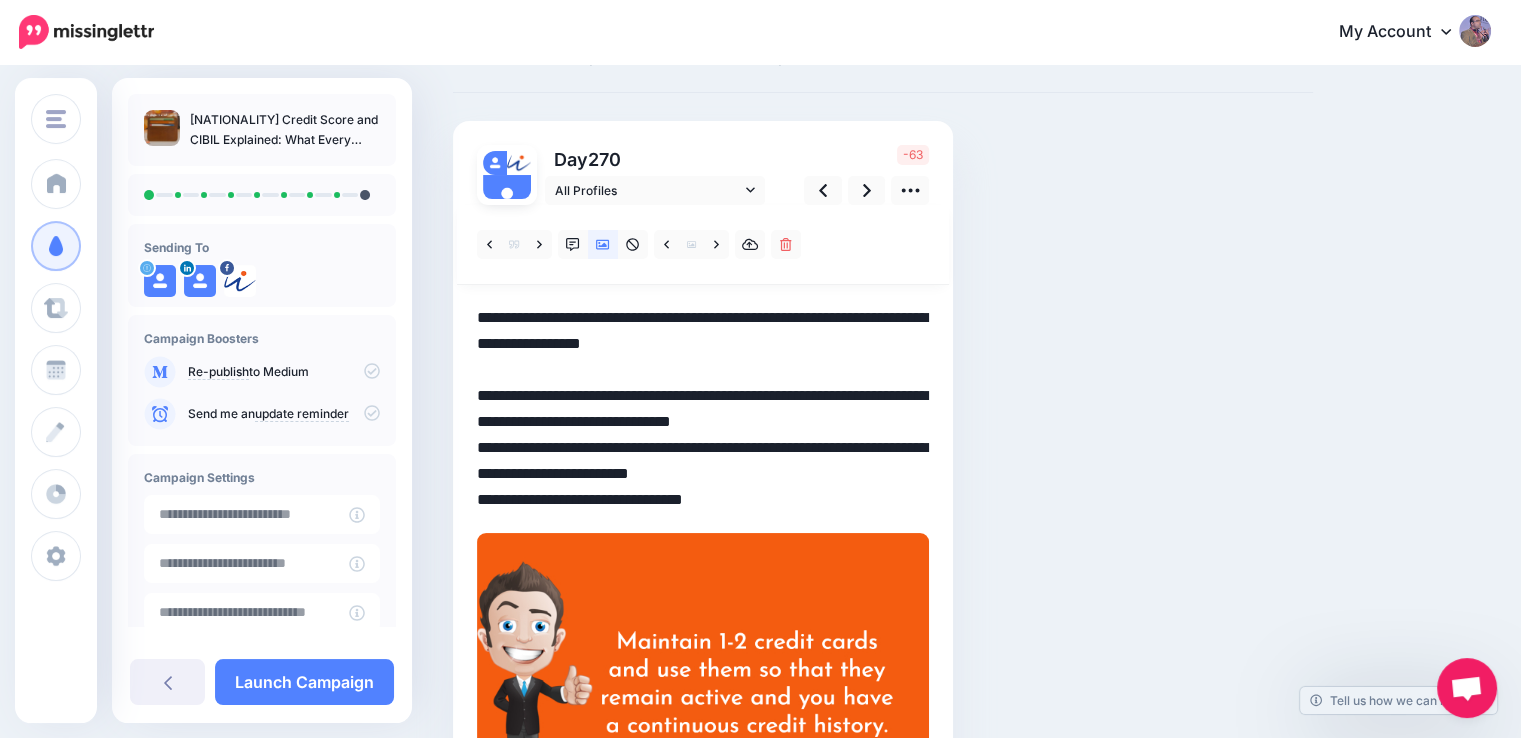 scroll, scrollTop: 0, scrollLeft: 0, axis: both 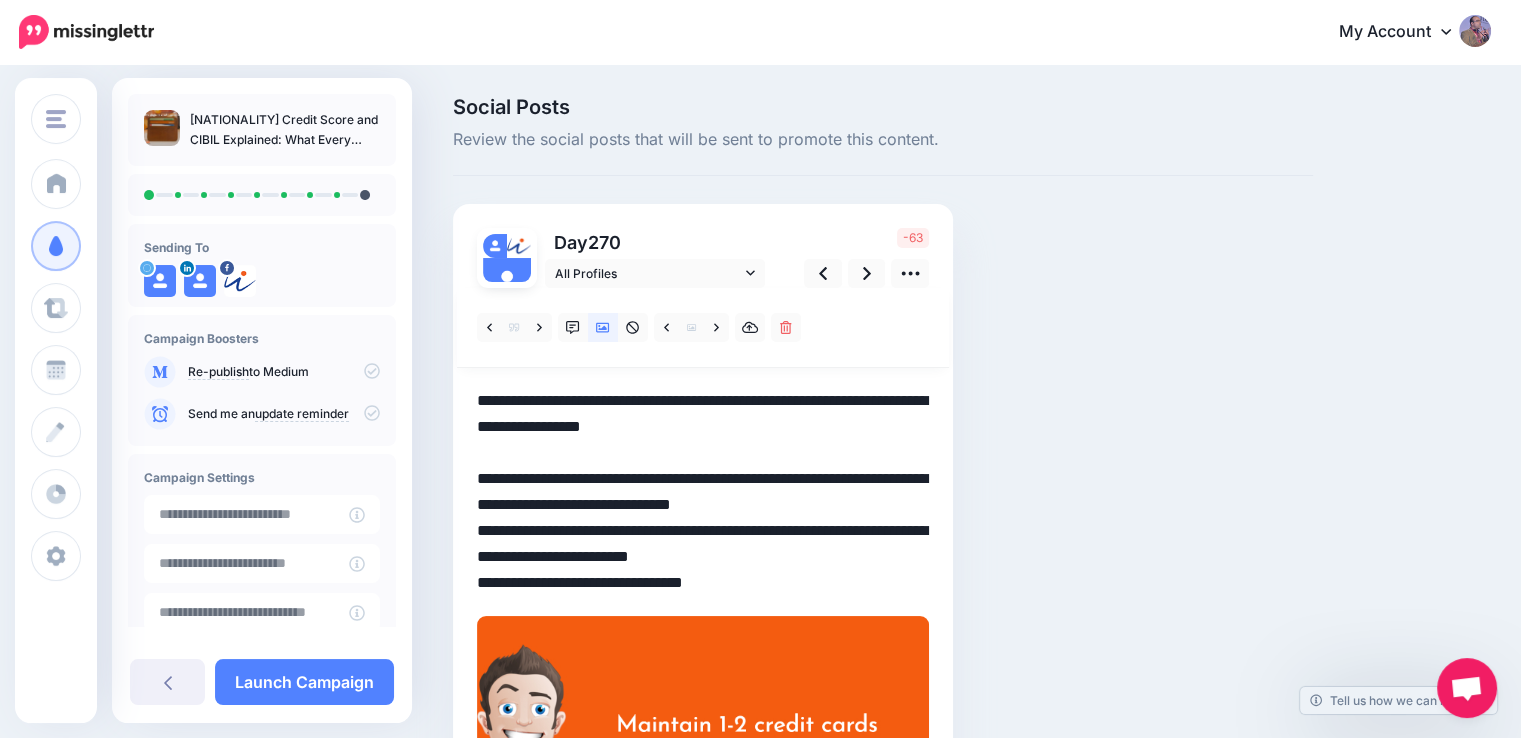 click on "**********" at bounding box center (703, 492) 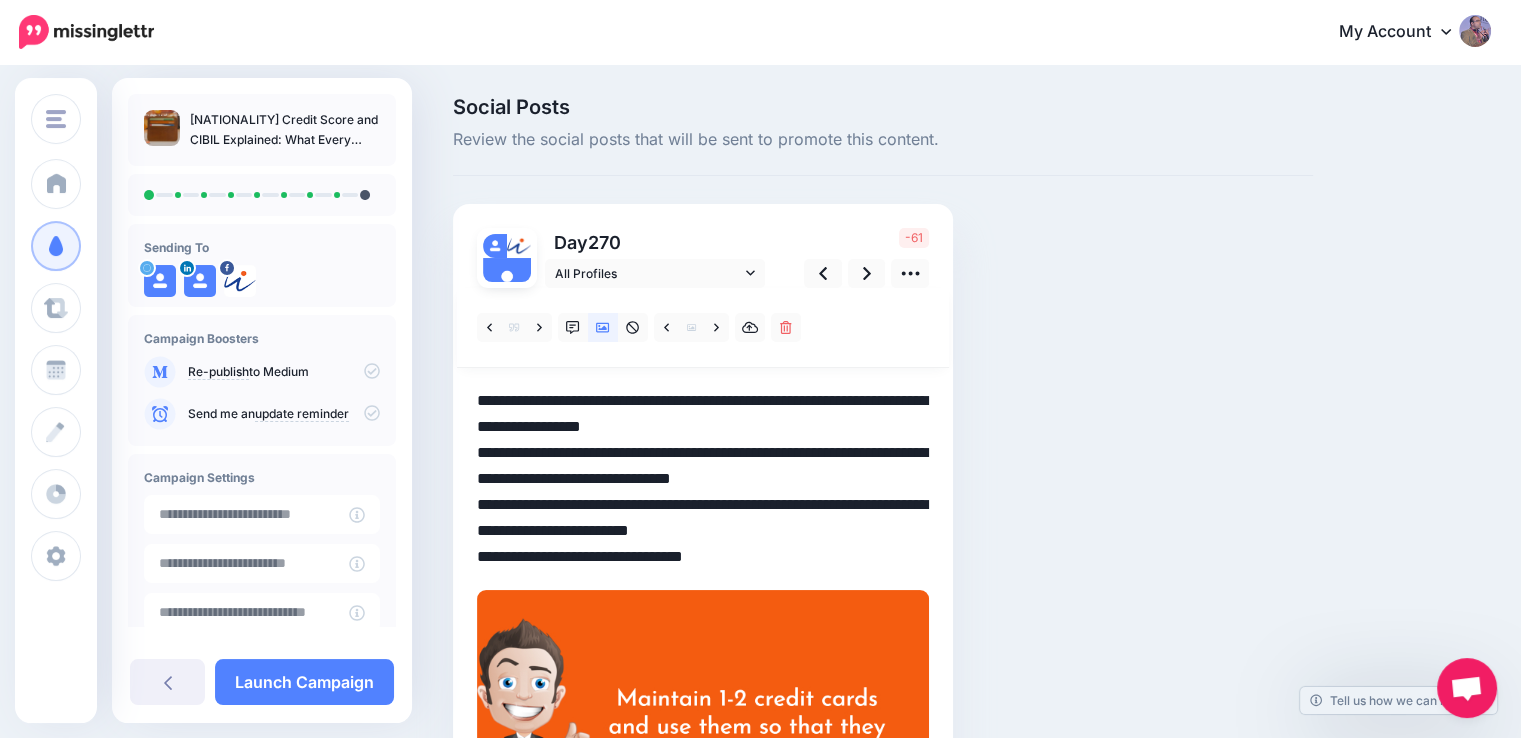 click on "**********" at bounding box center (703, 479) 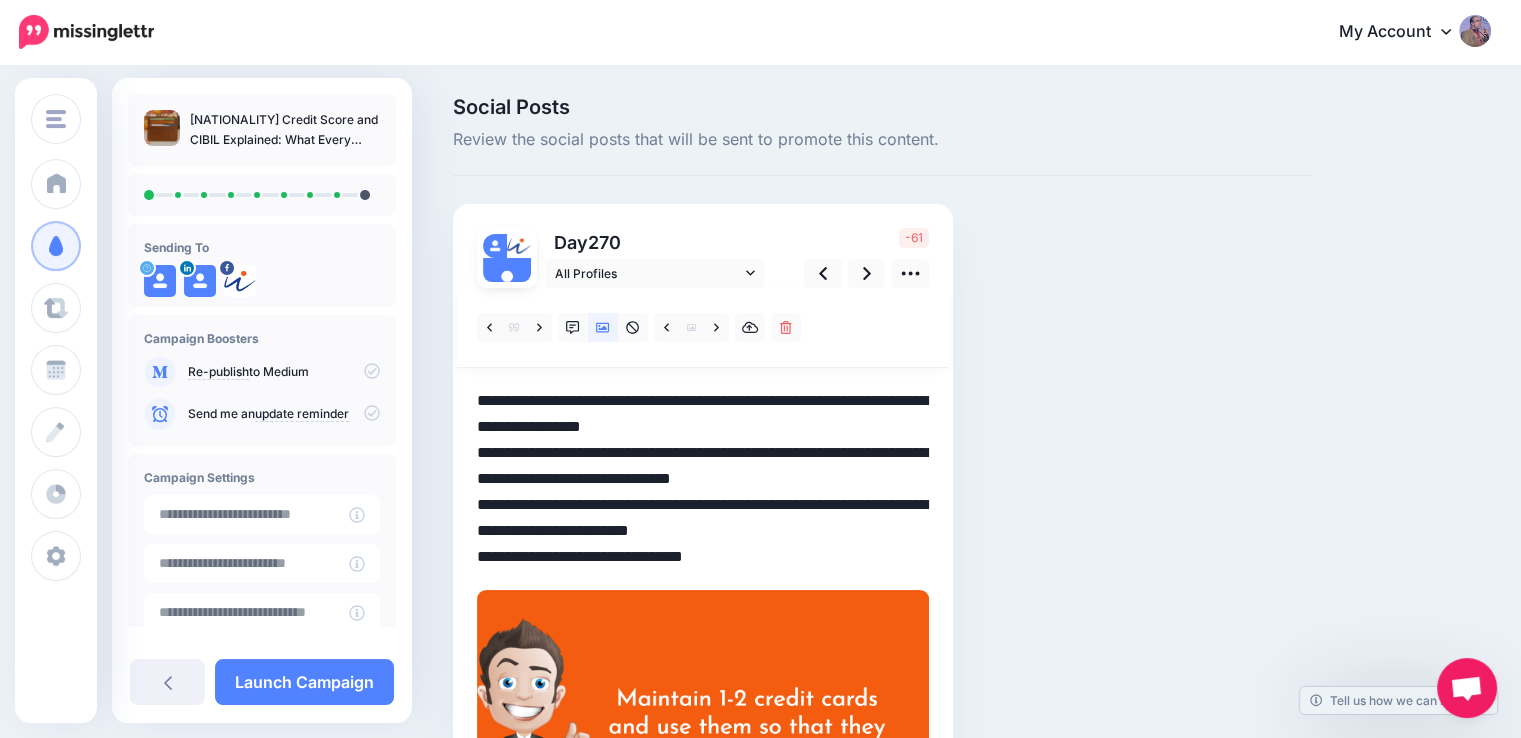 click on "**********" at bounding box center [703, 479] 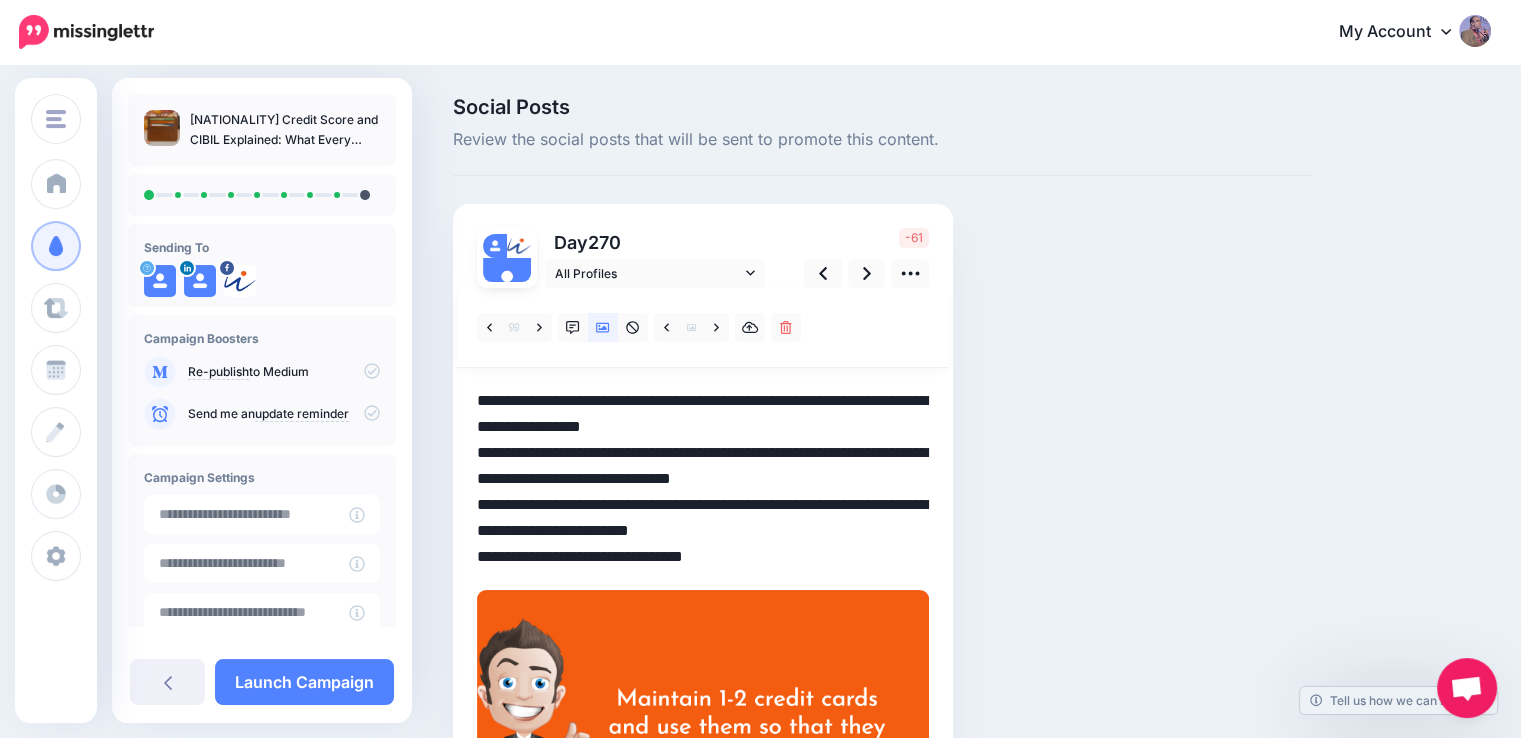 drag, startPoint x: 804, startPoint y: 527, endPoint x: 461, endPoint y: 389, distance: 369.72015 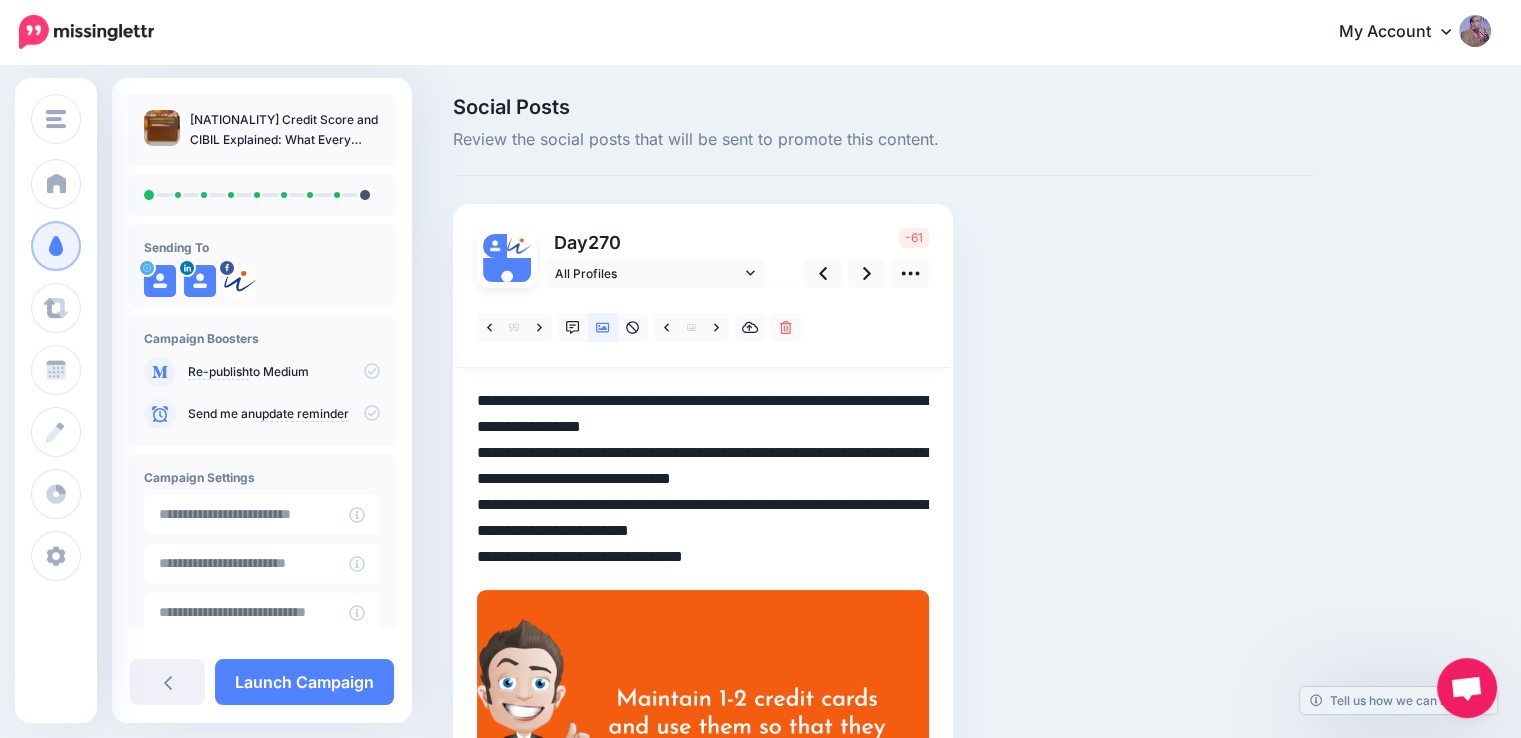 click on "Day  270
All
Profiles" at bounding box center [703, 559] 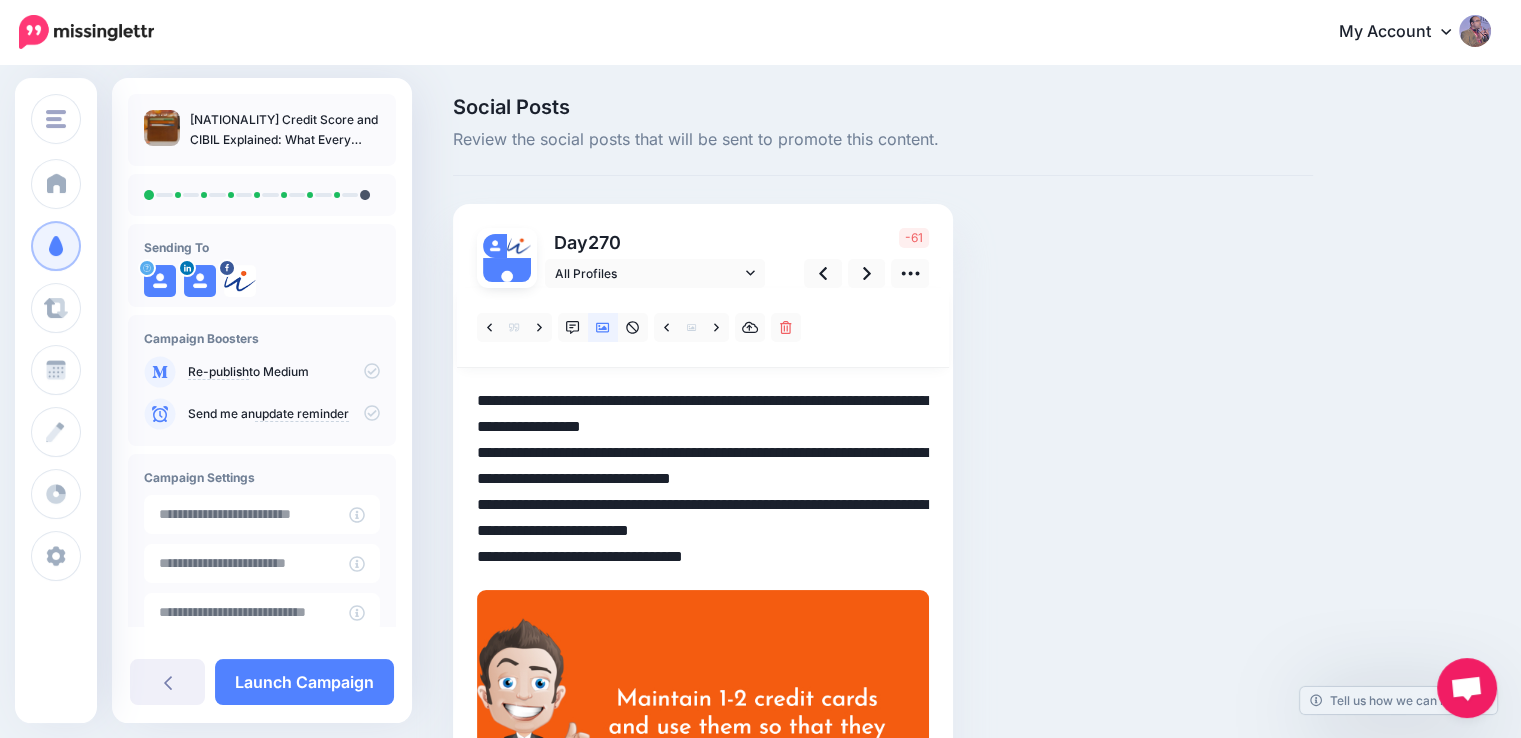 paste 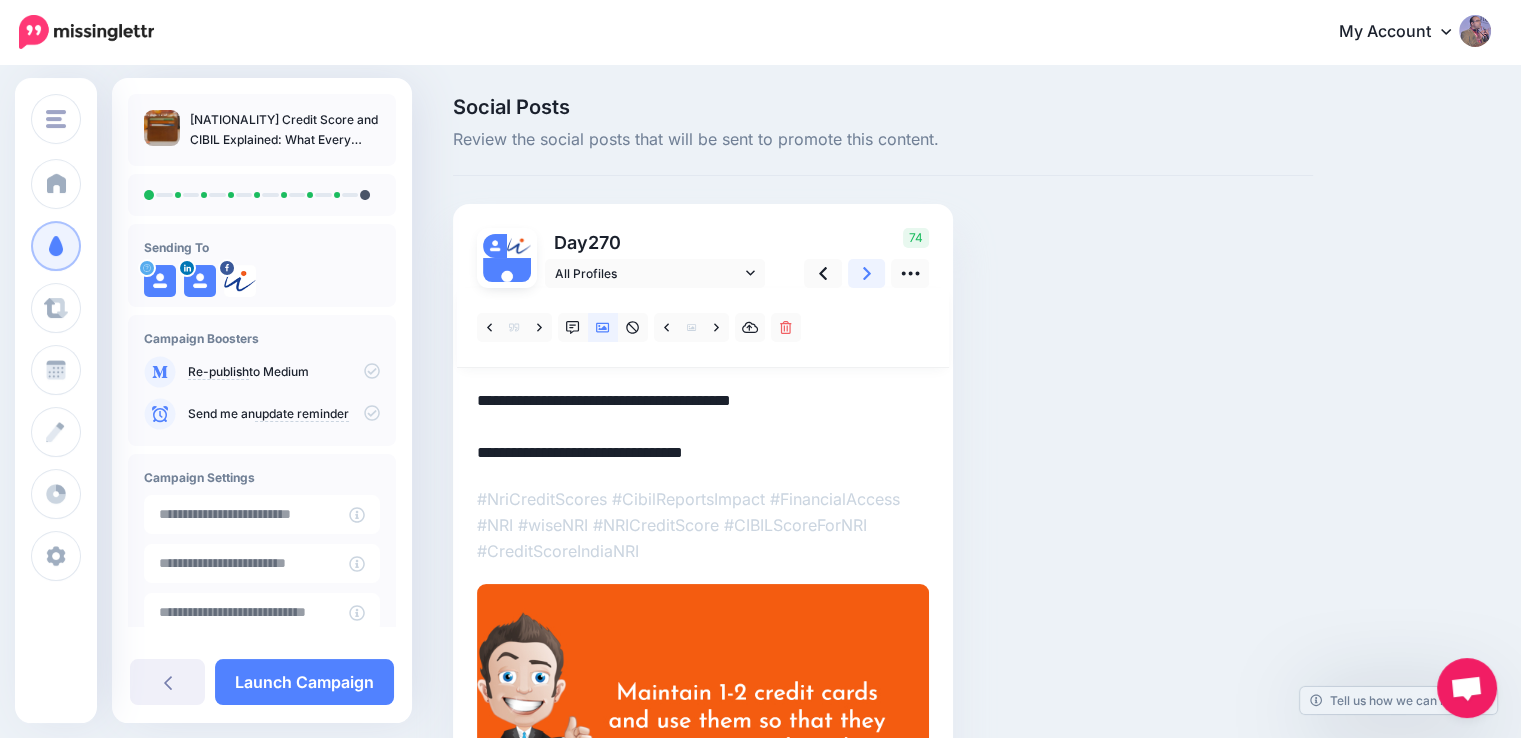 type on "**********" 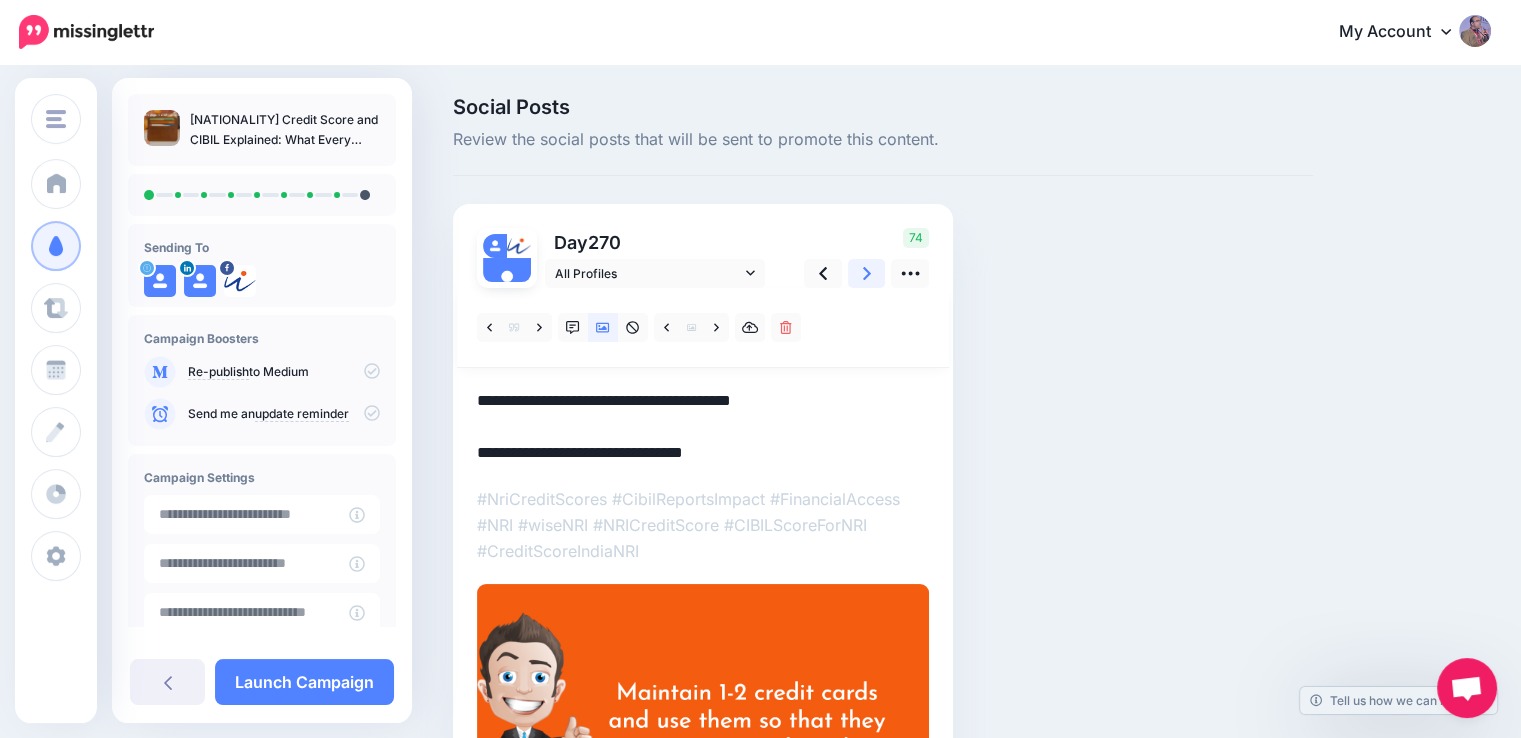 click 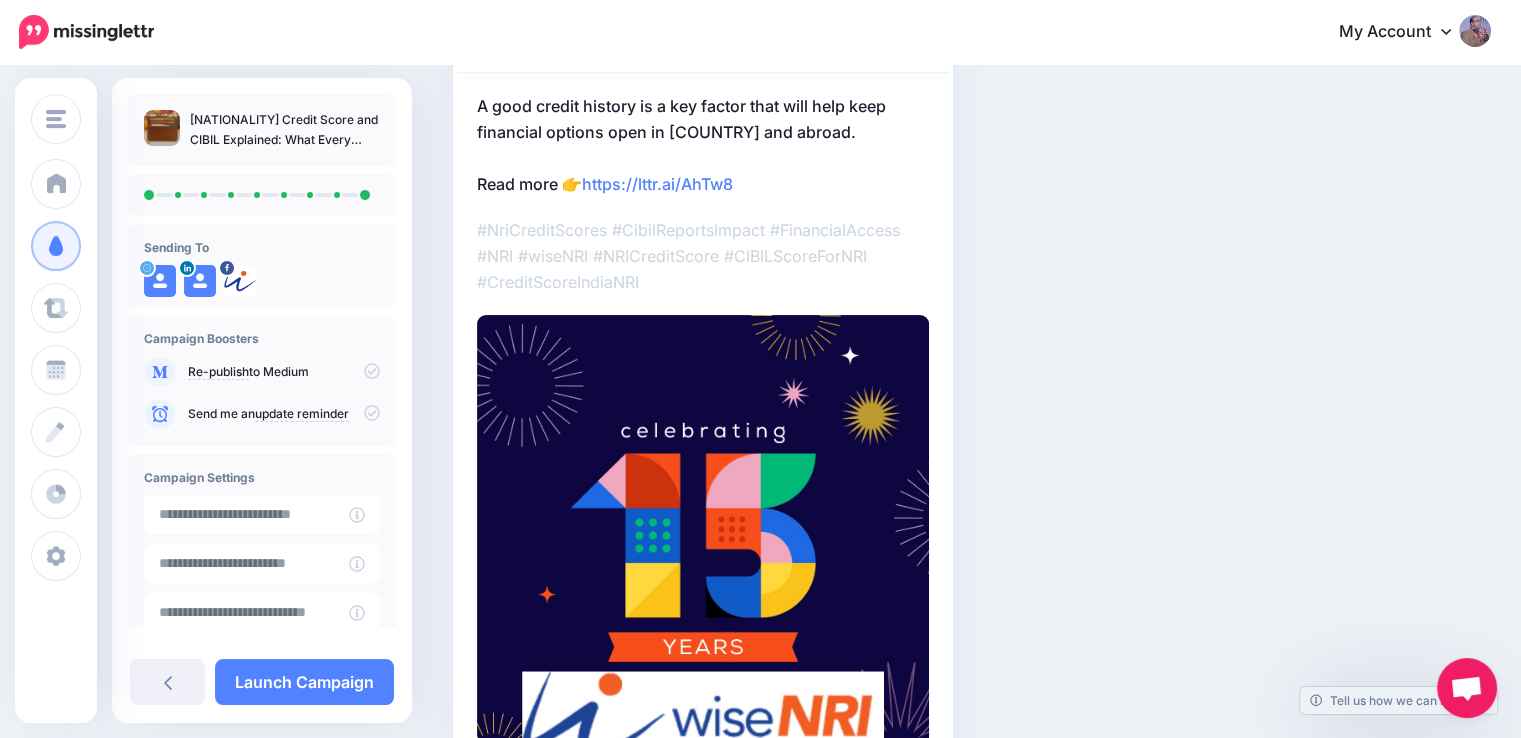 scroll, scrollTop: 300, scrollLeft: 0, axis: vertical 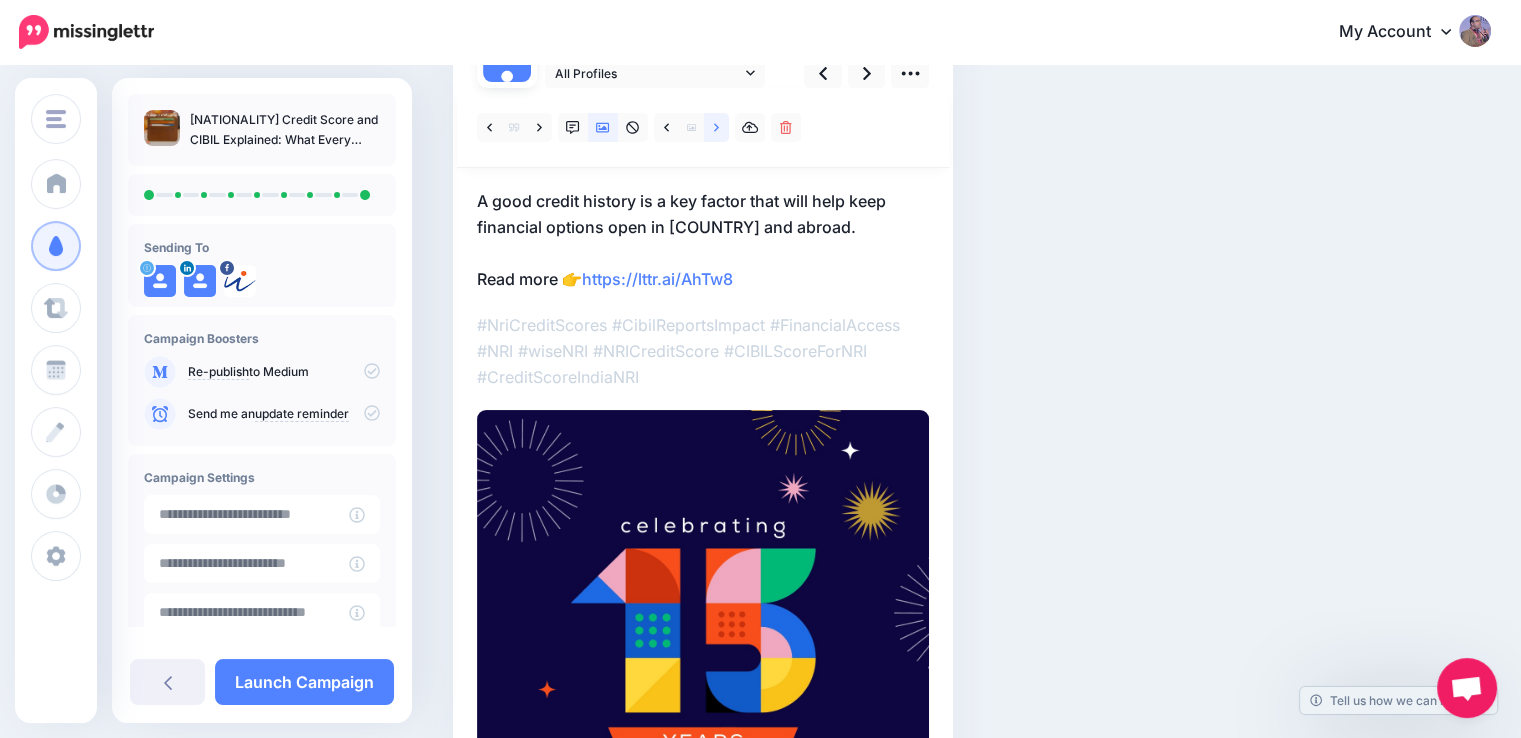 click at bounding box center [716, 127] 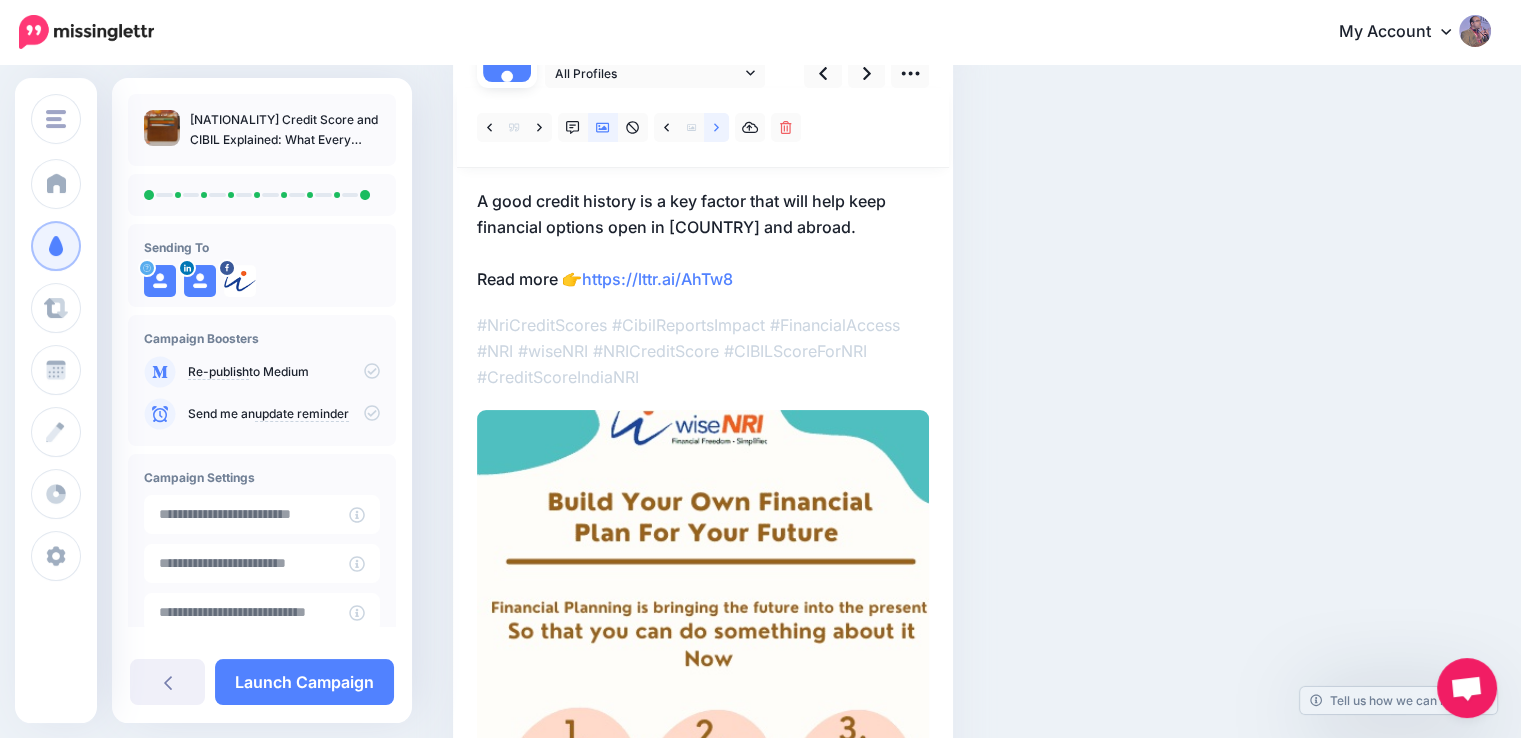click at bounding box center (716, 127) 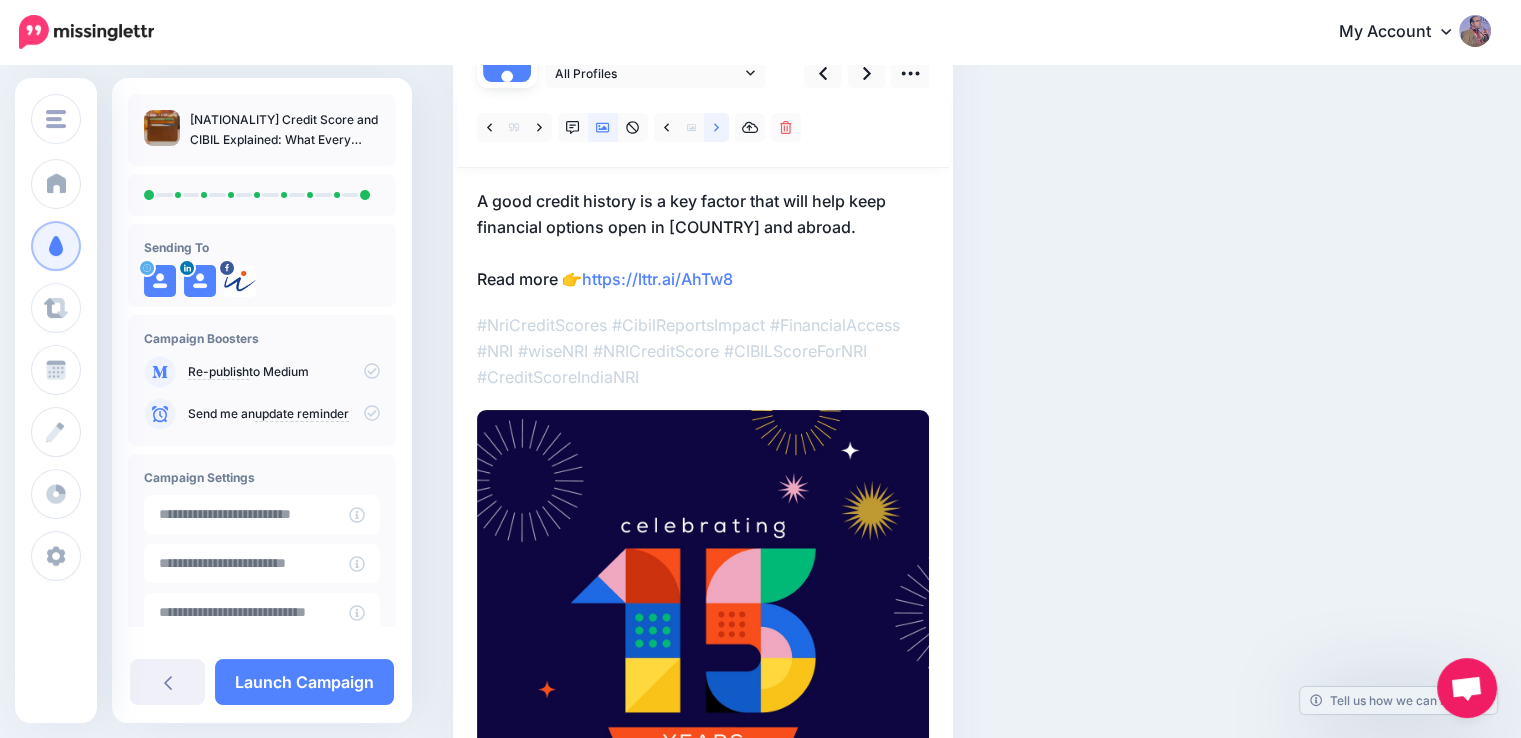 click 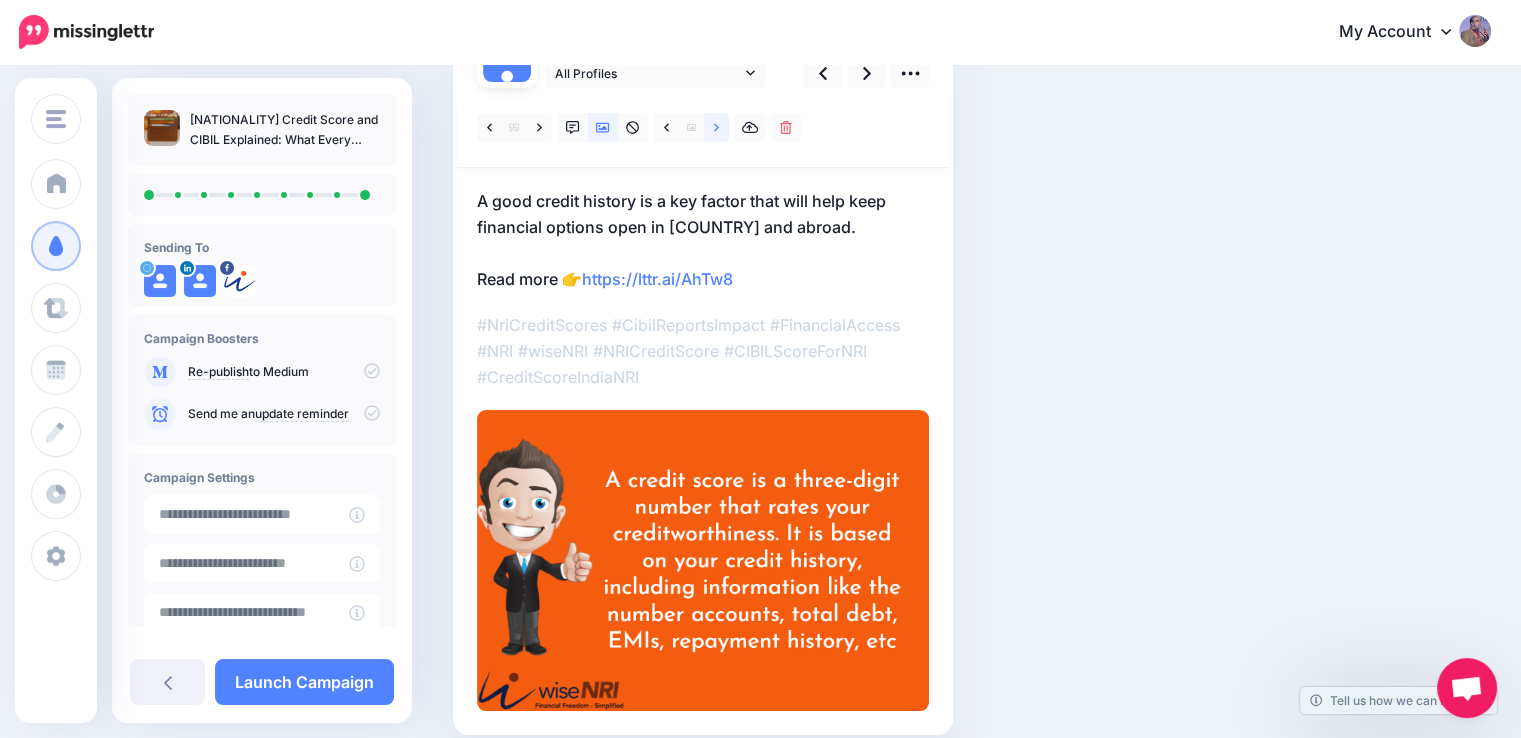 click 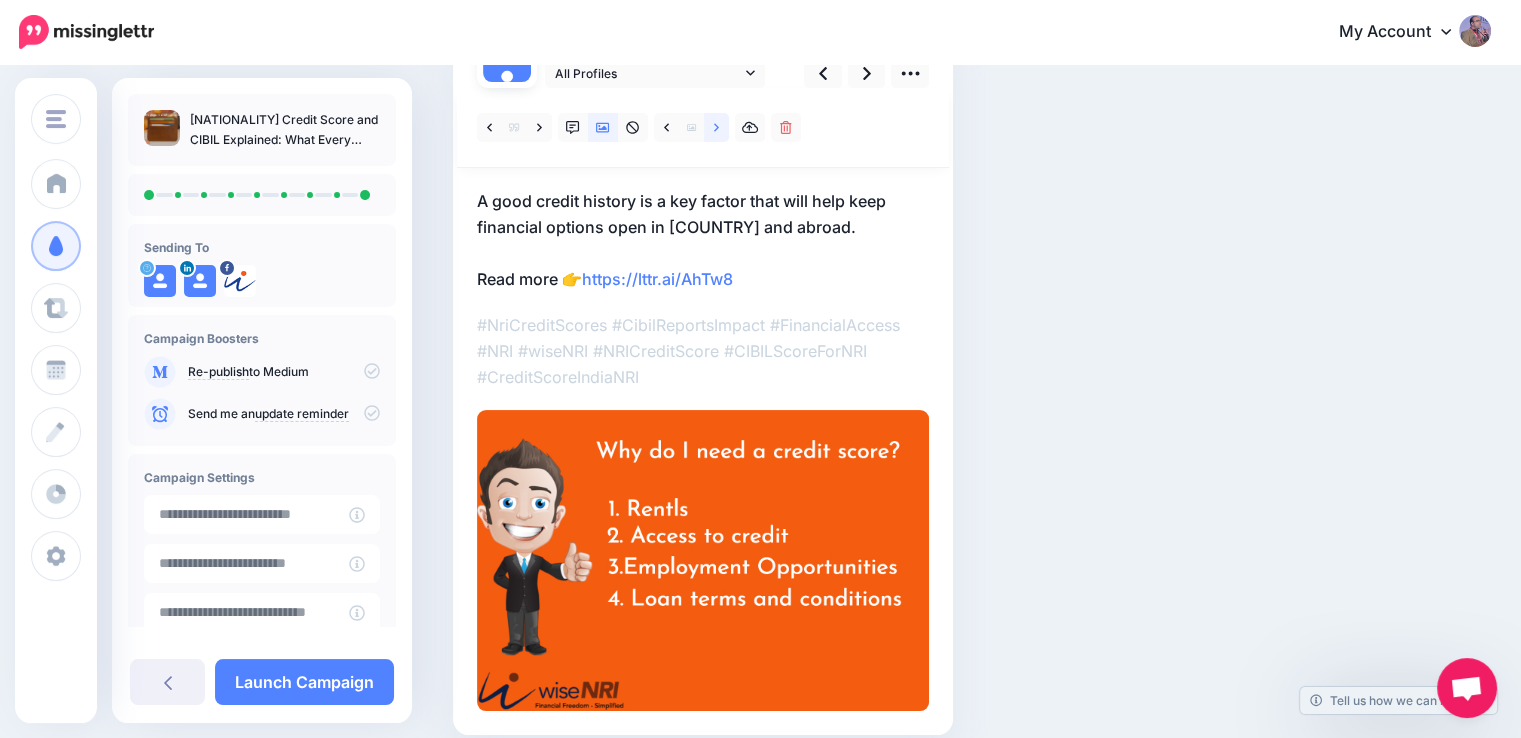 click 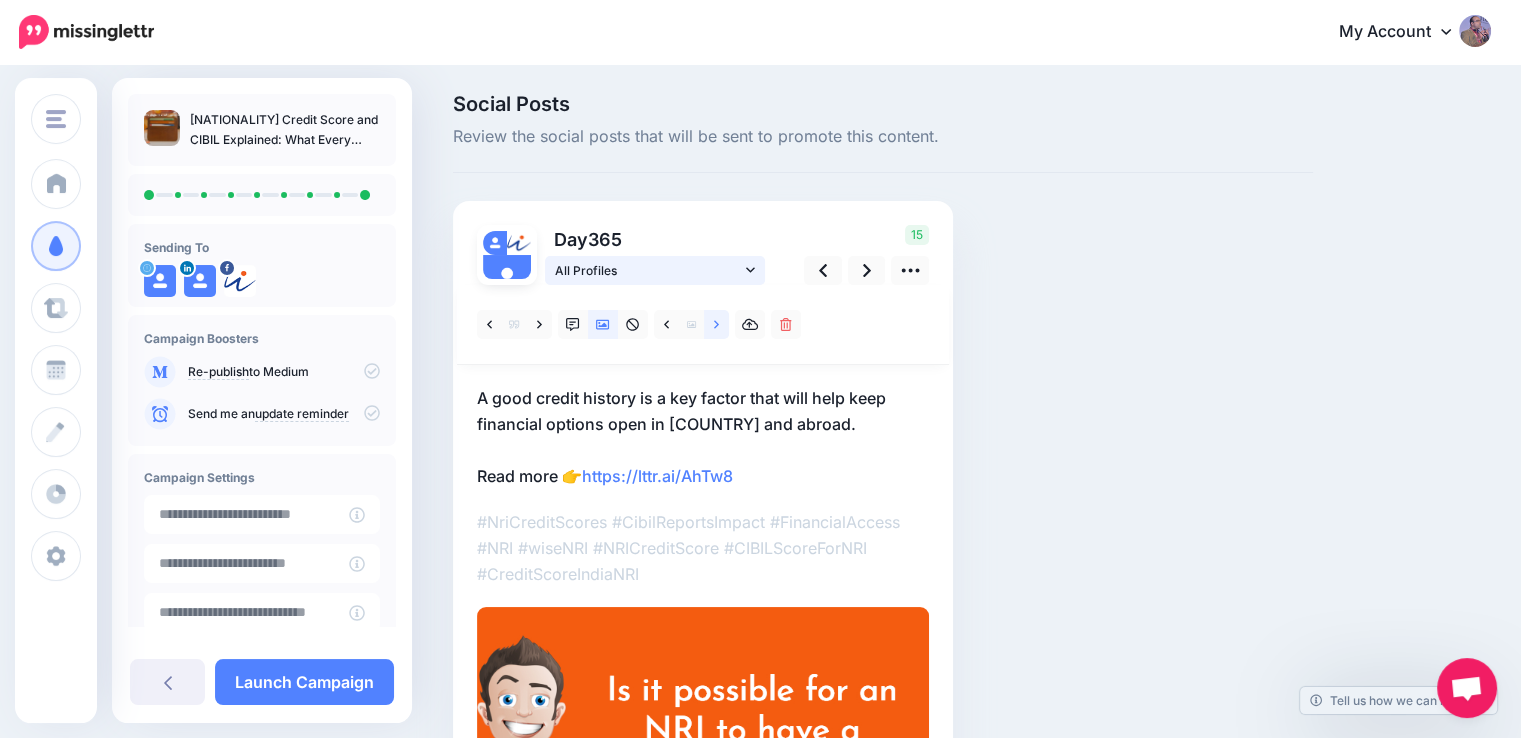 scroll, scrollTop: 0, scrollLeft: 0, axis: both 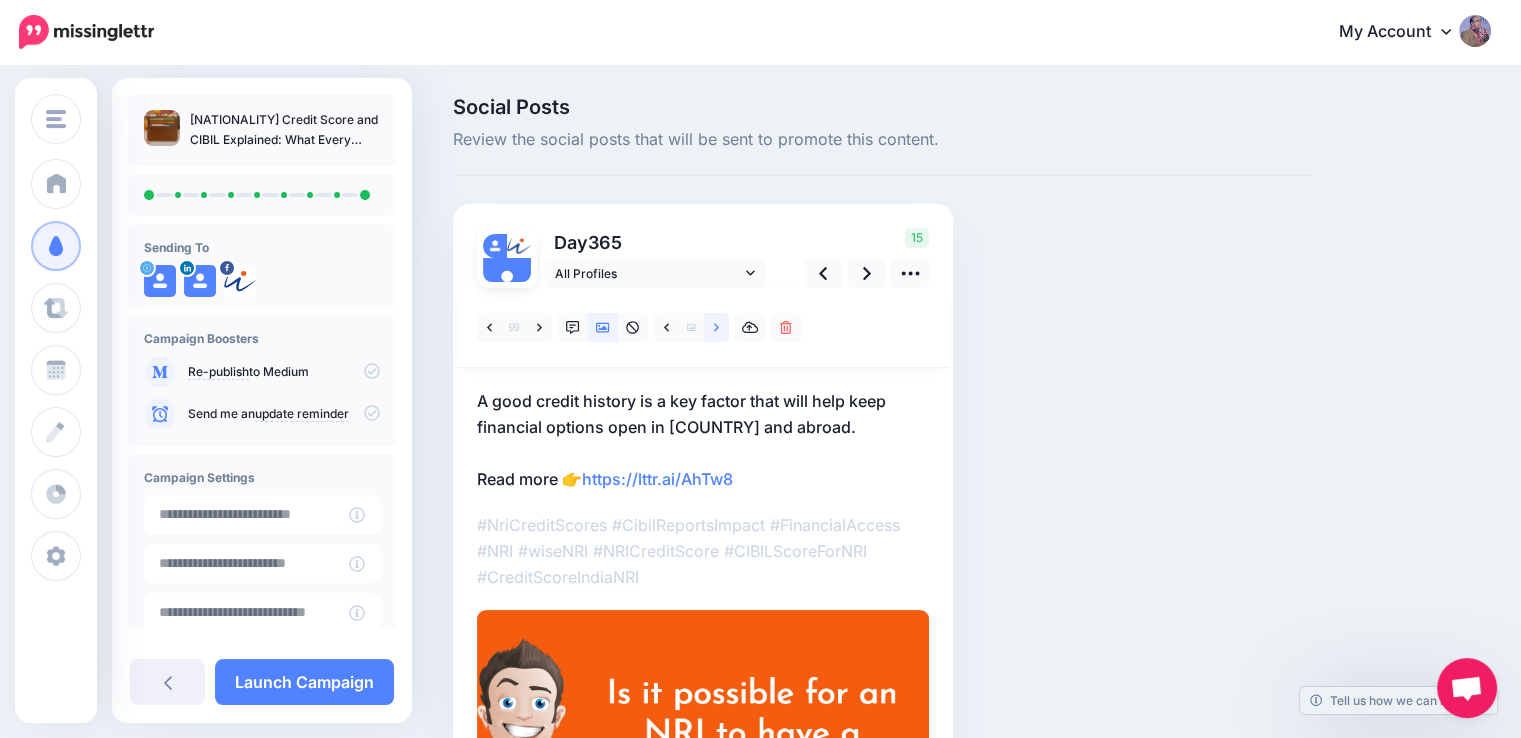 click at bounding box center (716, 327) 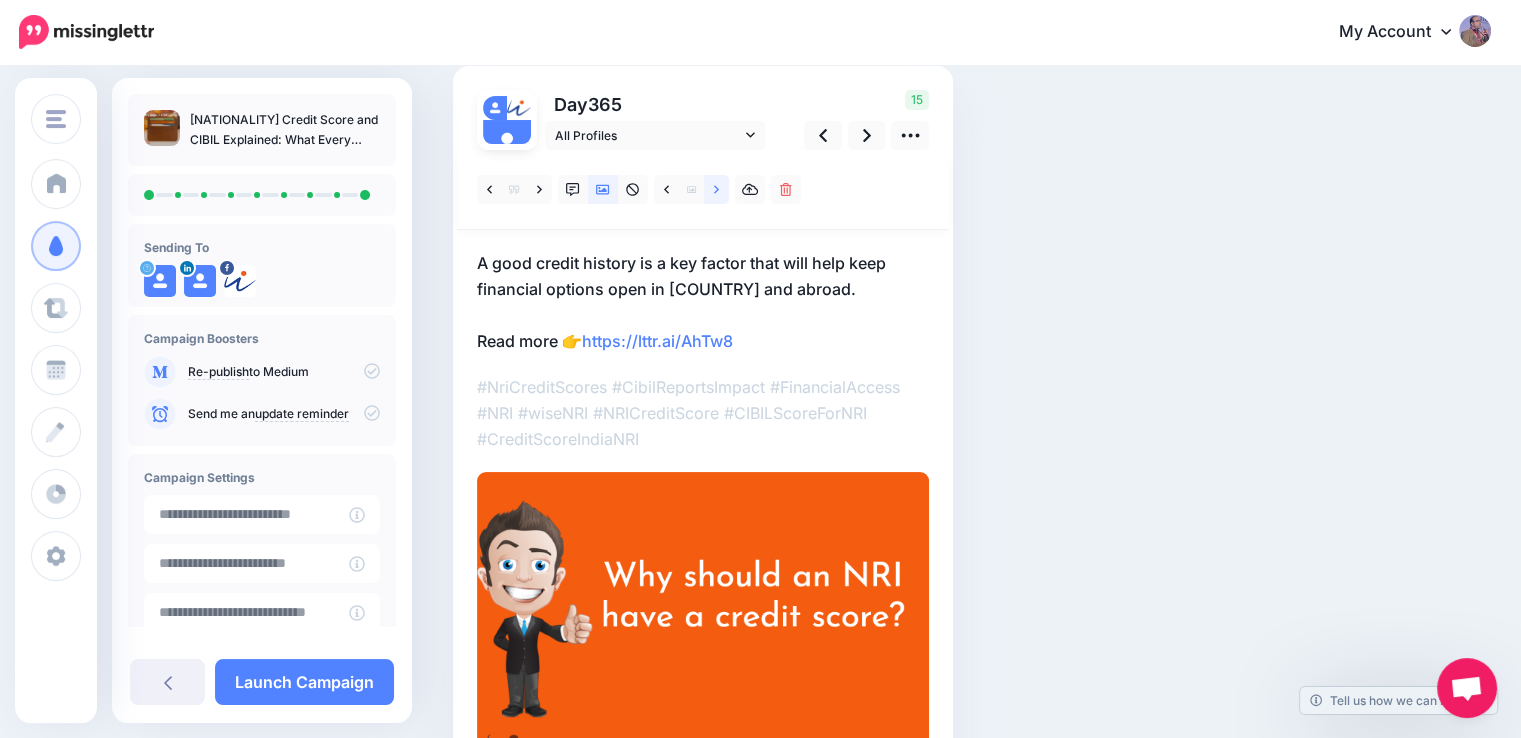 scroll, scrollTop: 88, scrollLeft: 0, axis: vertical 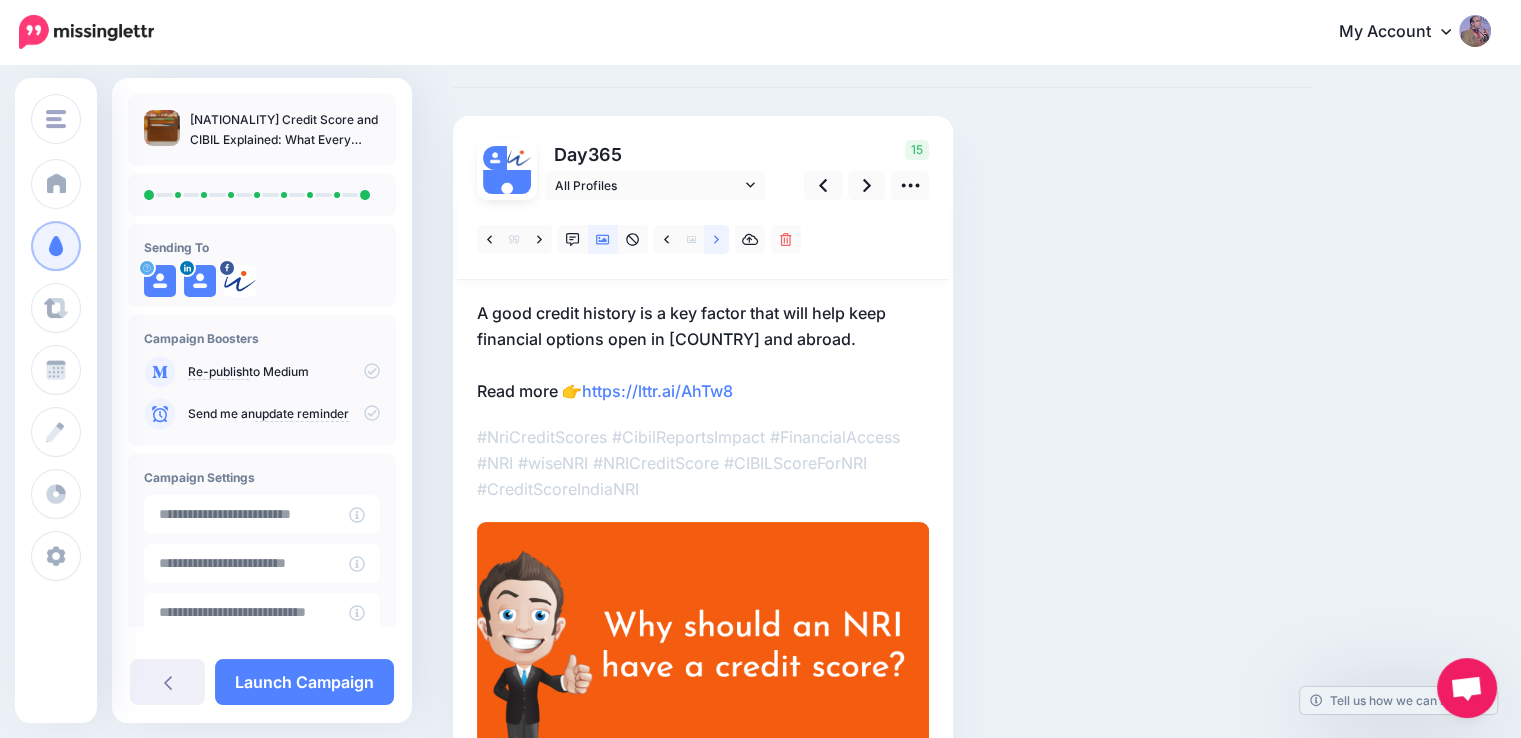 click 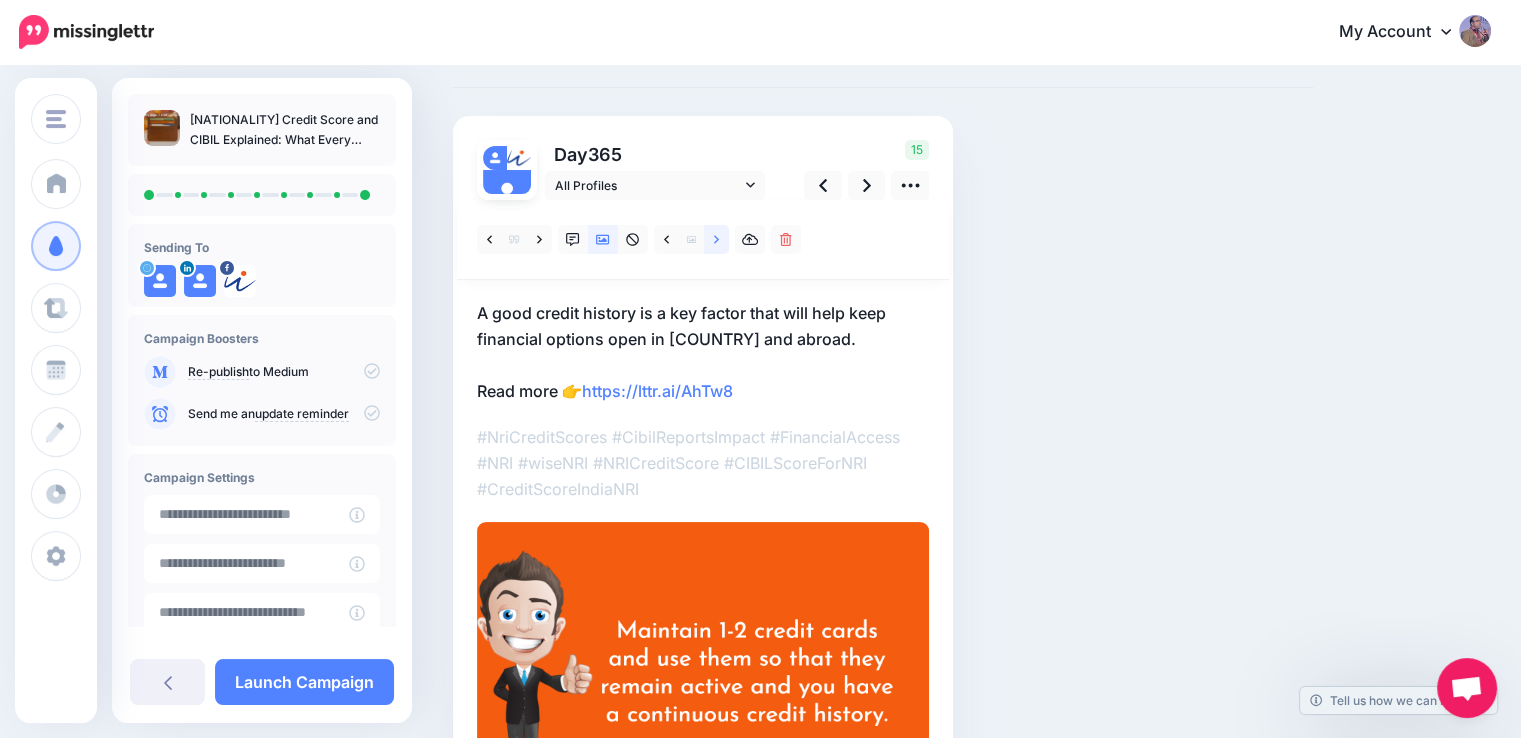 click 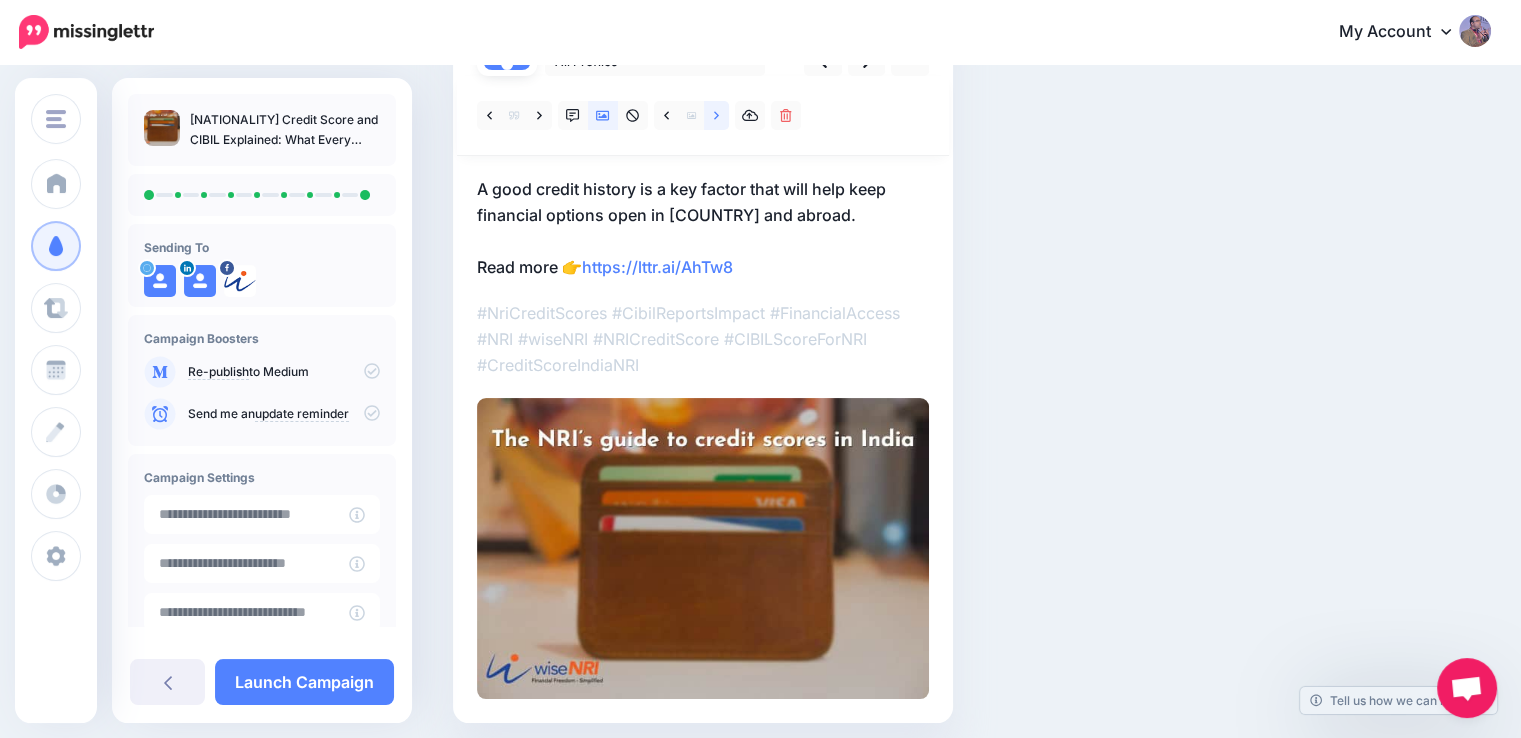 scroll, scrollTop: 288, scrollLeft: 0, axis: vertical 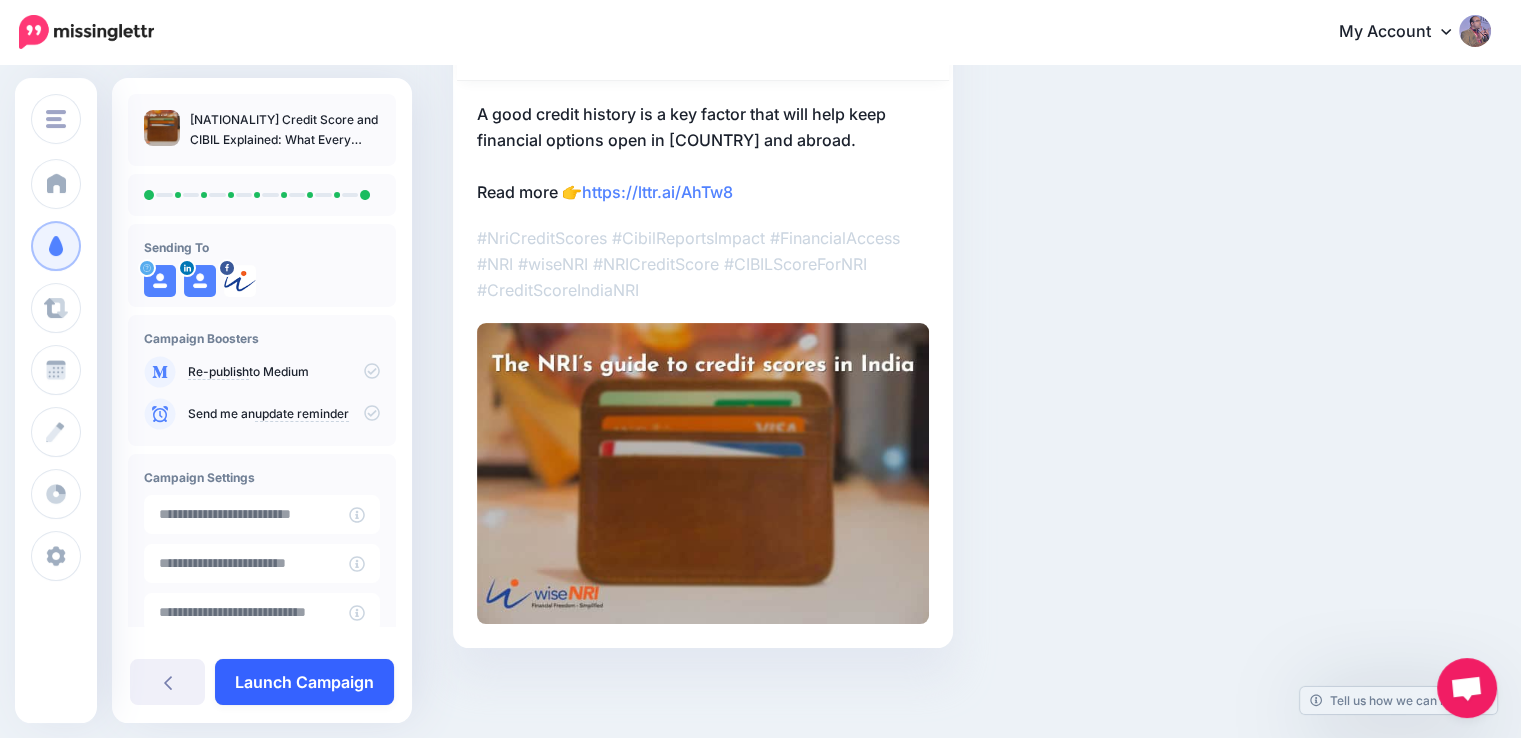 click on "Launch Campaign" at bounding box center [304, 682] 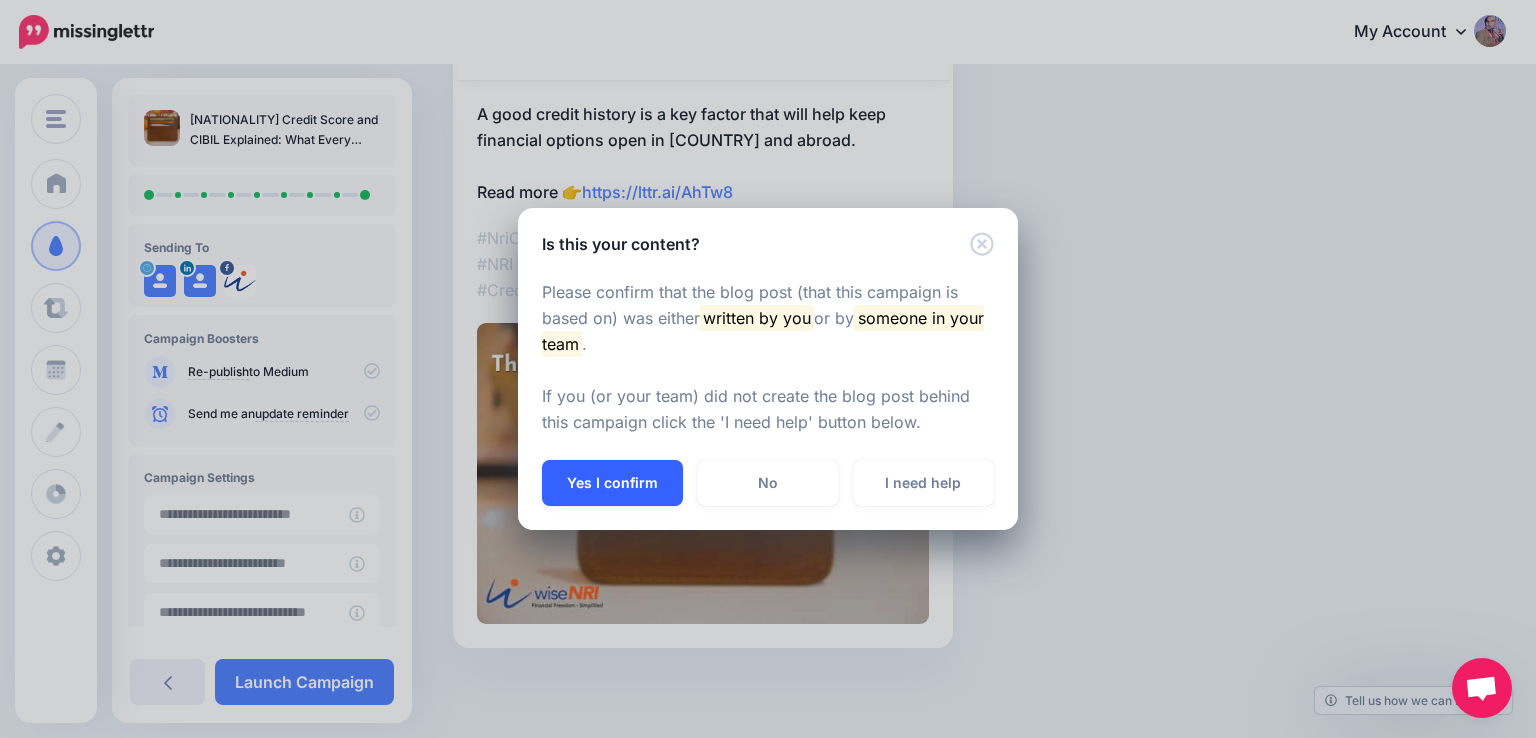 click on "Yes I confirm" at bounding box center [612, 483] 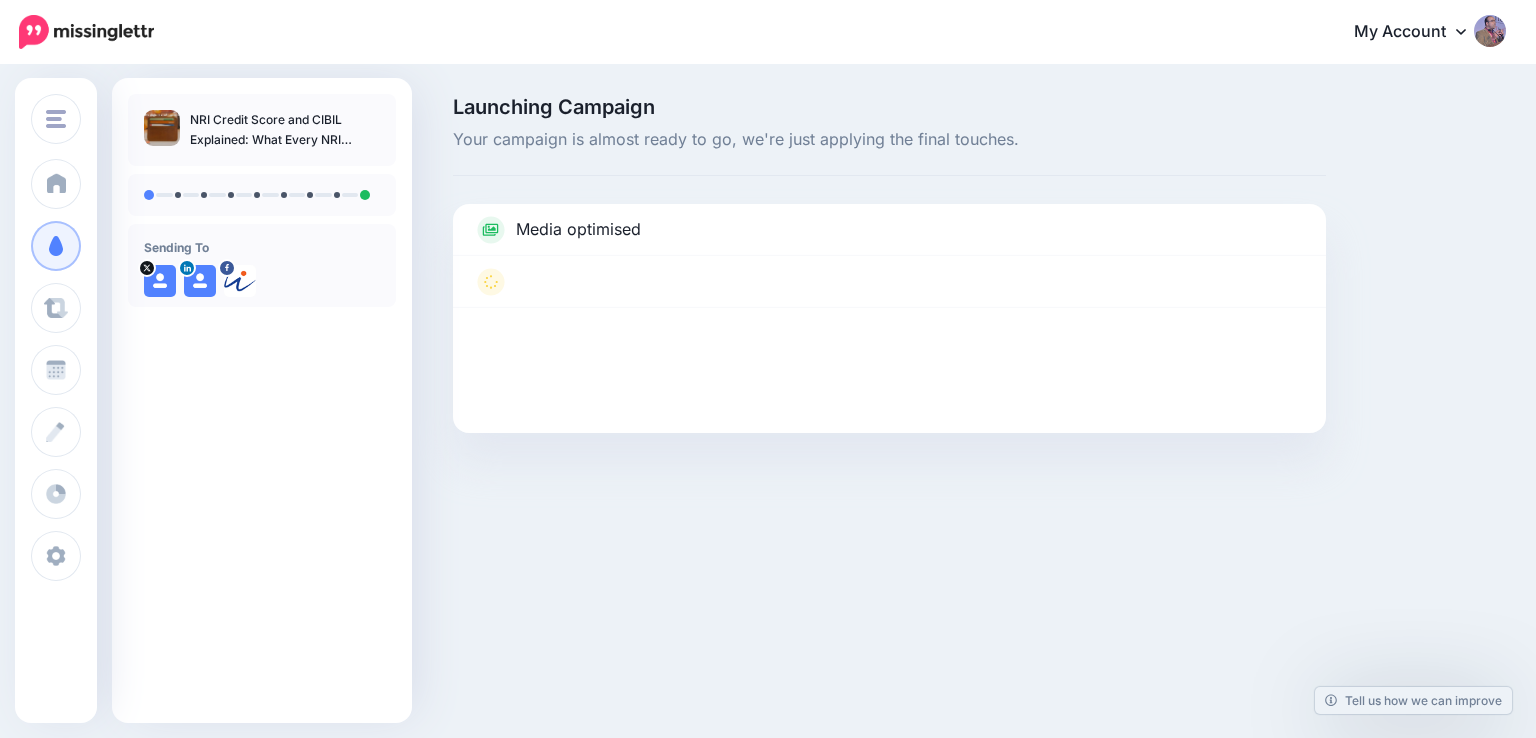 scroll, scrollTop: 0, scrollLeft: 0, axis: both 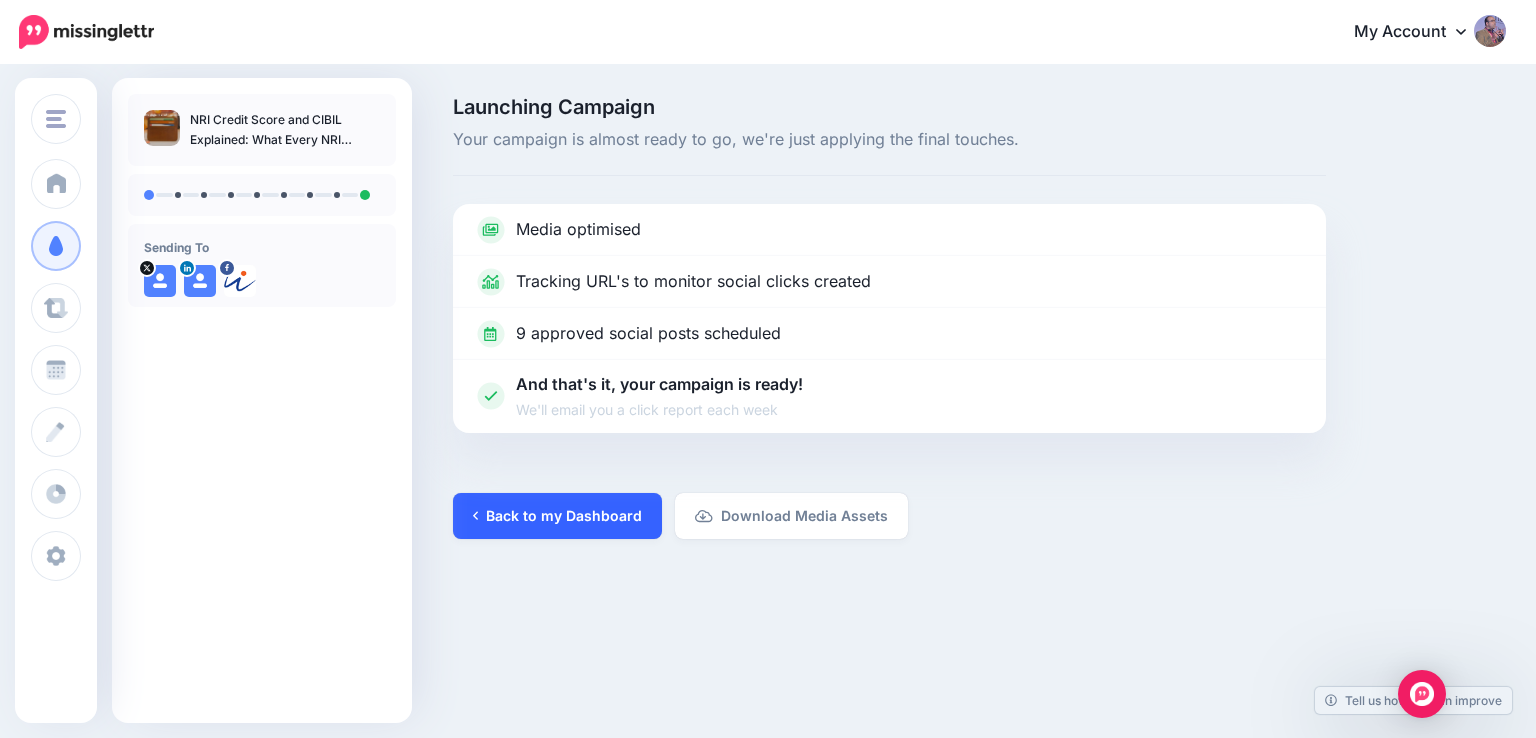 click on "Back to my Dashboard" at bounding box center (557, 516) 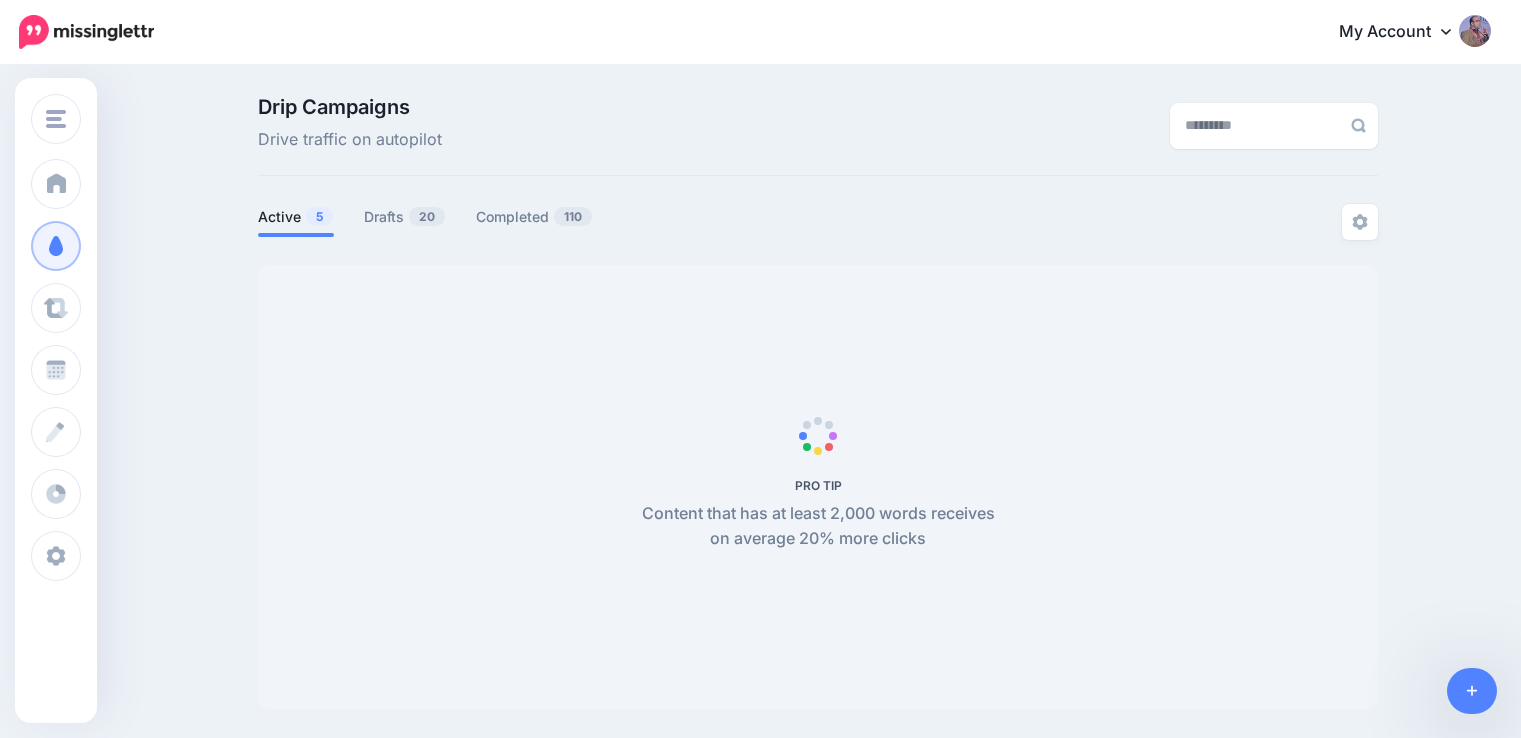 scroll, scrollTop: 0, scrollLeft: 0, axis: both 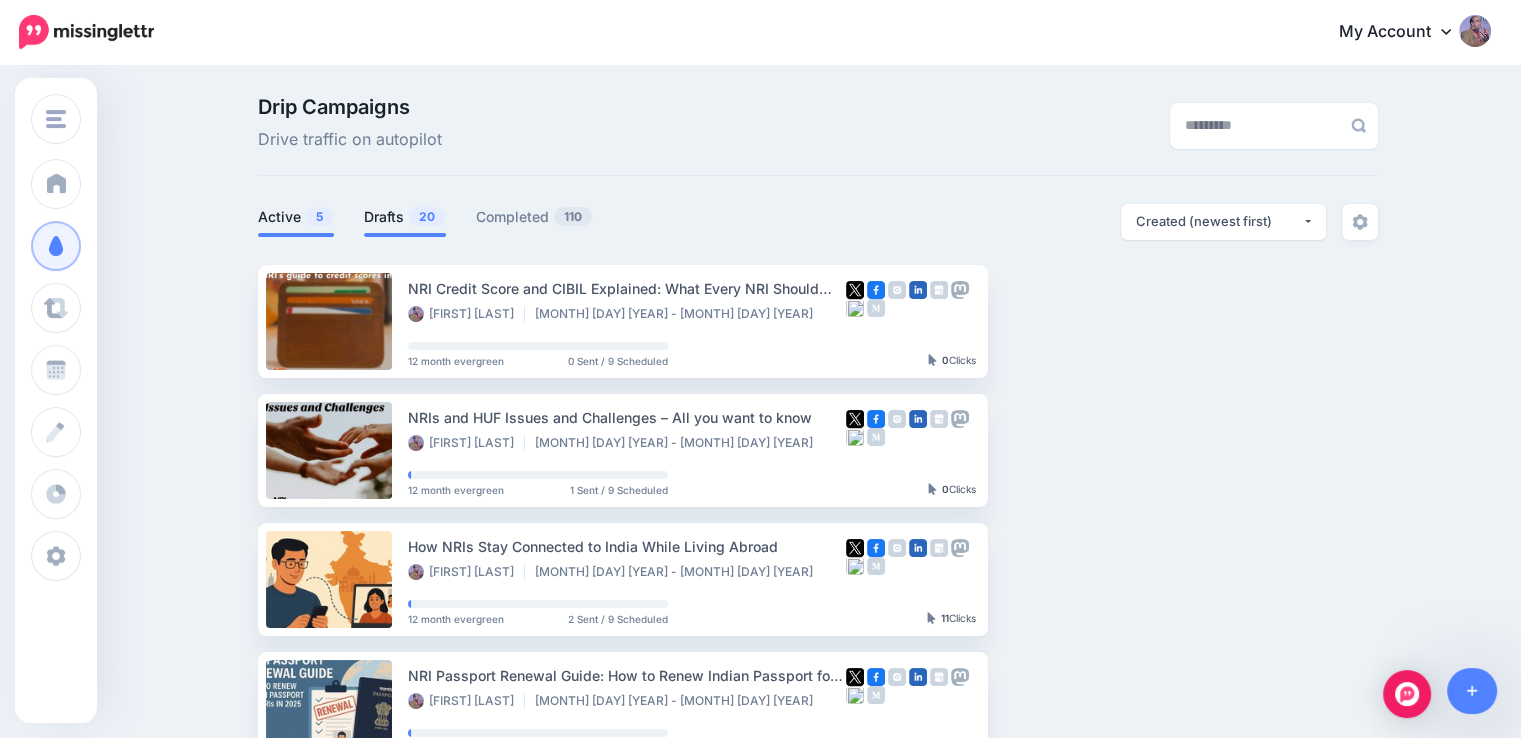 click on "20" at bounding box center (427, 216) 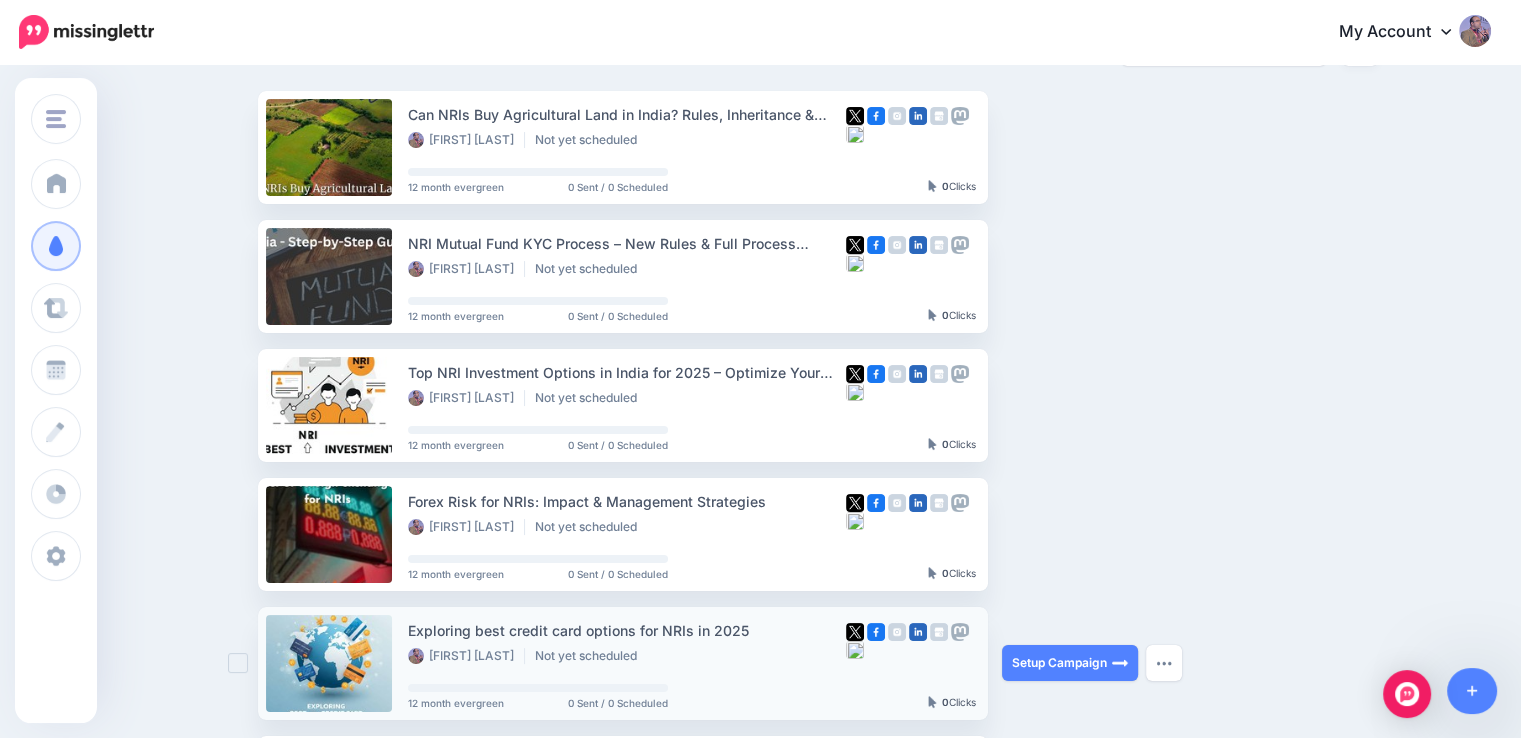 scroll, scrollTop: 100, scrollLeft: 0, axis: vertical 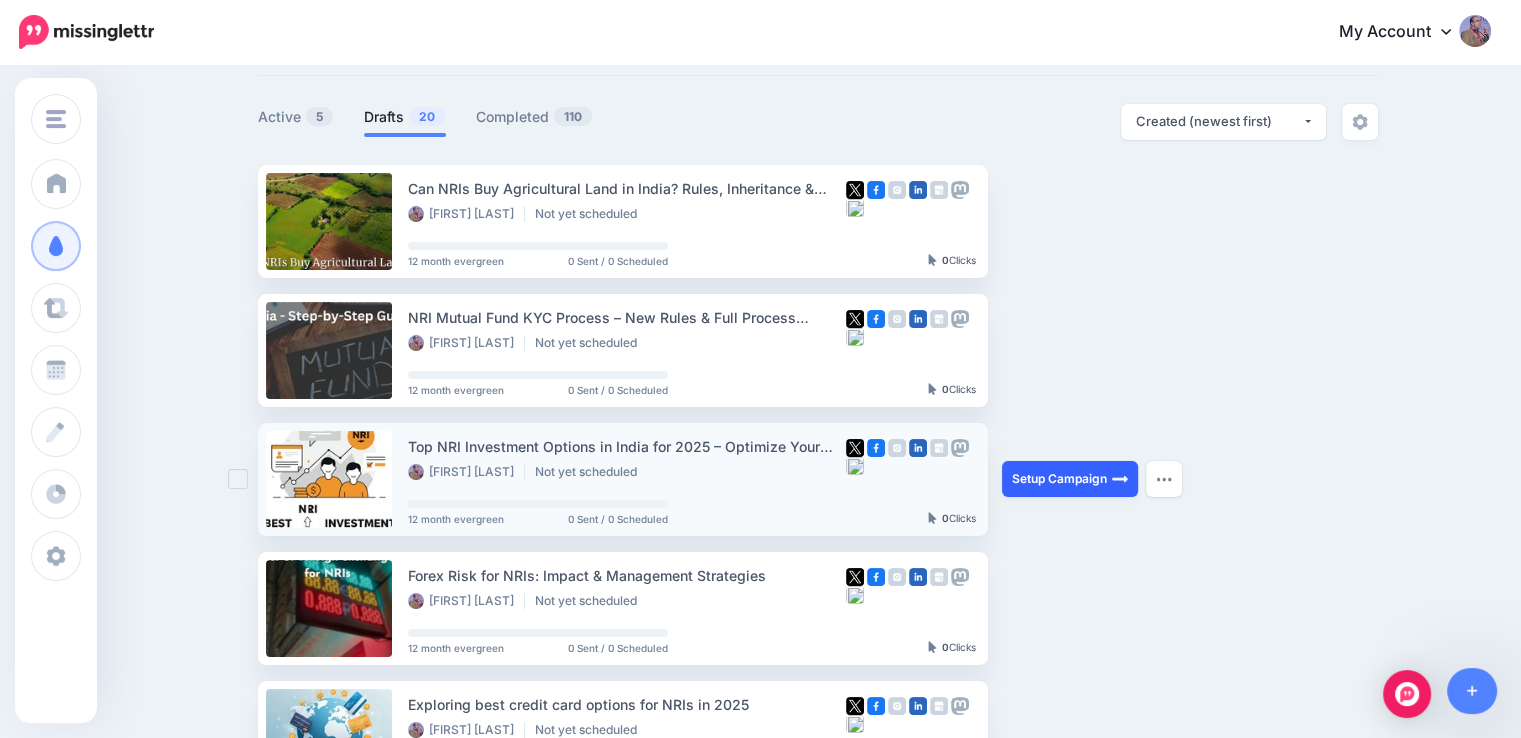 click on "Setup Campaign" at bounding box center [1070, 479] 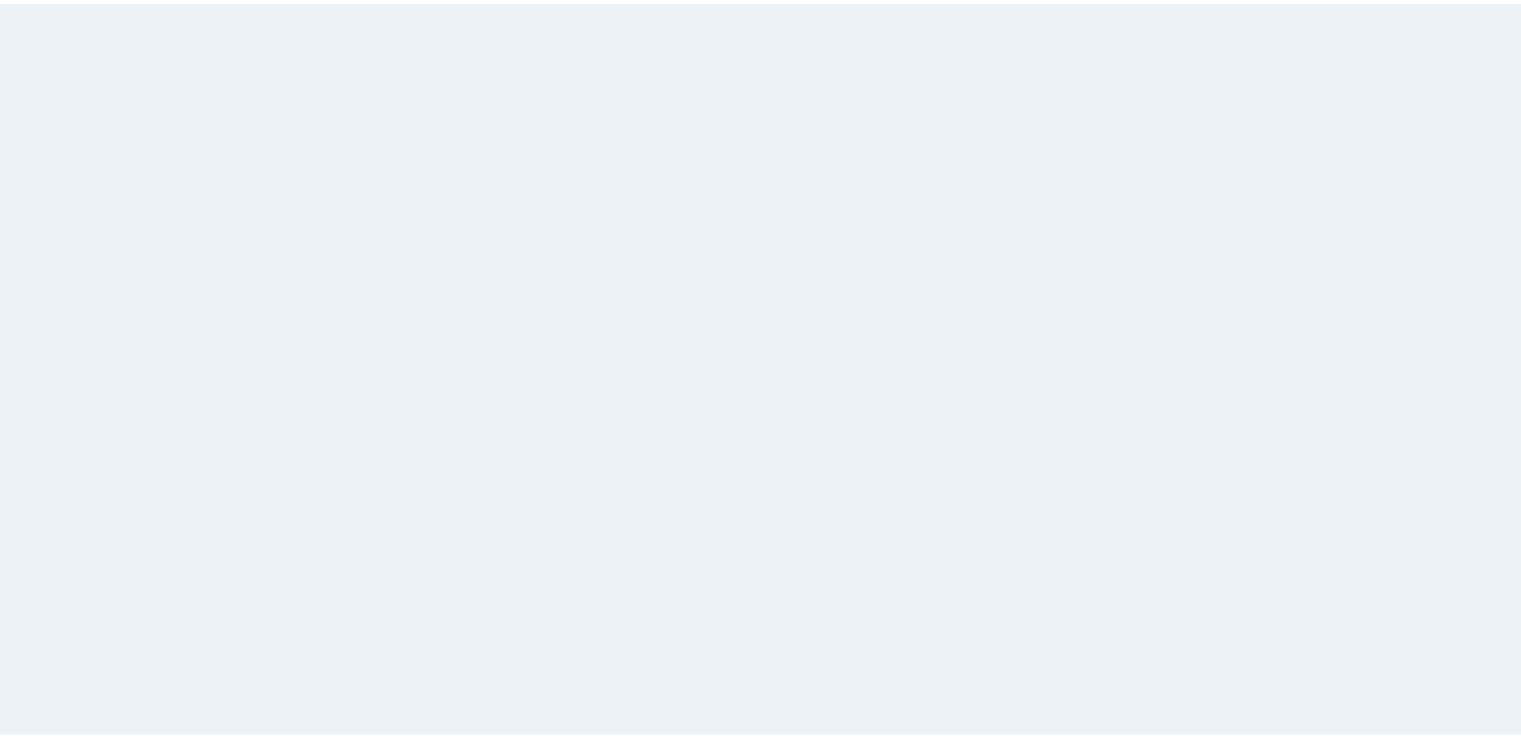 scroll, scrollTop: 0, scrollLeft: 0, axis: both 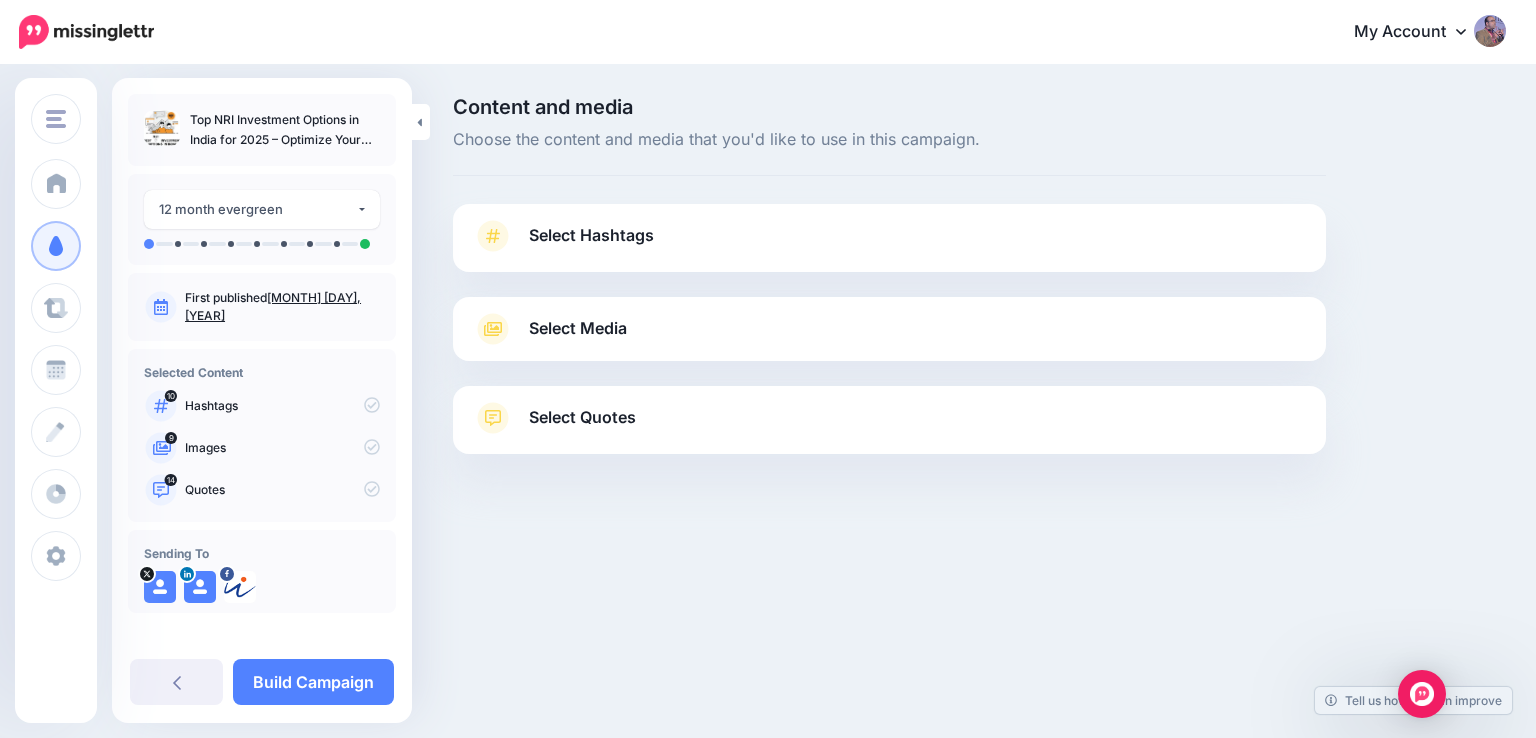 click on "Select Hashtags" at bounding box center (591, 235) 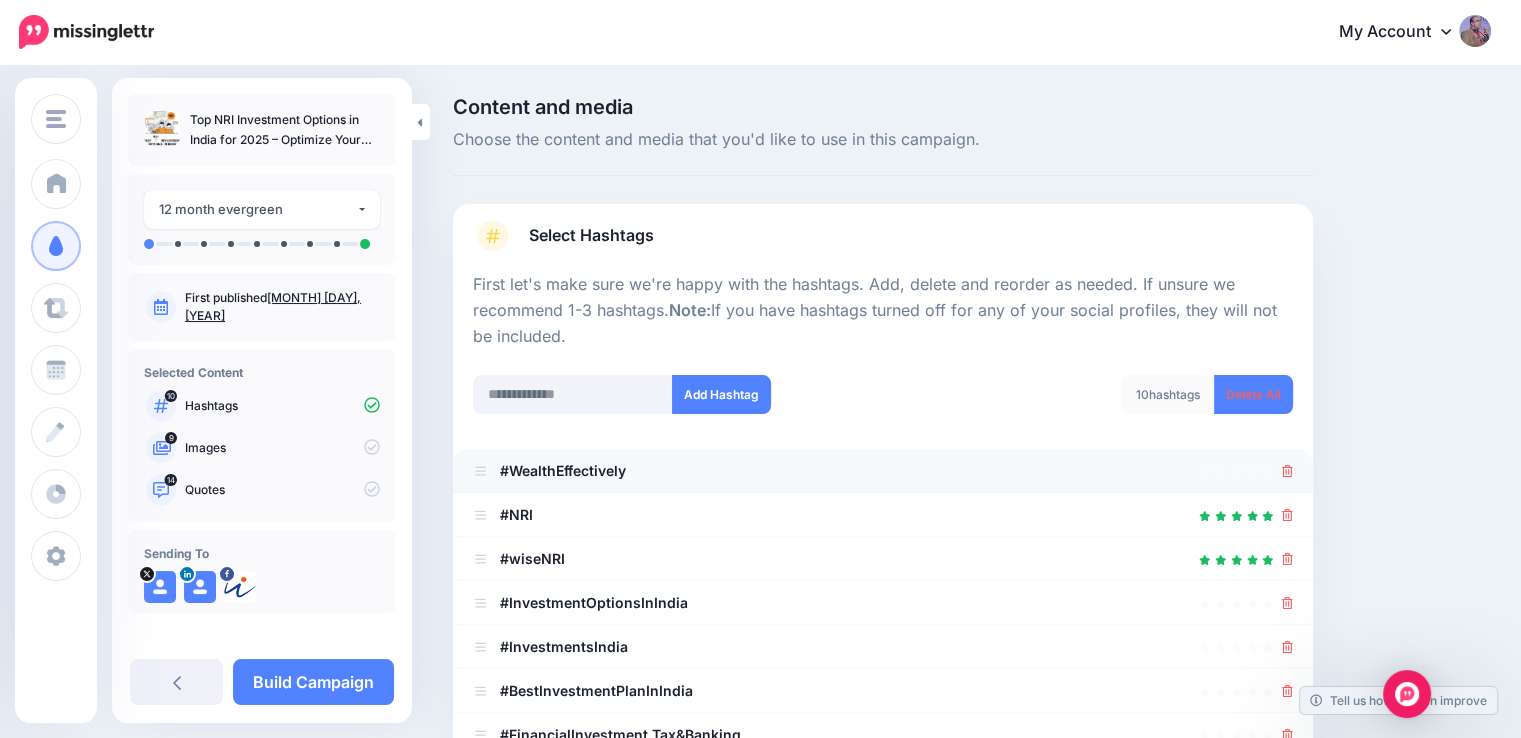 scroll, scrollTop: 100, scrollLeft: 0, axis: vertical 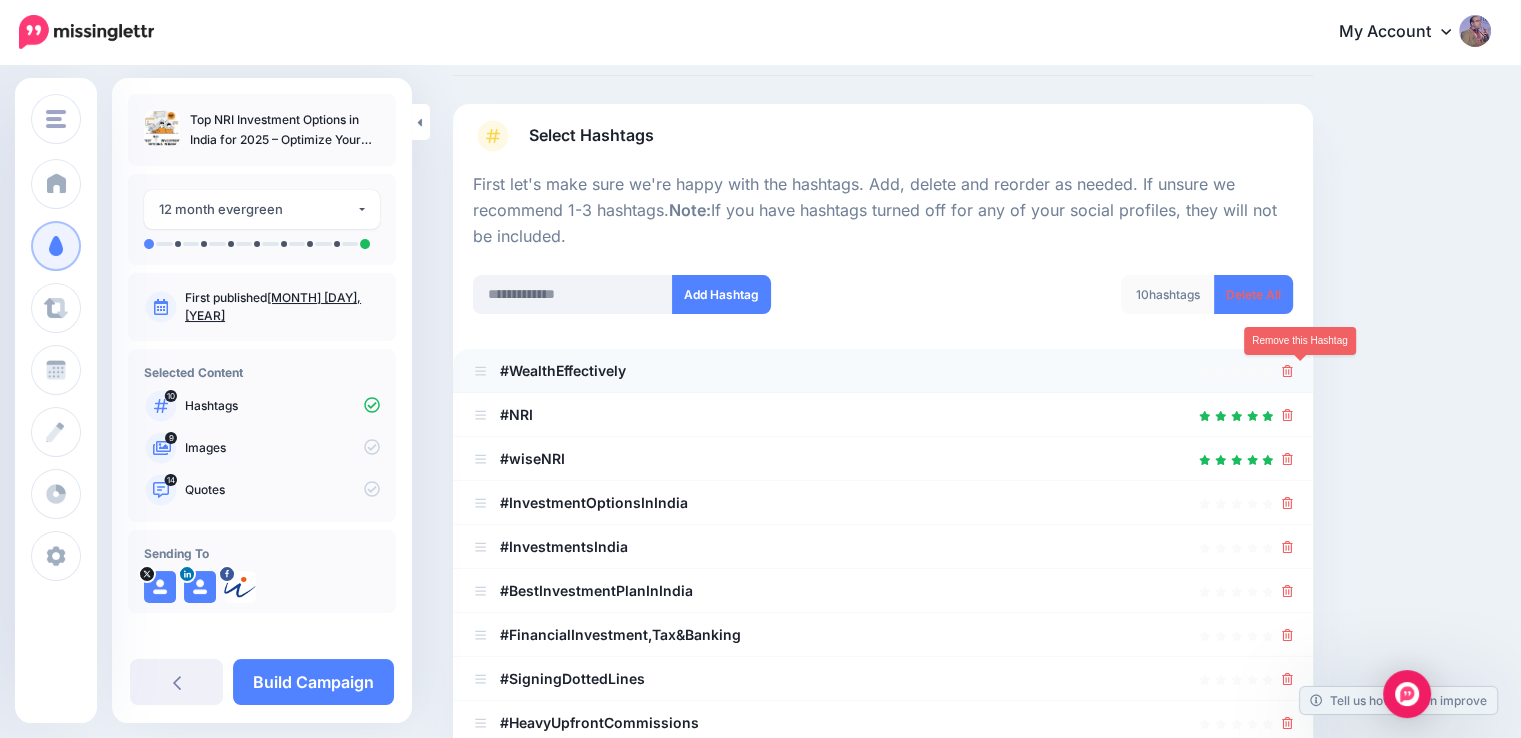 click 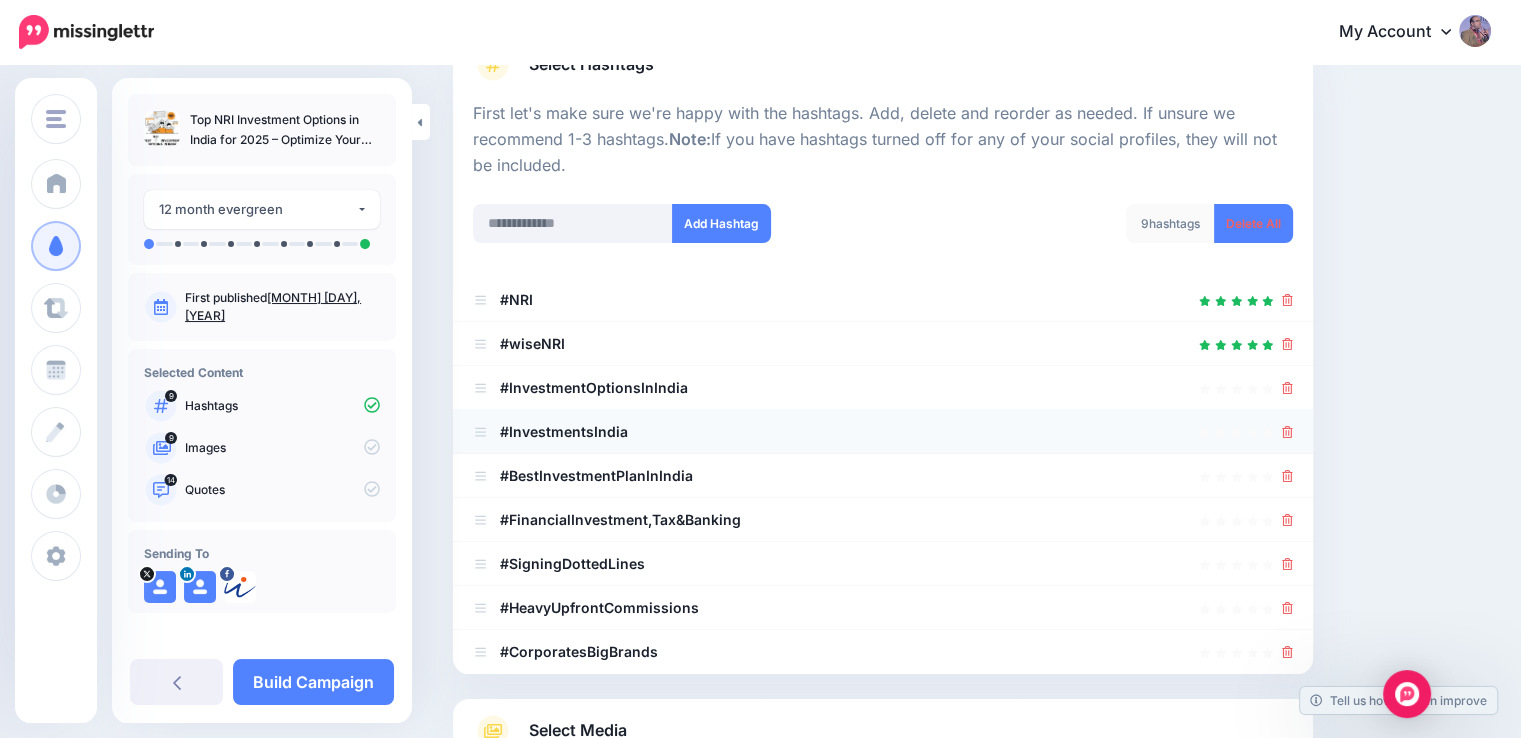 scroll, scrollTop: 200, scrollLeft: 0, axis: vertical 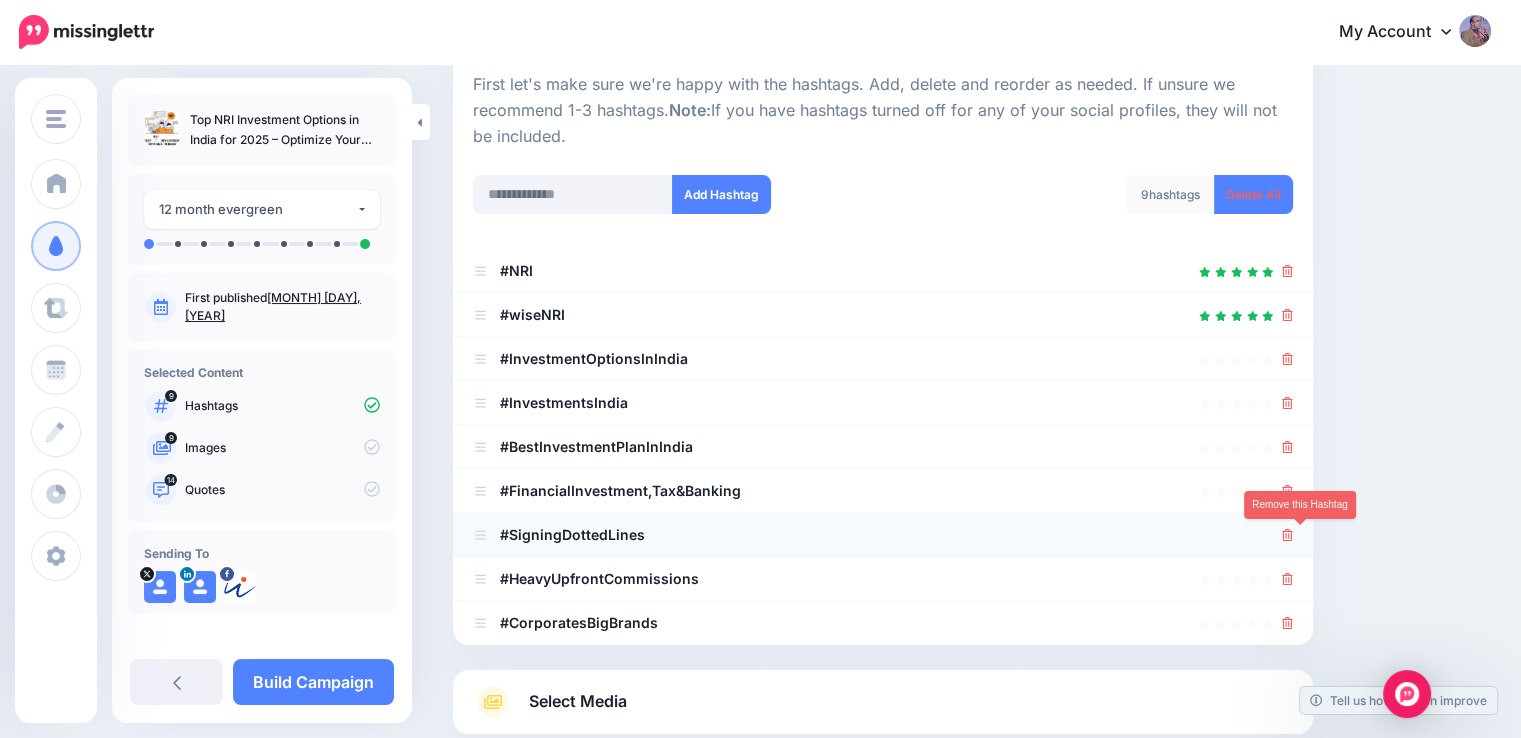 click 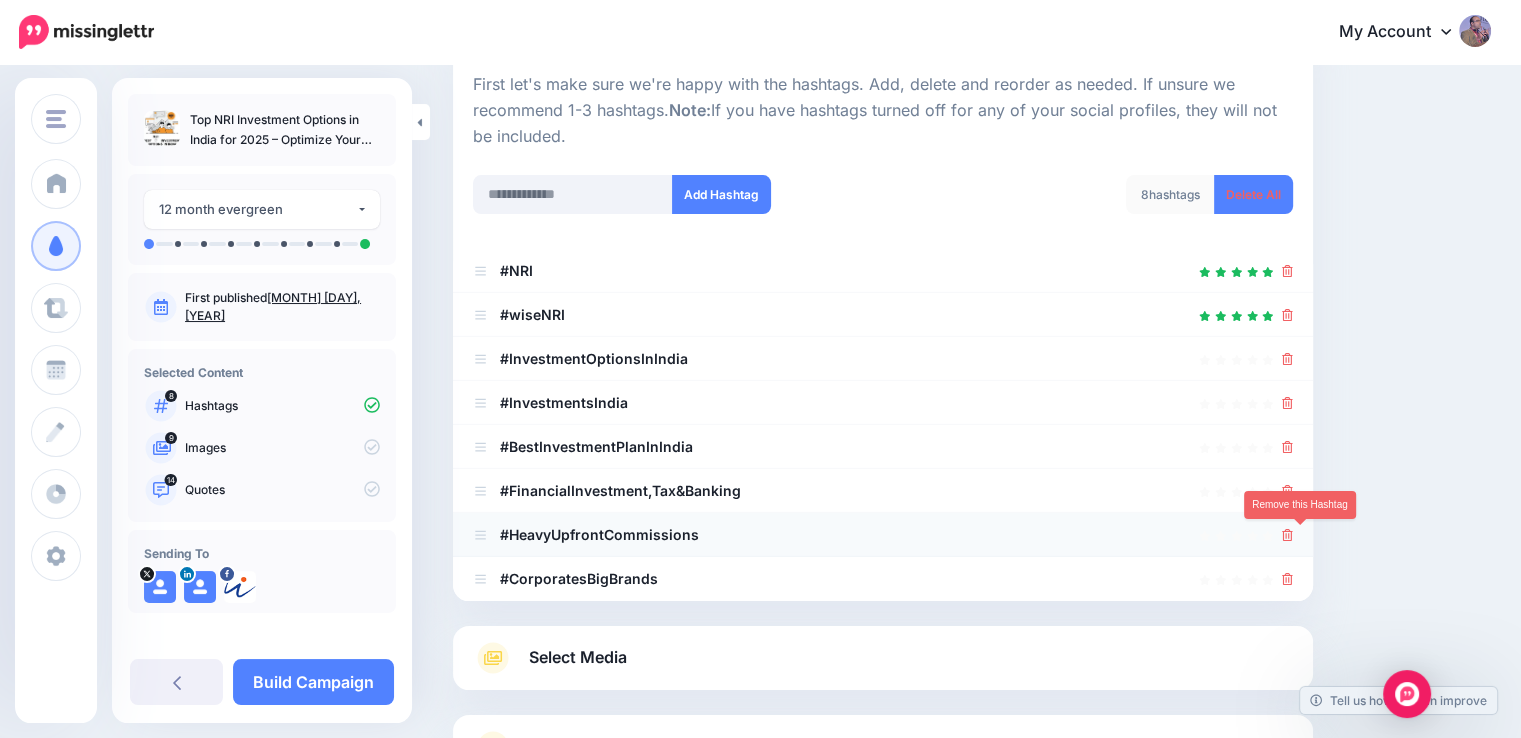 click 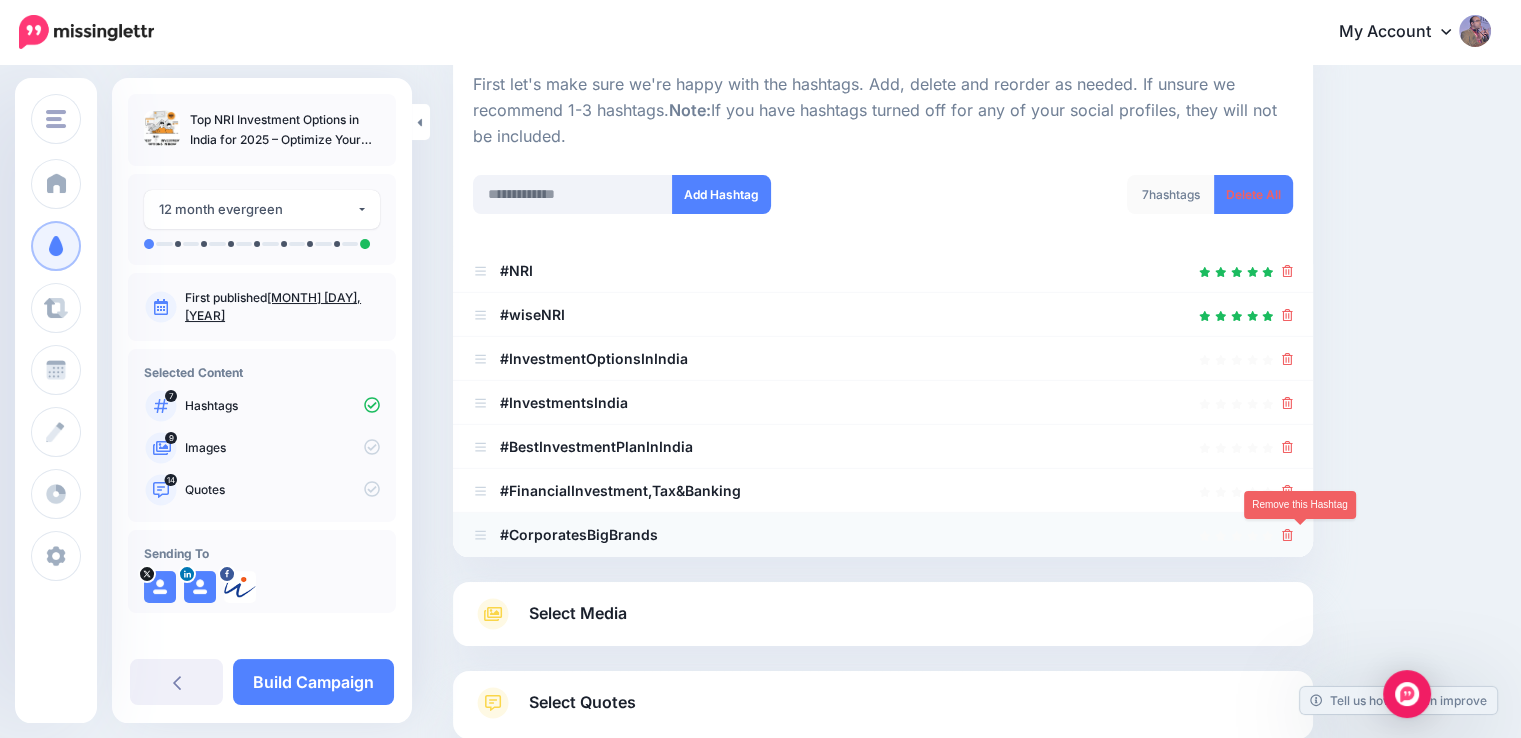 click 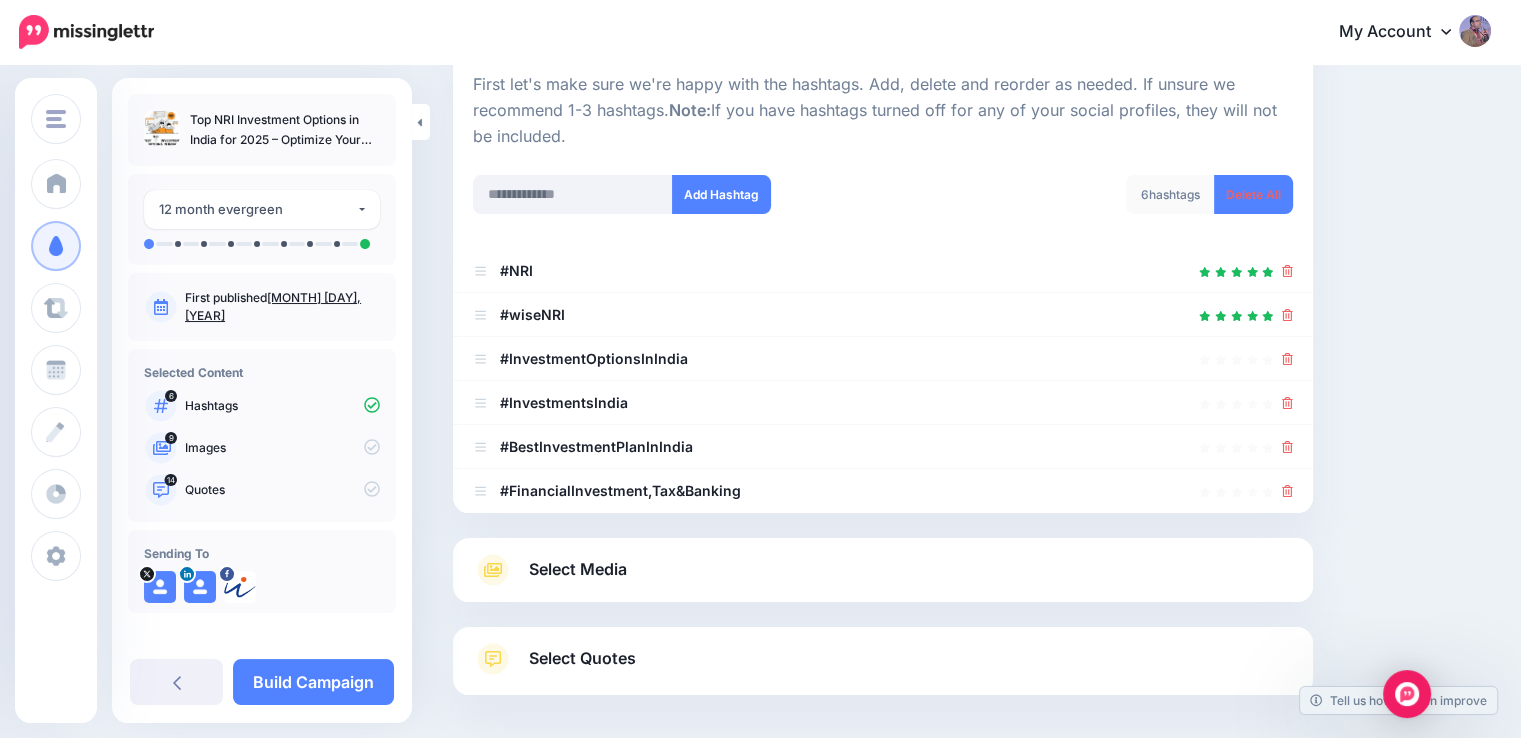 scroll, scrollTop: 6, scrollLeft: 0, axis: vertical 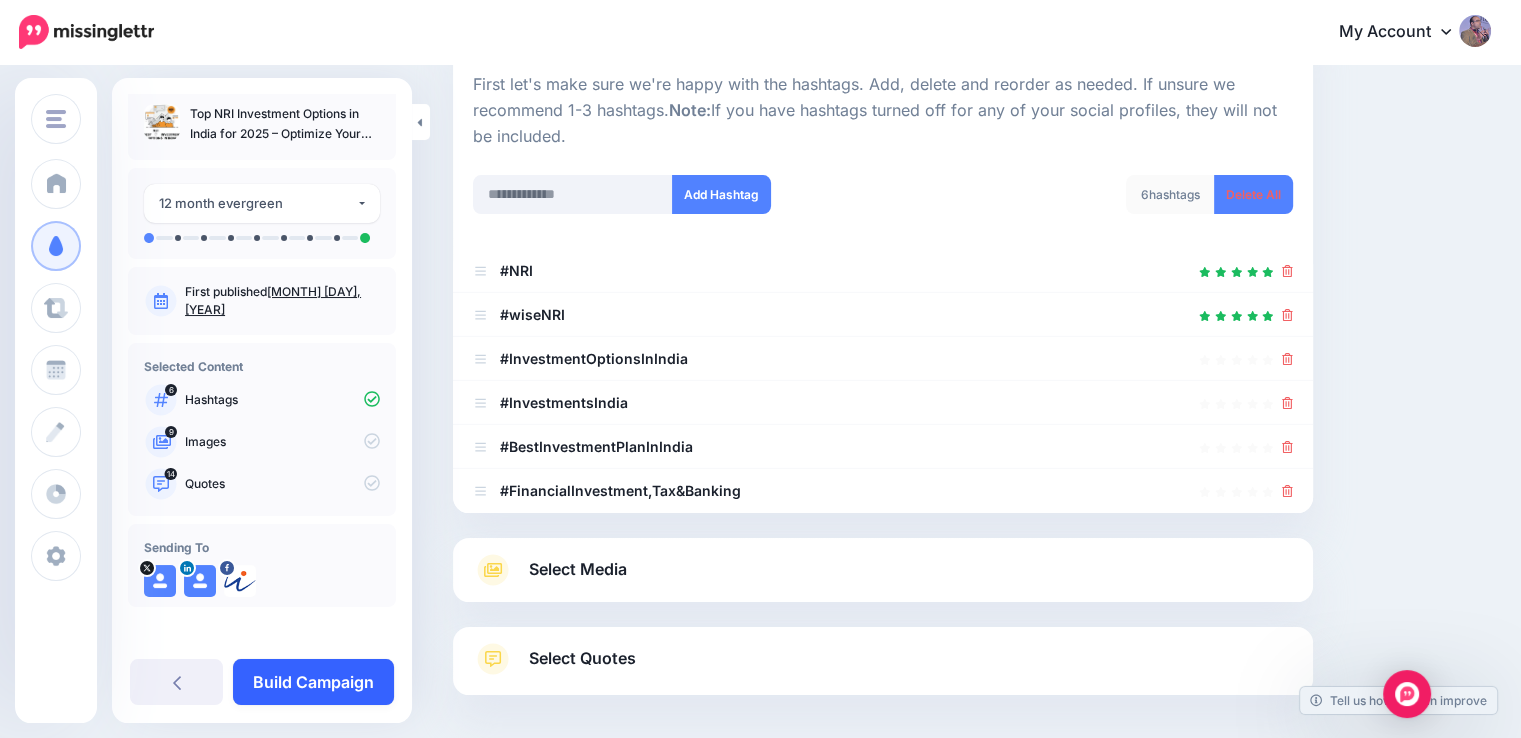 click on "Build Campaign" at bounding box center (313, 682) 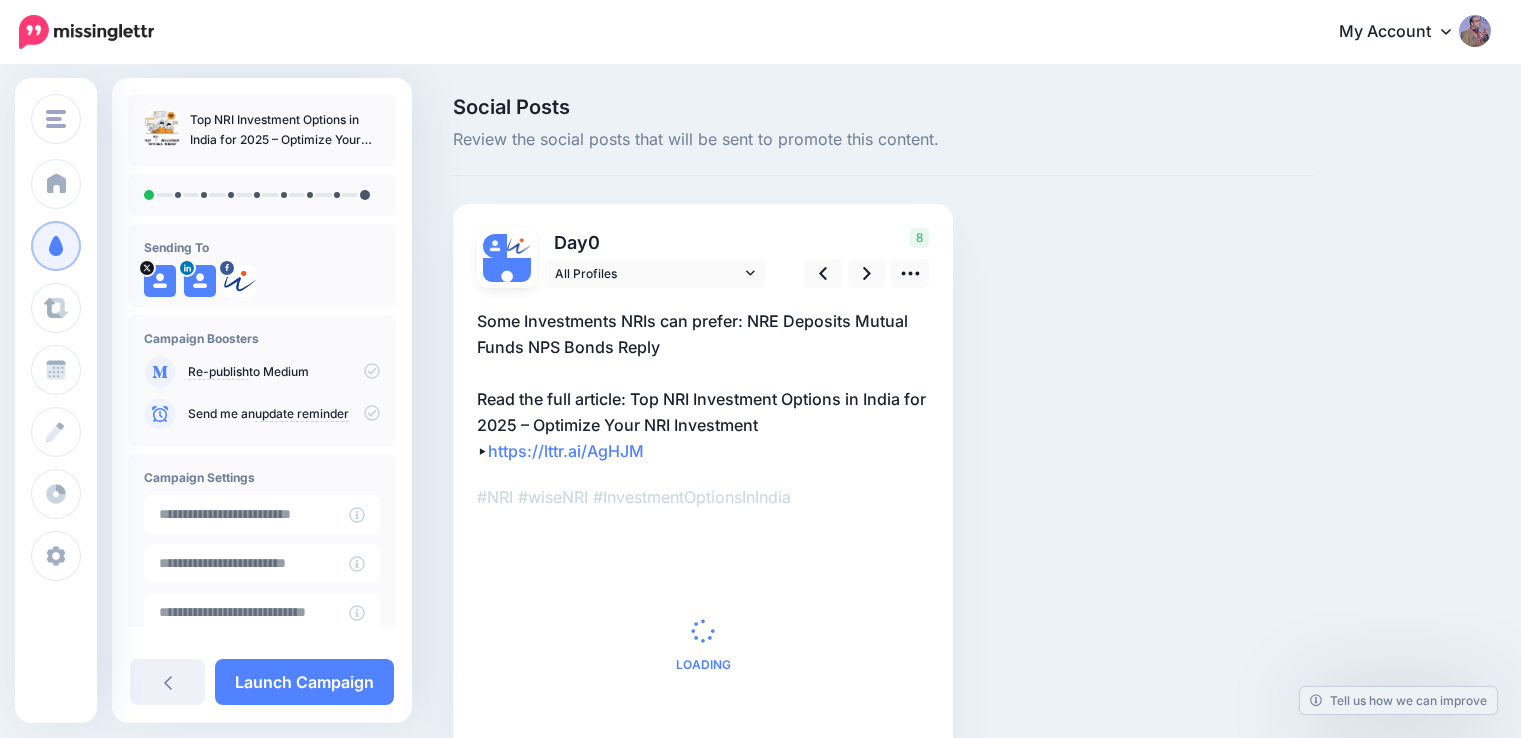 scroll, scrollTop: 0, scrollLeft: 0, axis: both 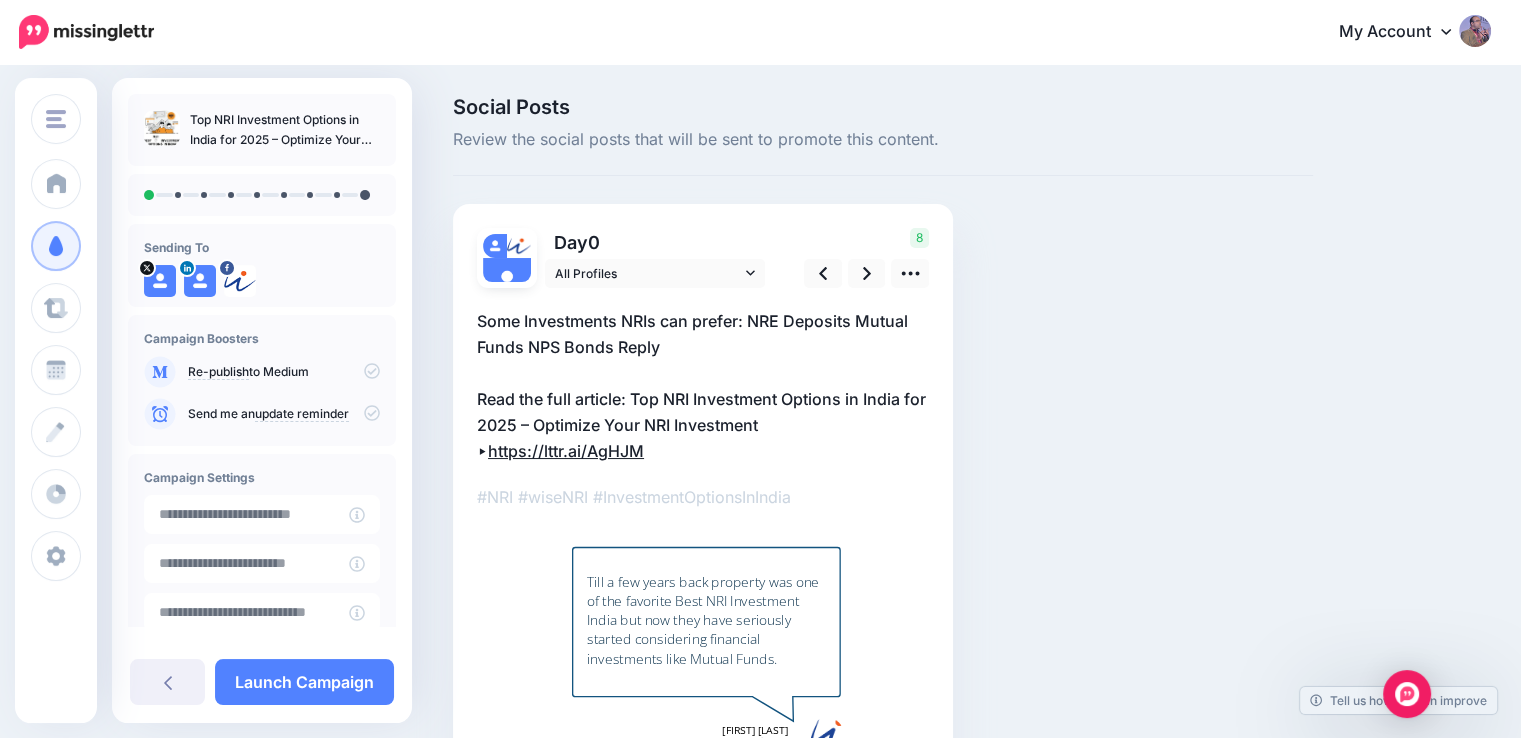 click on "https://lttr.ai/AgHJM" at bounding box center (566, 451) 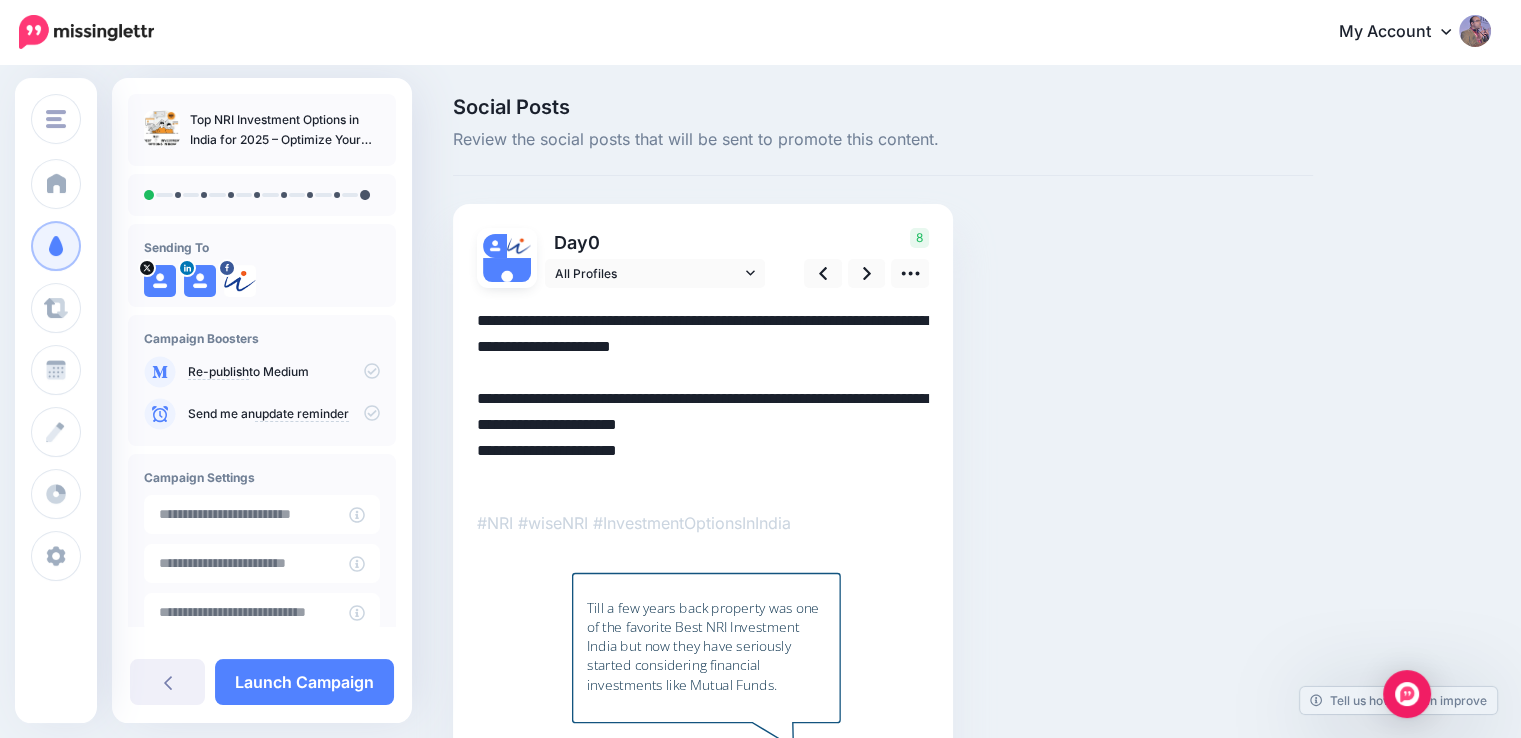 scroll, scrollTop: 0, scrollLeft: 0, axis: both 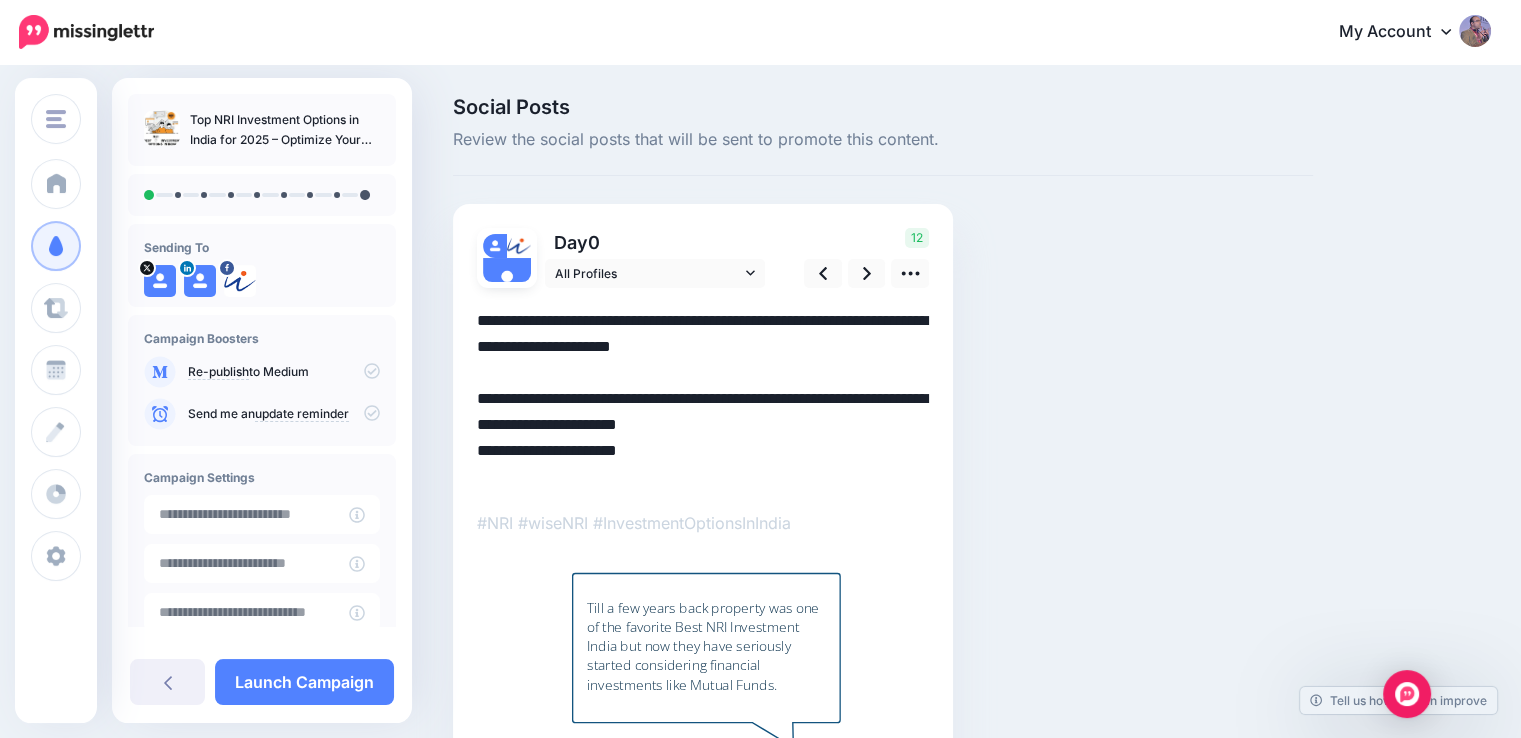 drag, startPoint x: 672, startPoint y: 474, endPoint x: 496, endPoint y: 467, distance: 176.13914 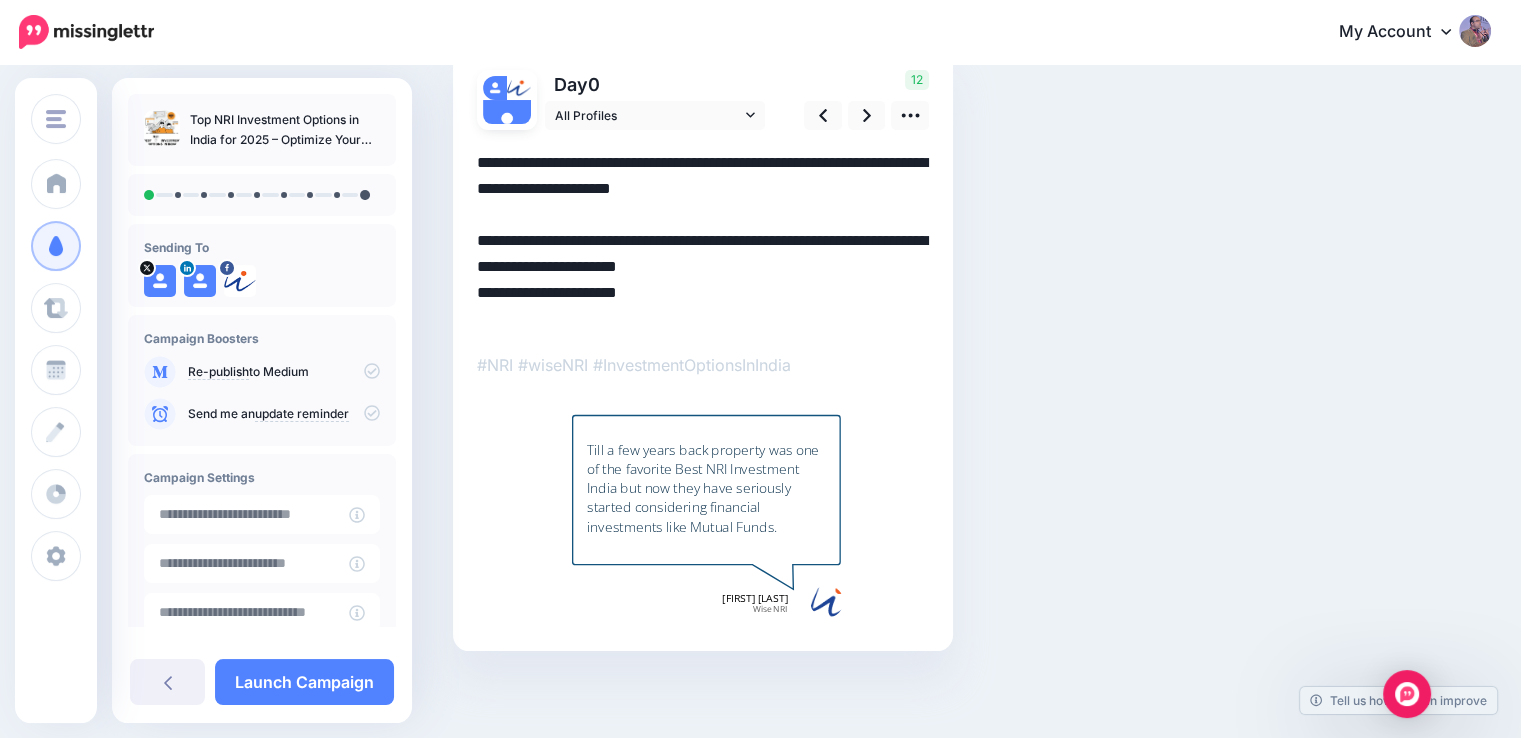 scroll, scrollTop: 161, scrollLeft: 0, axis: vertical 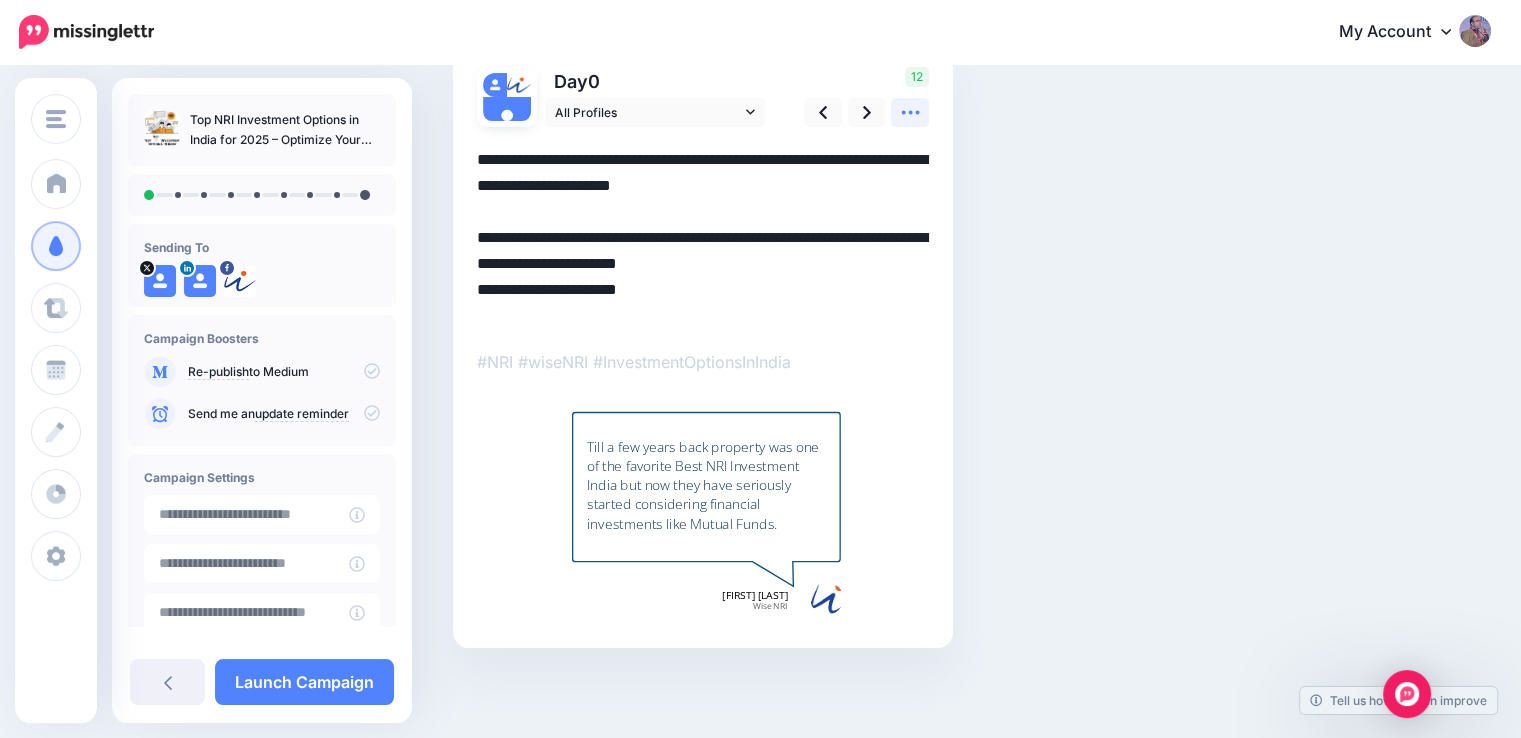 click at bounding box center (910, 112) 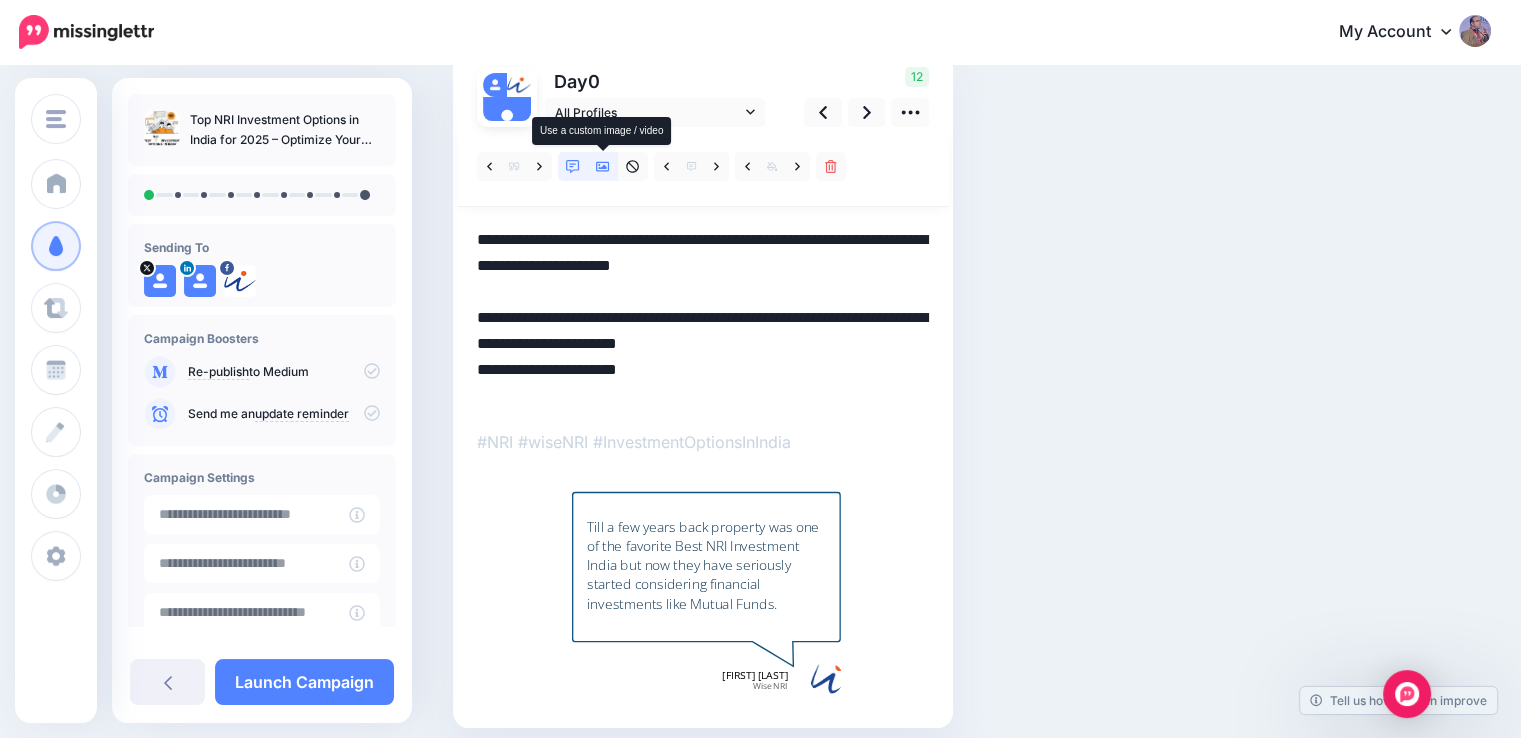 click 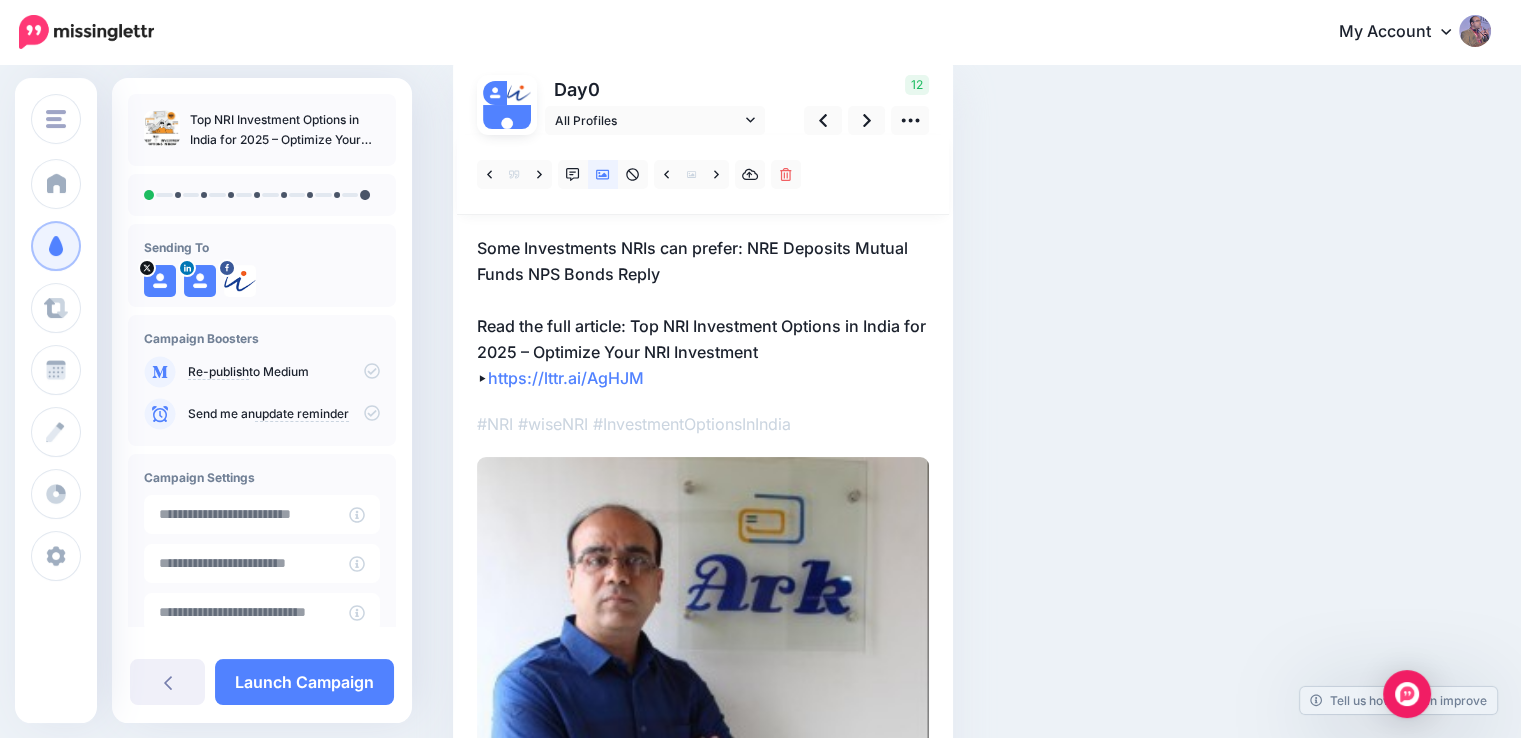 scroll, scrollTop: 200, scrollLeft: 0, axis: vertical 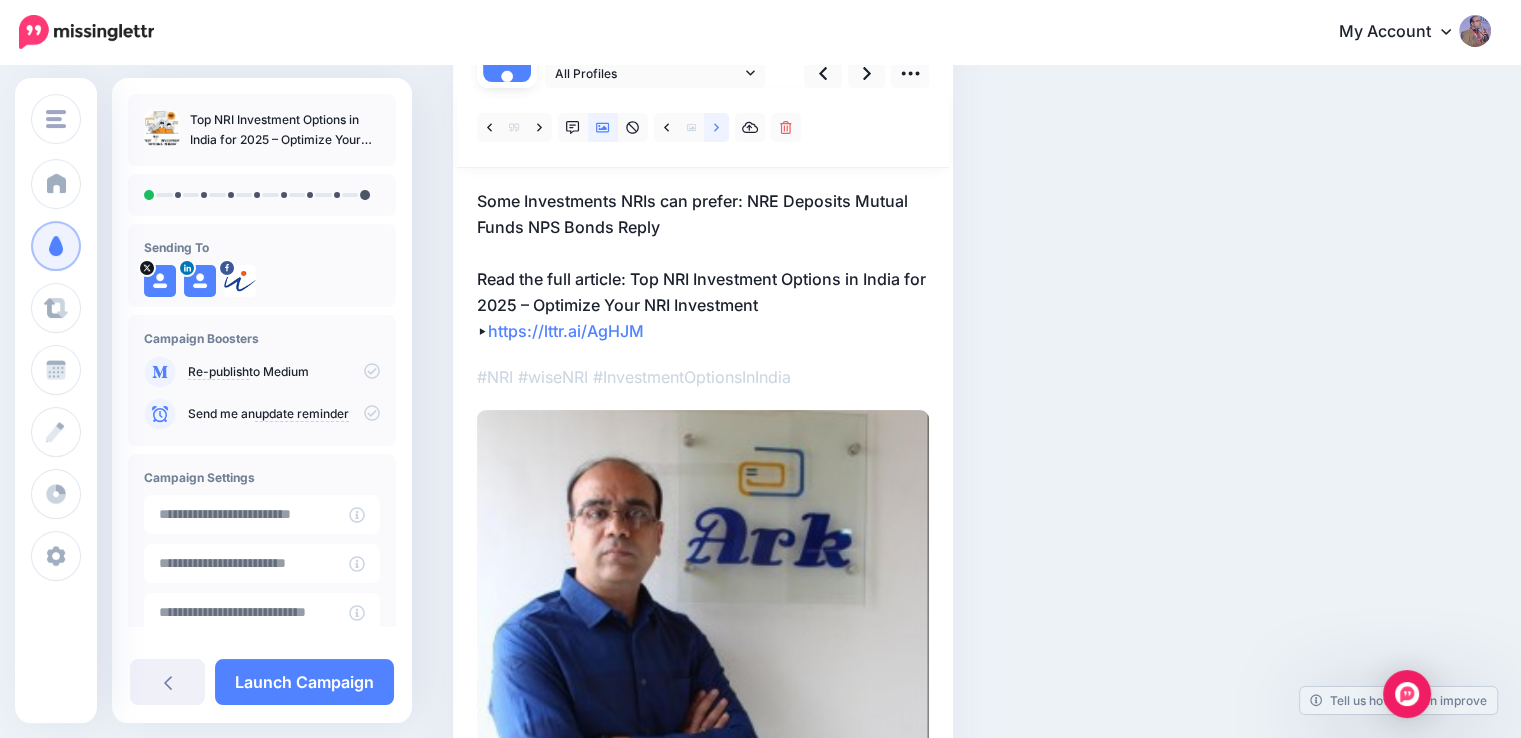 click at bounding box center [716, 127] 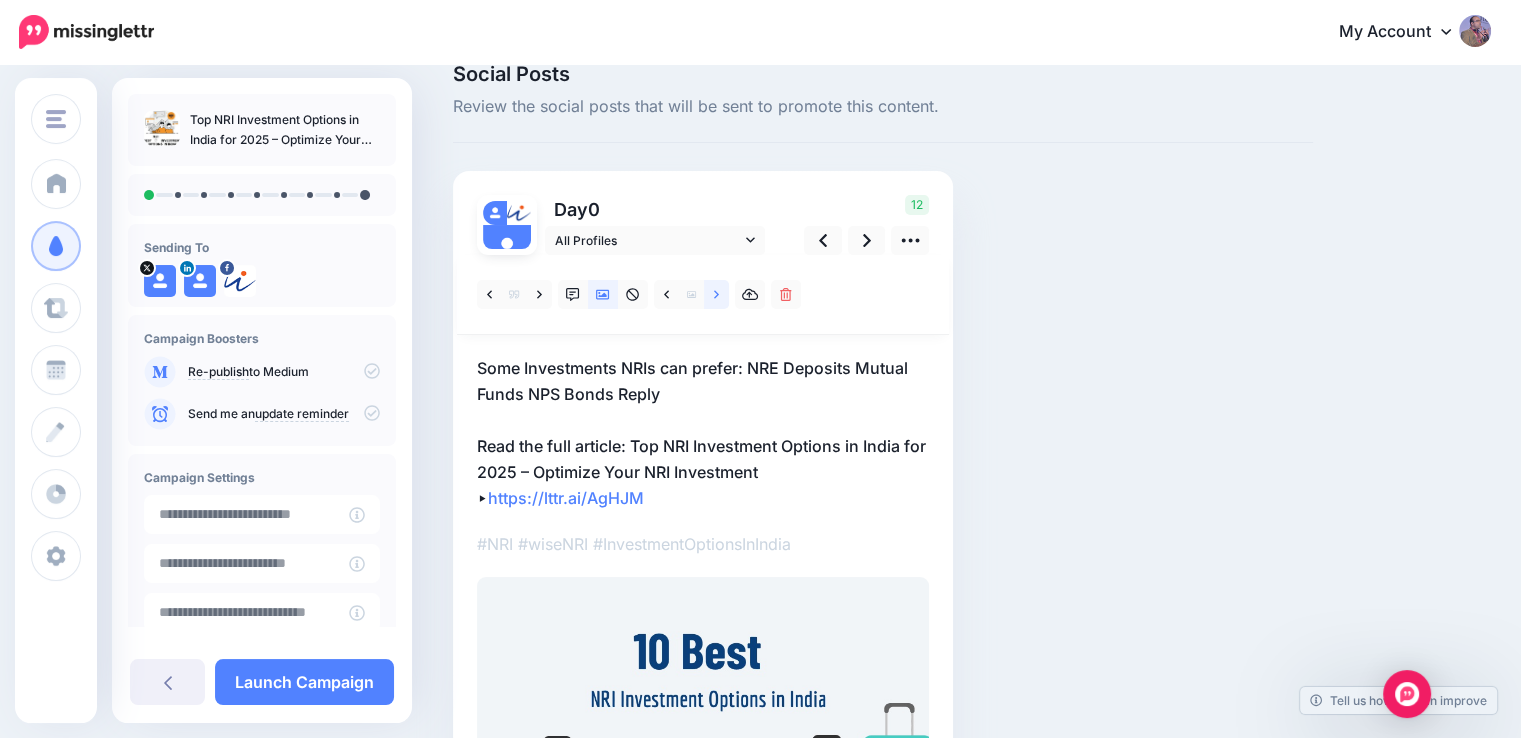 scroll, scrollTop: 31, scrollLeft: 0, axis: vertical 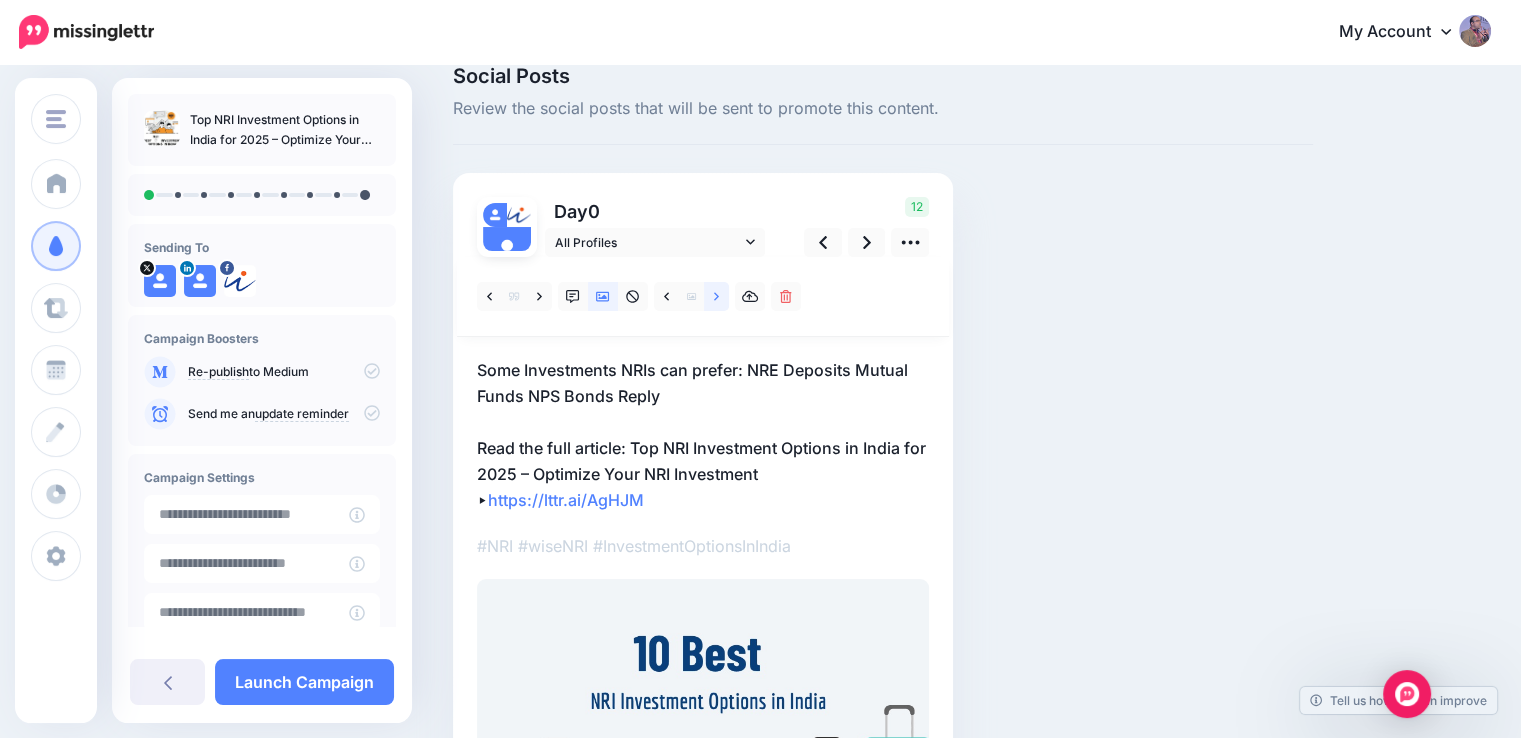 click at bounding box center (716, 296) 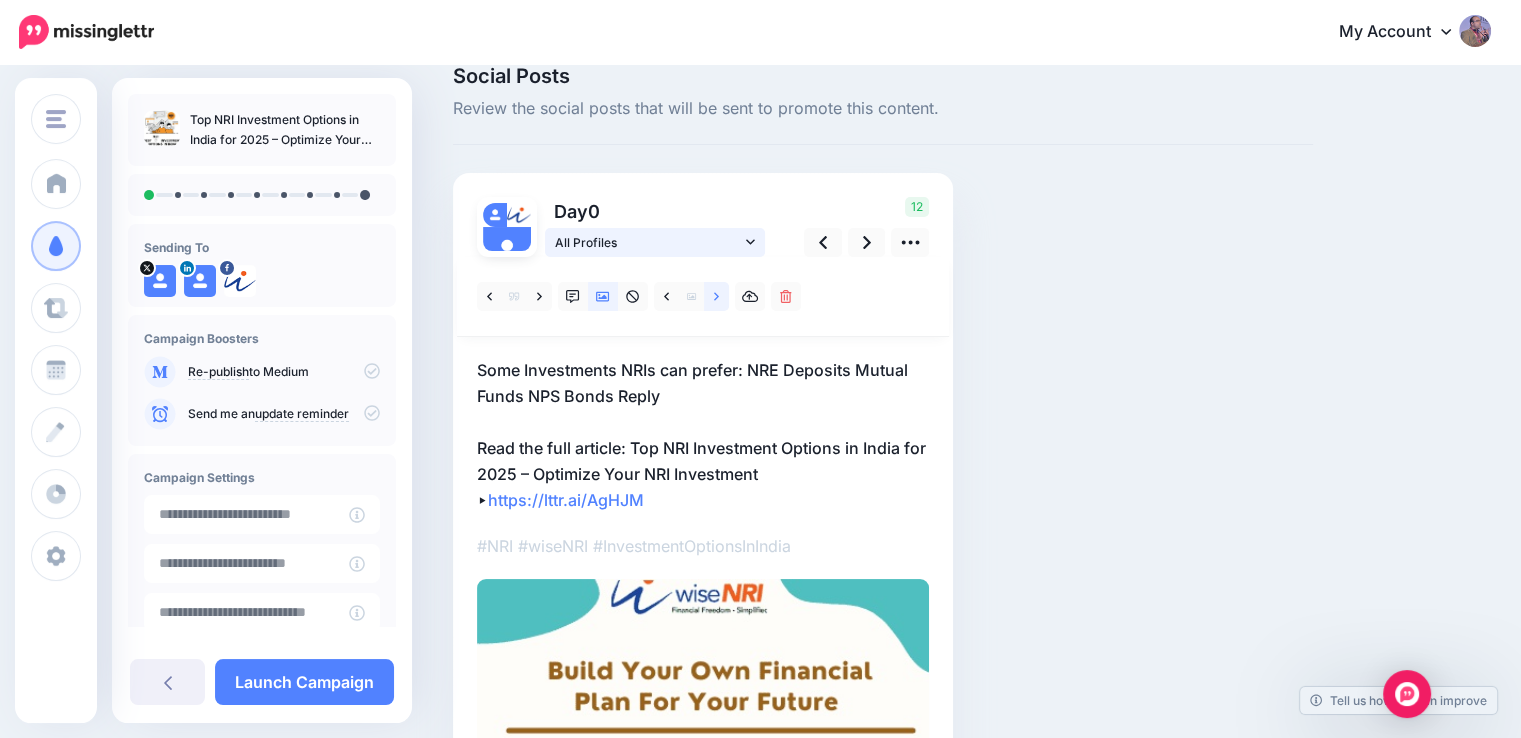scroll, scrollTop: 0, scrollLeft: 0, axis: both 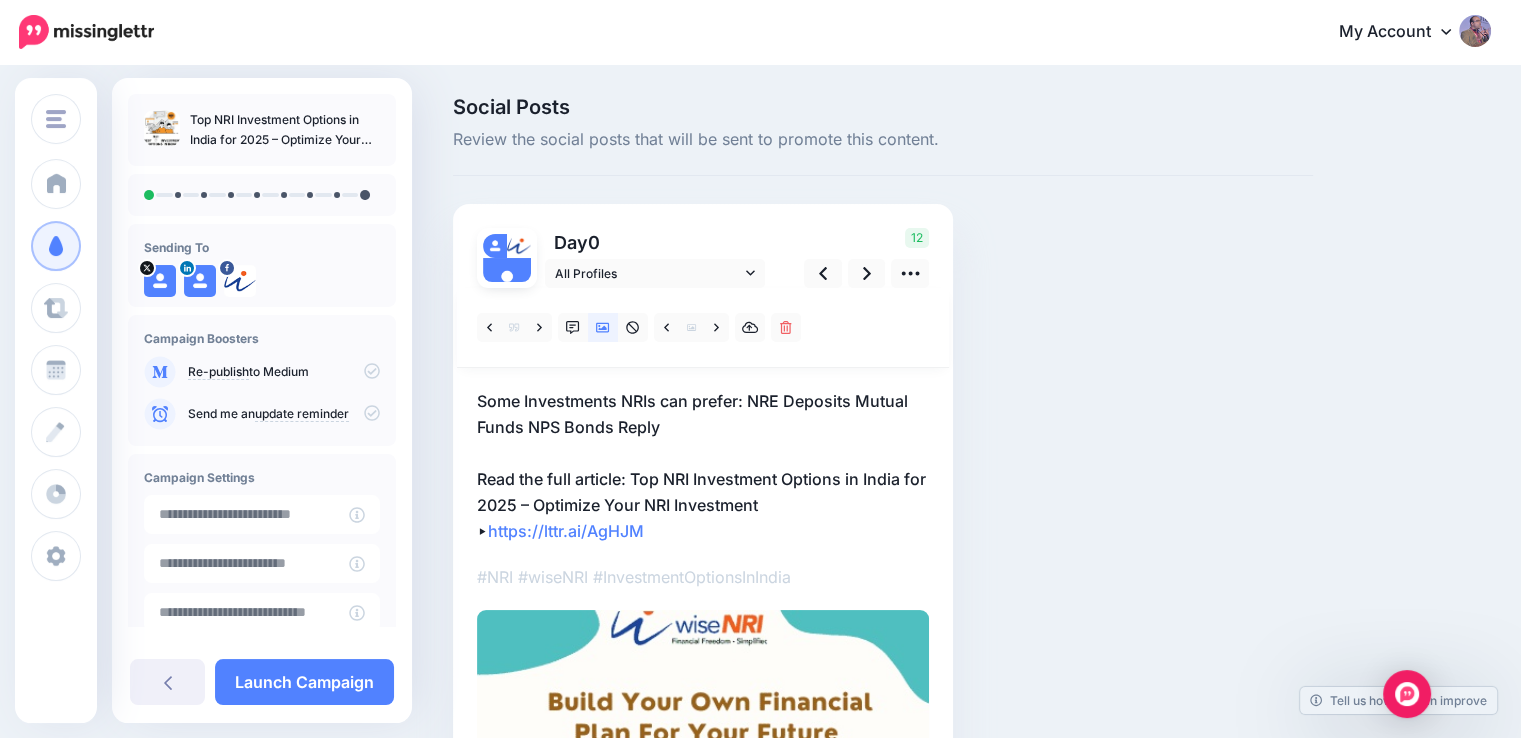 click on "Some Investments NRIs can prefer: NRE Deposits Mutual Funds NPS Bonds 				  				 	 			  	 		Reply Read the full article: Top NRI Investment Options in India for 2025 – Optimize Your NRI Investment ▸  https://lttr.ai/AgHJM" at bounding box center (703, 466) 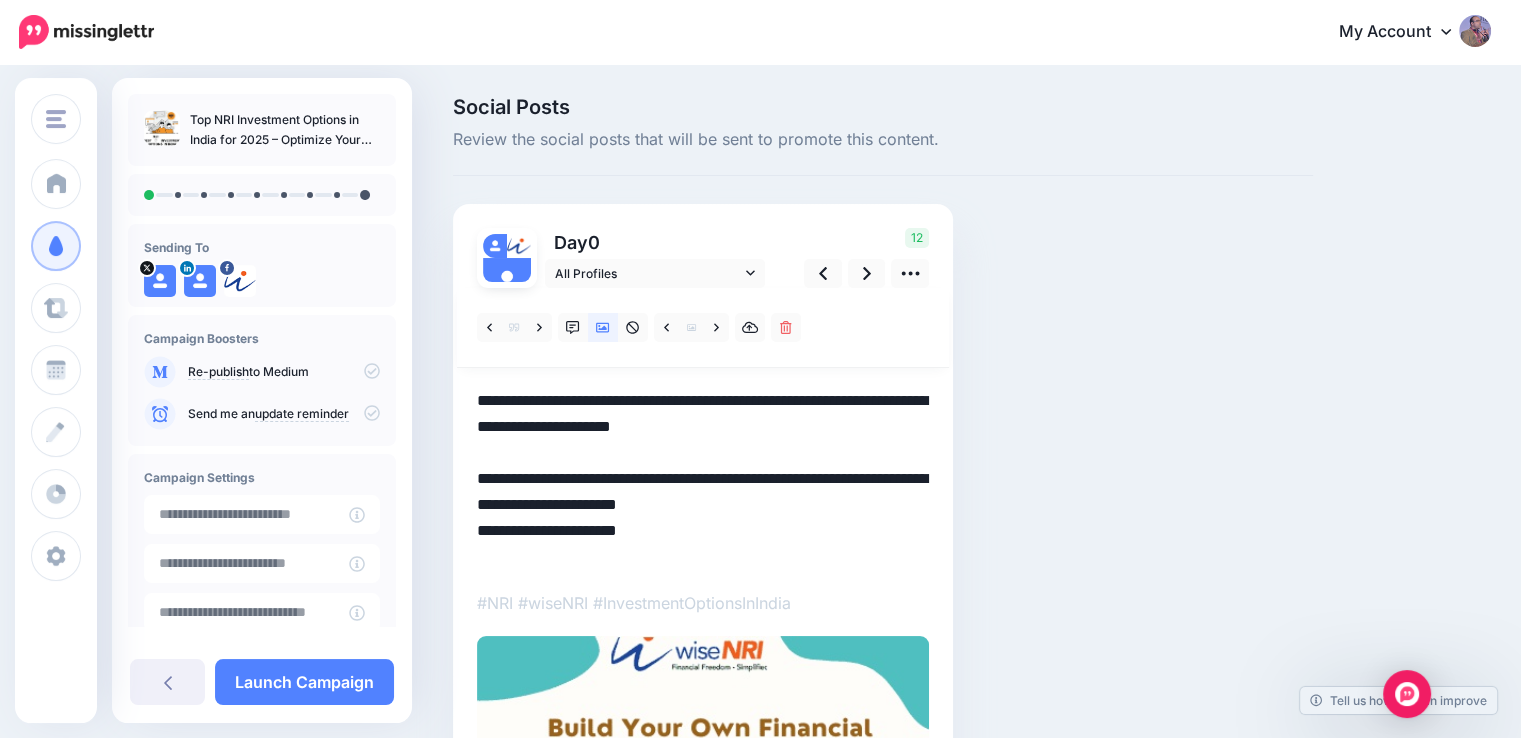 click on "**********" at bounding box center [703, 479] 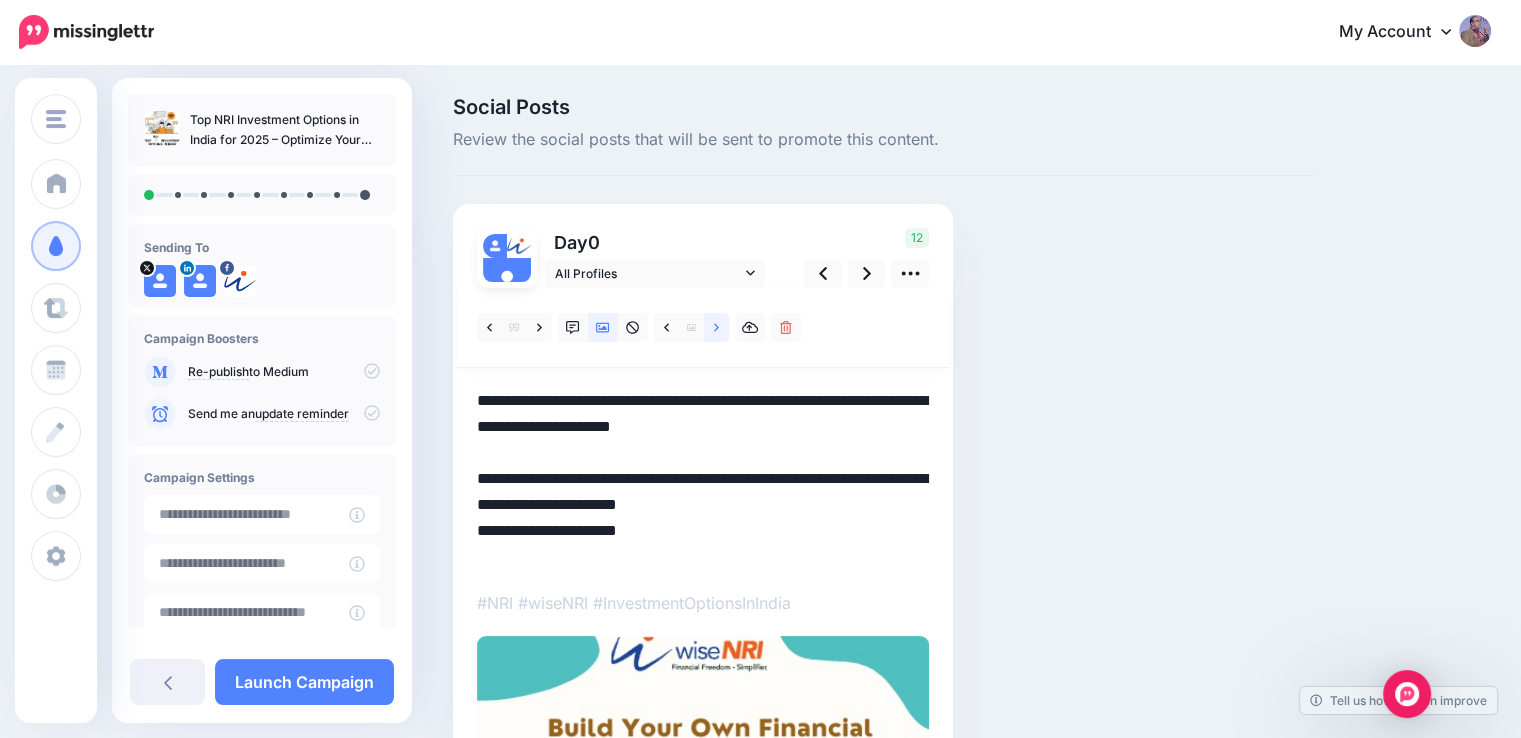 click at bounding box center (716, 327) 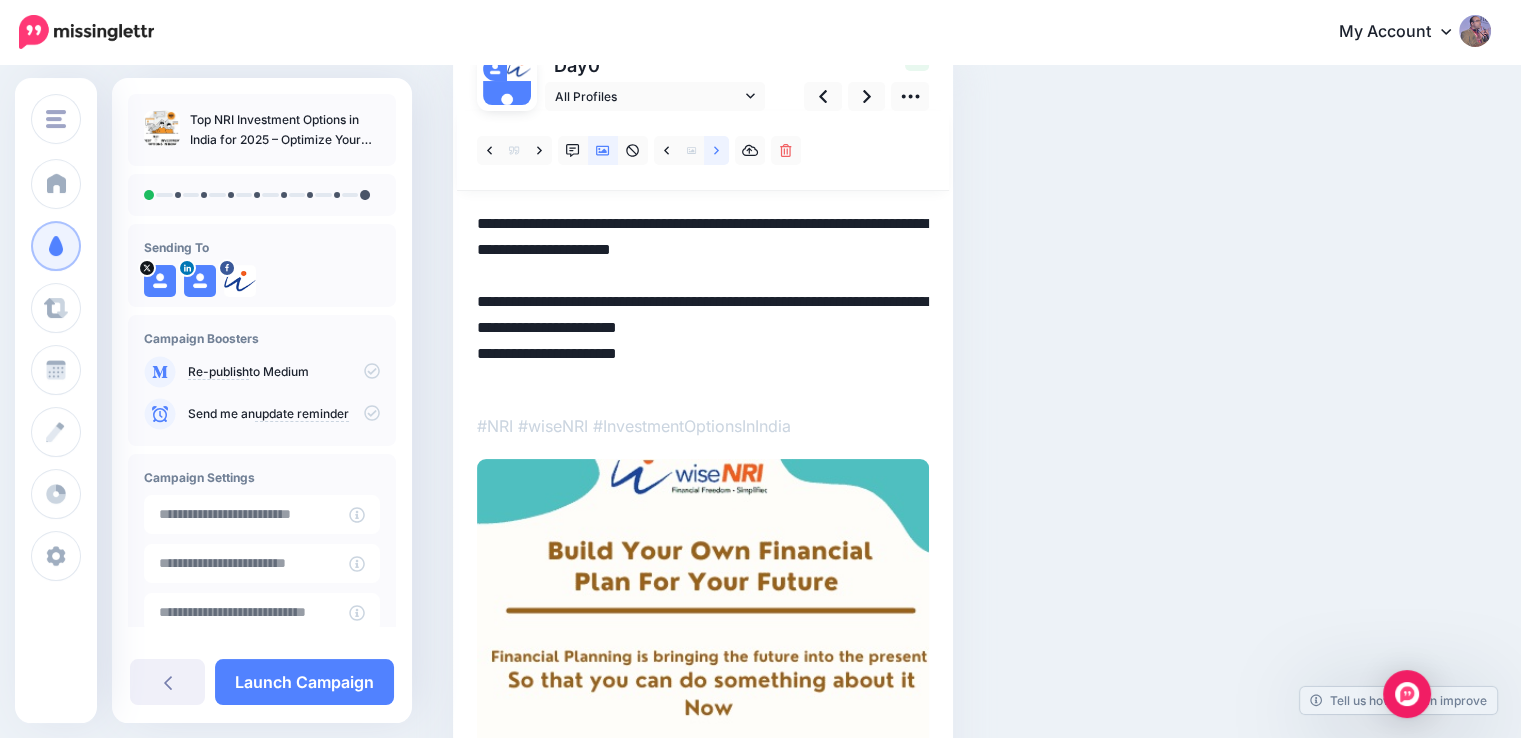 scroll, scrollTop: 200, scrollLeft: 0, axis: vertical 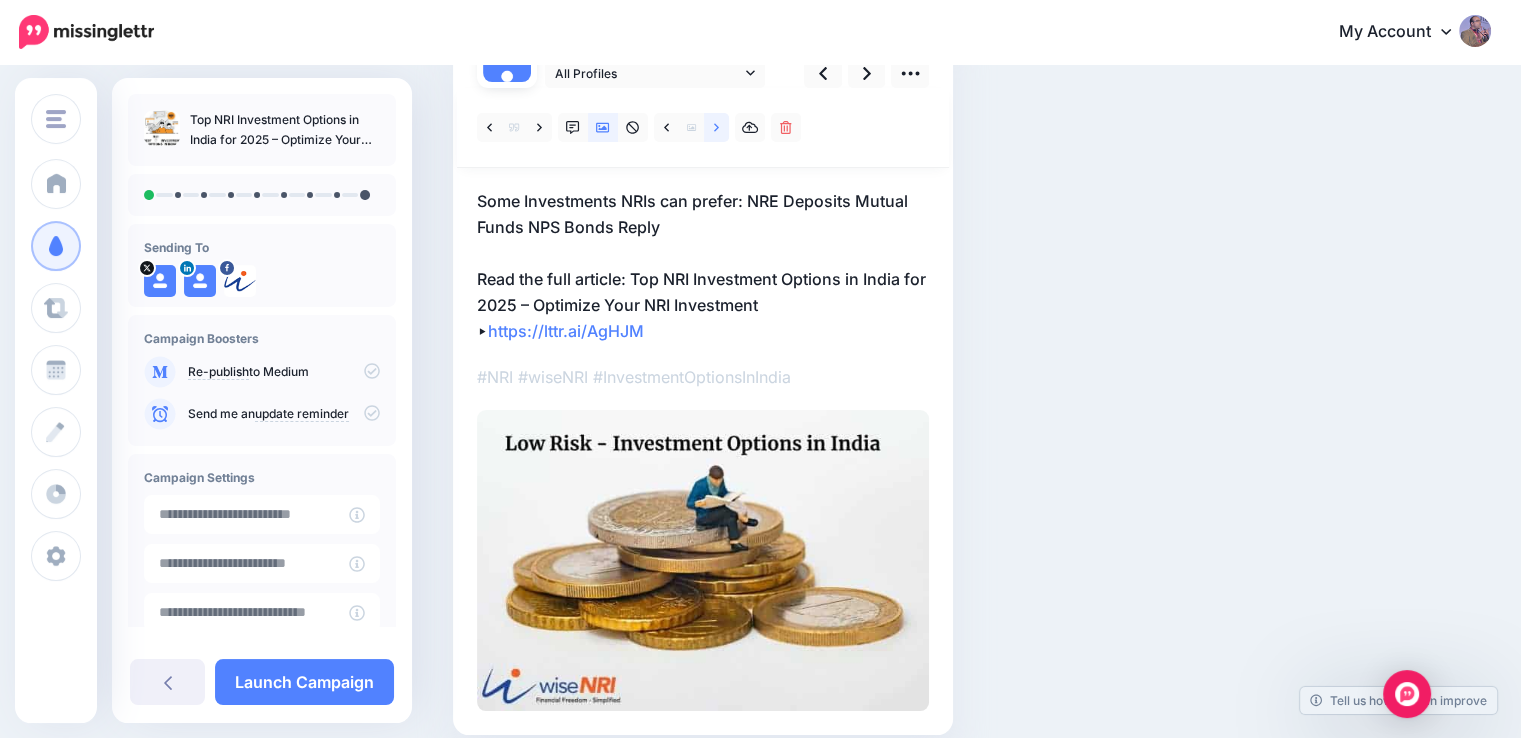 click at bounding box center [716, 127] 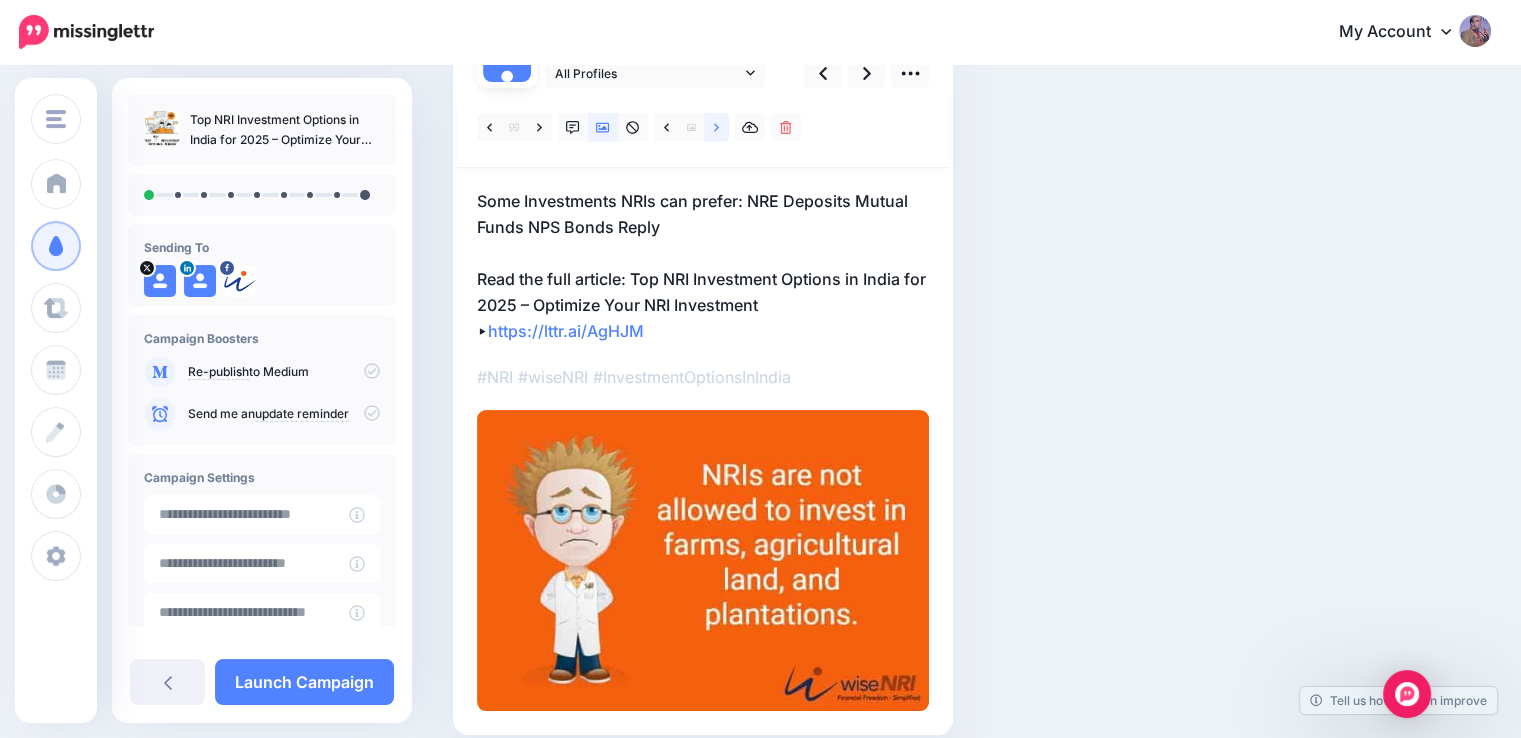 click 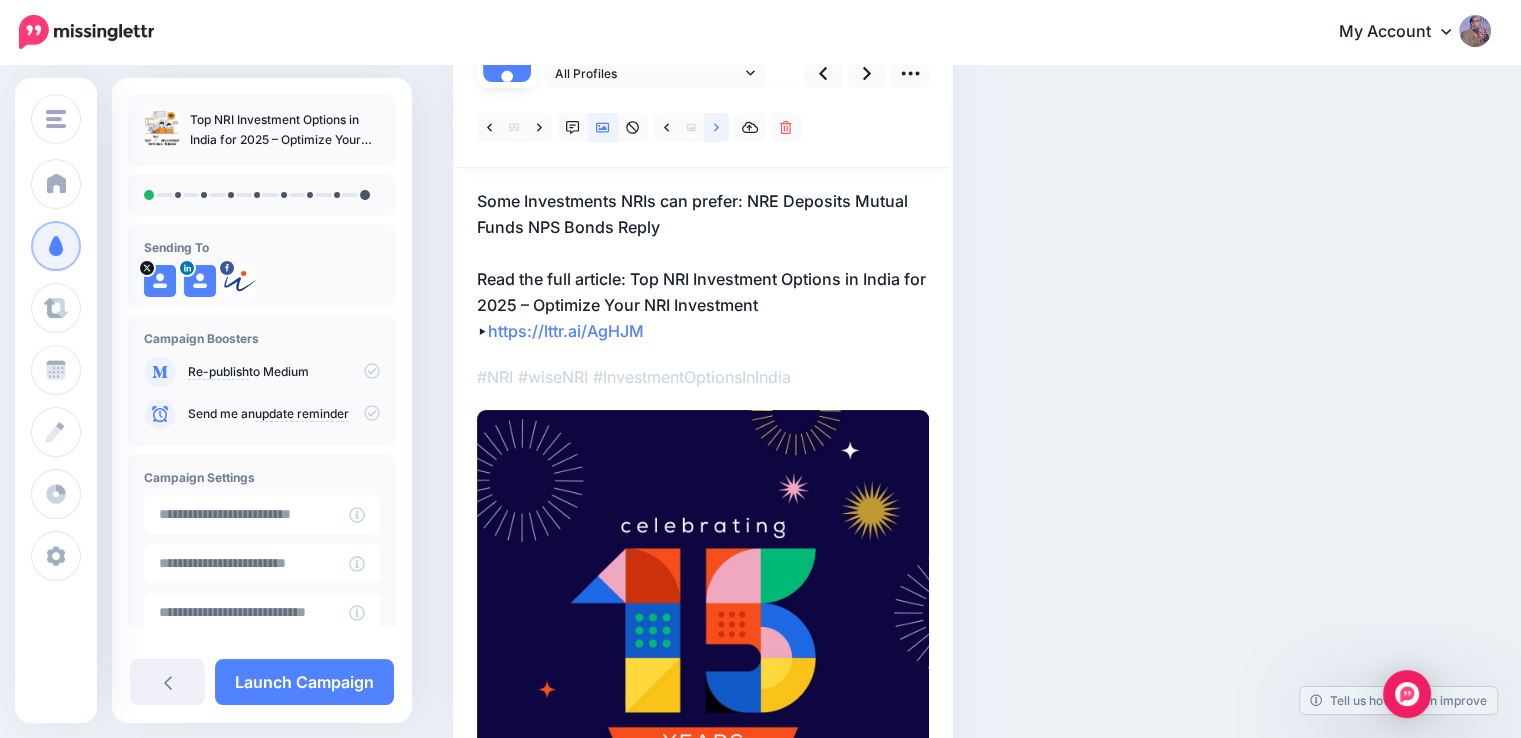 click 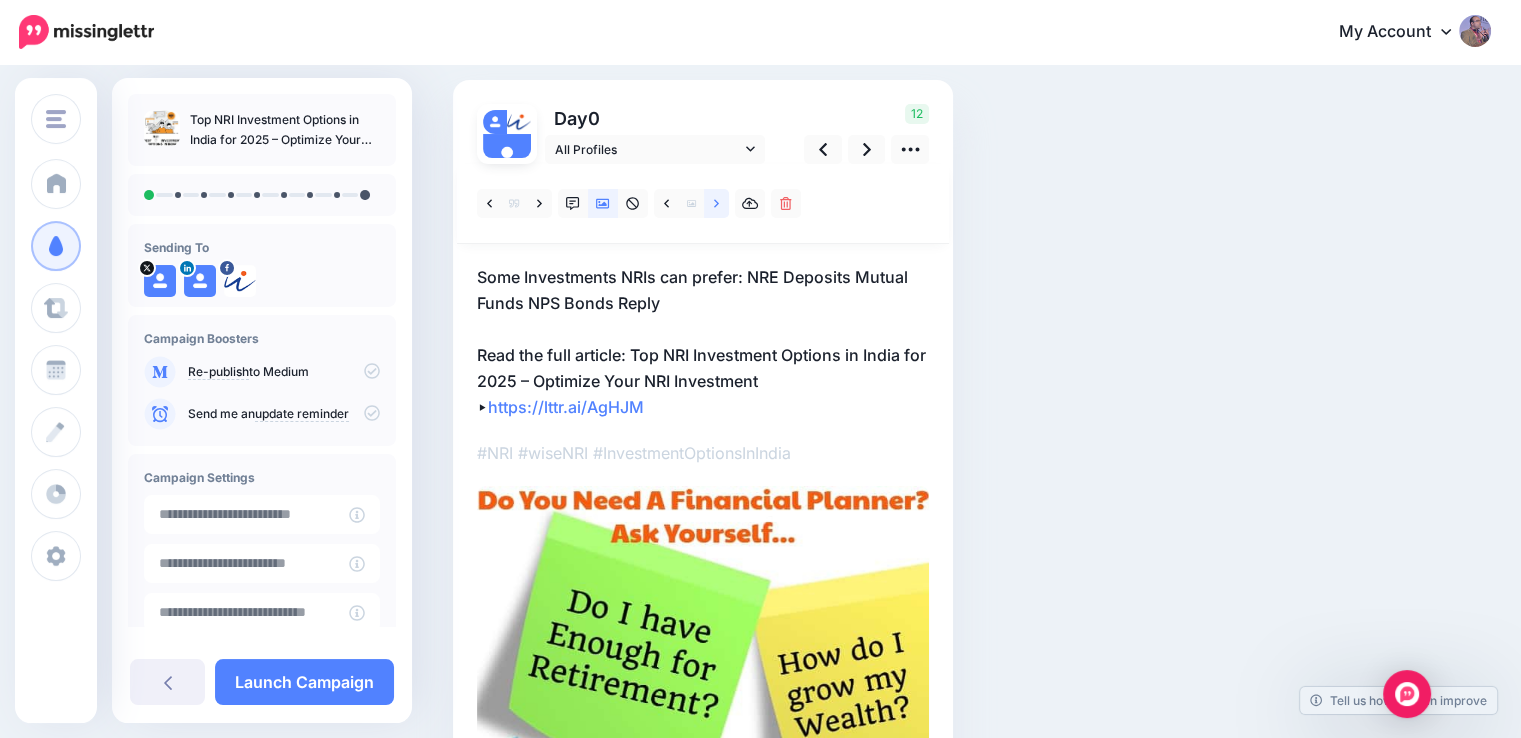 scroll, scrollTop: 100, scrollLeft: 0, axis: vertical 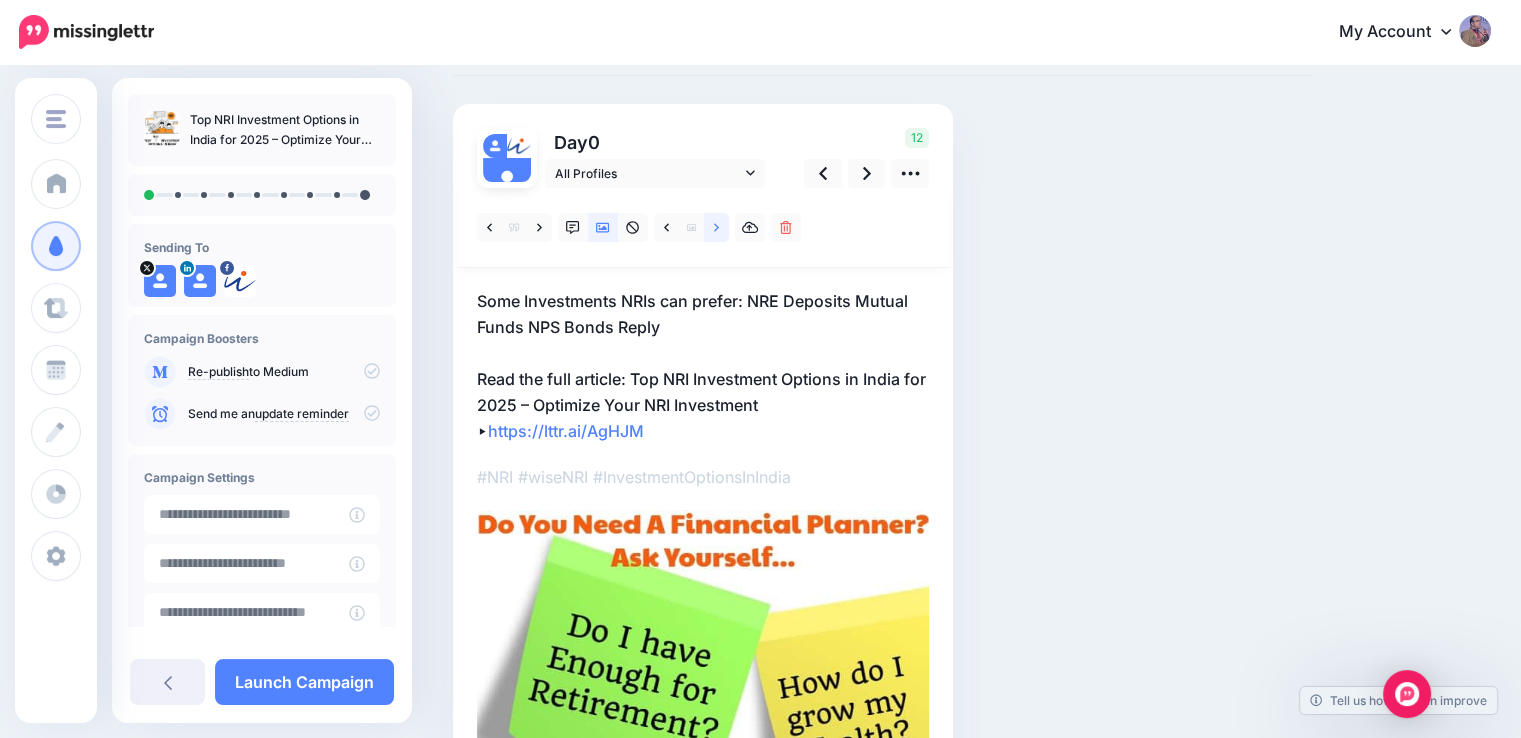 click at bounding box center (716, 227) 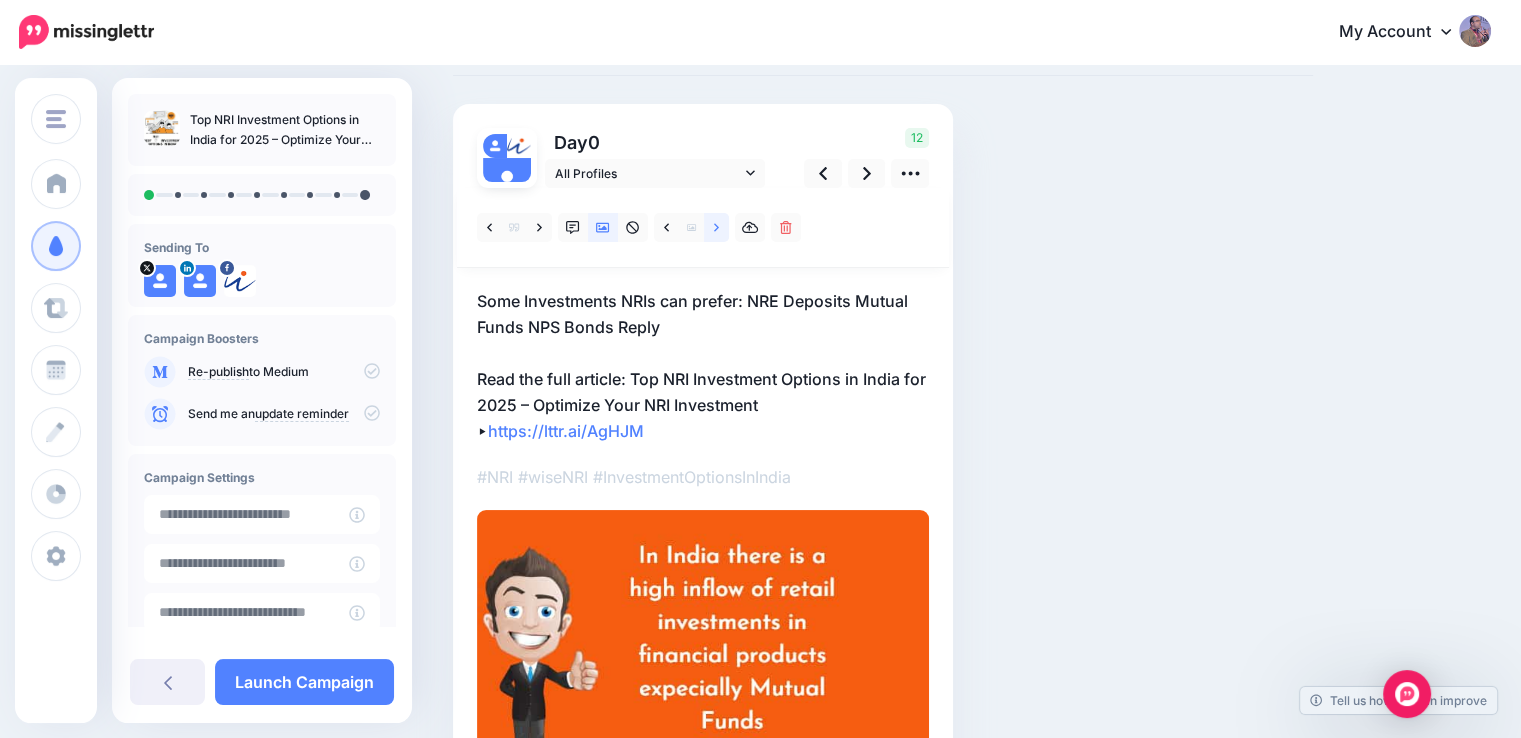 click 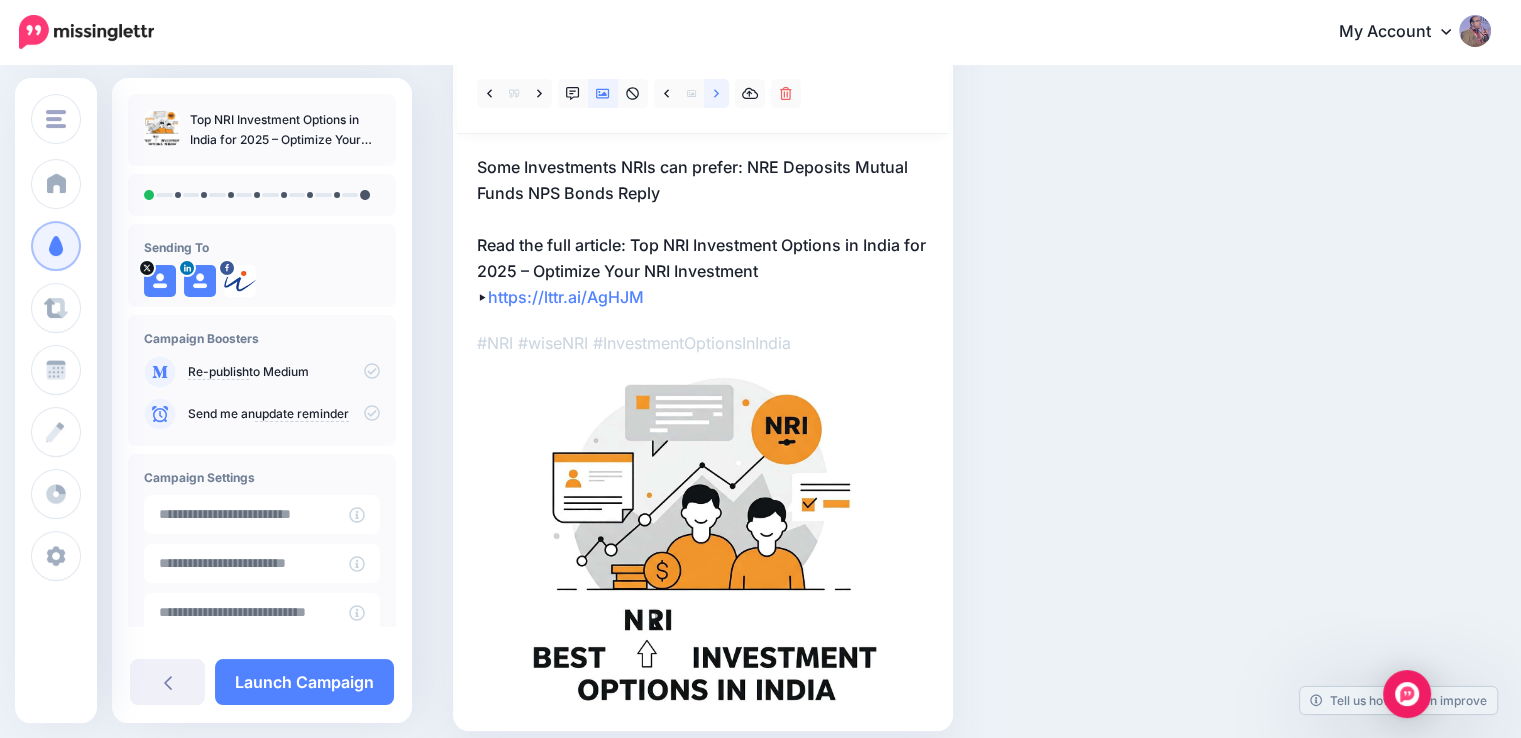scroll, scrollTop: 200, scrollLeft: 0, axis: vertical 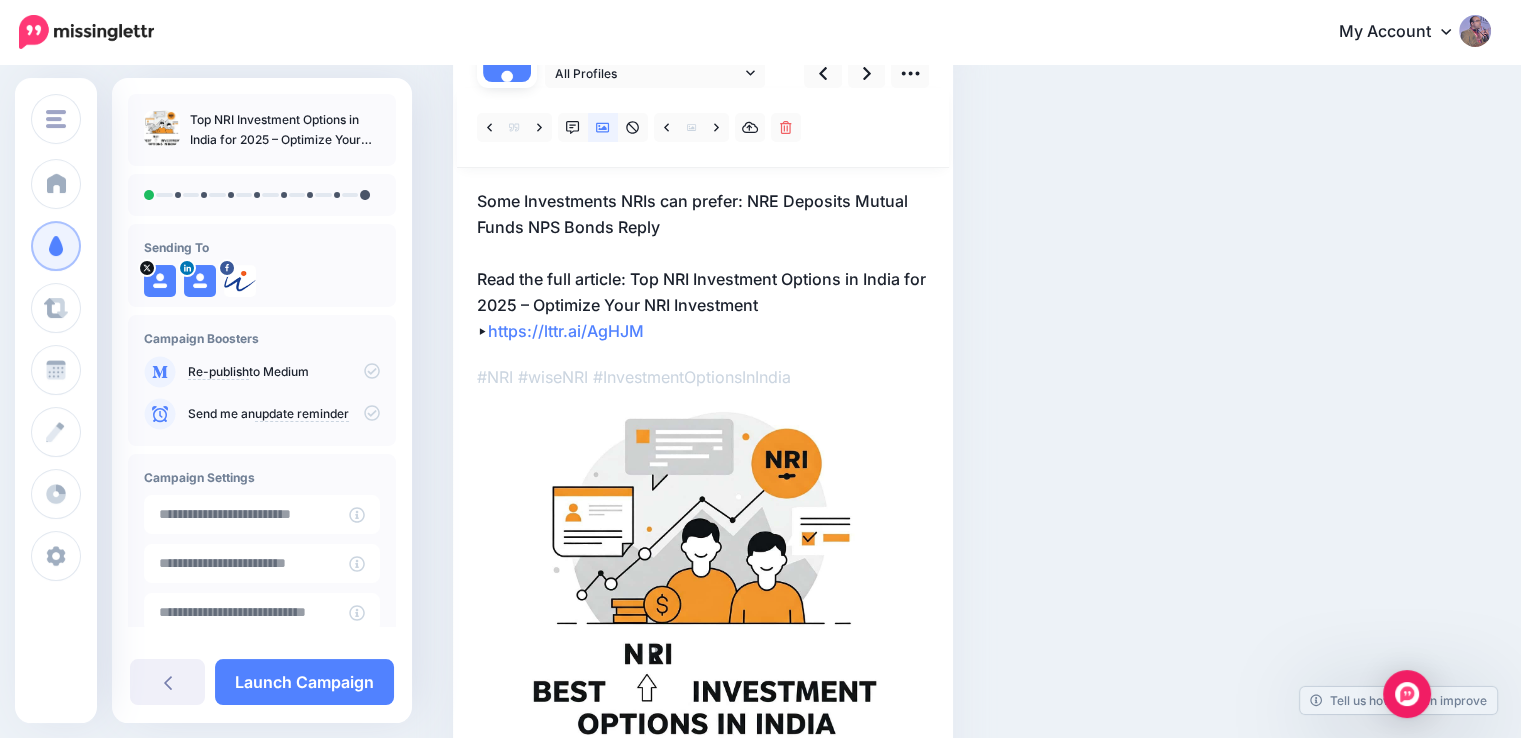 click on "Some Investments NRIs can prefer: NRE Deposits Mutual Funds NPS Bonds 				  				 	 			  	 		Reply Read the full article: Top NRI Investment Options in India for 2025 – Optimize Your NRI Investment ▸  https://lttr.ai/AgHJM" at bounding box center [703, 266] 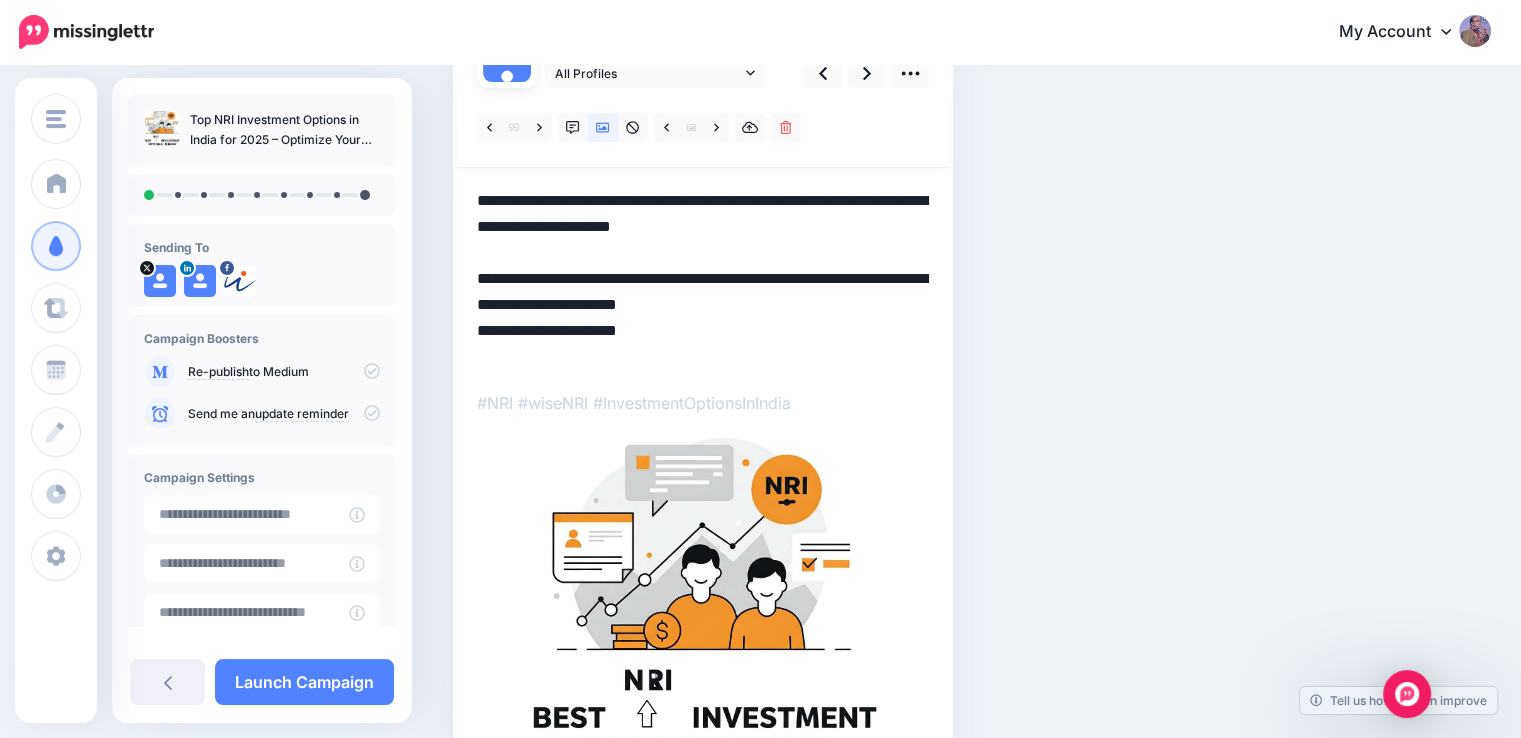 click on "**********" at bounding box center [703, 279] 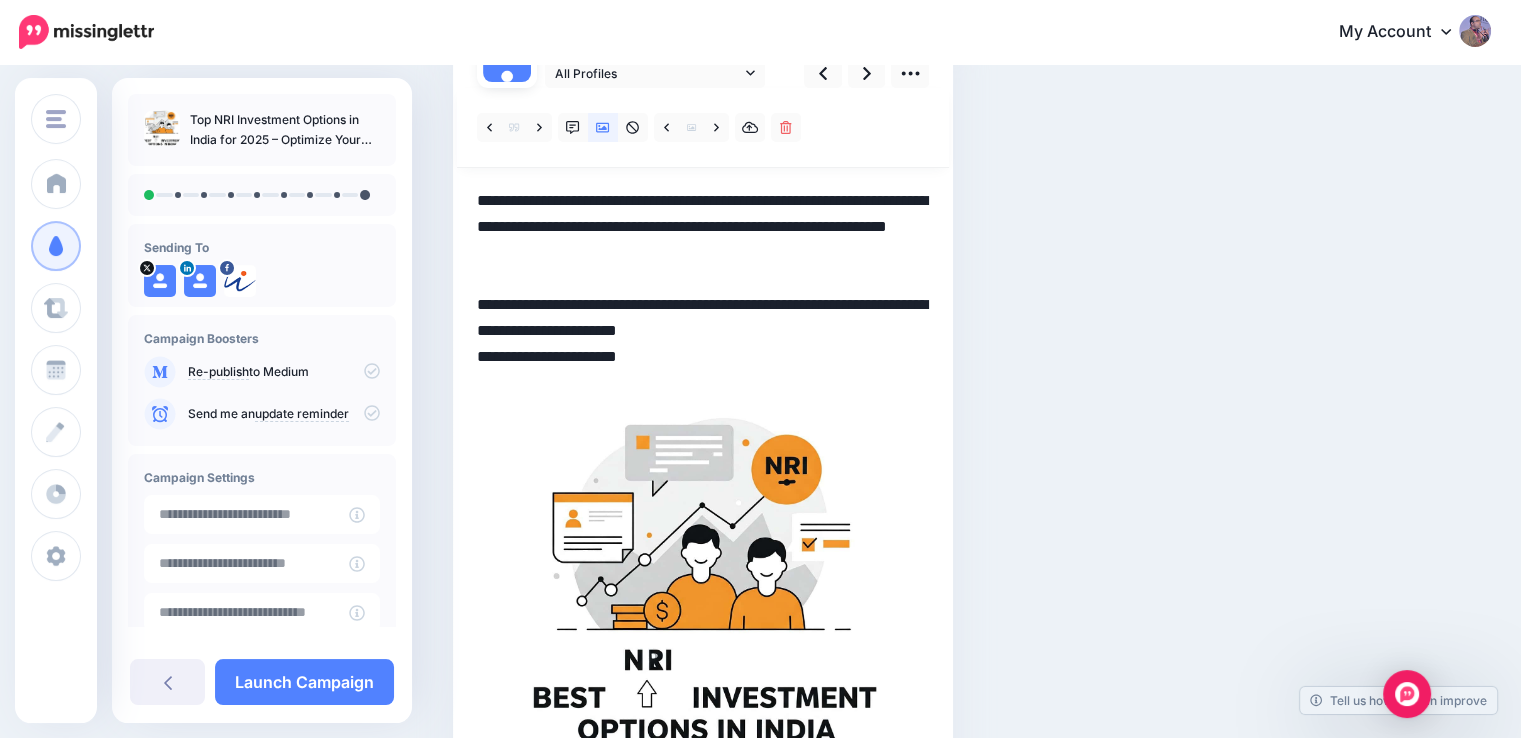 drag, startPoint x: 636, startPoint y: 323, endPoint x: 796, endPoint y: 356, distance: 163.36769 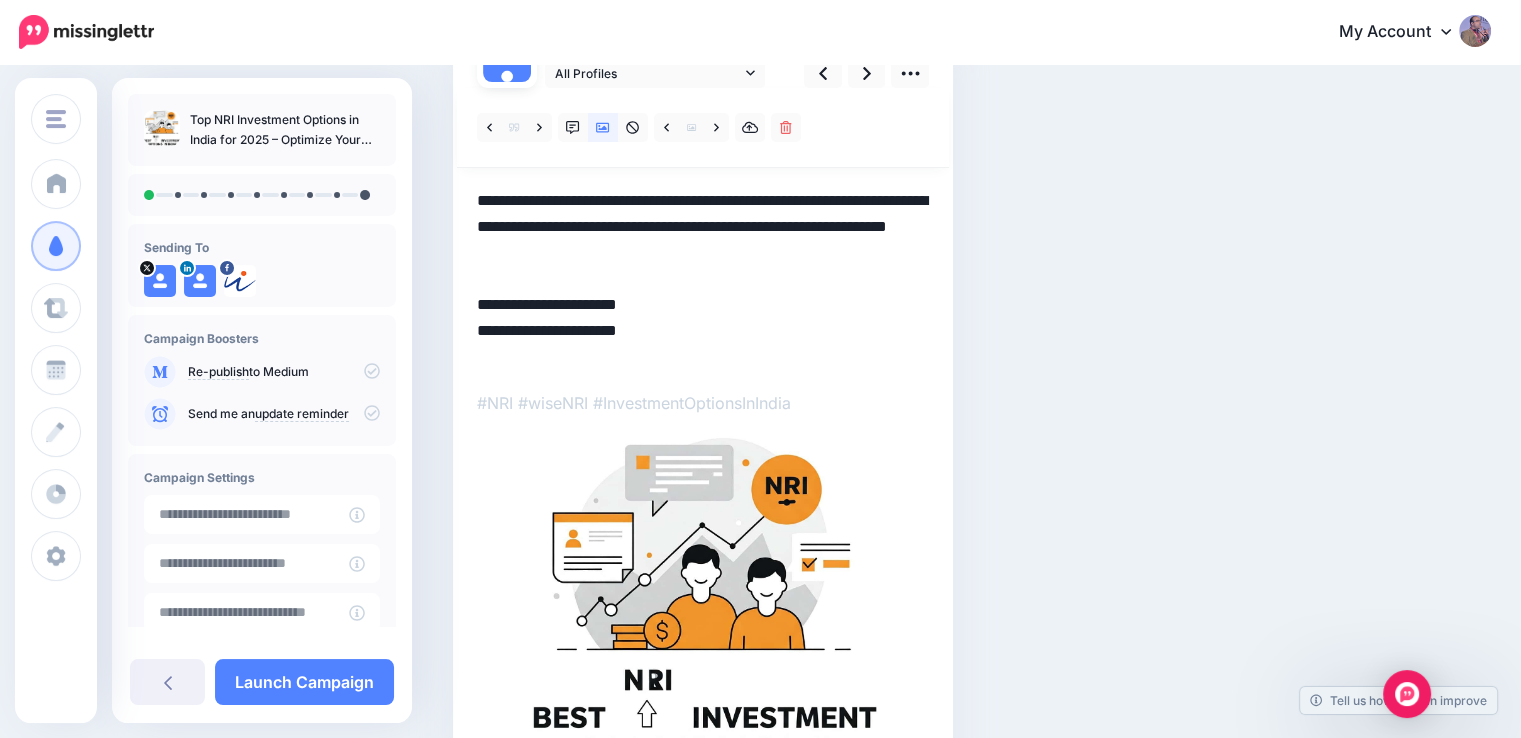 click on "**********" at bounding box center (703, 279) 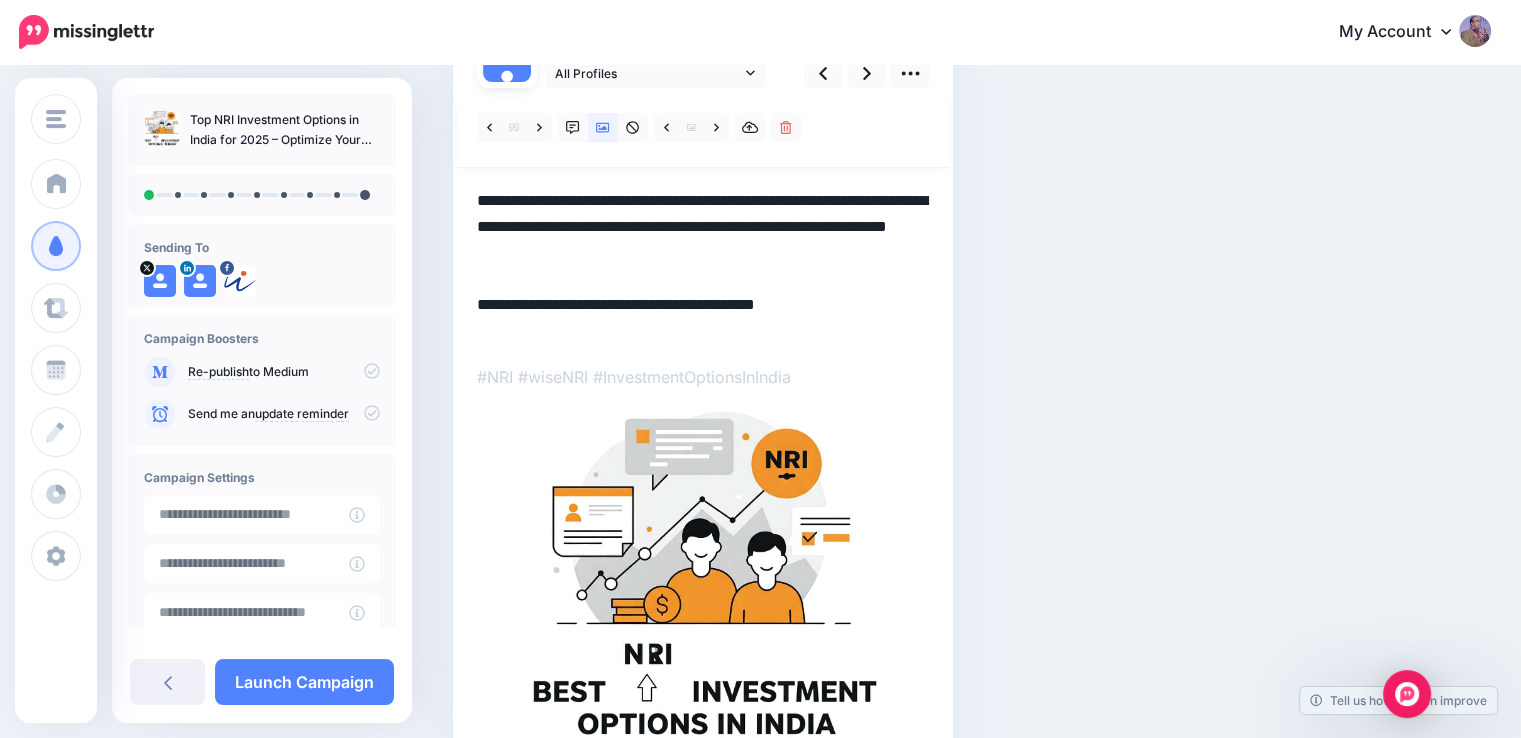 click on "**********" at bounding box center [703, 266] 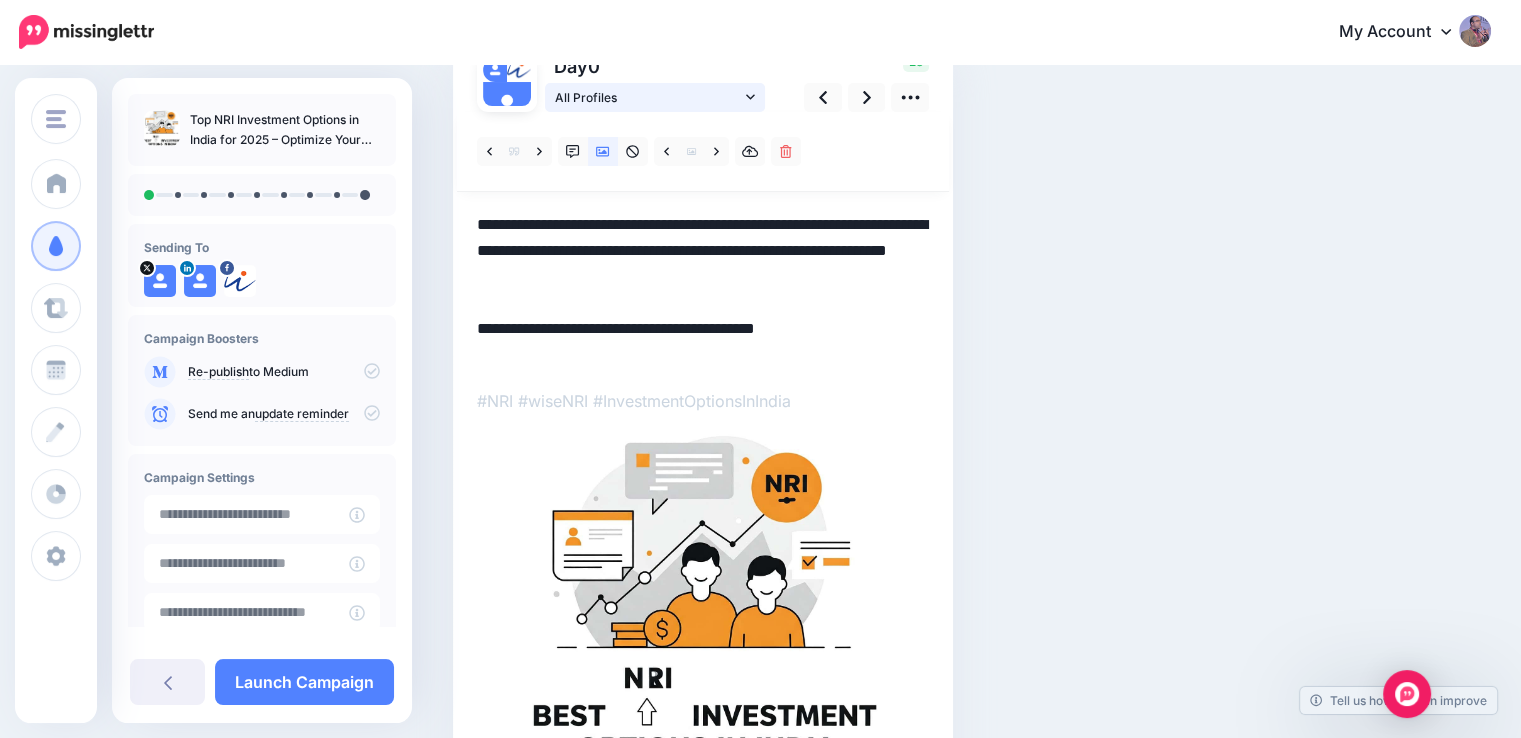 scroll, scrollTop: 200, scrollLeft: 0, axis: vertical 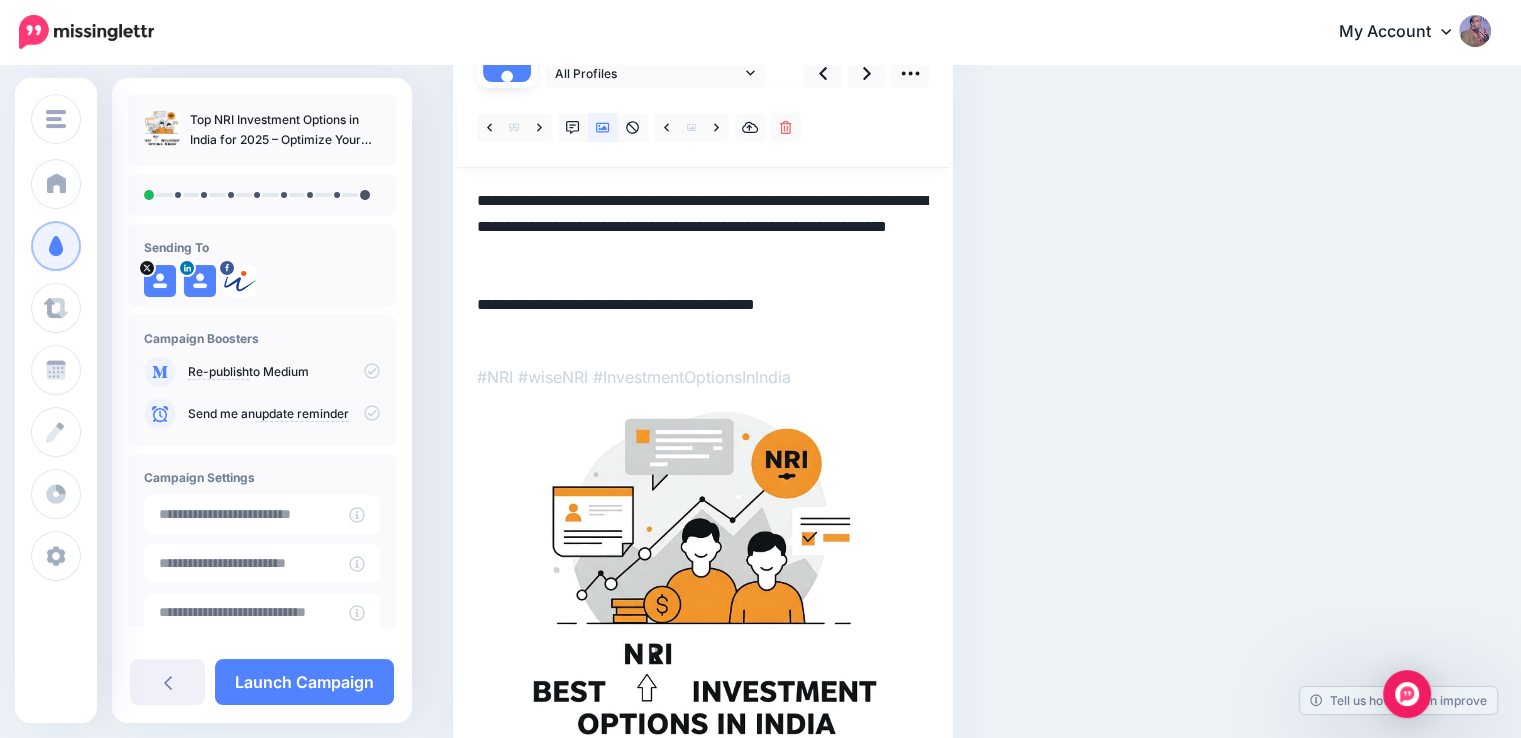 type on "**********" 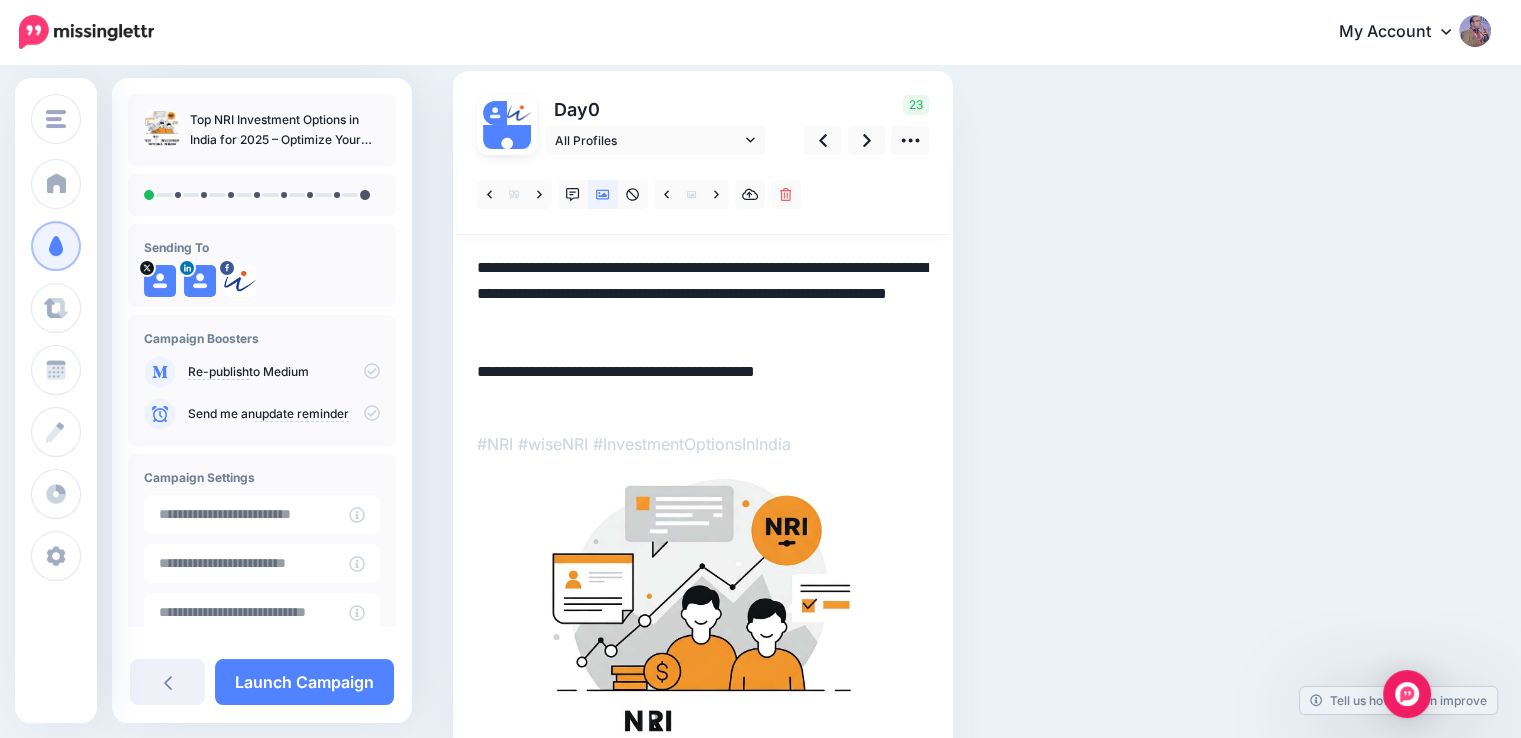 scroll, scrollTop: 100, scrollLeft: 0, axis: vertical 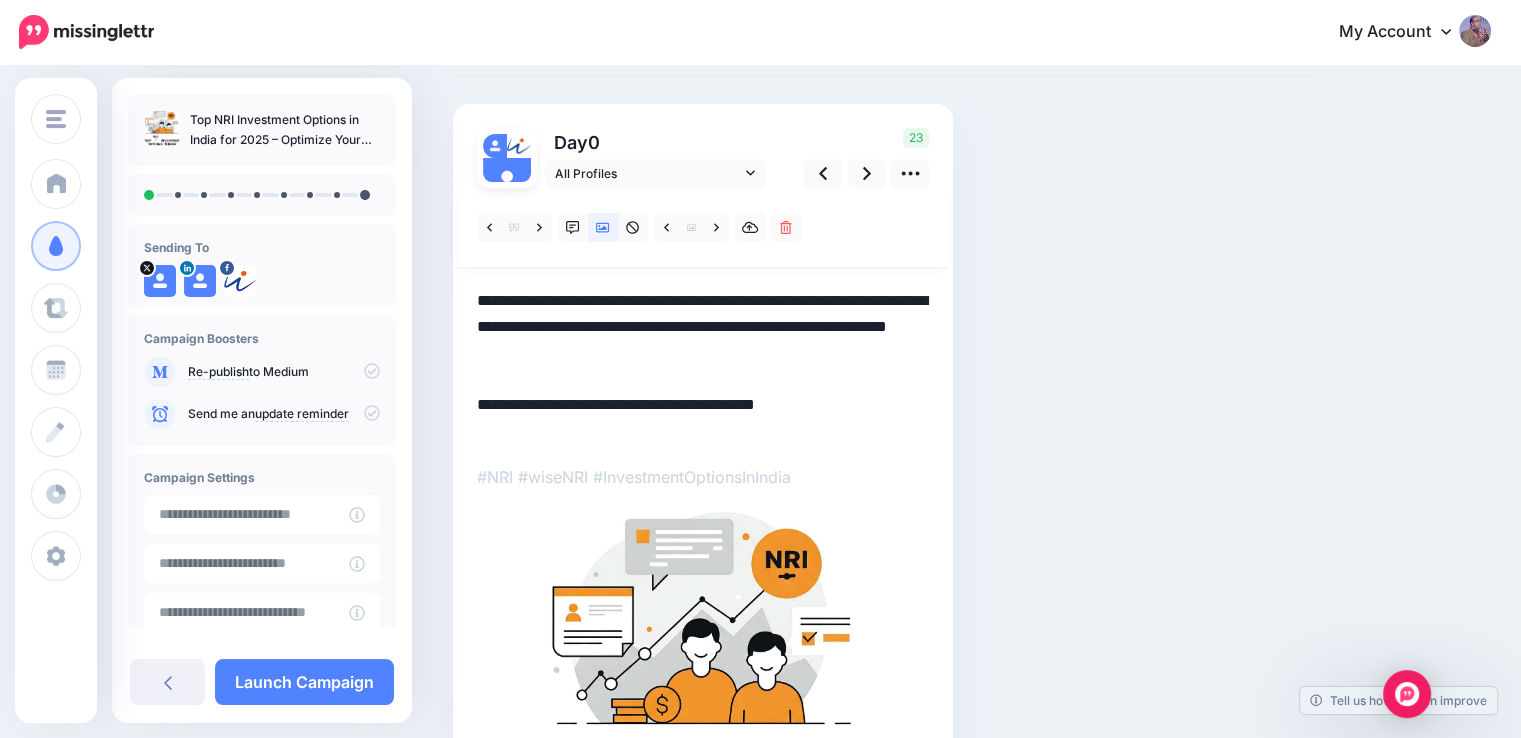 click on "**********" at bounding box center (703, 366) 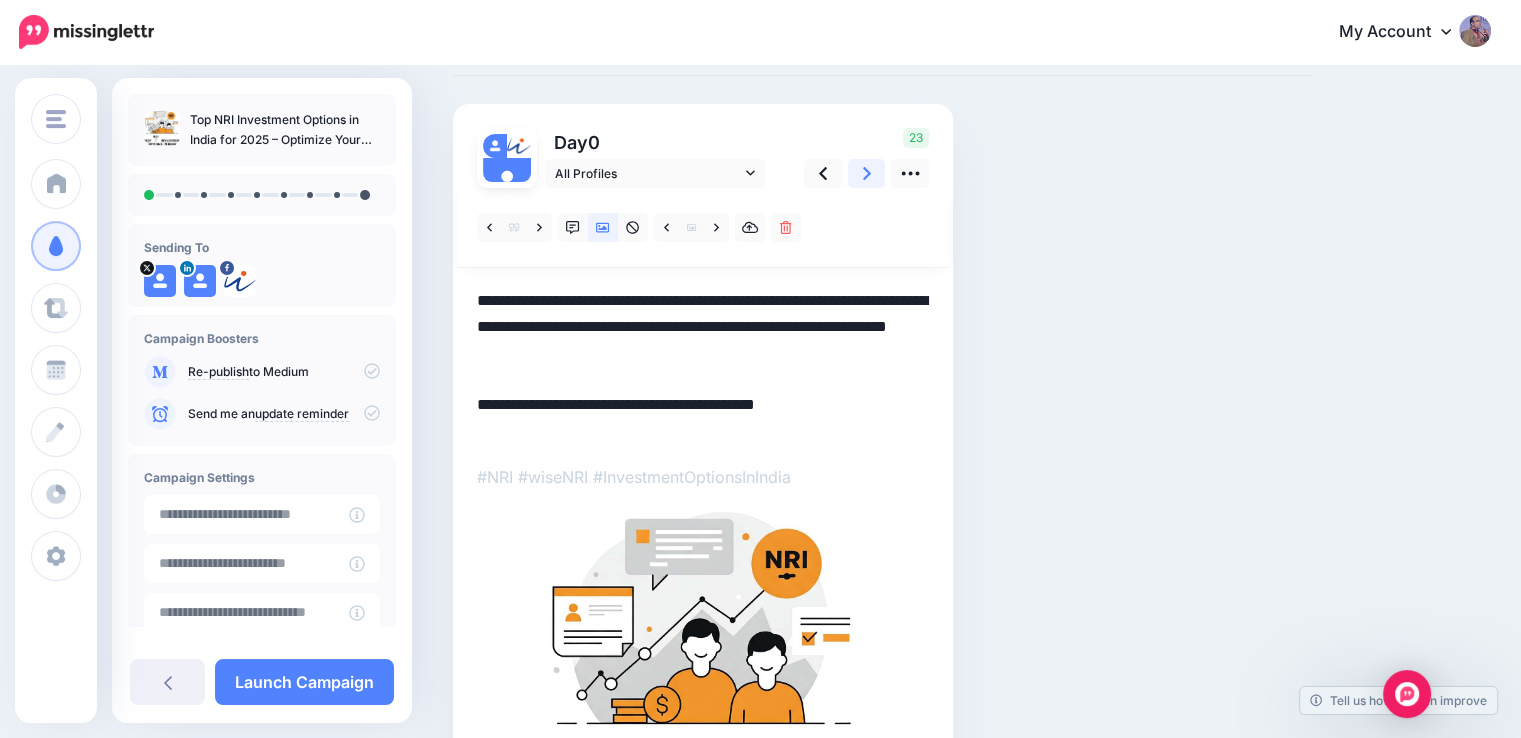 click 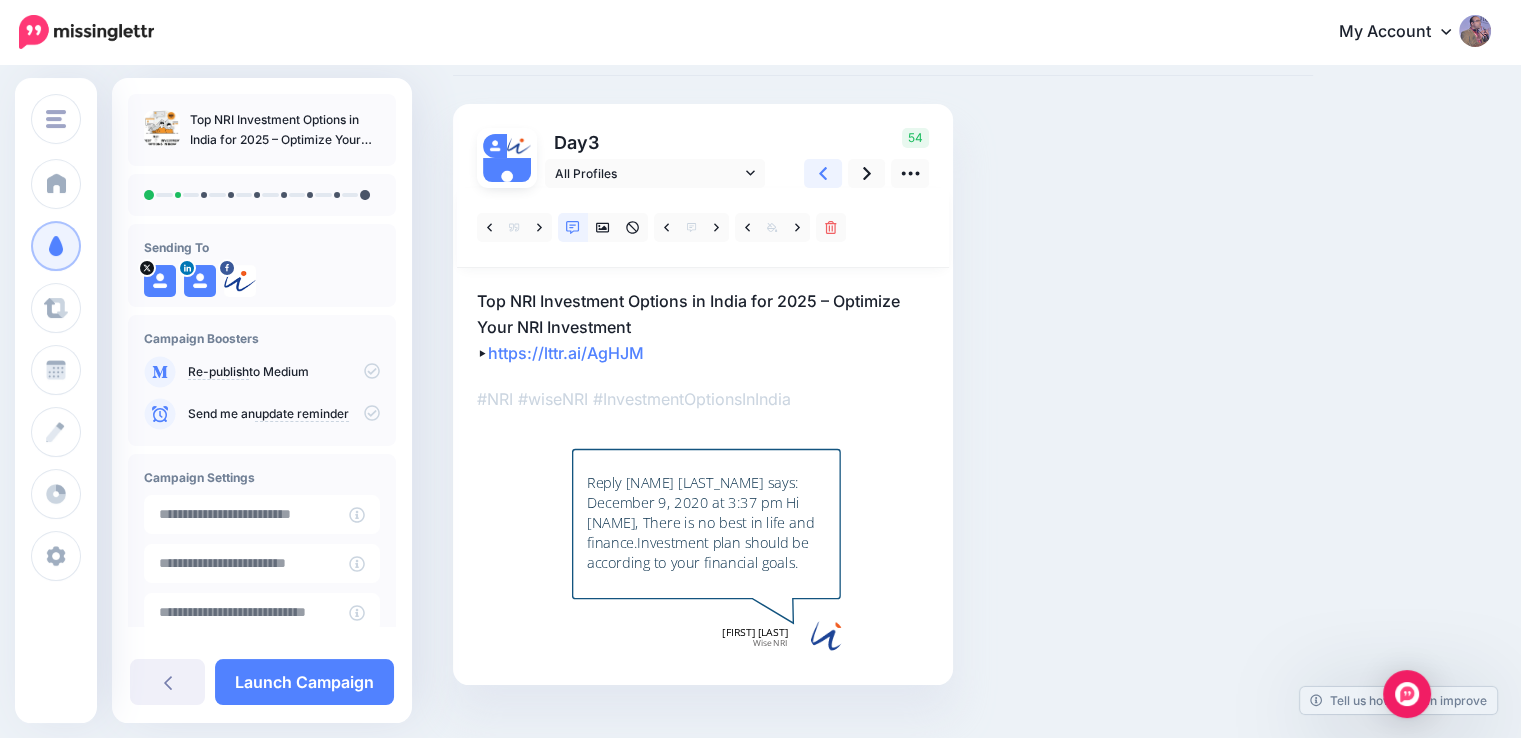 click 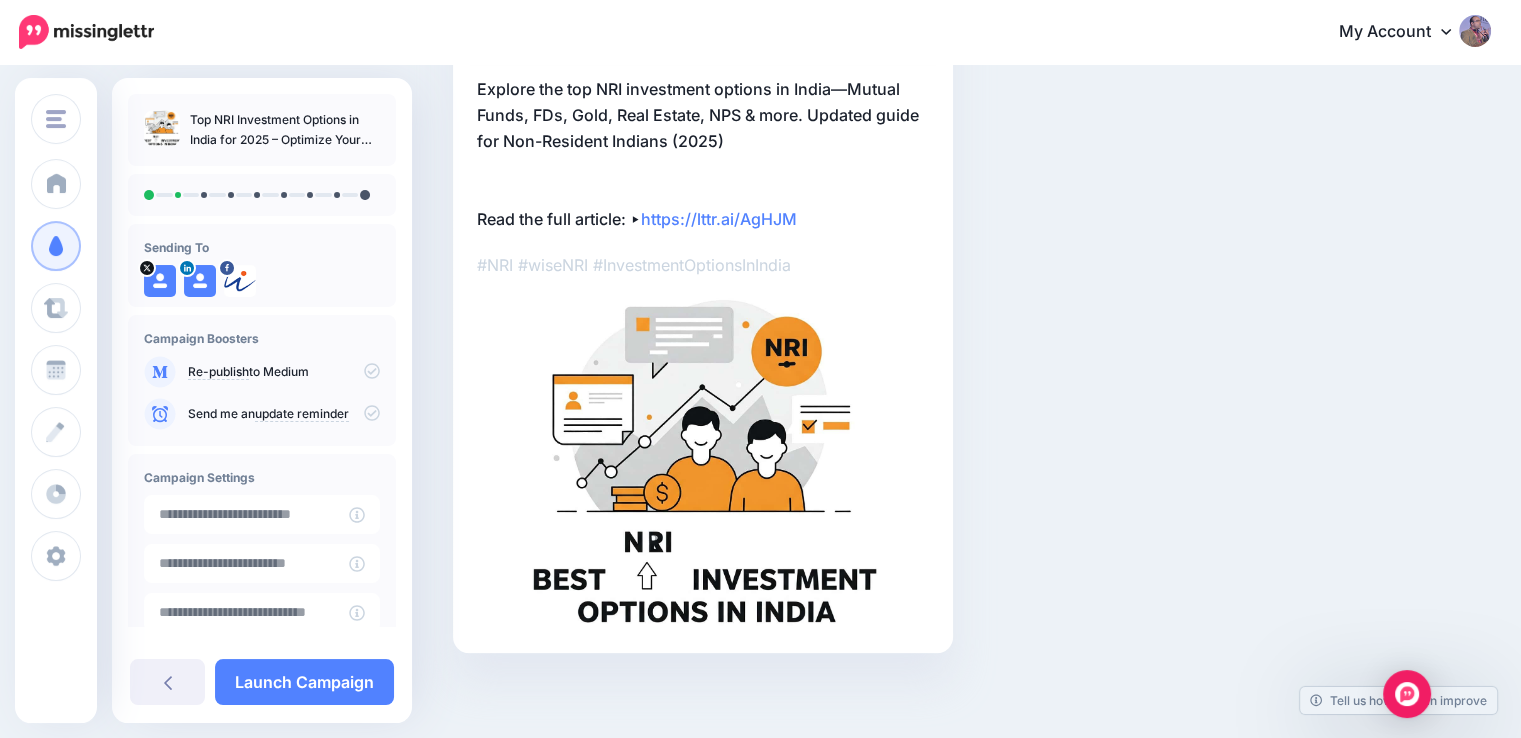 scroll, scrollTop: 316, scrollLeft: 0, axis: vertical 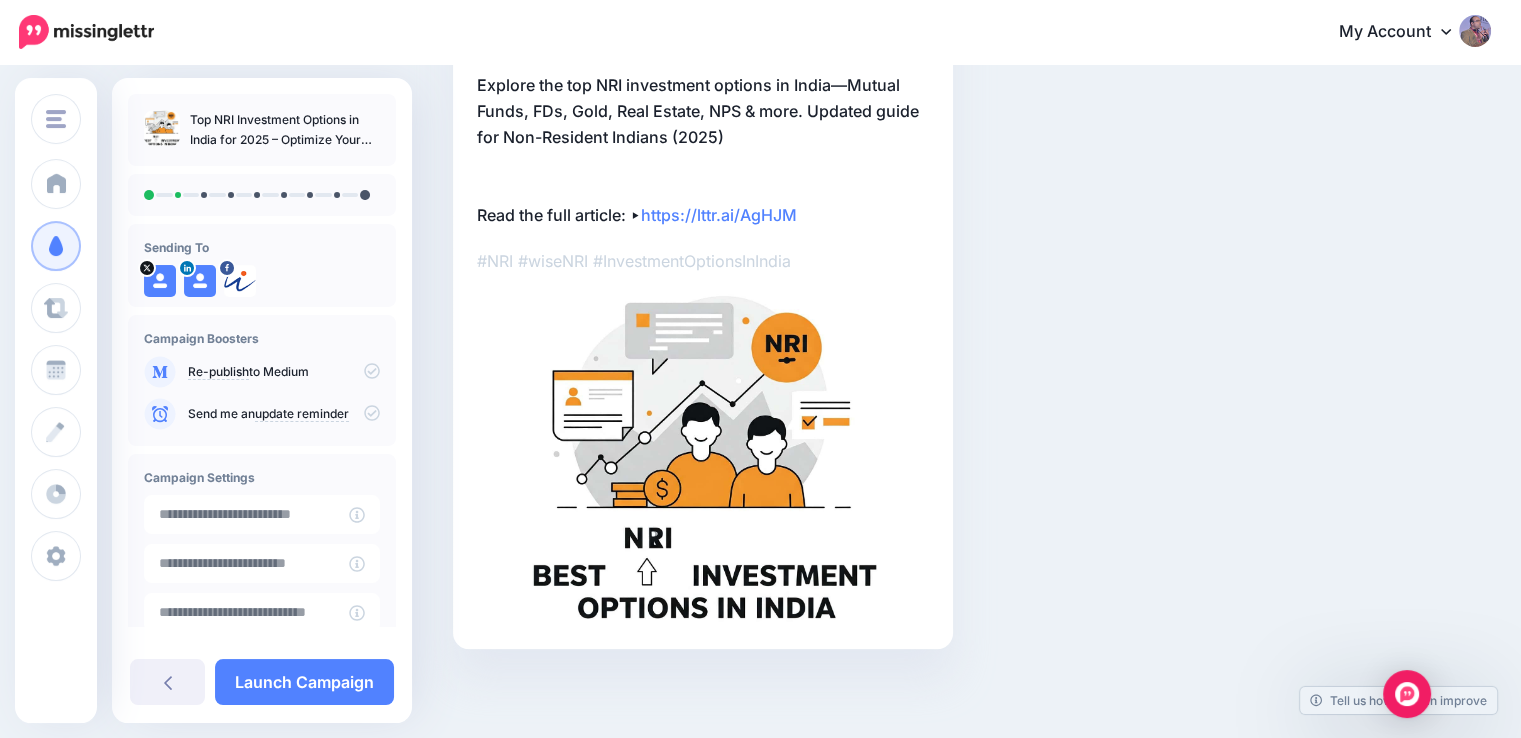 click at bounding box center (703, 459) 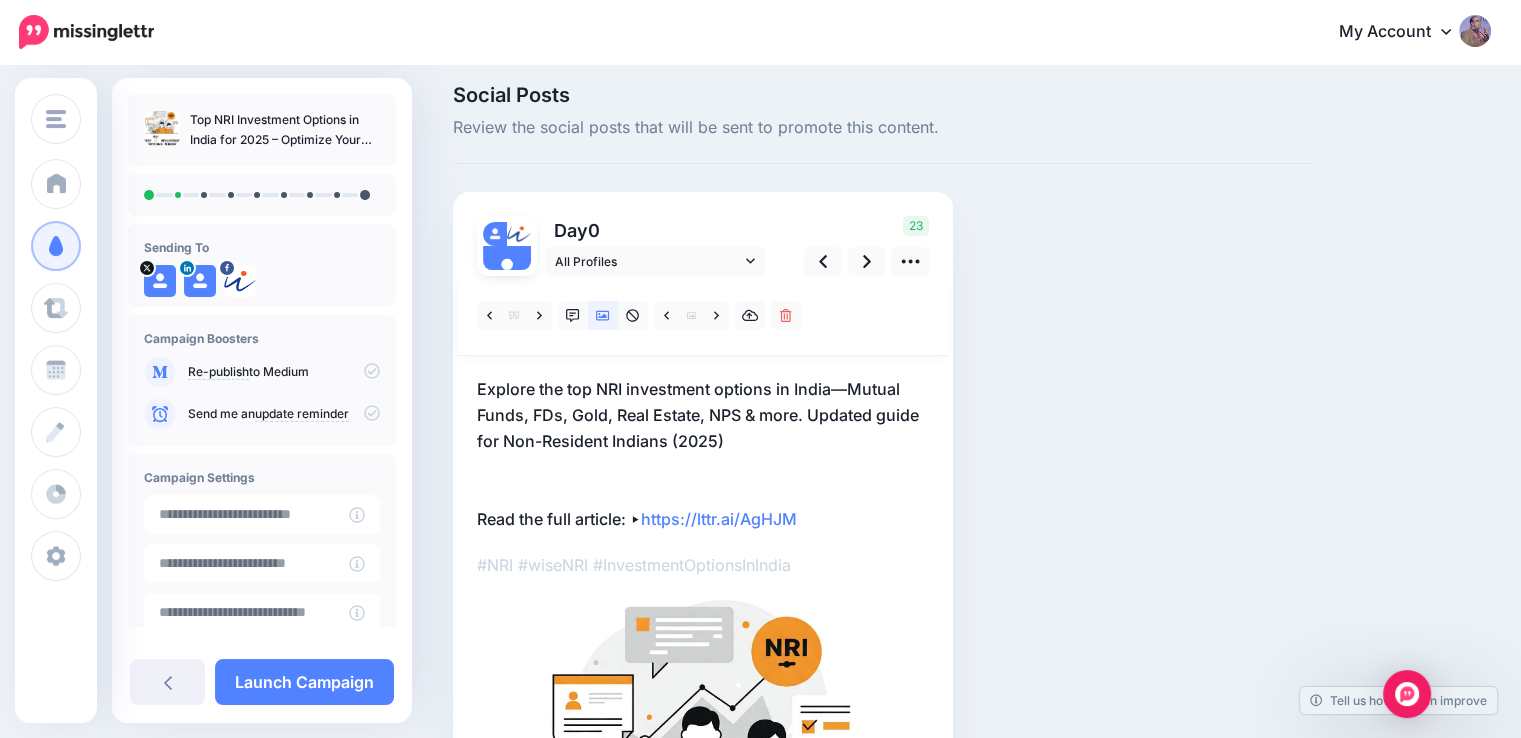 scroll, scrollTop: 0, scrollLeft: 0, axis: both 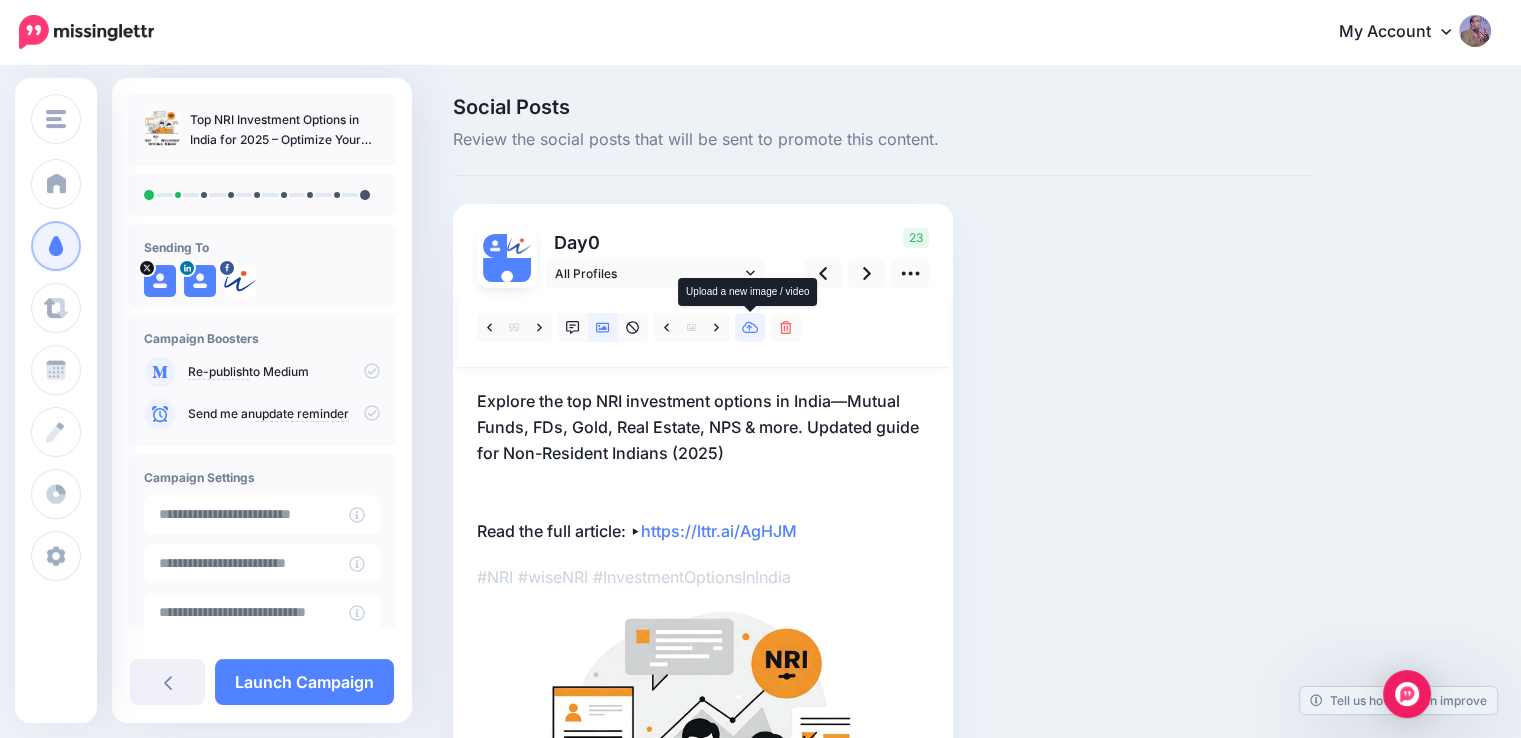 click 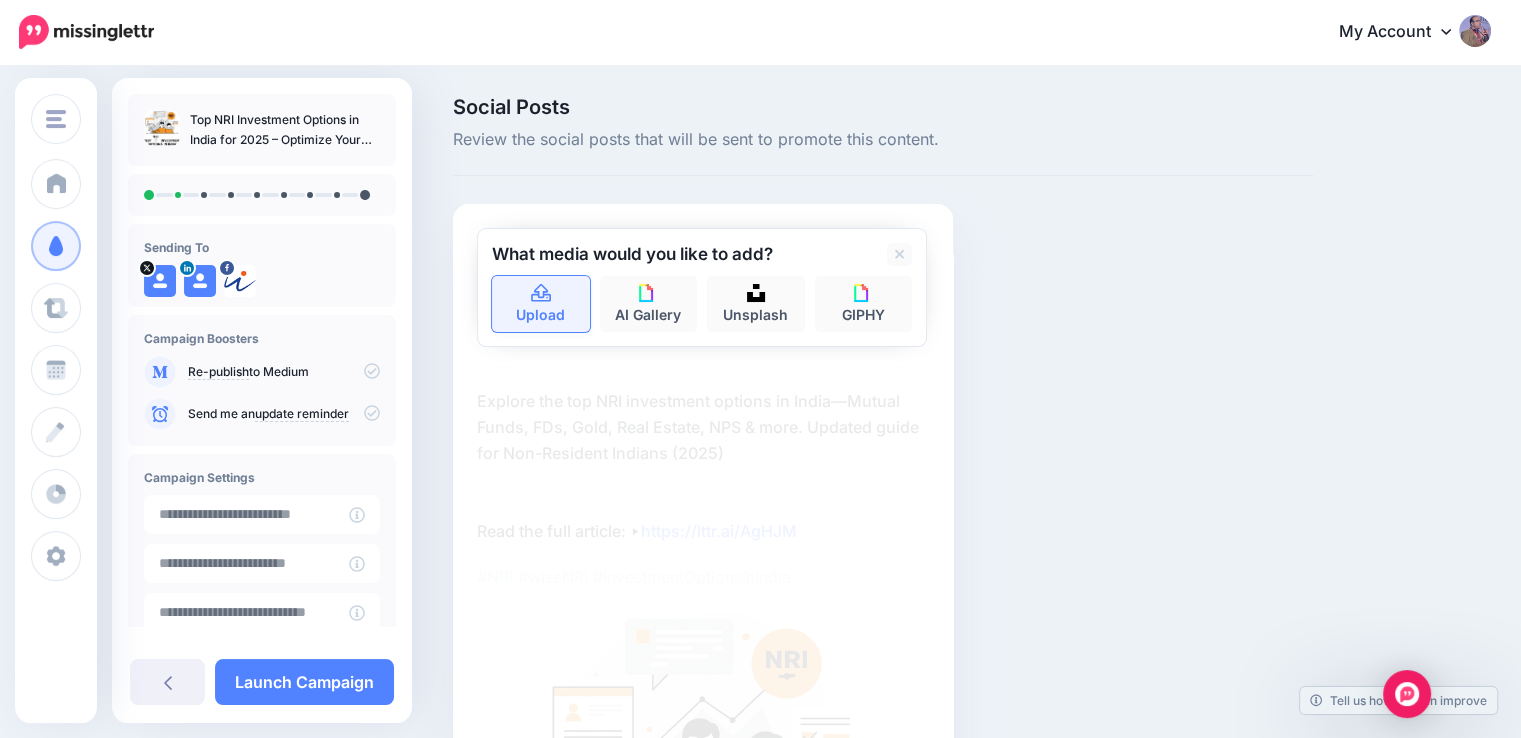 click 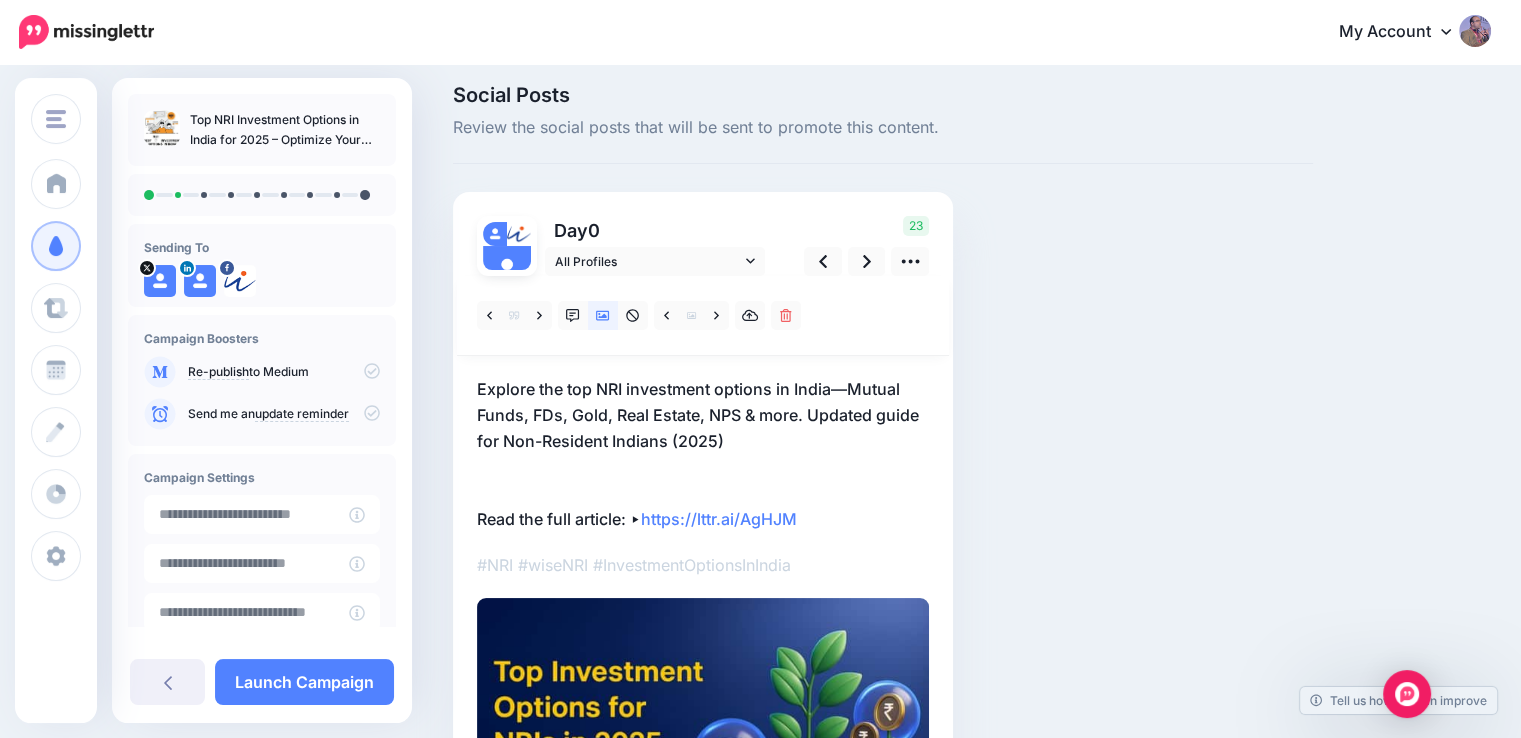scroll, scrollTop: 0, scrollLeft: 0, axis: both 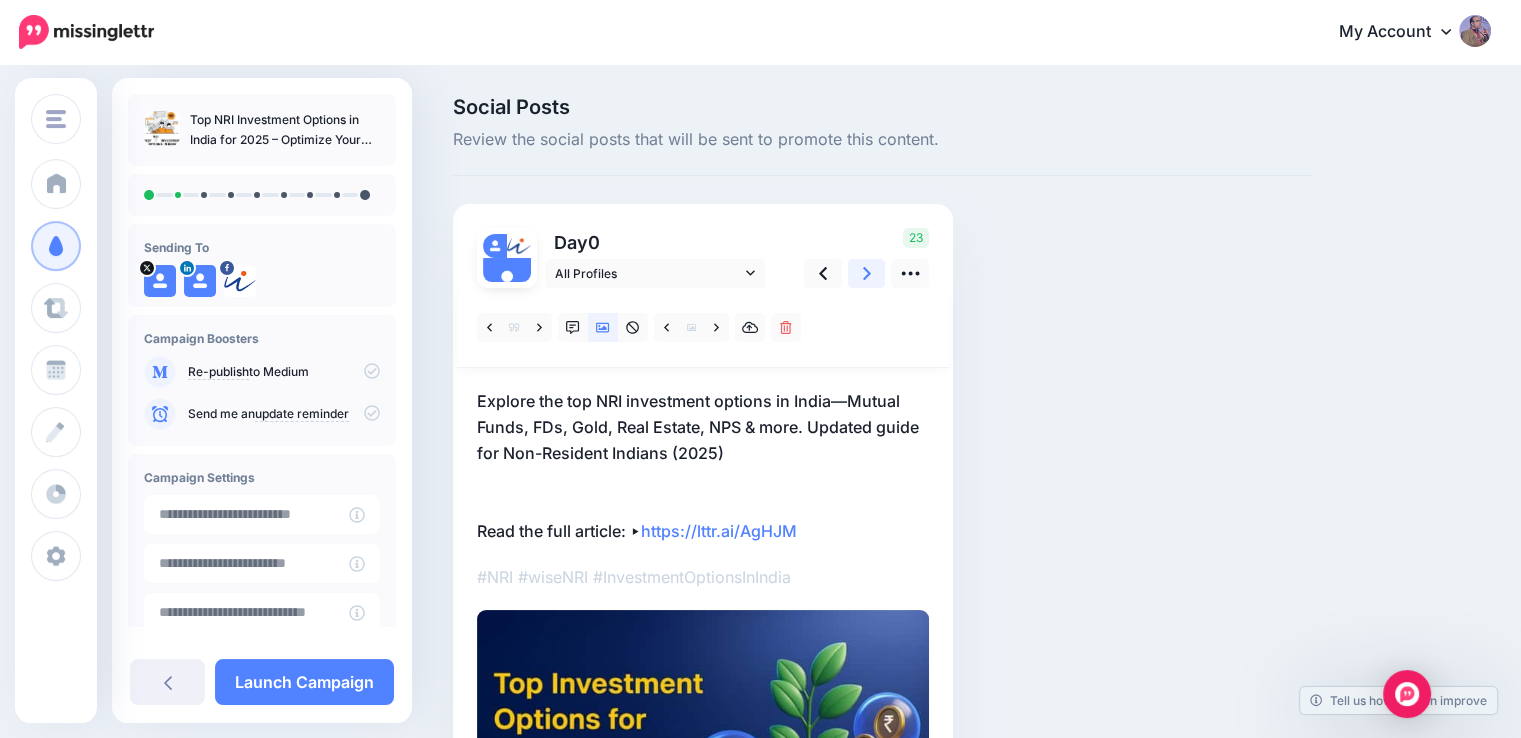 click at bounding box center (867, 273) 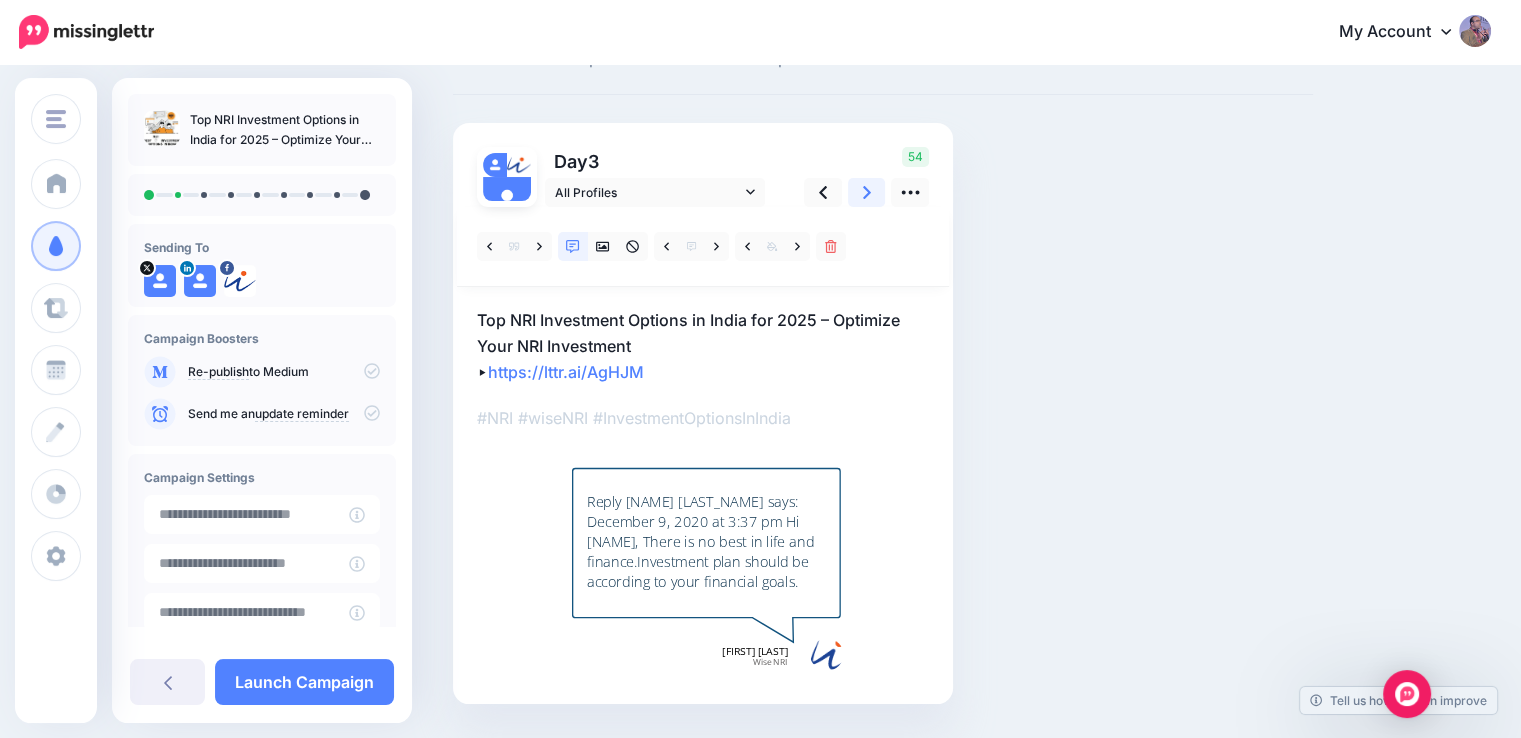 scroll, scrollTop: 137, scrollLeft: 0, axis: vertical 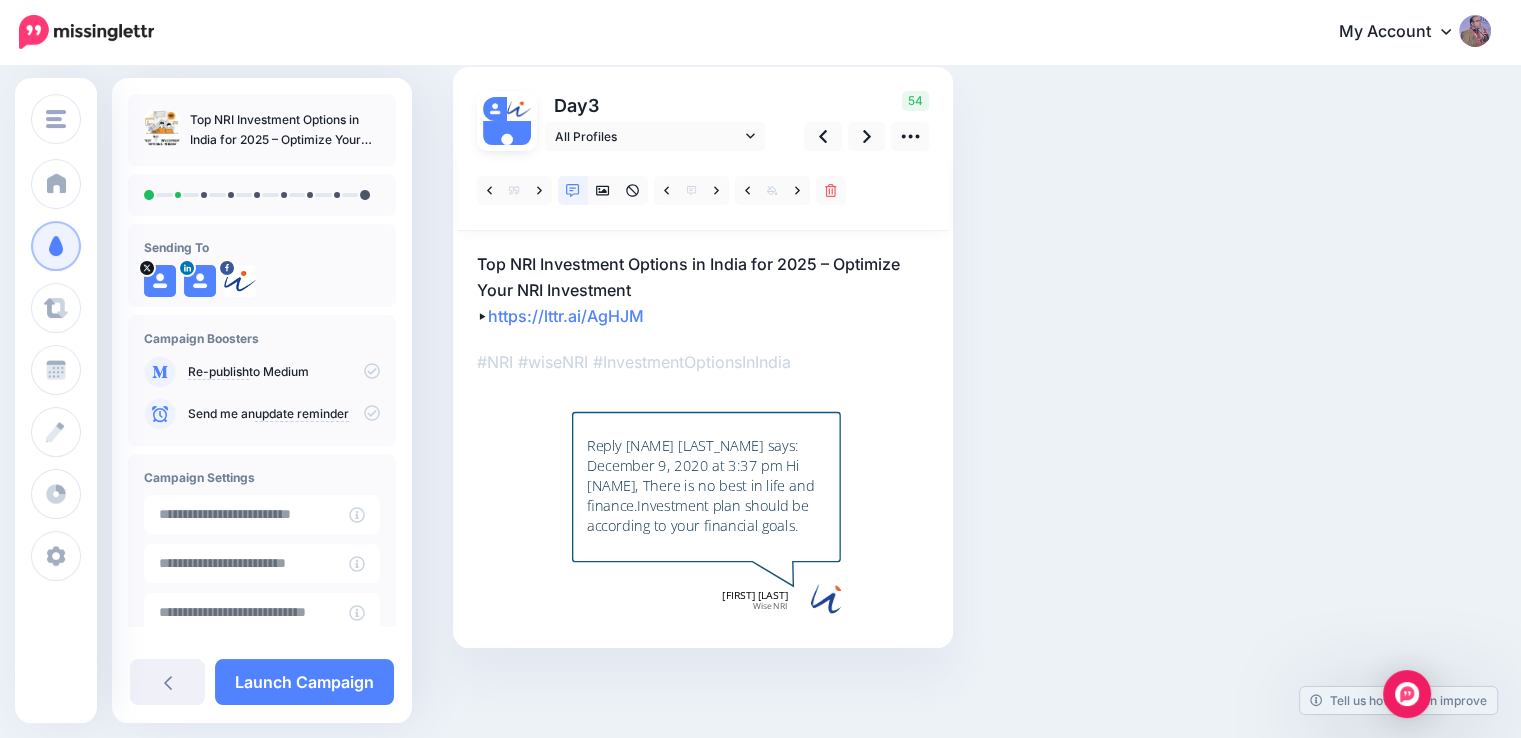 click on "Reply	 			 		 		 			 				 					 												[FIRST] [LAST] says:					  					 						[MONTH] [DAY], [YEAR] at [HOUR]:[MINUTE] [AM/PM]					  									  				 					Hi [FIRST], There is no best in life and finance.Investment plan should be according to your financial goals." at bounding box center (706, 485) 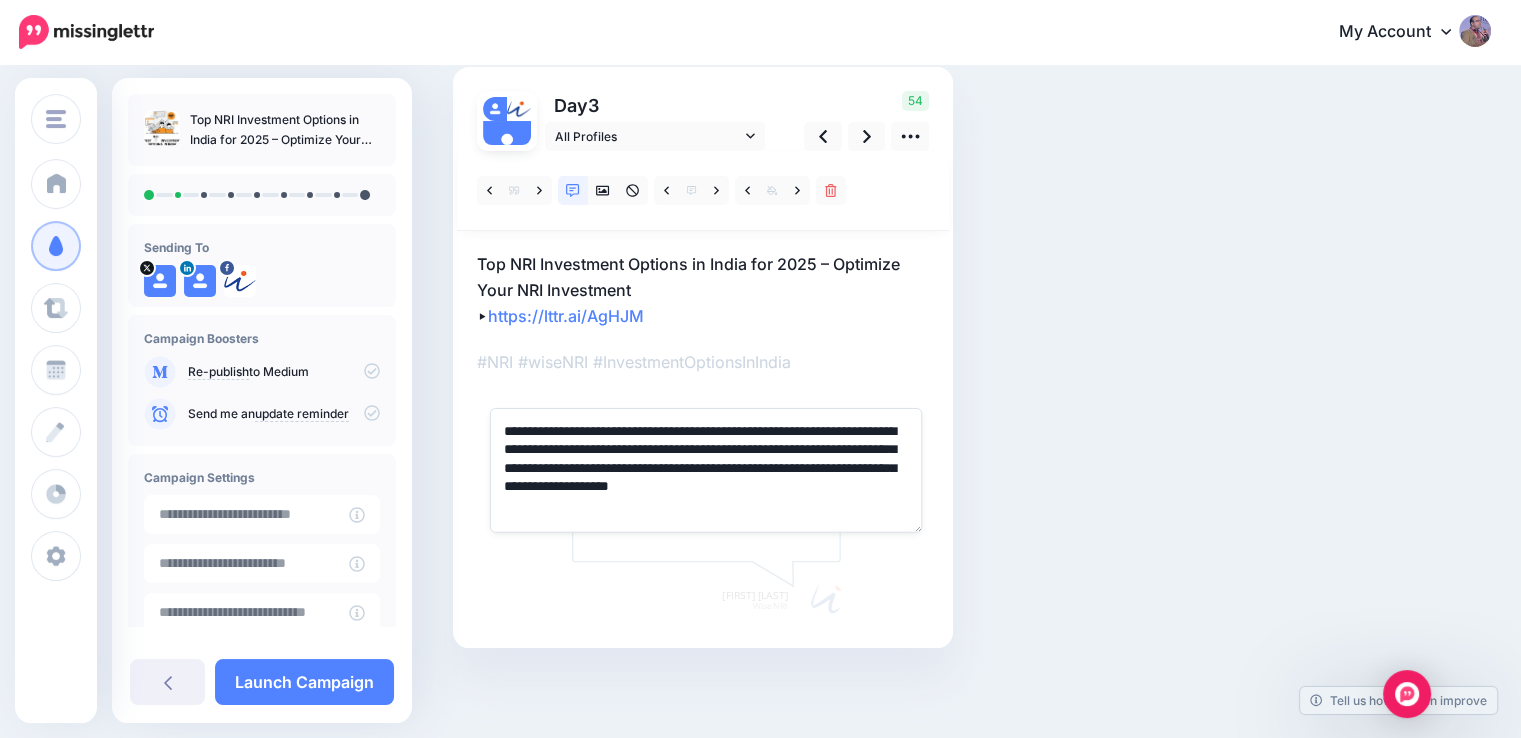 click on "Social Posts
Review the social posts that will be sent to promote this content.
Day  3" at bounding box center [883, 334] 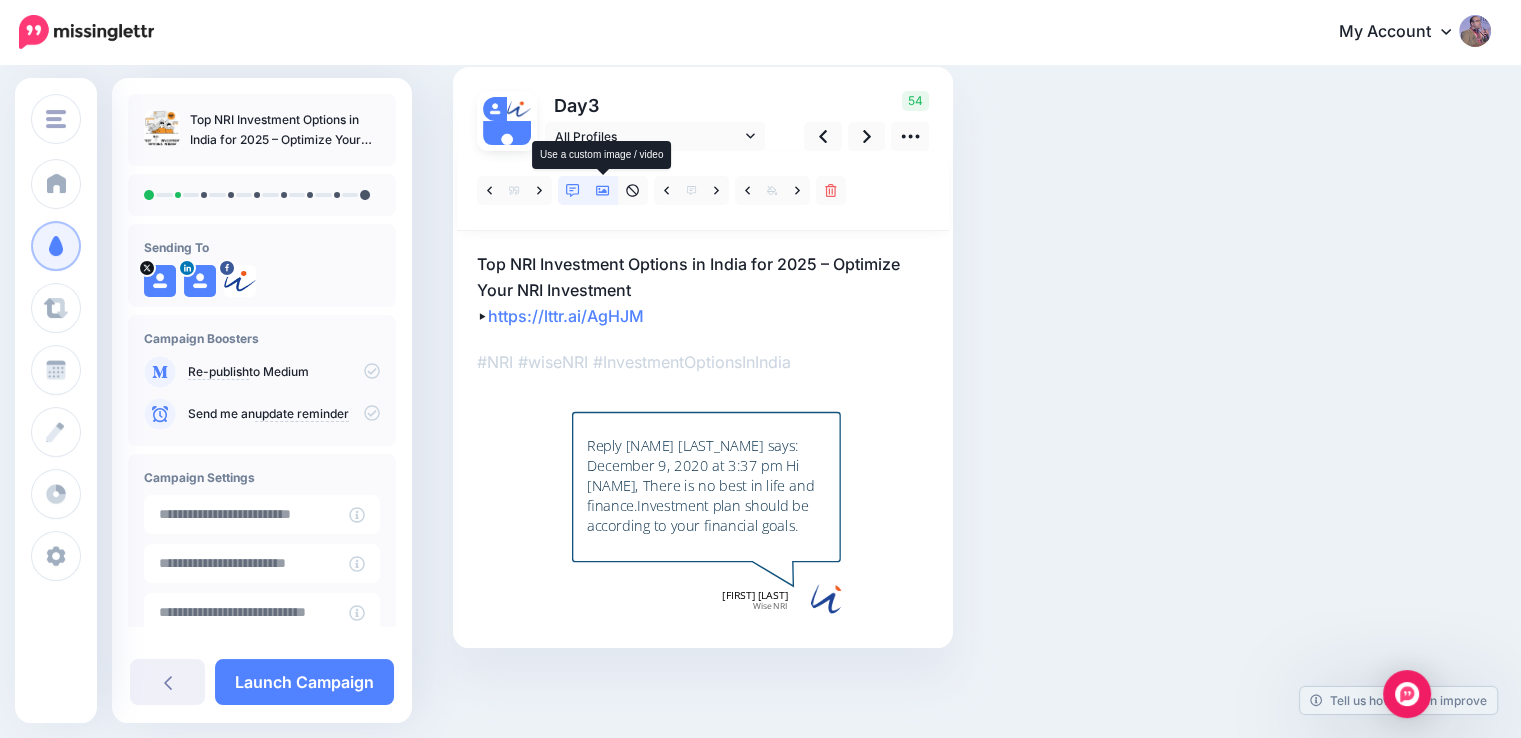 click at bounding box center (603, 190) 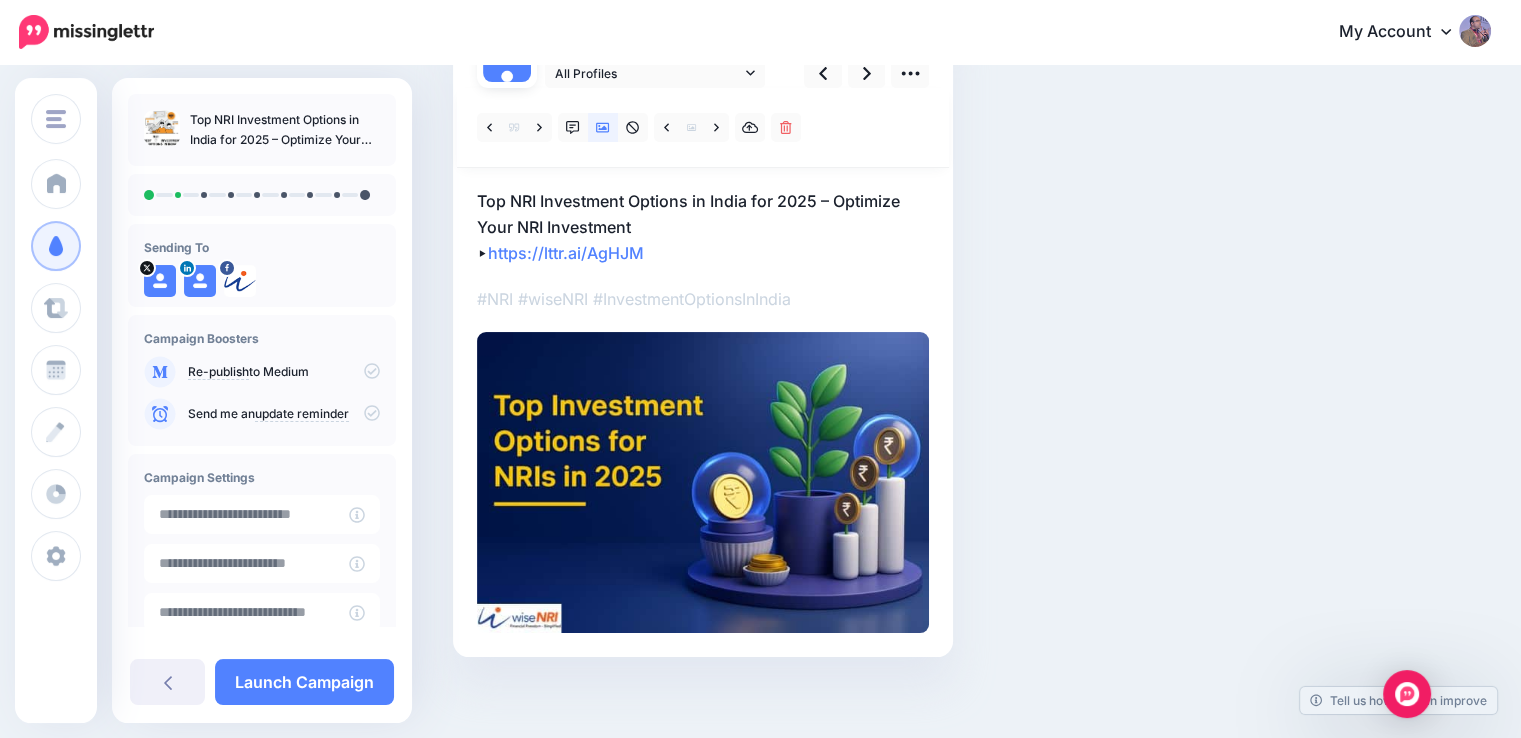 scroll, scrollTop: 100, scrollLeft: 0, axis: vertical 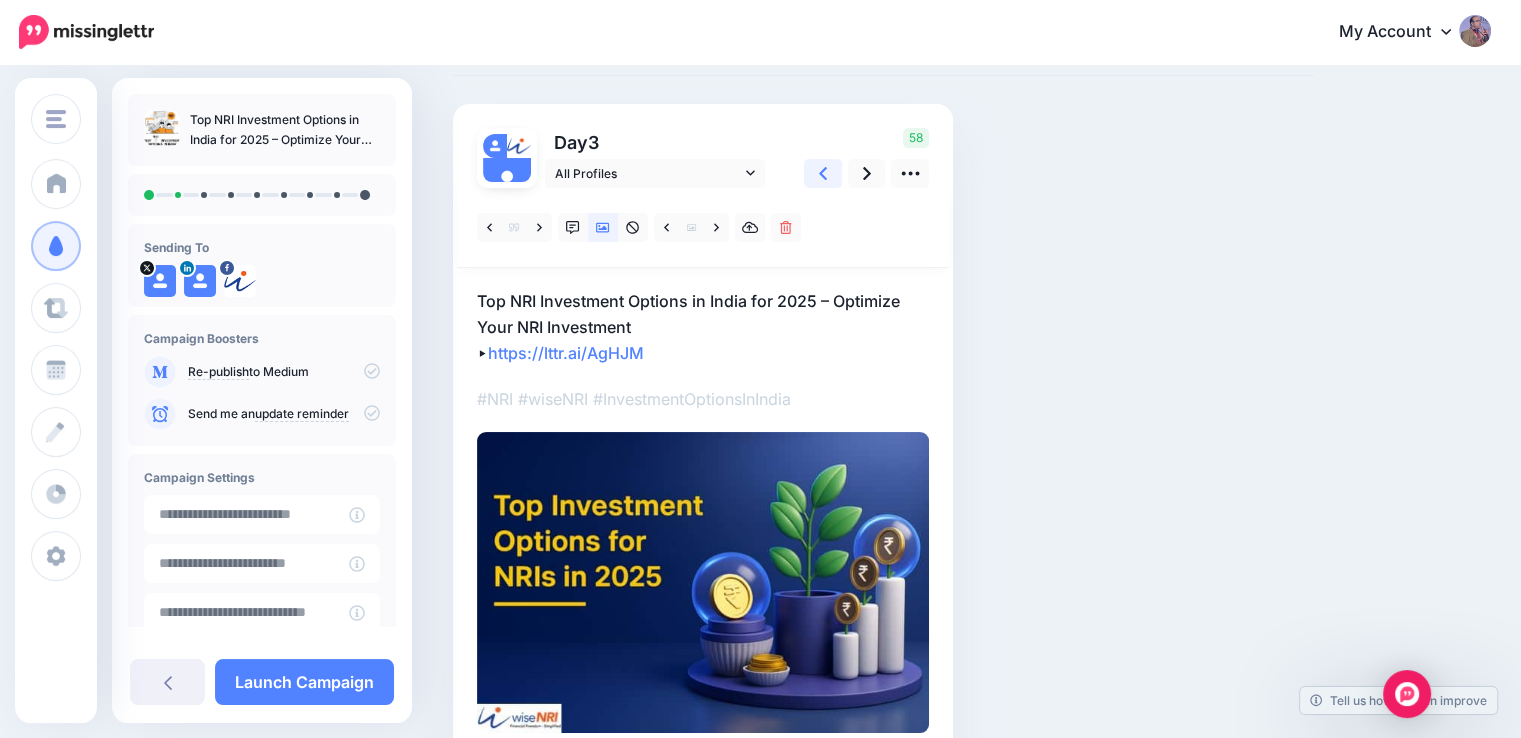 click 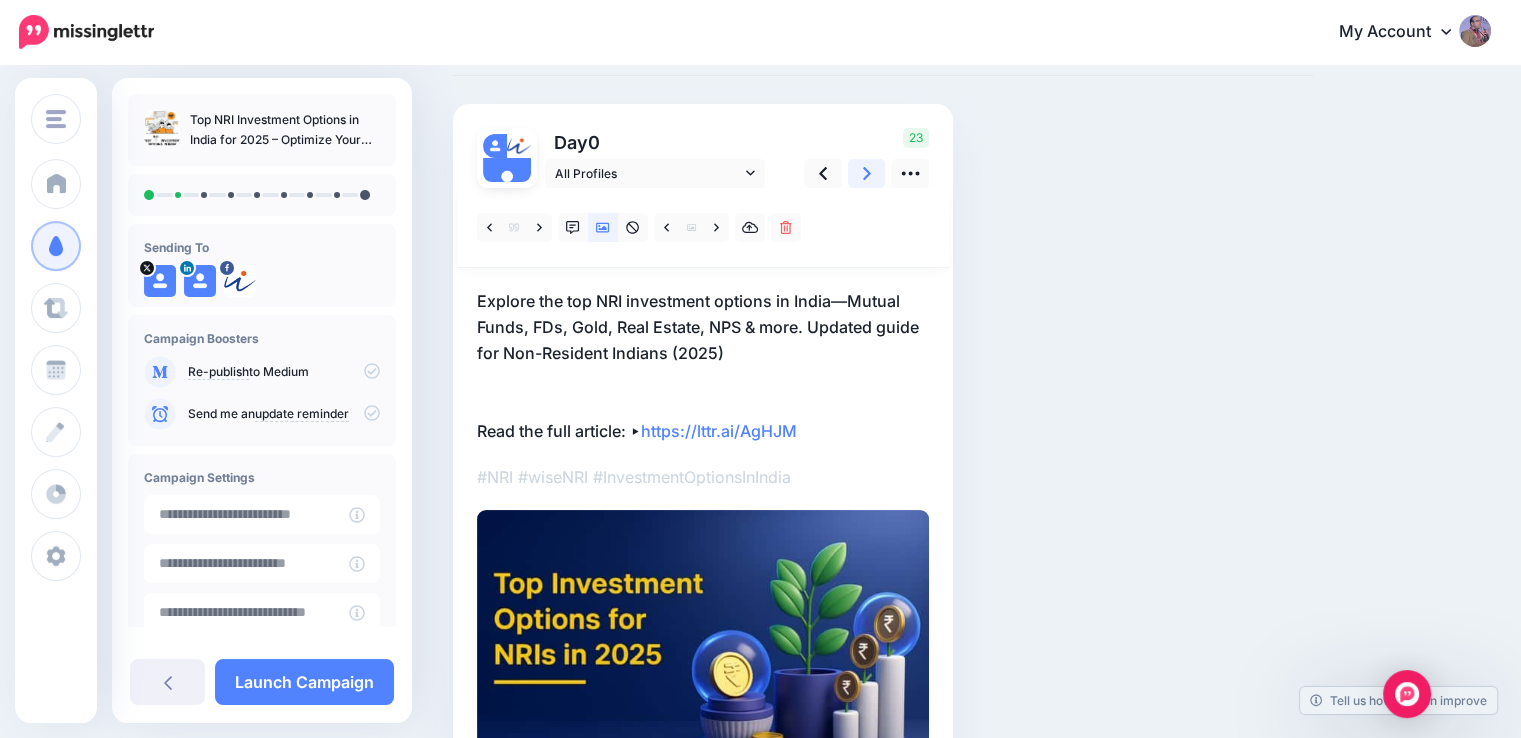 click at bounding box center [867, 173] 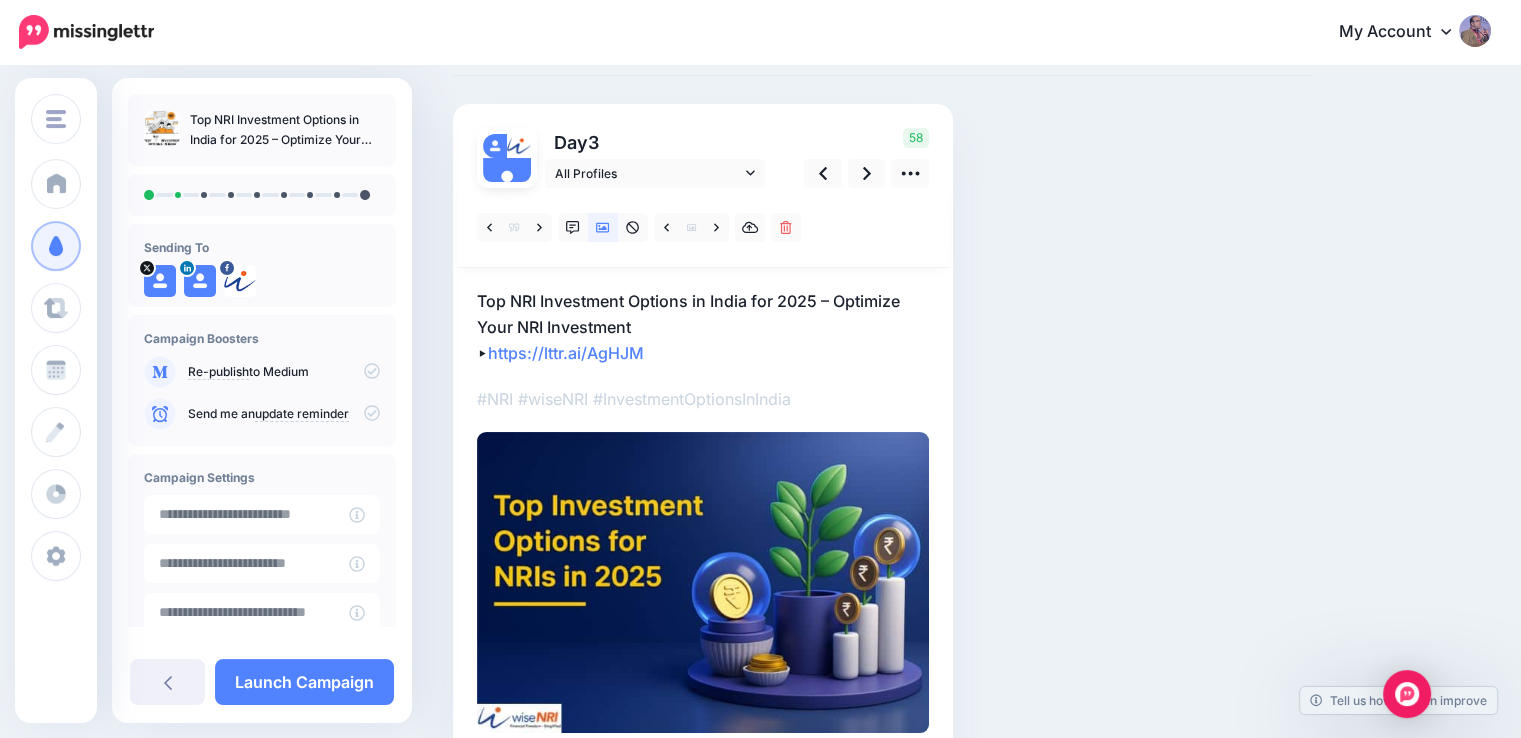 click at bounding box center [703, 582] 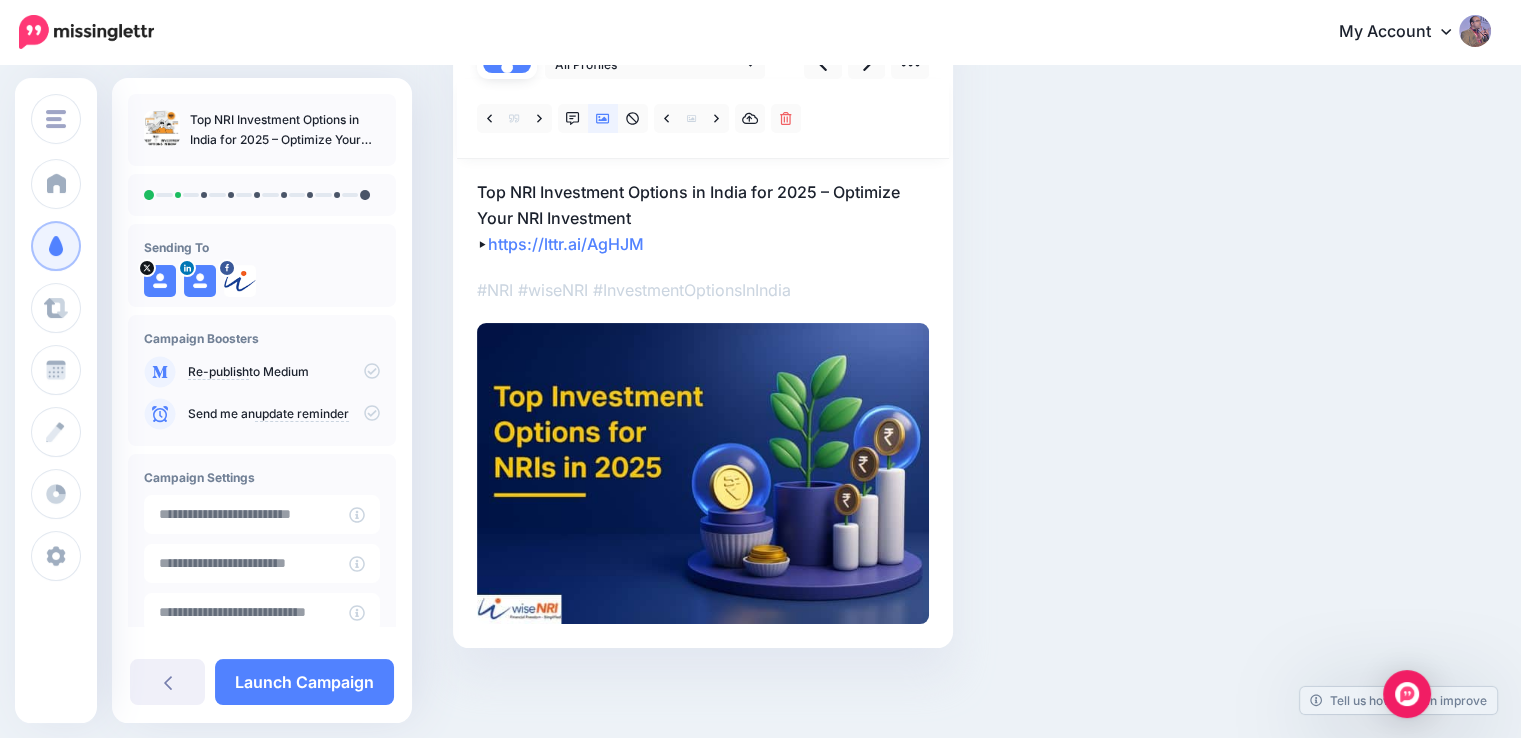scroll, scrollTop: 109, scrollLeft: 0, axis: vertical 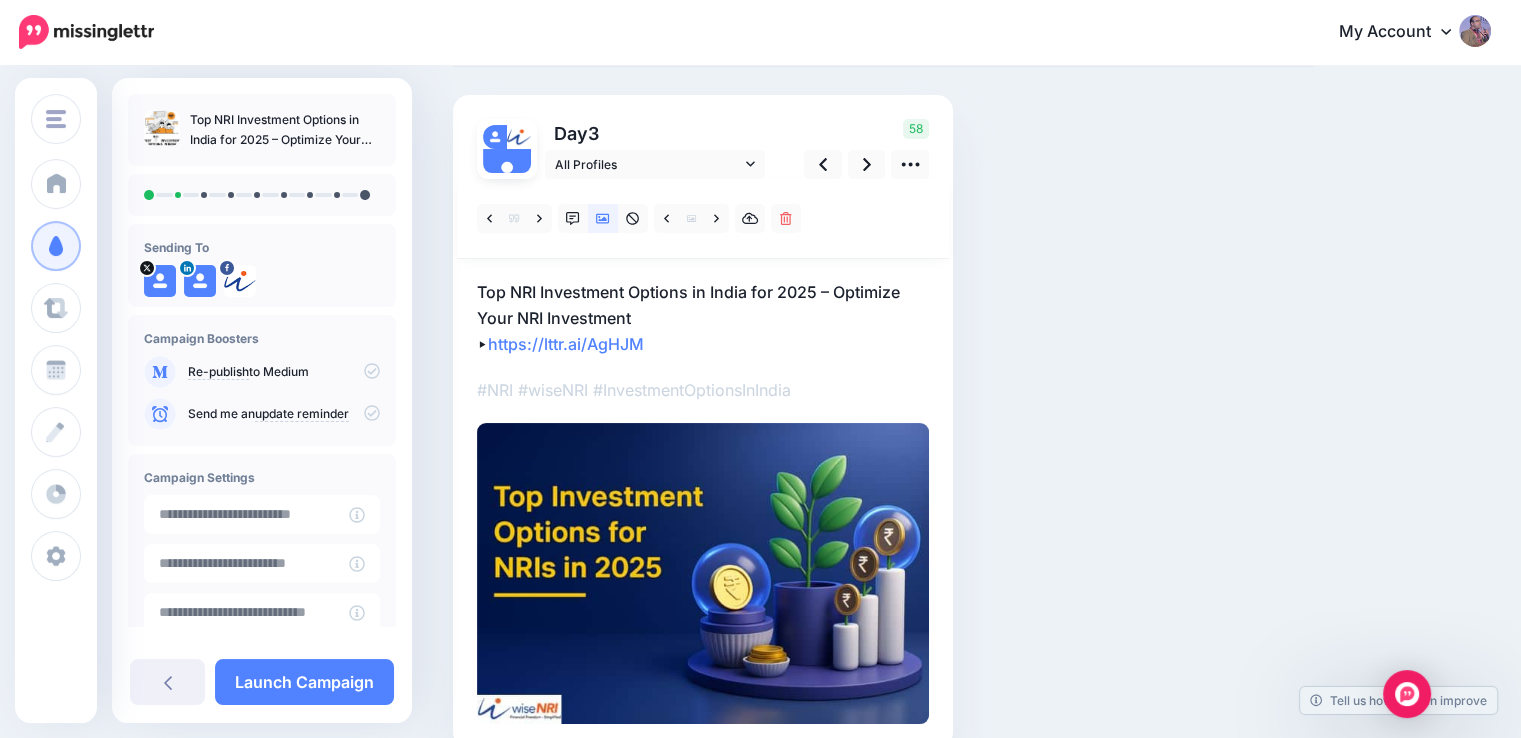 click at bounding box center [703, 573] 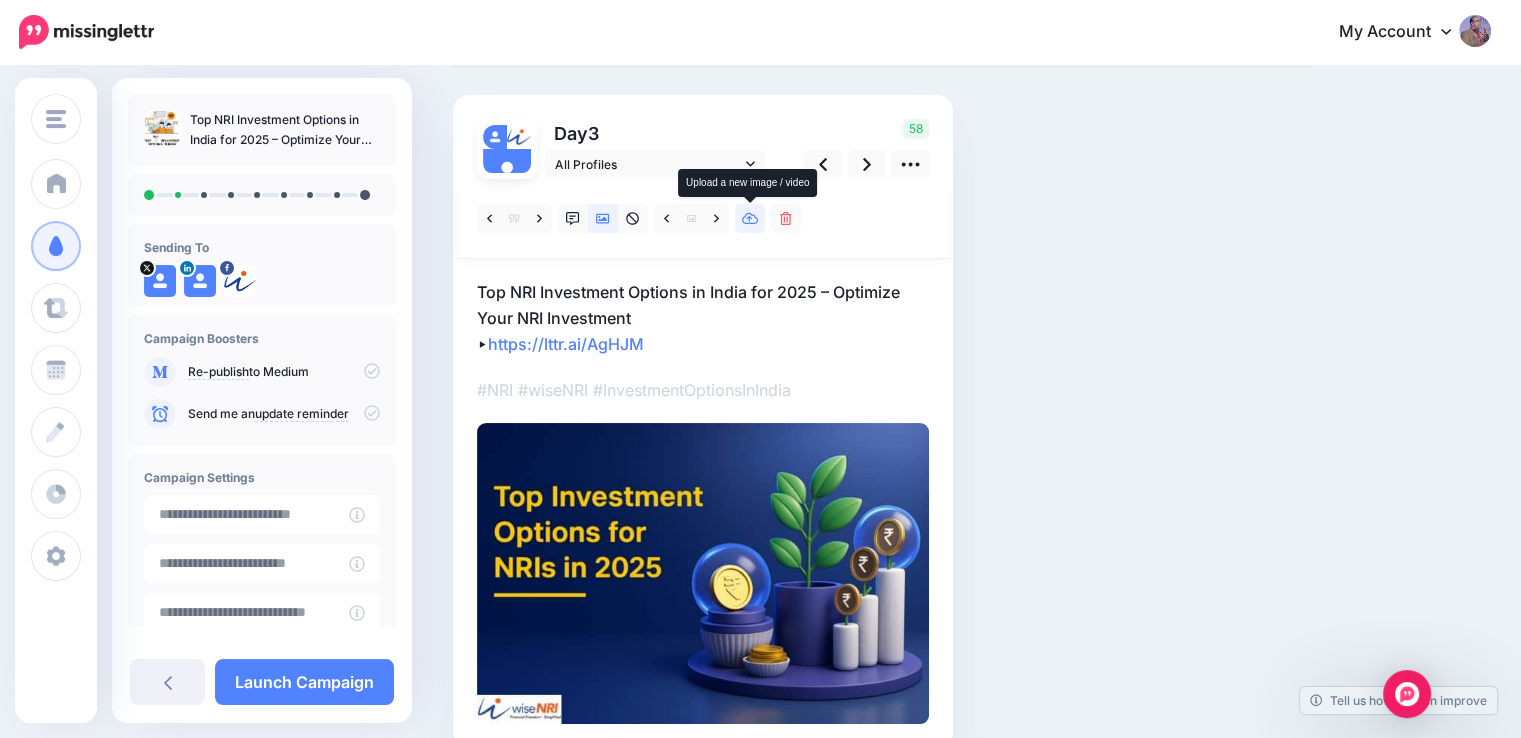 click at bounding box center (750, 218) 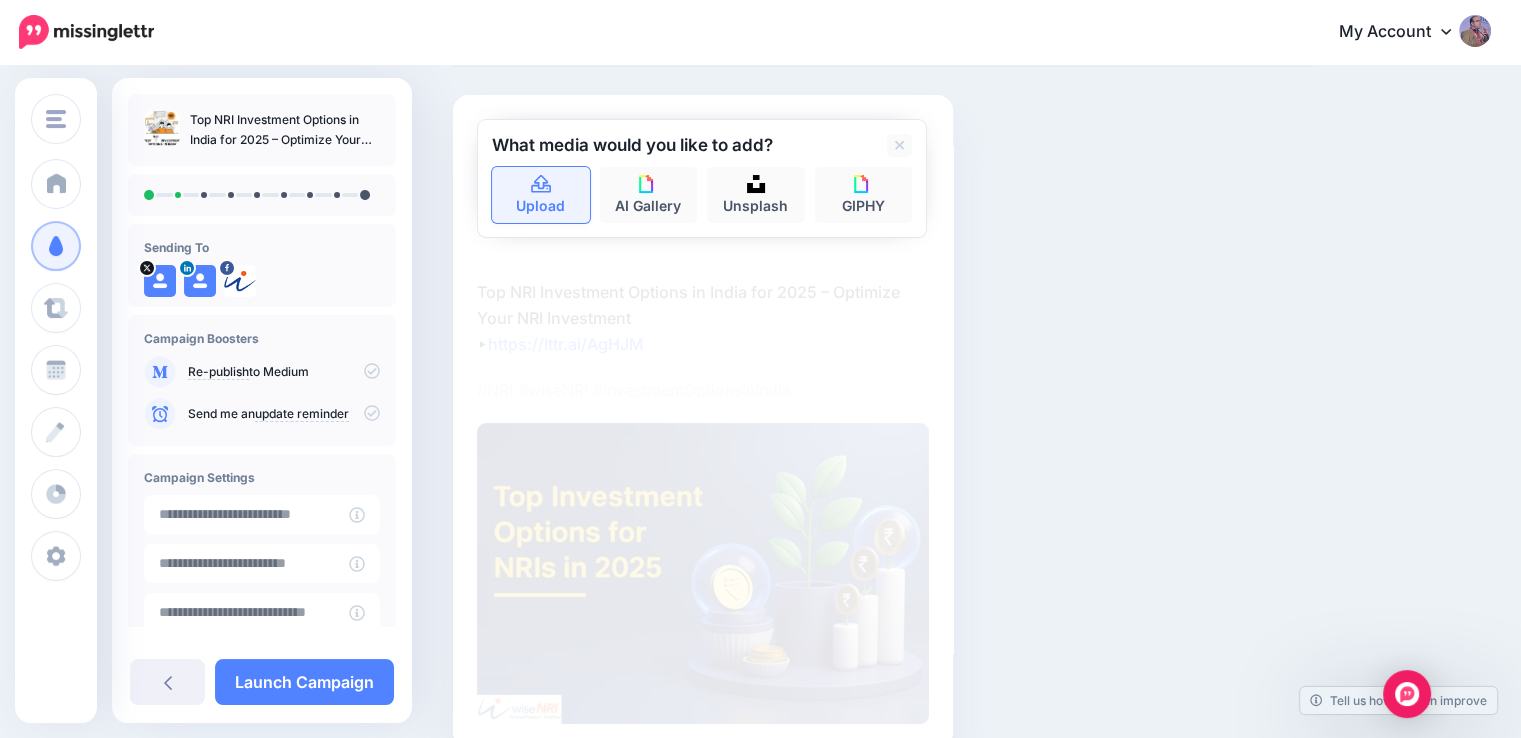 click 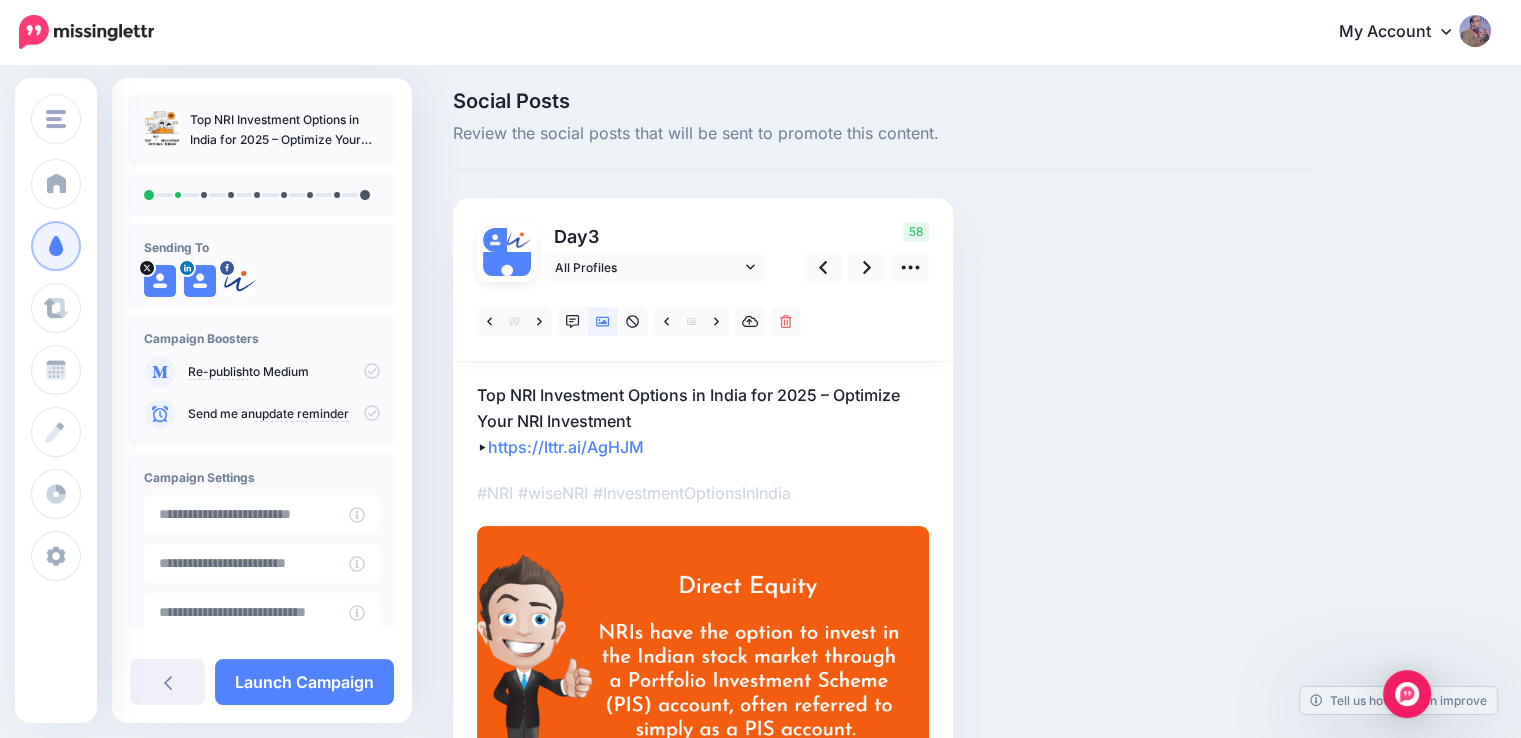 scroll, scrollTop: 0, scrollLeft: 0, axis: both 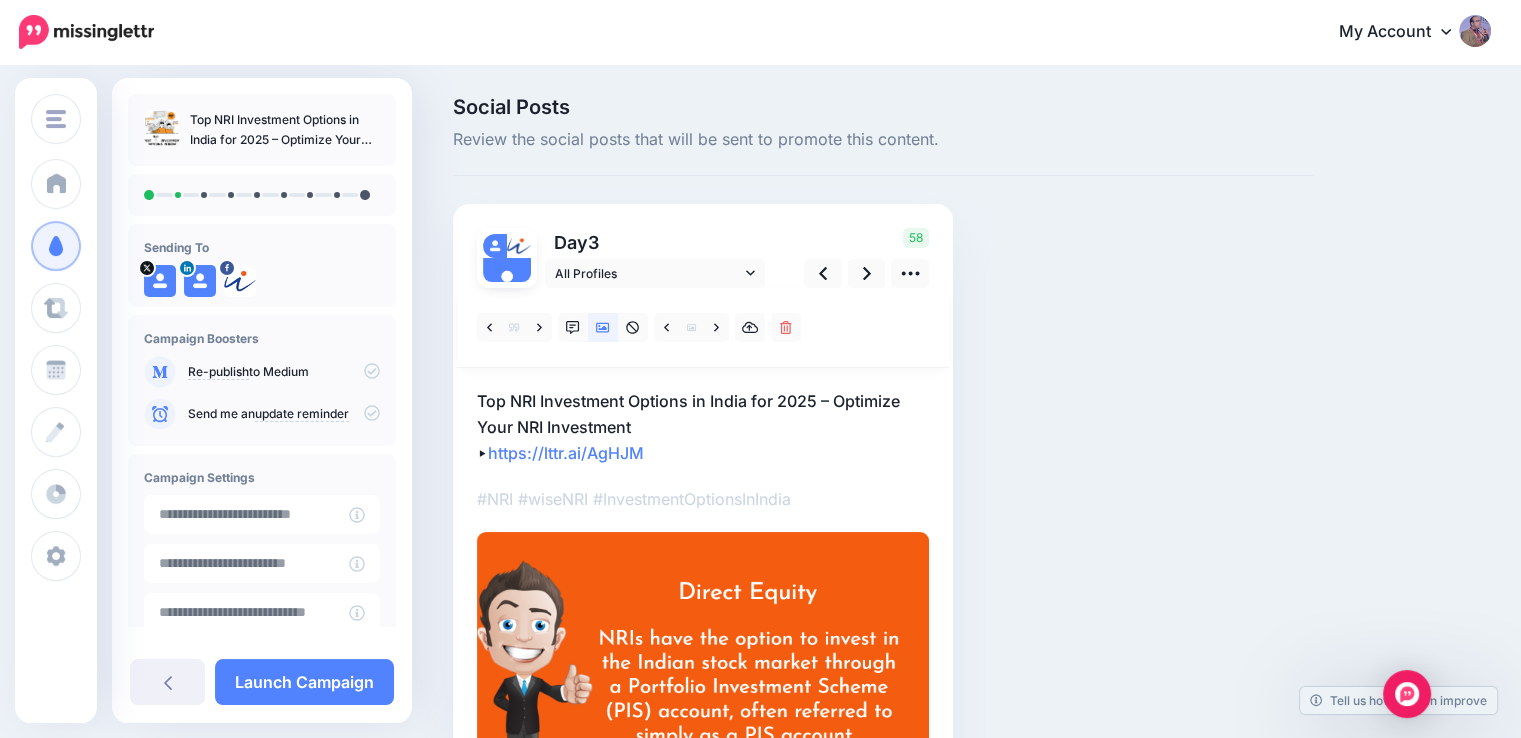 click on "Top NRI Investment Options in India for 2025 – Optimize Your NRI Investment ▸  https://lttr.ai/AgHJM" at bounding box center (703, 427) 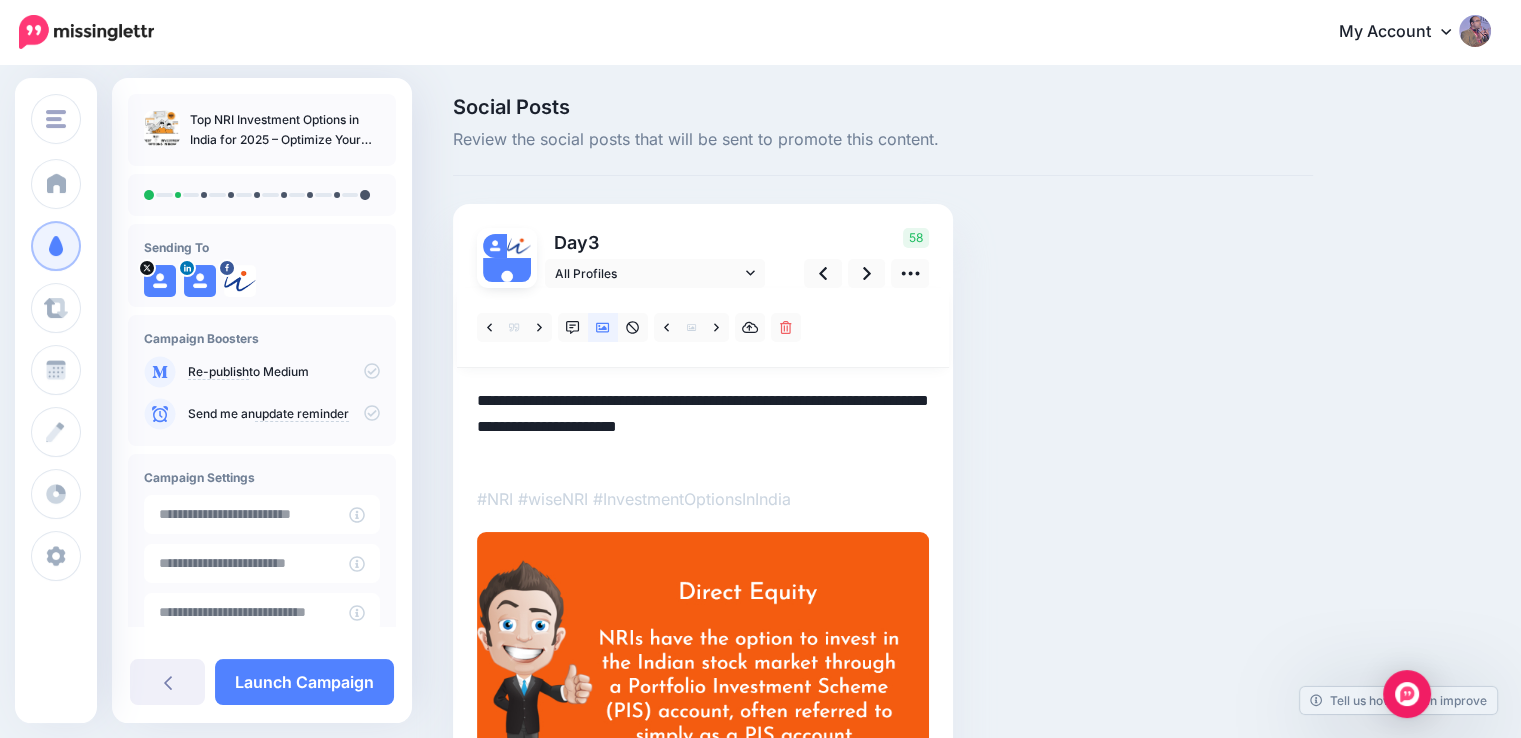 click on "**********" at bounding box center (703, 427) 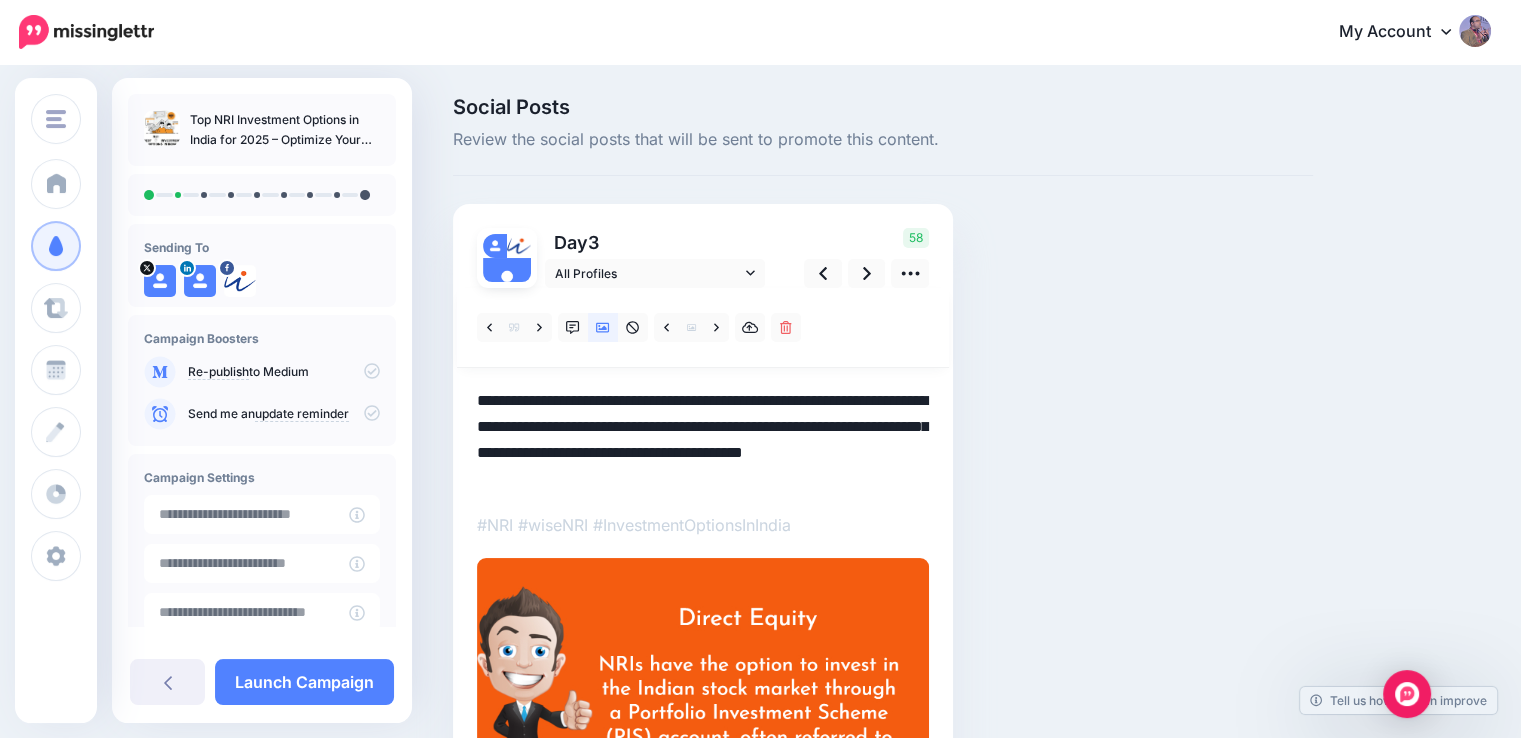 click on "Day  3
All
Profiles" at bounding box center (703, 543) 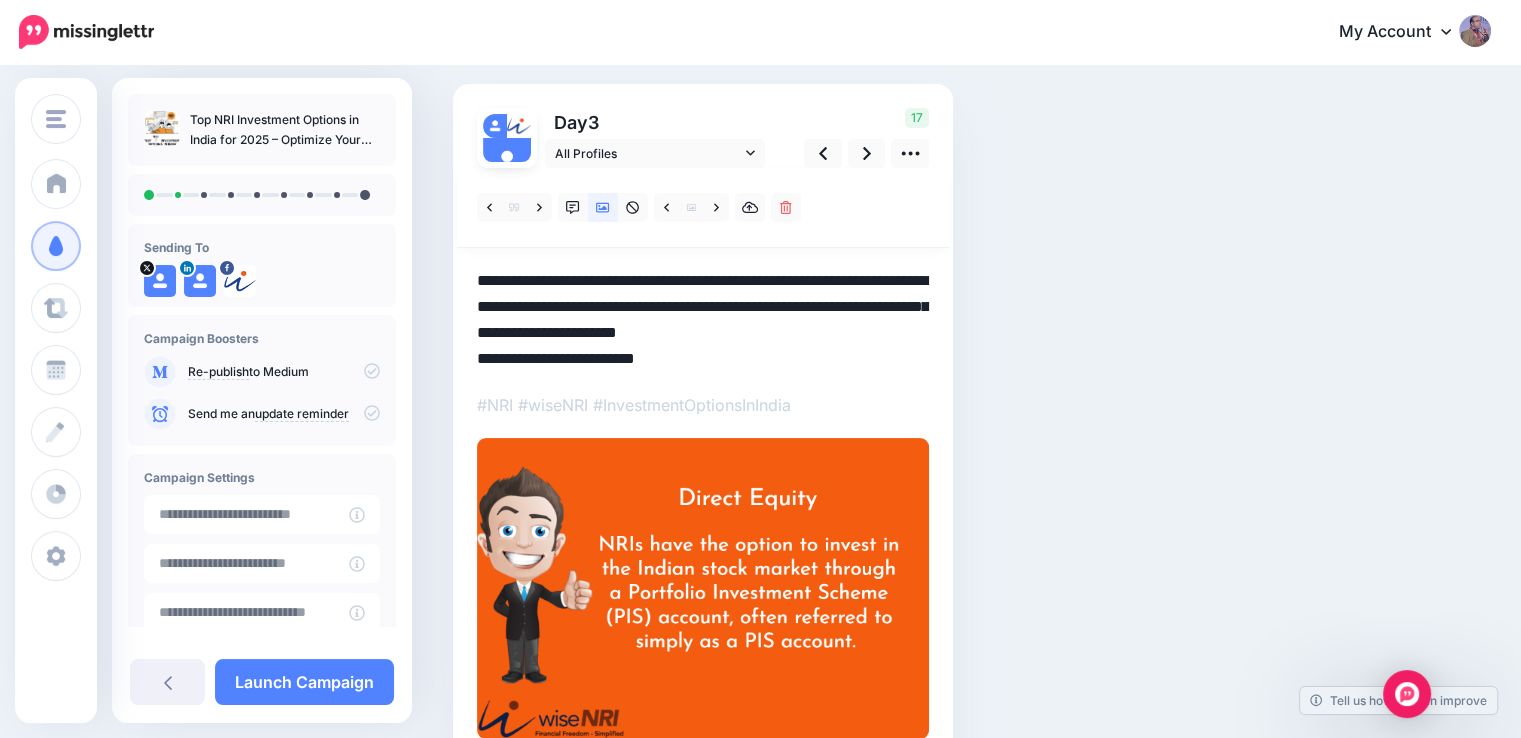 scroll, scrollTop: 0, scrollLeft: 0, axis: both 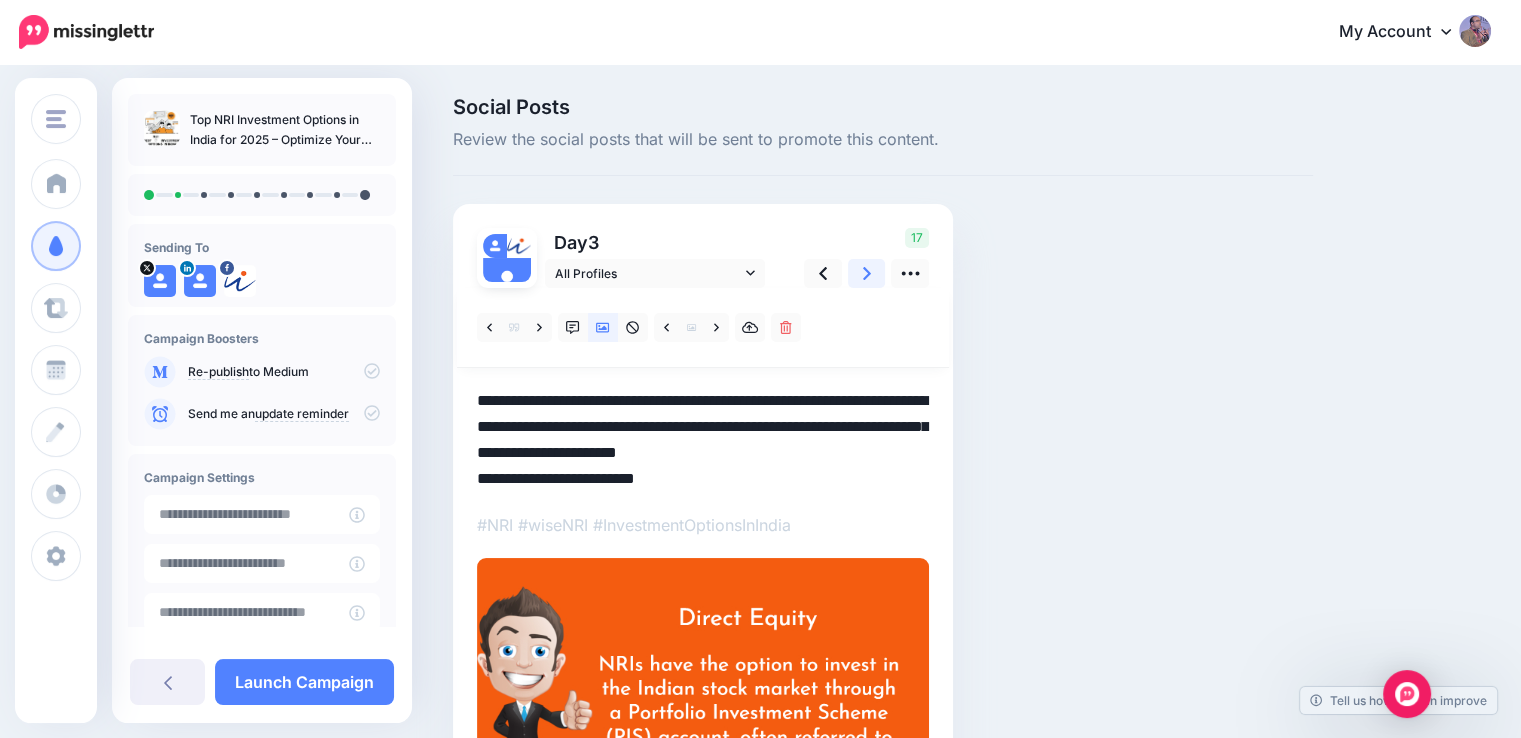 click at bounding box center (867, 273) 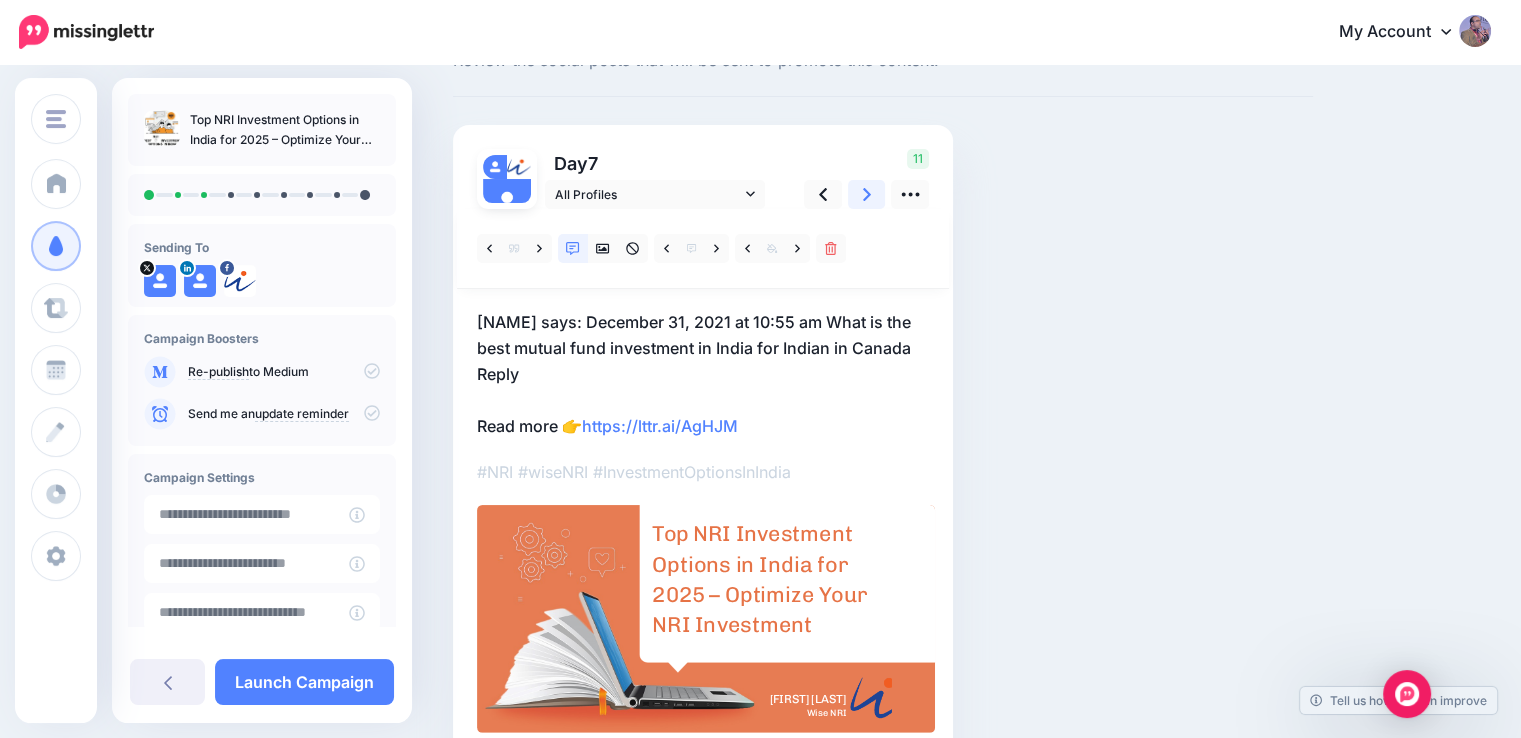 scroll, scrollTop: 189, scrollLeft: 0, axis: vertical 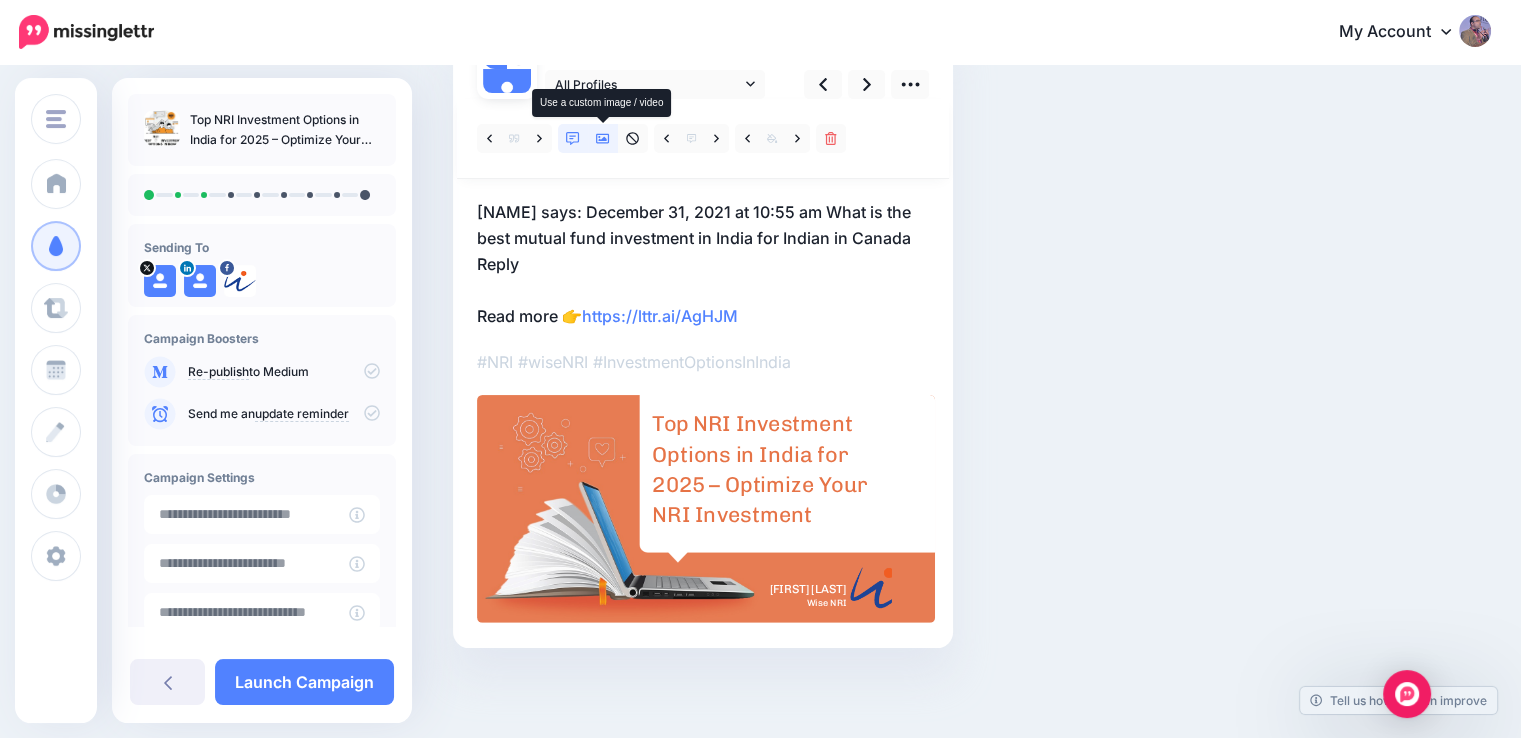 click 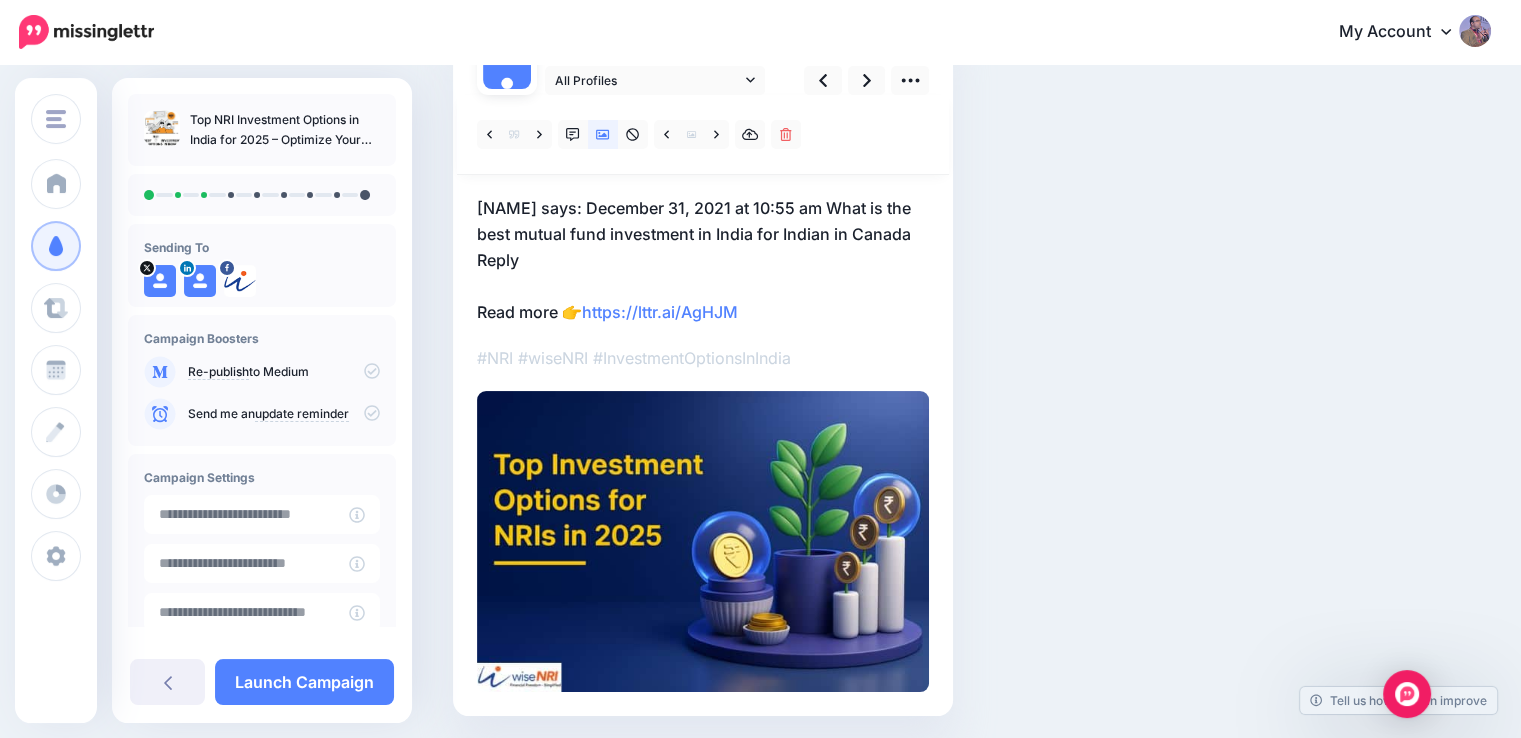 scroll, scrollTop: 200, scrollLeft: 0, axis: vertical 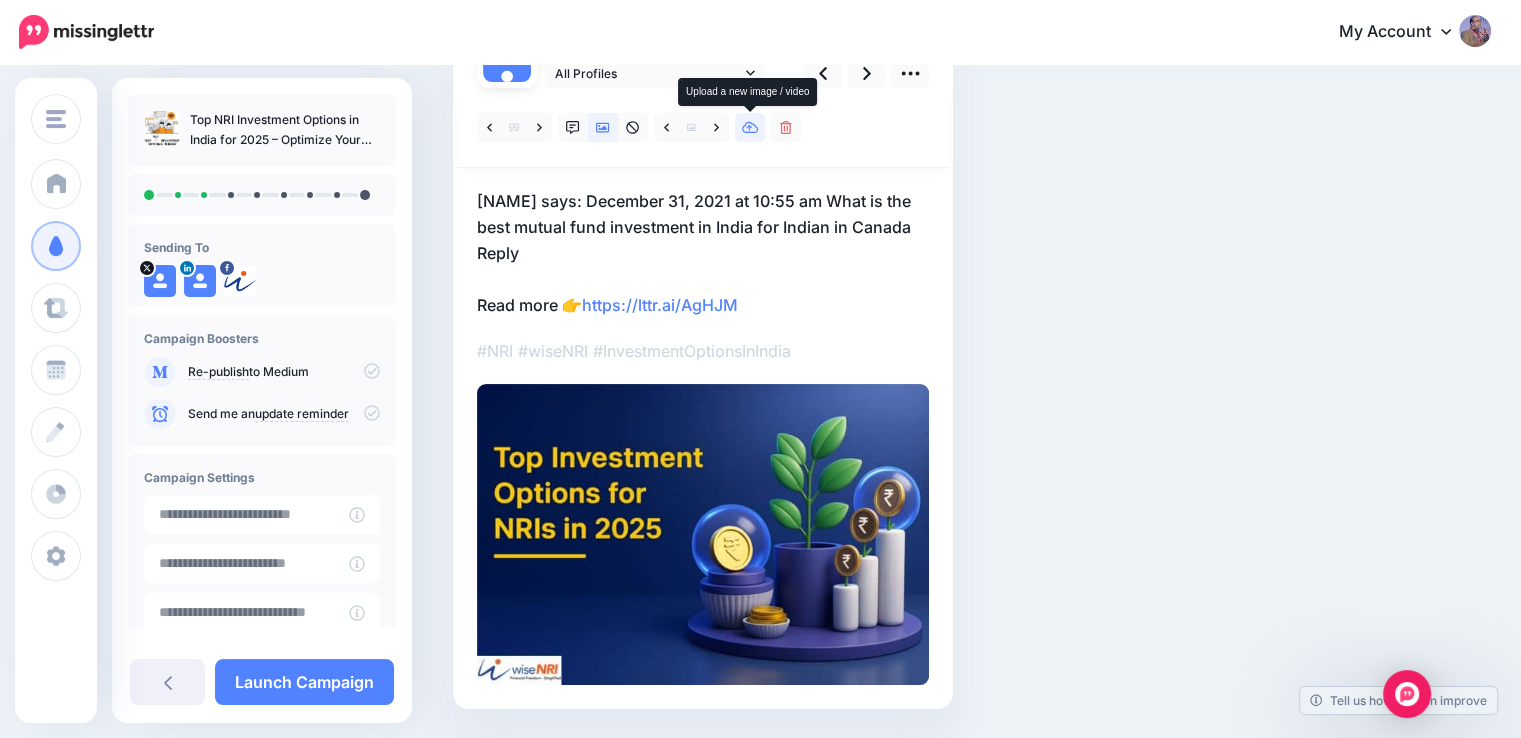 click 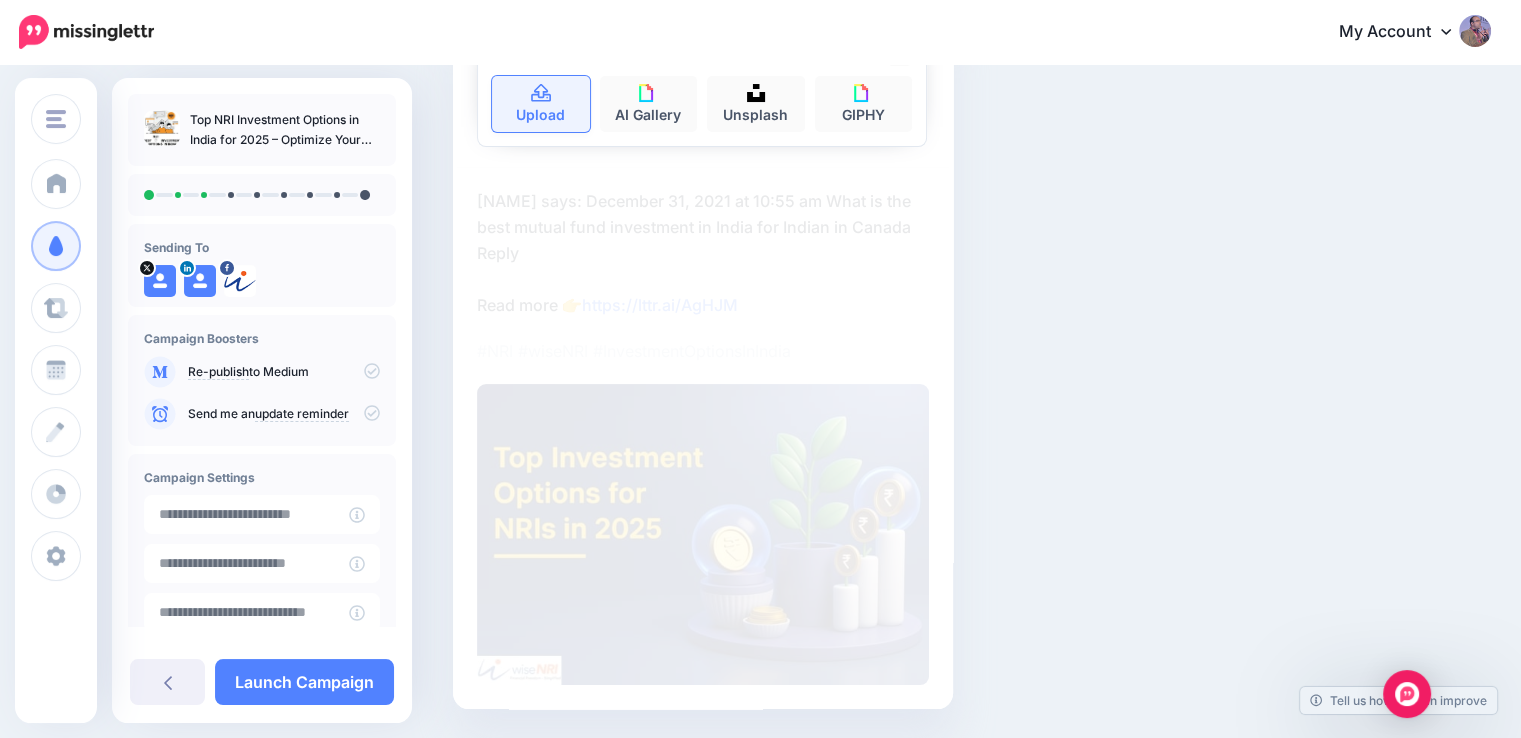 click on "Upload" at bounding box center [541, 104] 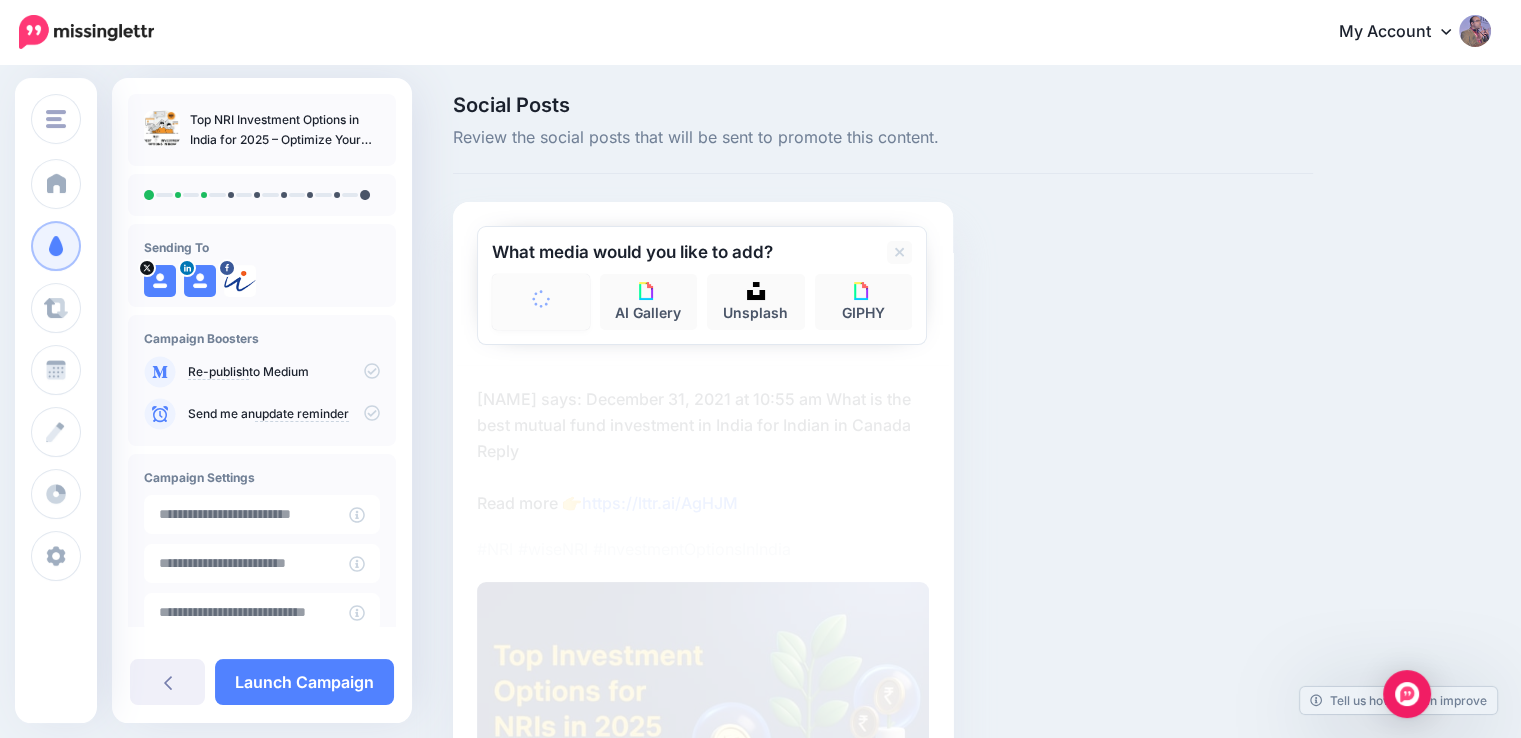 scroll, scrollTop: 0, scrollLeft: 0, axis: both 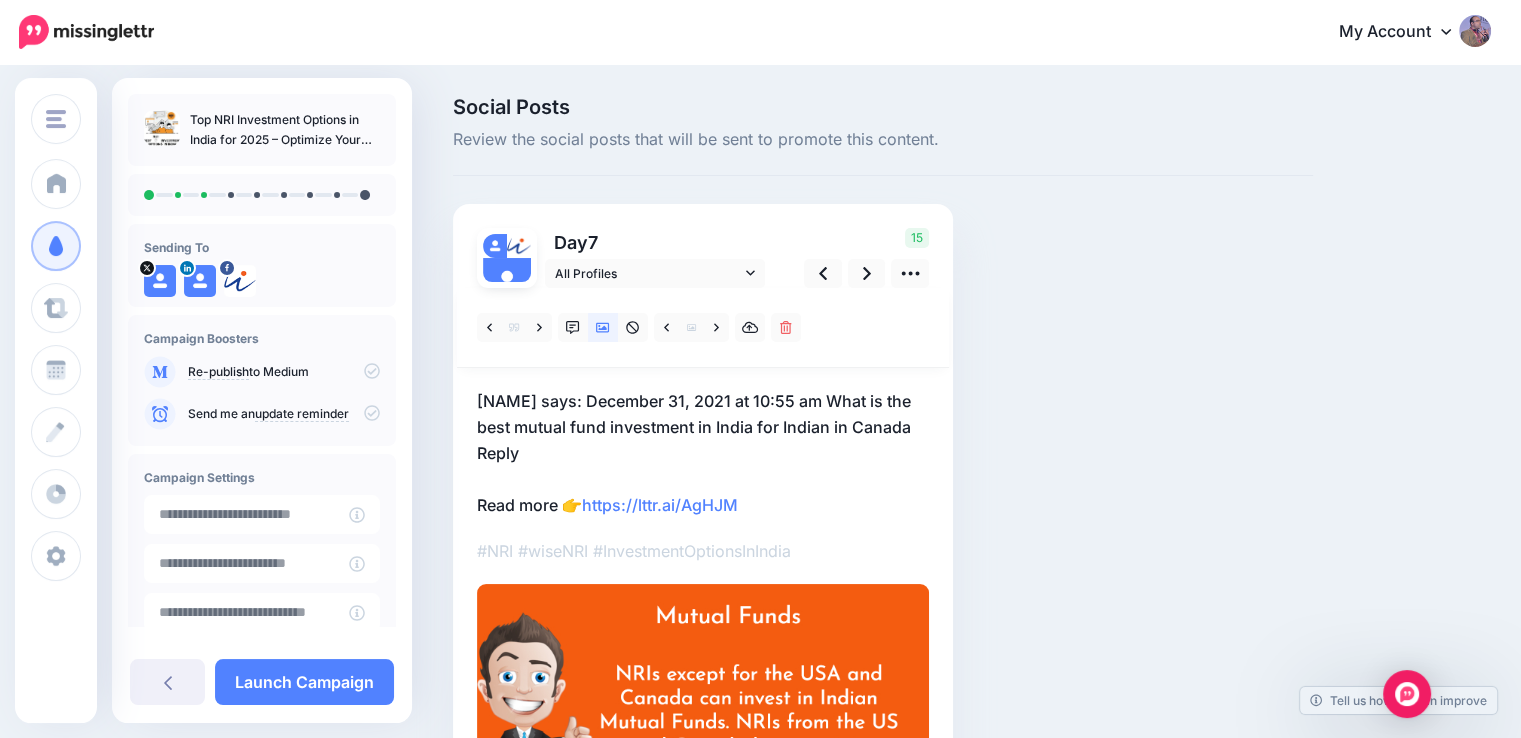 click on "Sunny says:					  					 						December 31, 2021 at 10:55 am					  									  				 					What is the best mutual fund investment in India for Indian in Canada 				  				 	 			  	 		Reply Read more 👉  https://lttr.ai/AgHJM" at bounding box center [703, 453] 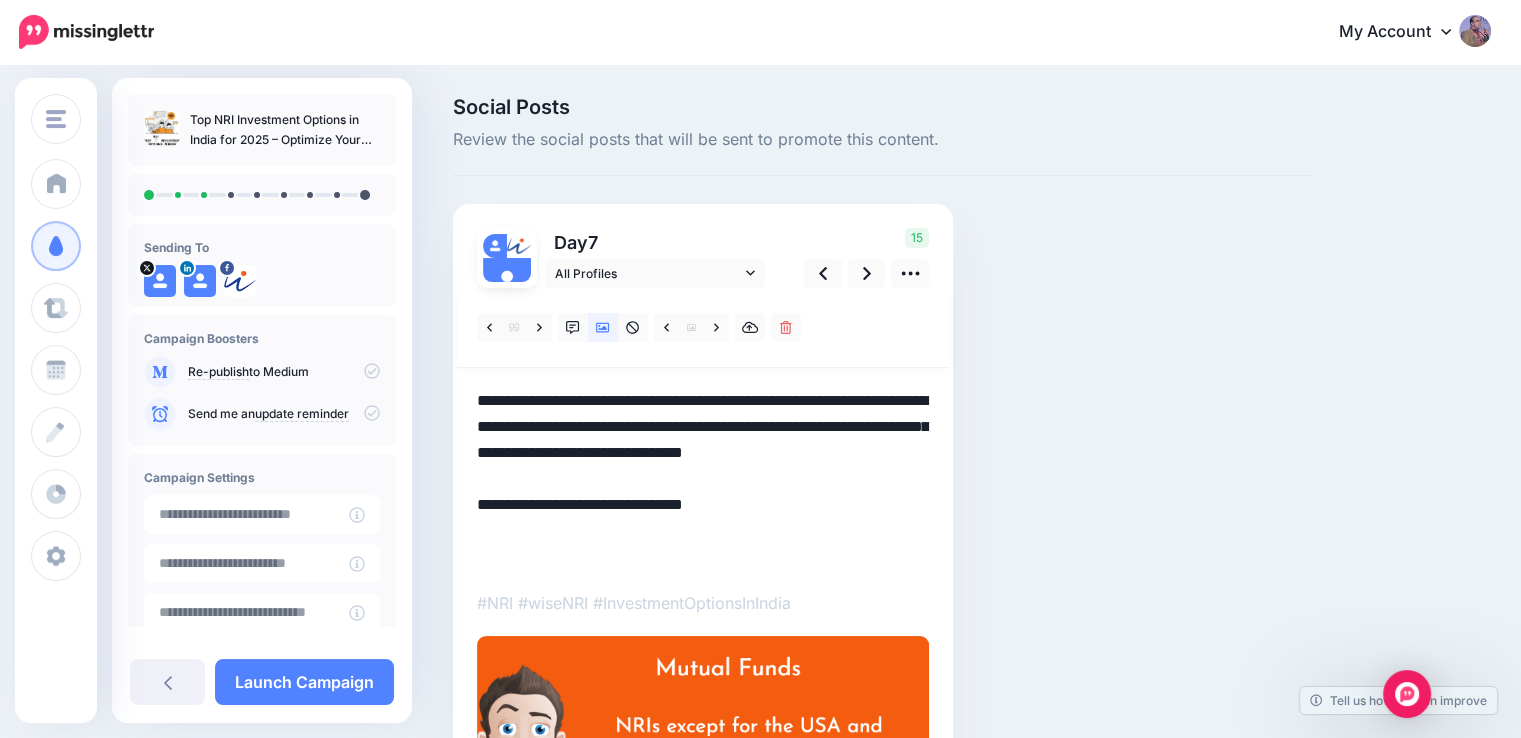 scroll, scrollTop: 0, scrollLeft: 0, axis: both 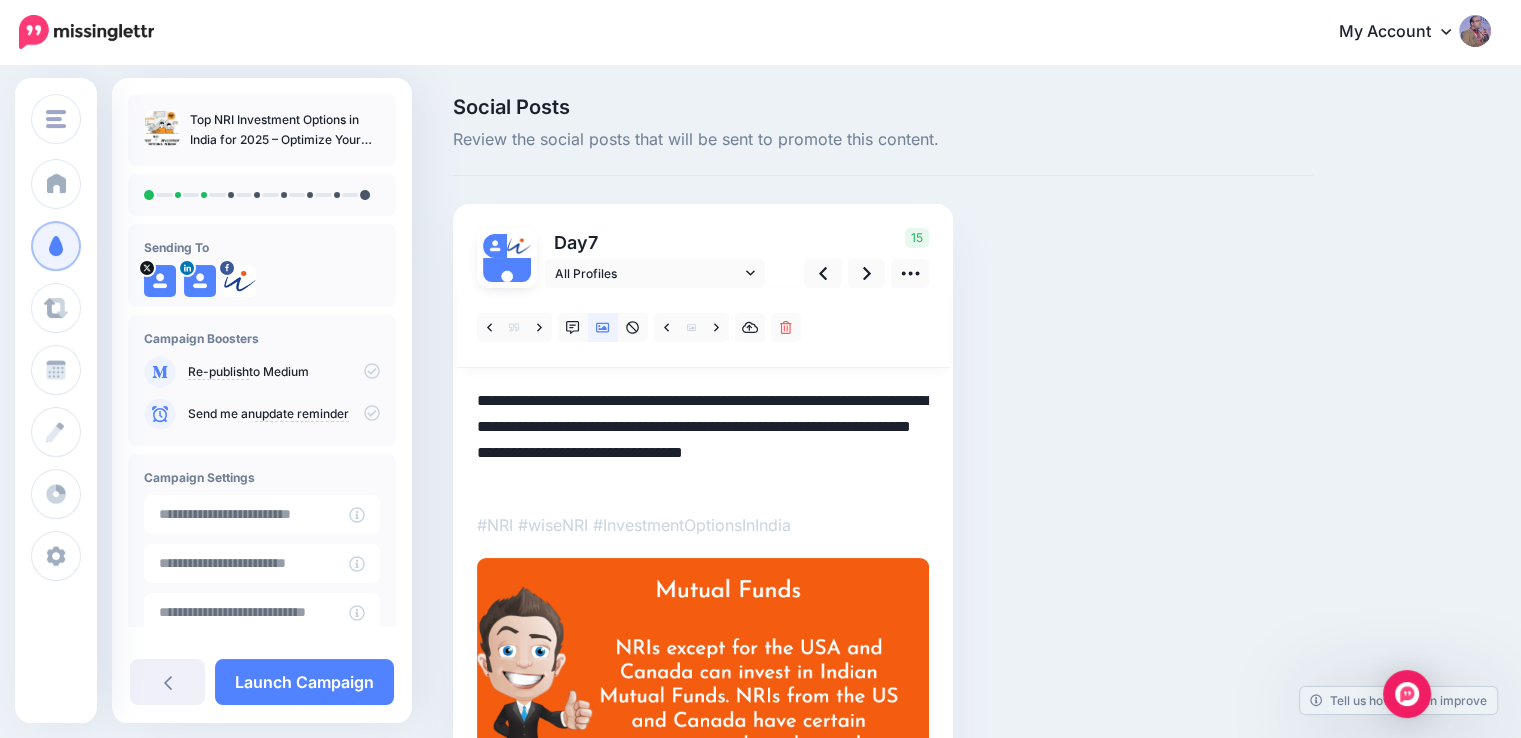 click on "**********" at bounding box center [703, 440] 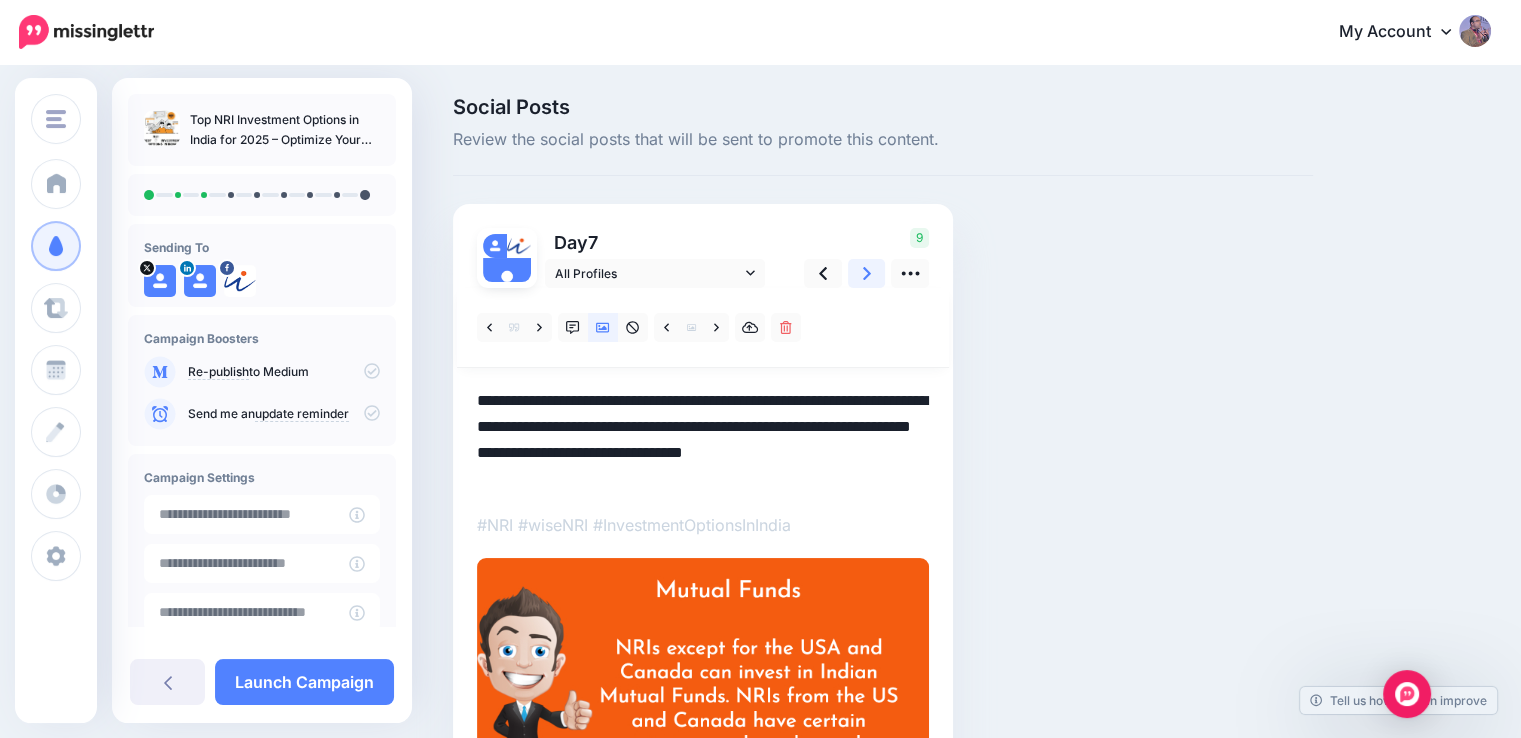 click at bounding box center [867, 273] 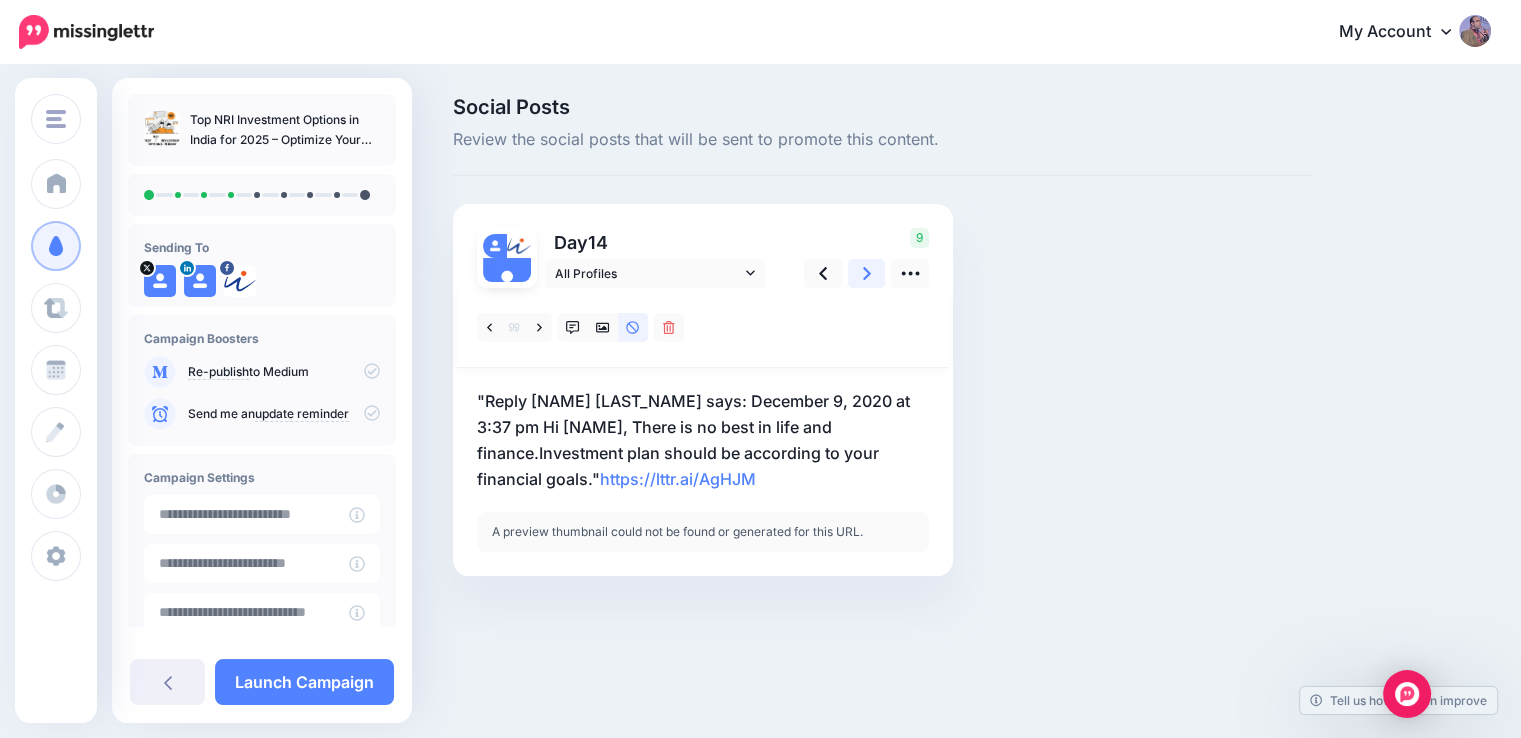 scroll, scrollTop: 0, scrollLeft: 0, axis: both 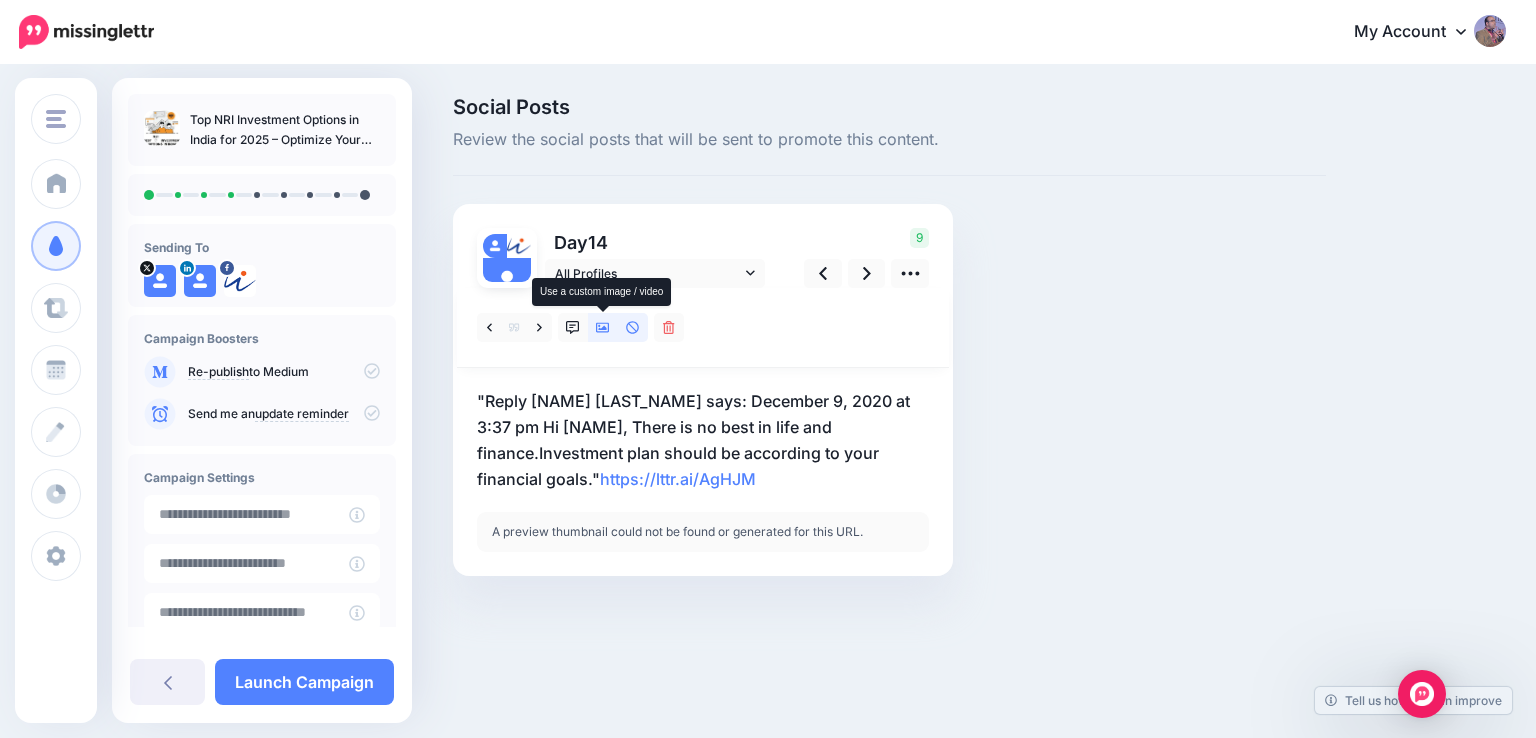 click at bounding box center (603, 327) 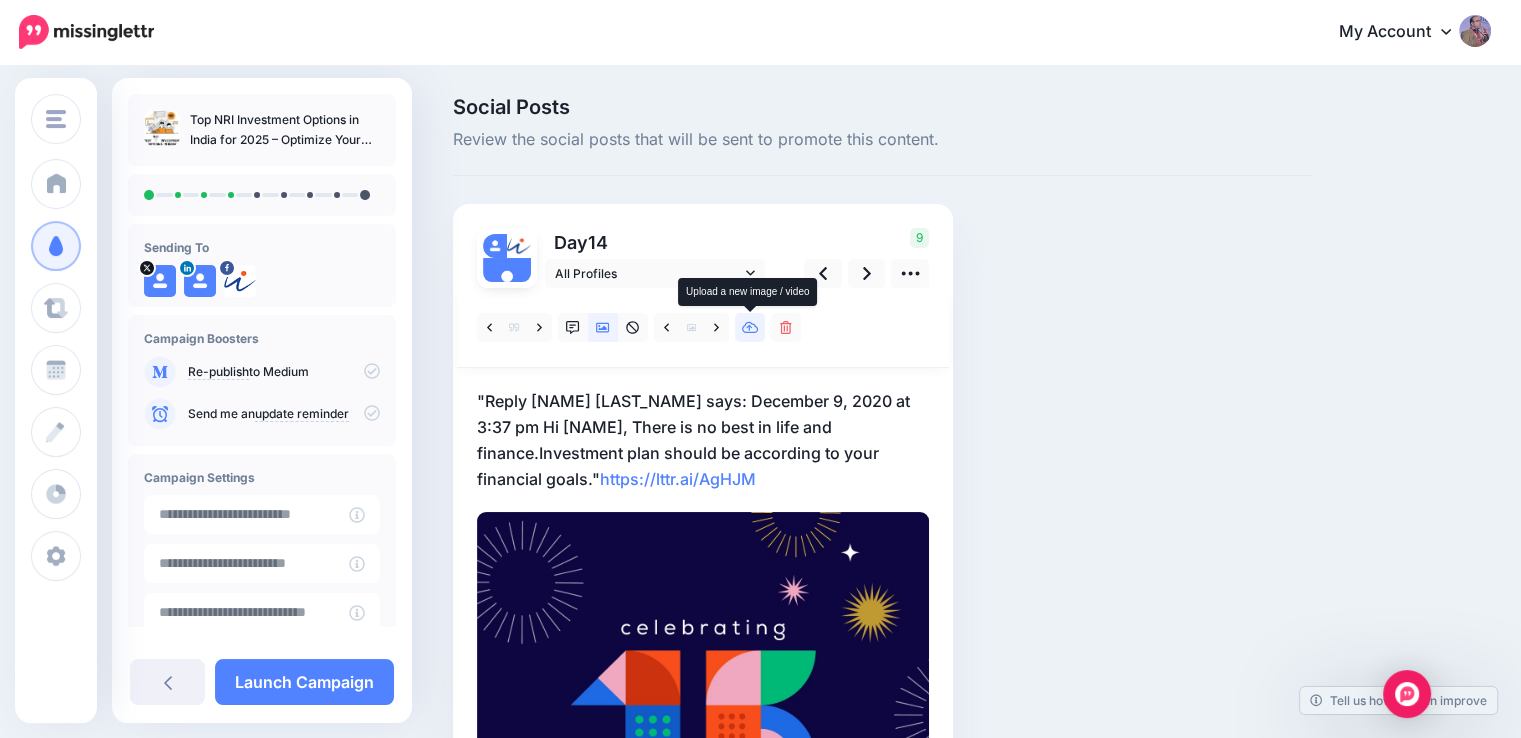 click 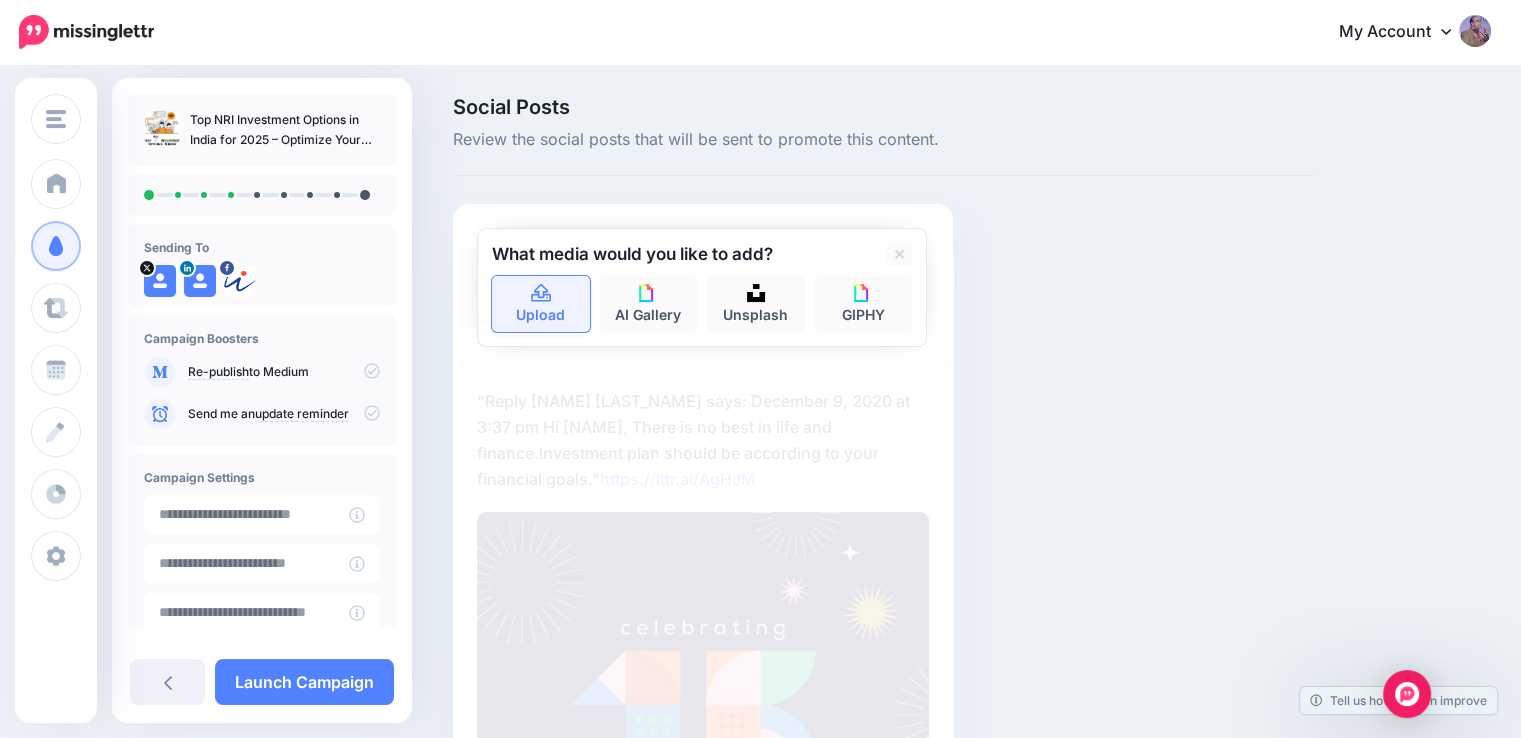 click 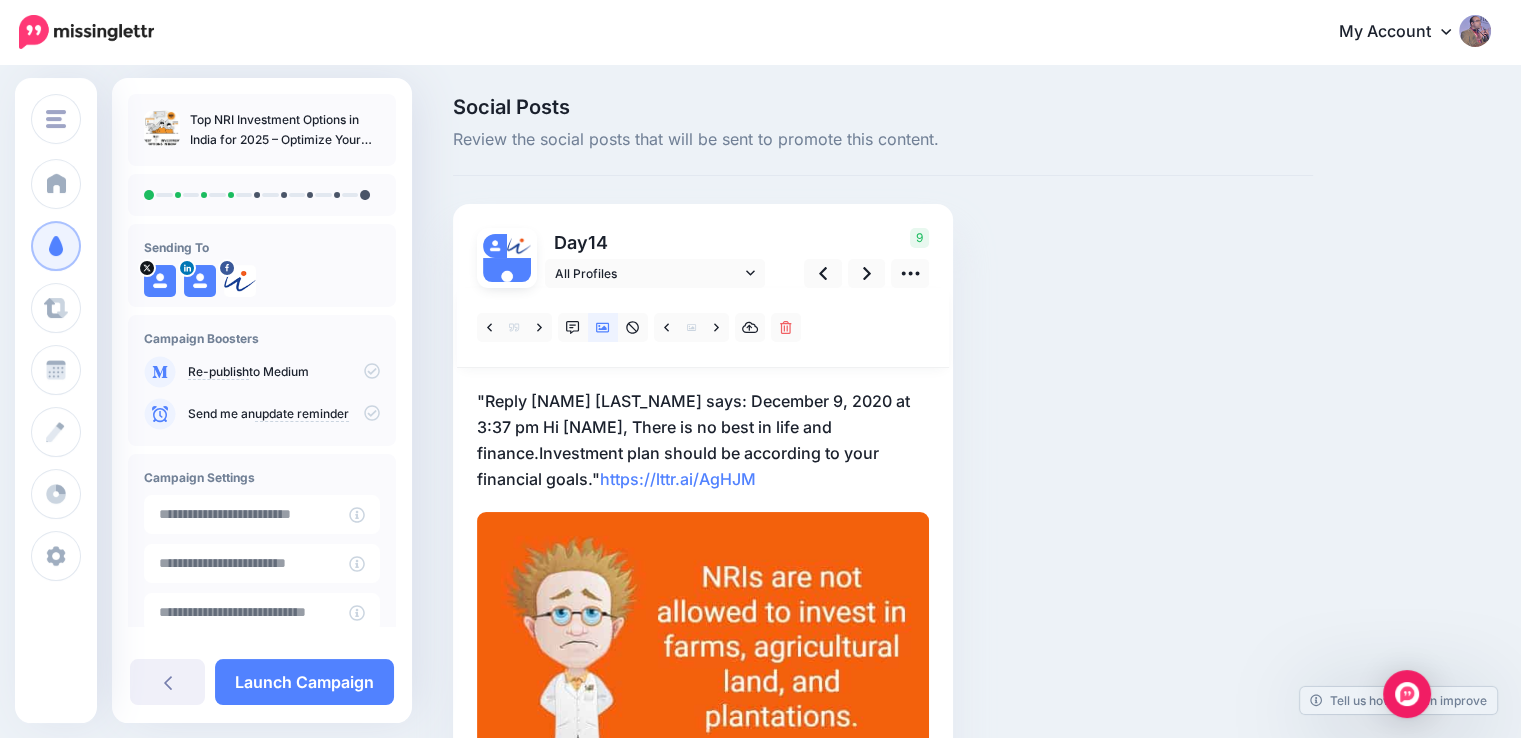 click on ""Reply	 			 		 		 			 				 					 												Sanjay Sahoo says:					  					 						December 9, 2020 at 3:37 pm					  									  				 					Hi Santosh, There is no best in life and finance.Investment plan should be according to your financial goals."  https://lttr.ai/AgHJM" at bounding box center [703, 440] 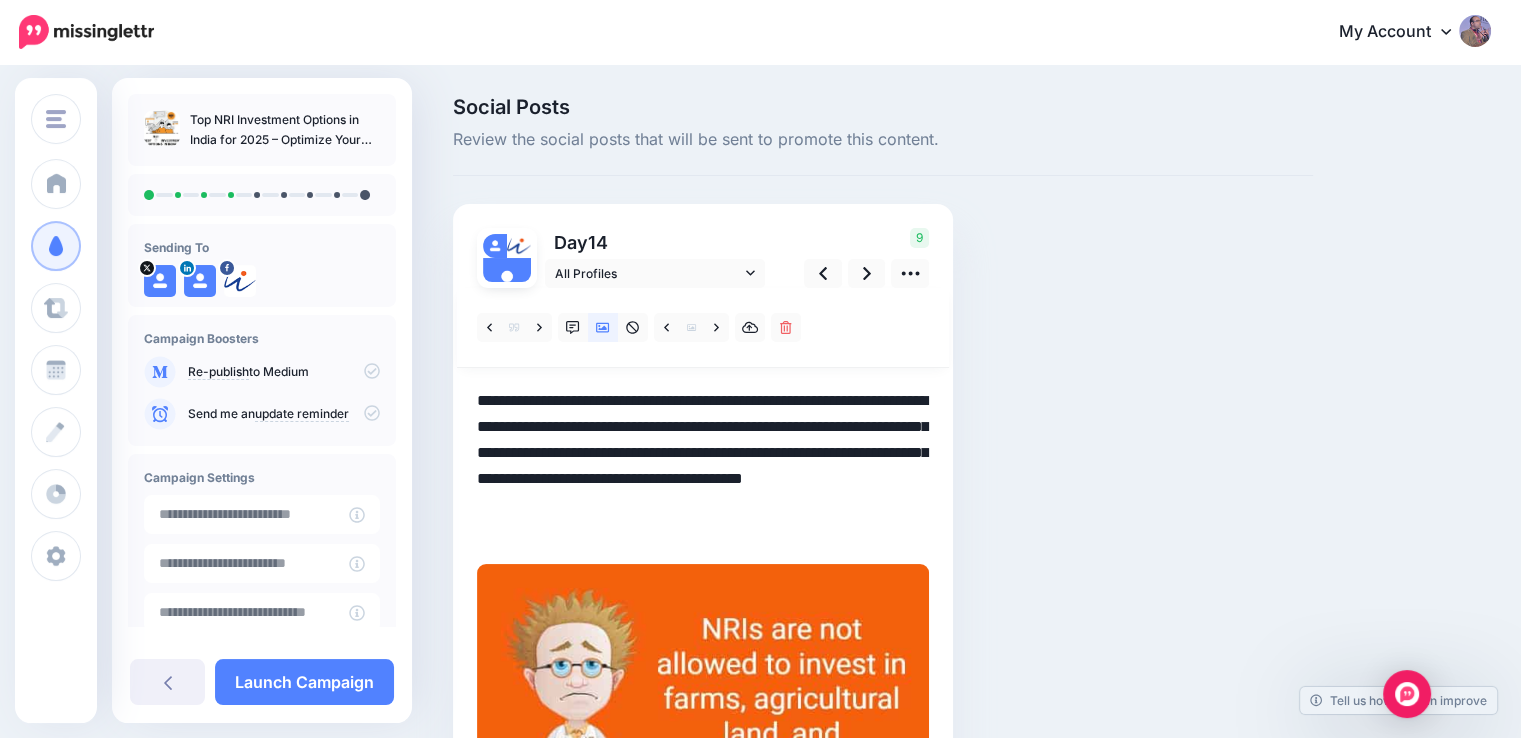 scroll, scrollTop: 0, scrollLeft: 0, axis: both 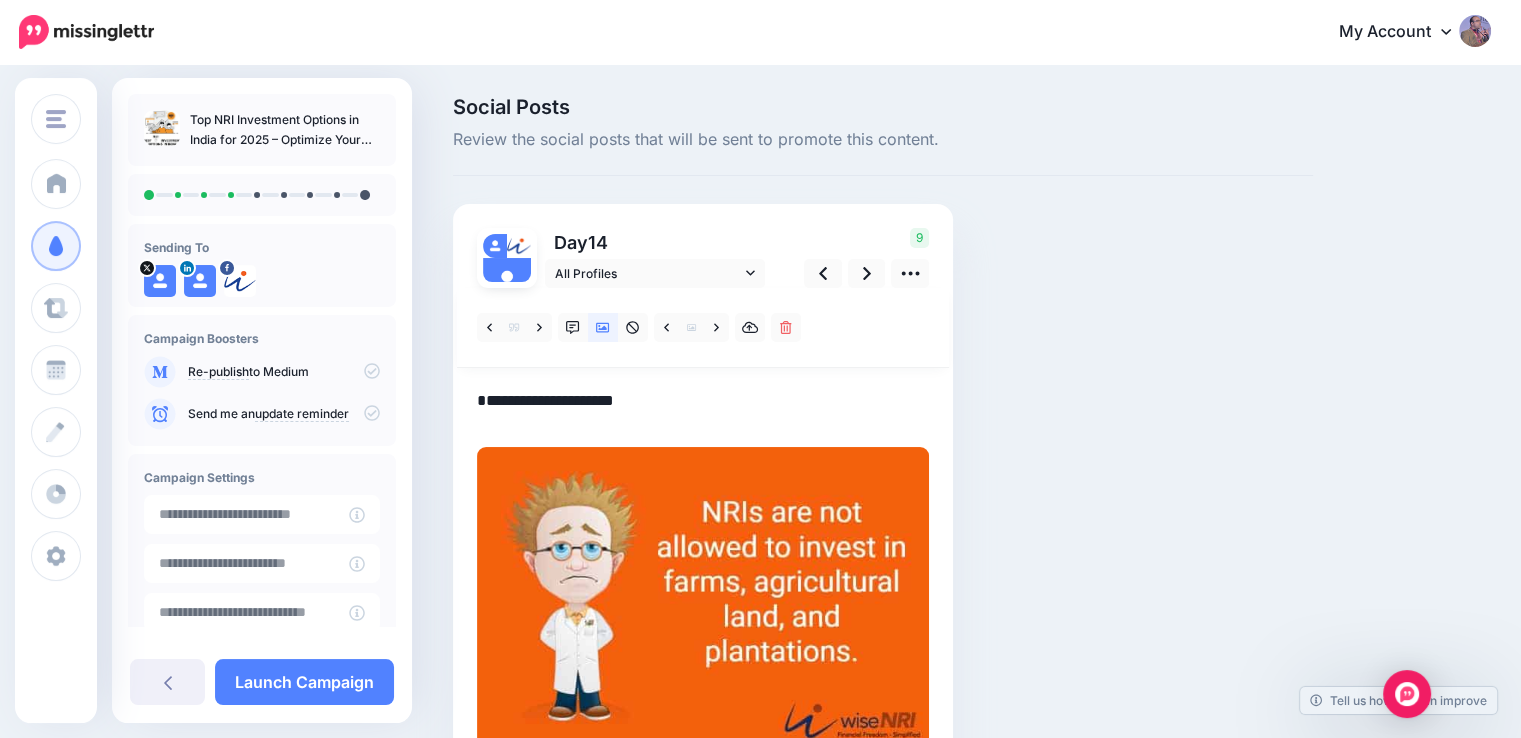 paste on "**********" 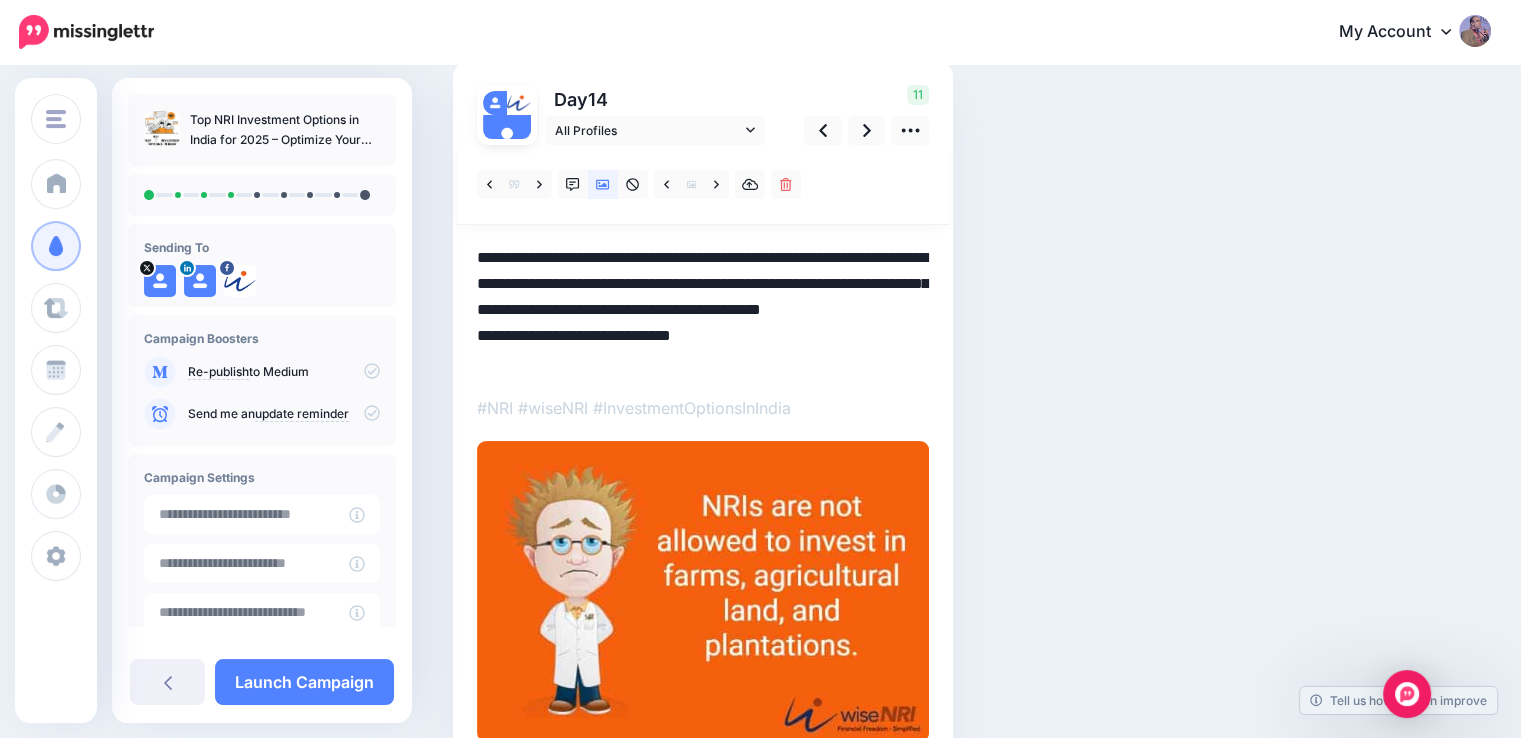 scroll, scrollTop: 0, scrollLeft: 0, axis: both 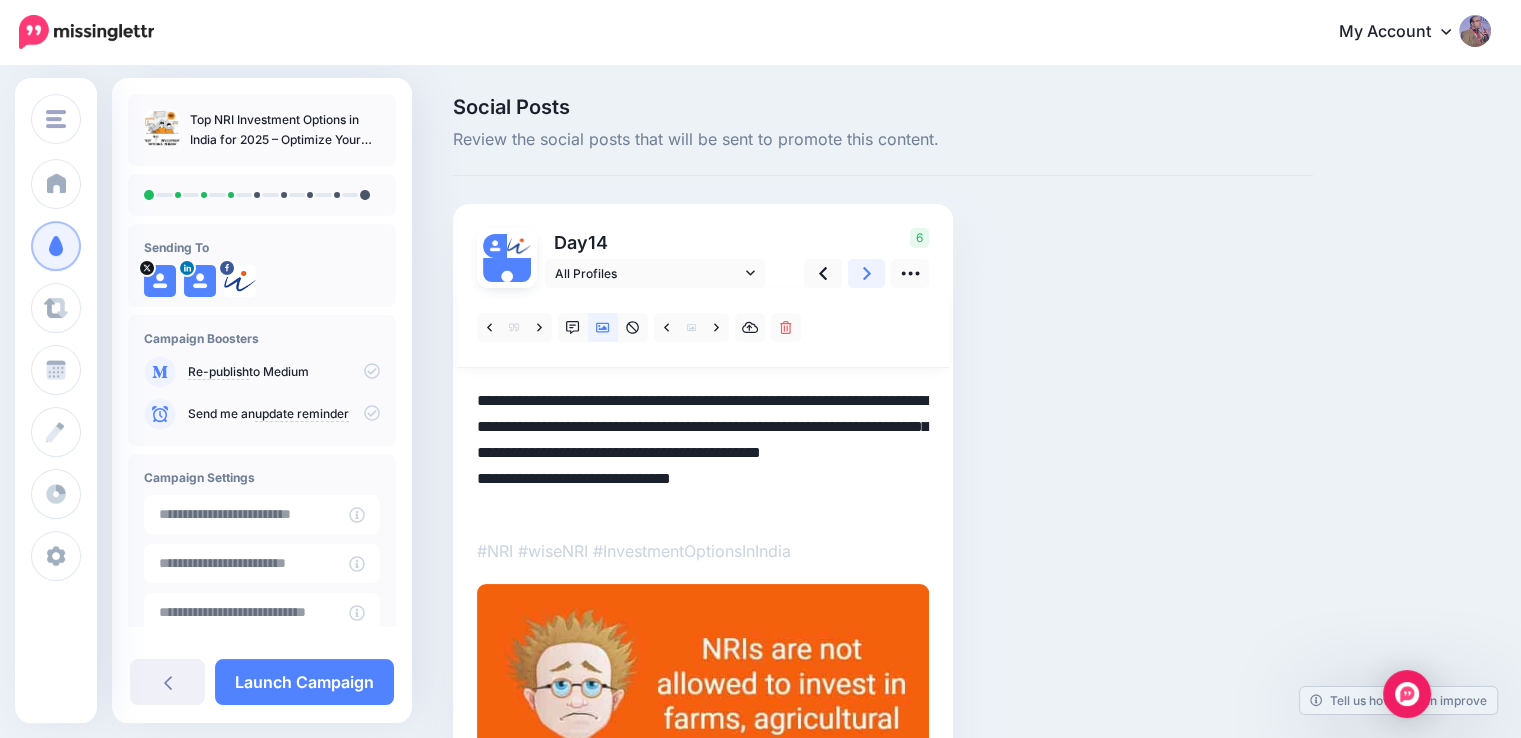 click at bounding box center [867, 273] 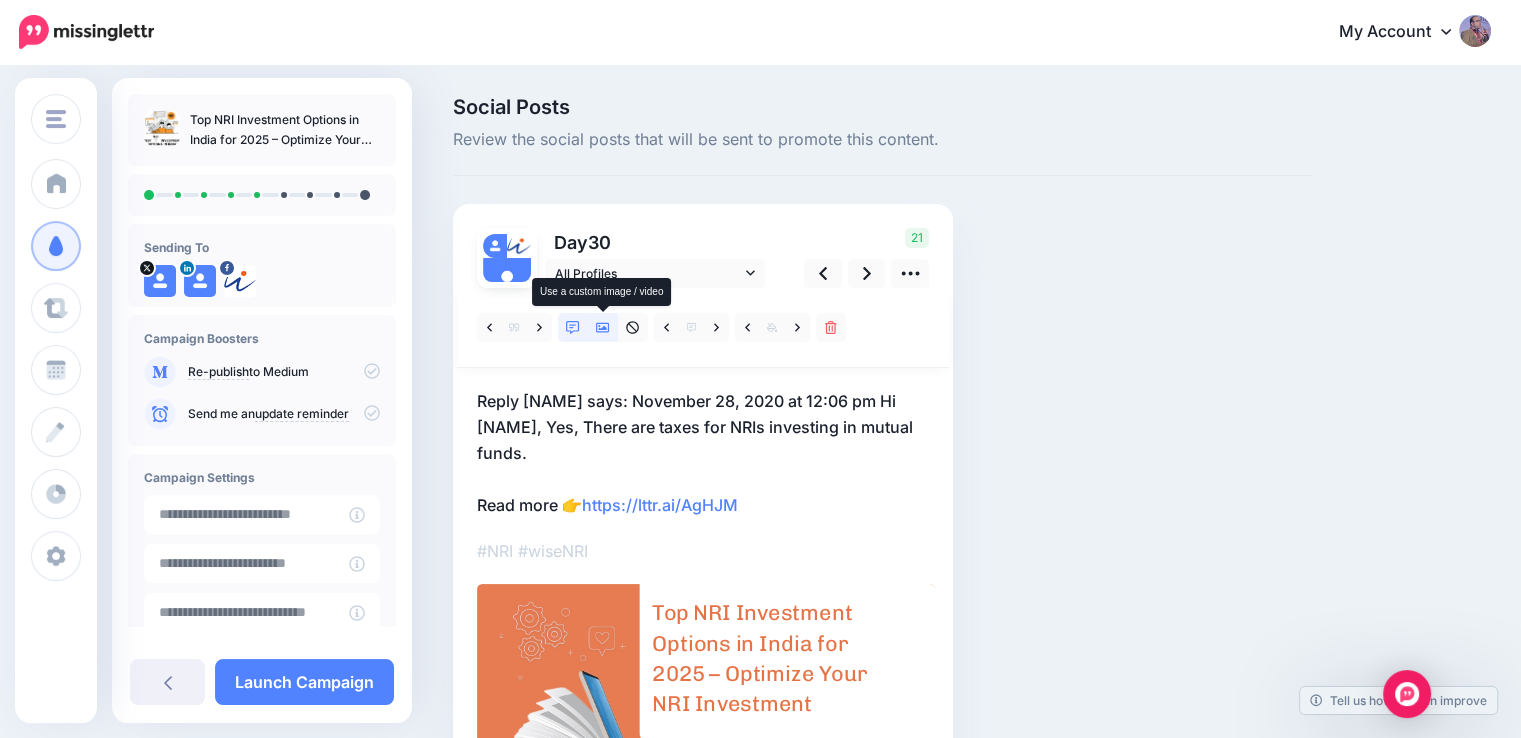 click 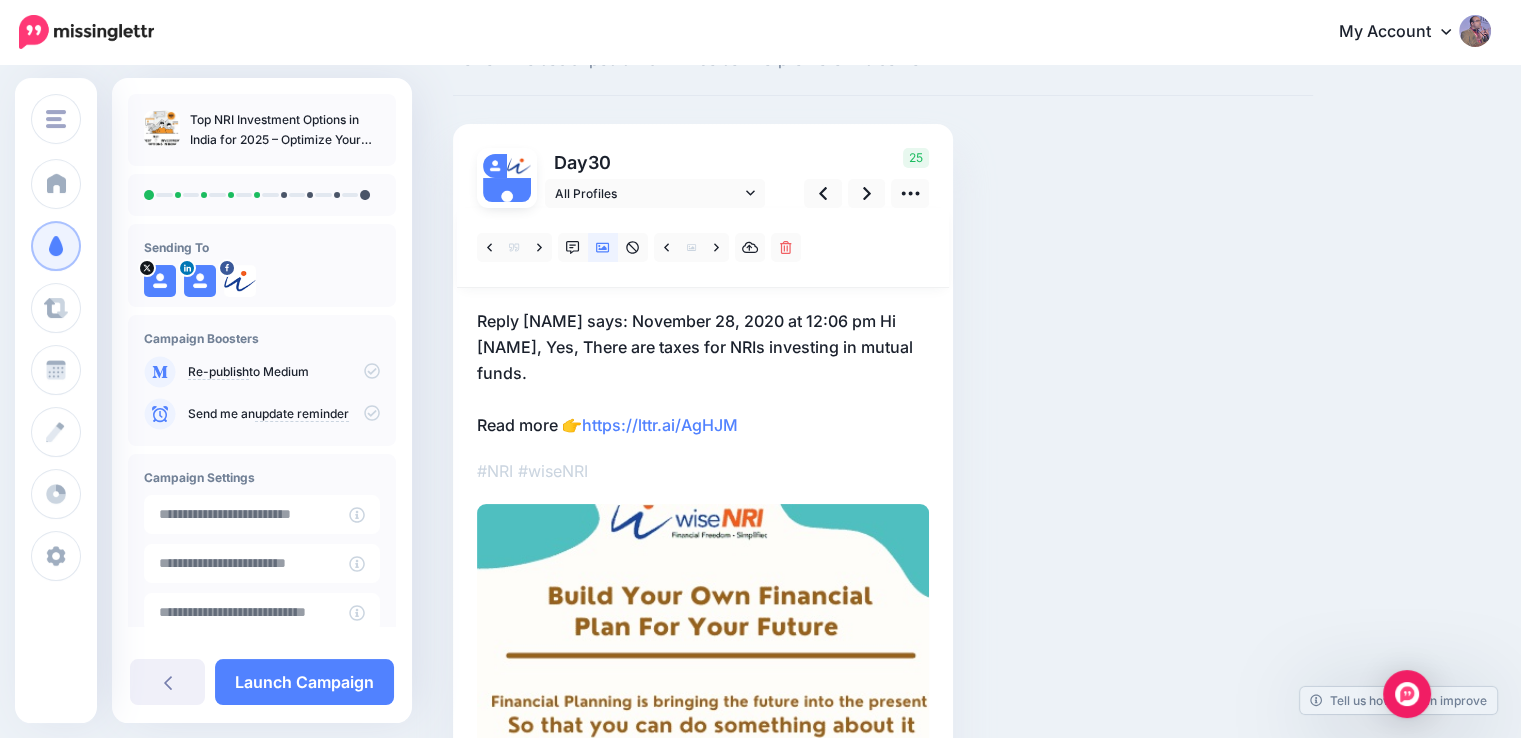 scroll, scrollTop: 0, scrollLeft: 0, axis: both 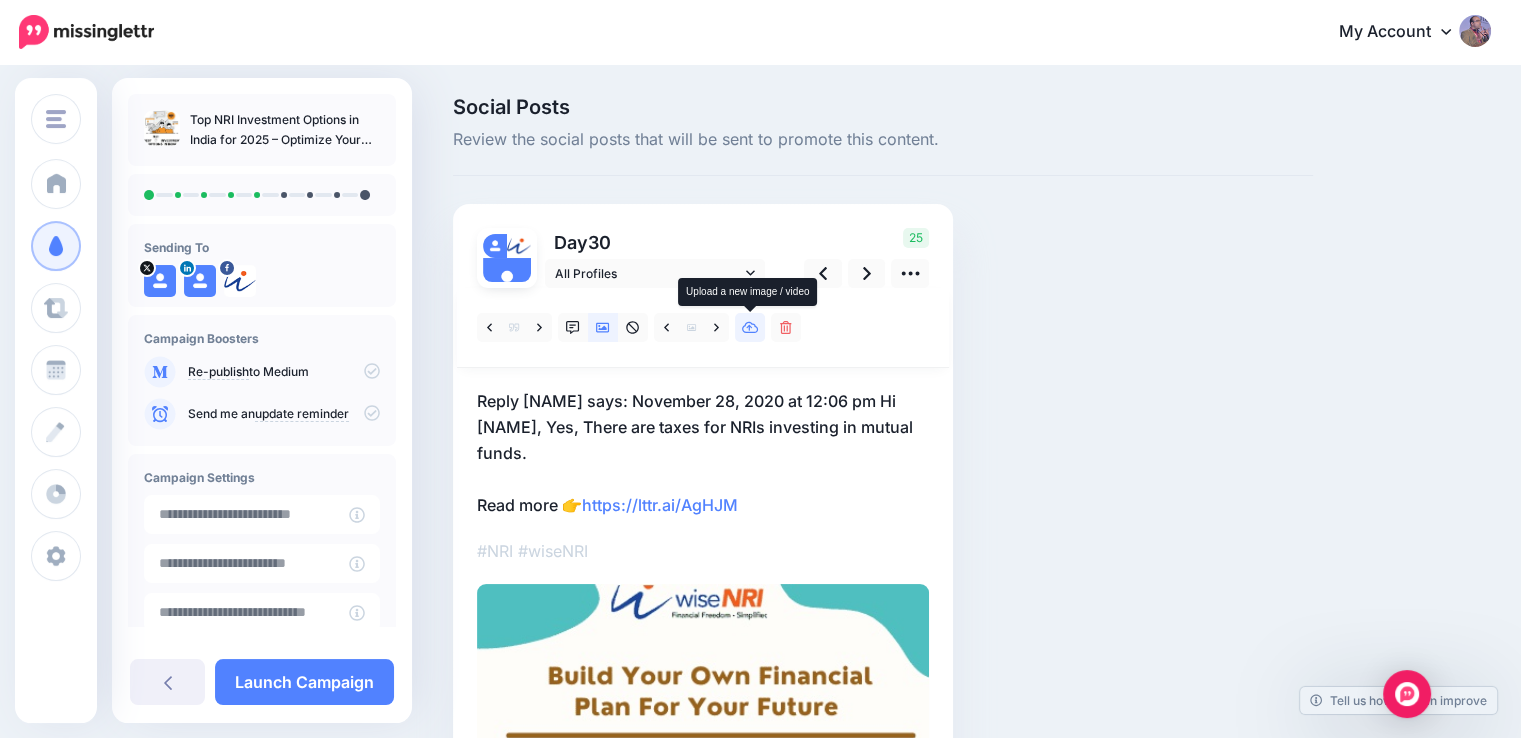 click 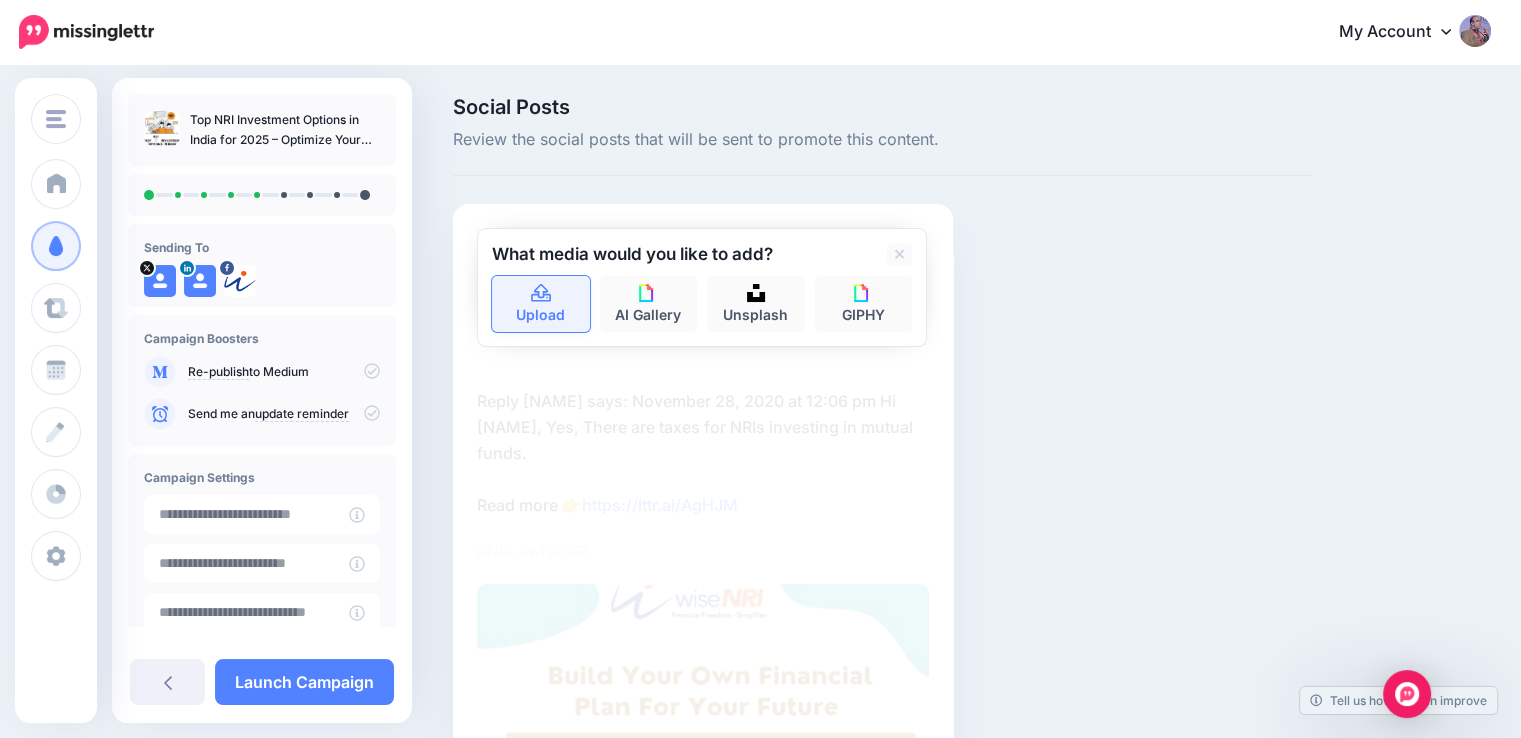click on "Upload" at bounding box center (541, 304) 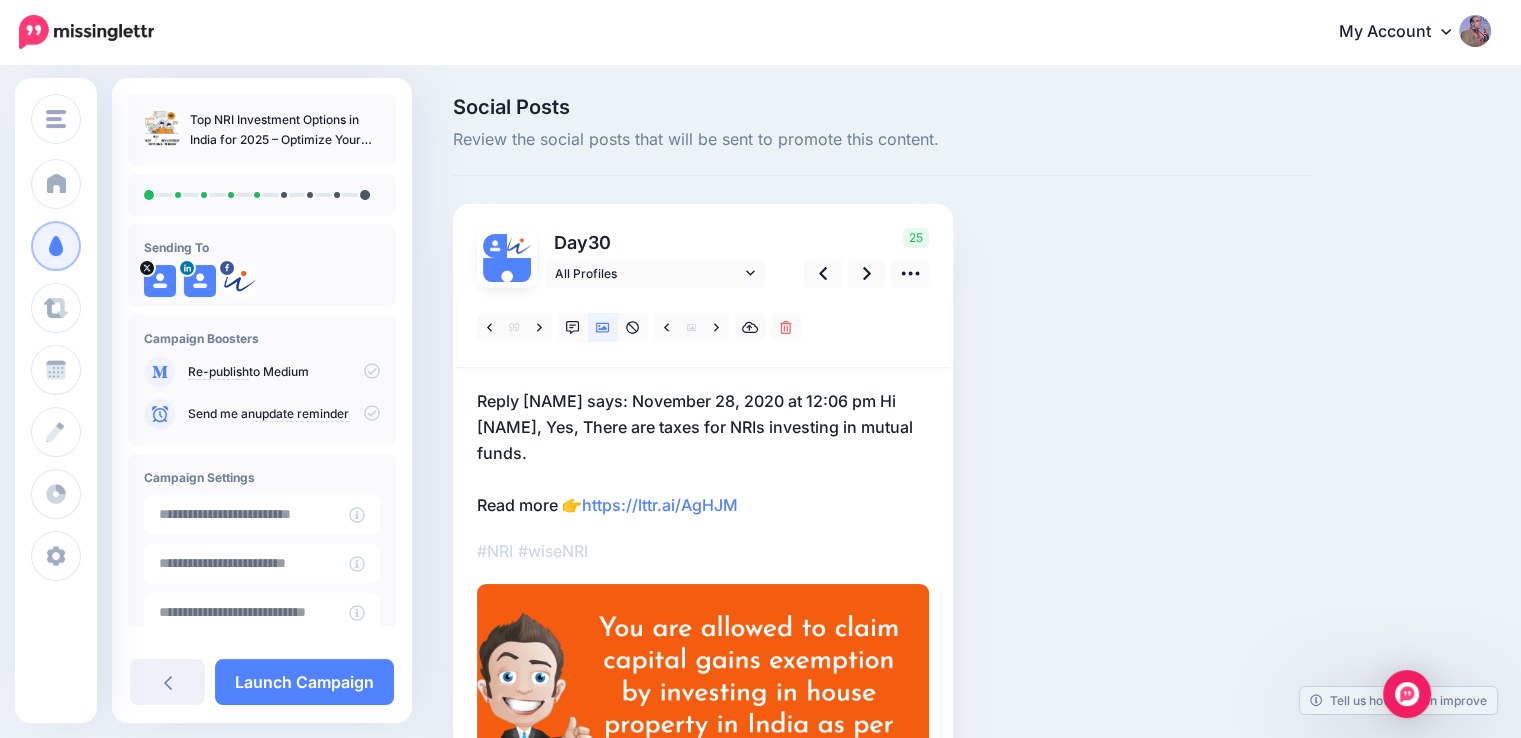 click on "Reply	 			 		 		 			 				 					 												Nanak says:					  					 						November 28, 2020 at 12:06 pm					  									  				 					Hi Abhishek, Yes, There are taxes for NRIs investing in mutual funds. Read more 👉  https://lttr.ai/AgHJM" at bounding box center [703, 453] 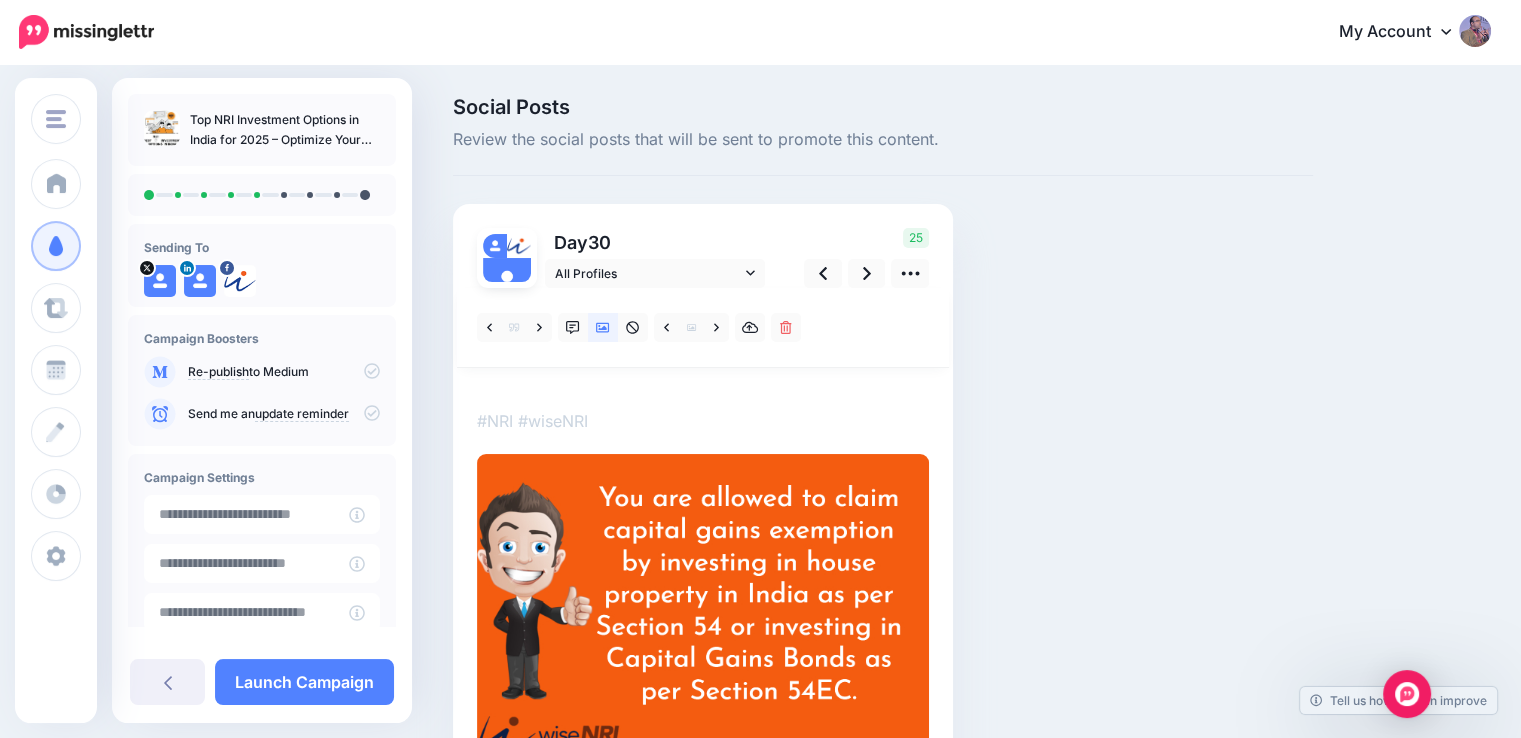 scroll, scrollTop: 0, scrollLeft: 0, axis: both 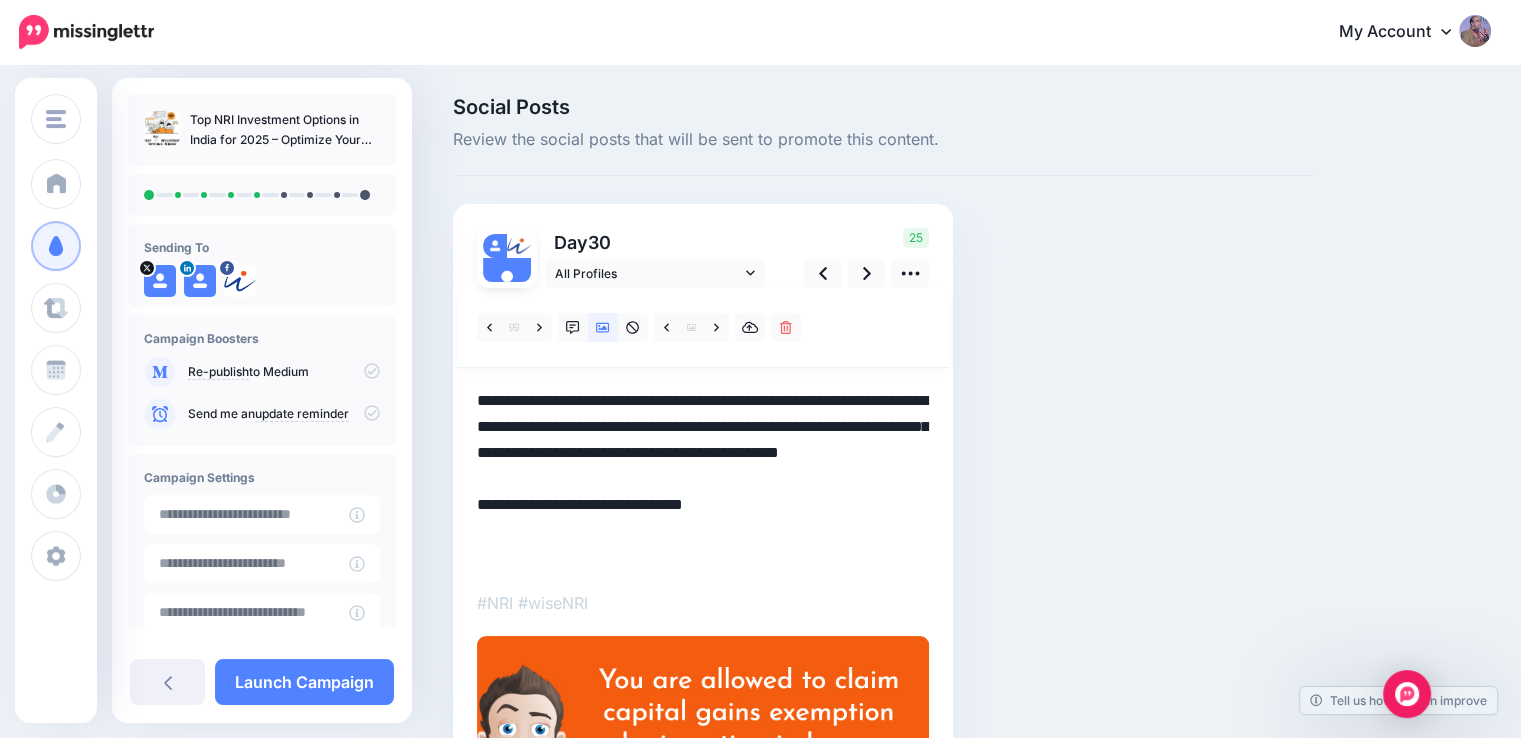 click on "**********" at bounding box center [703, 479] 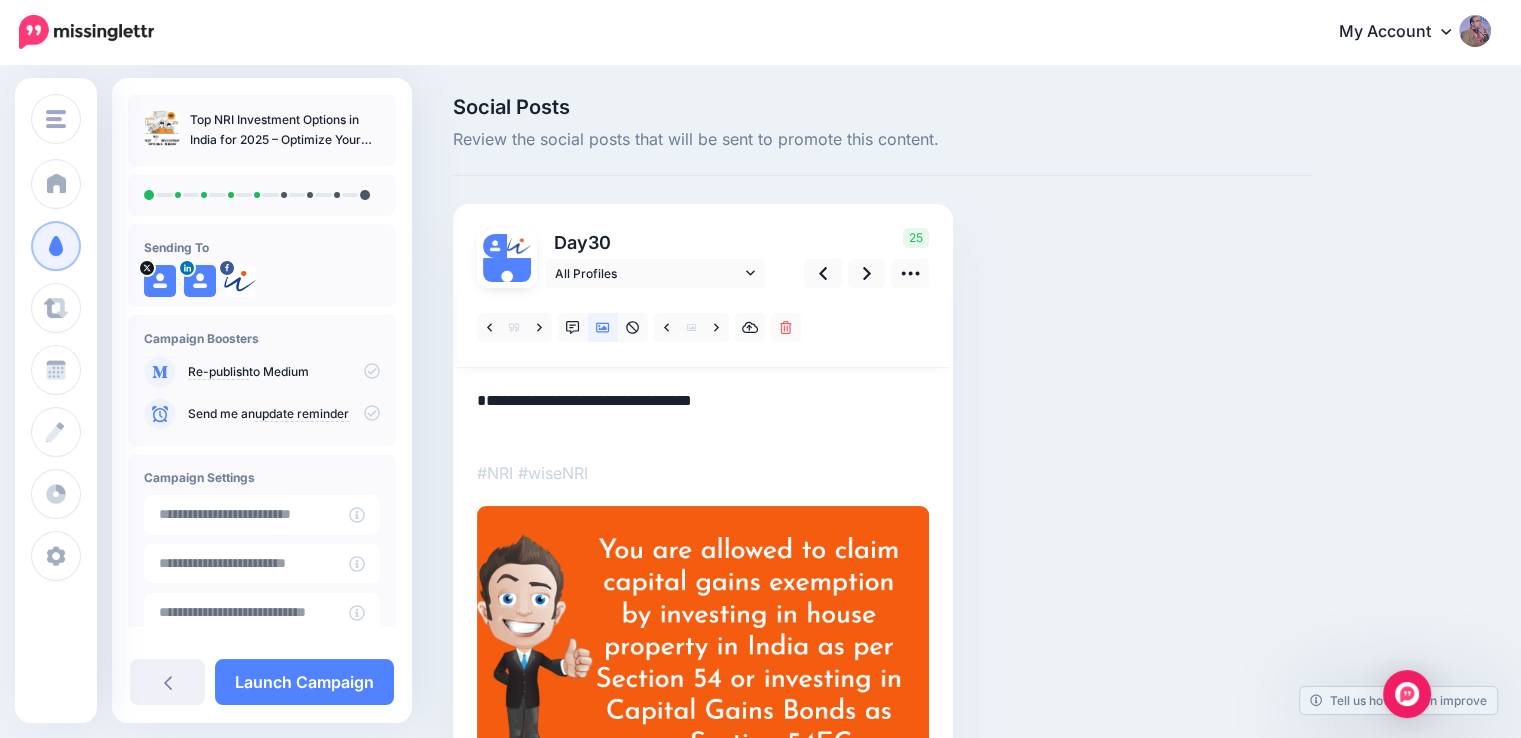 paste on "**********" 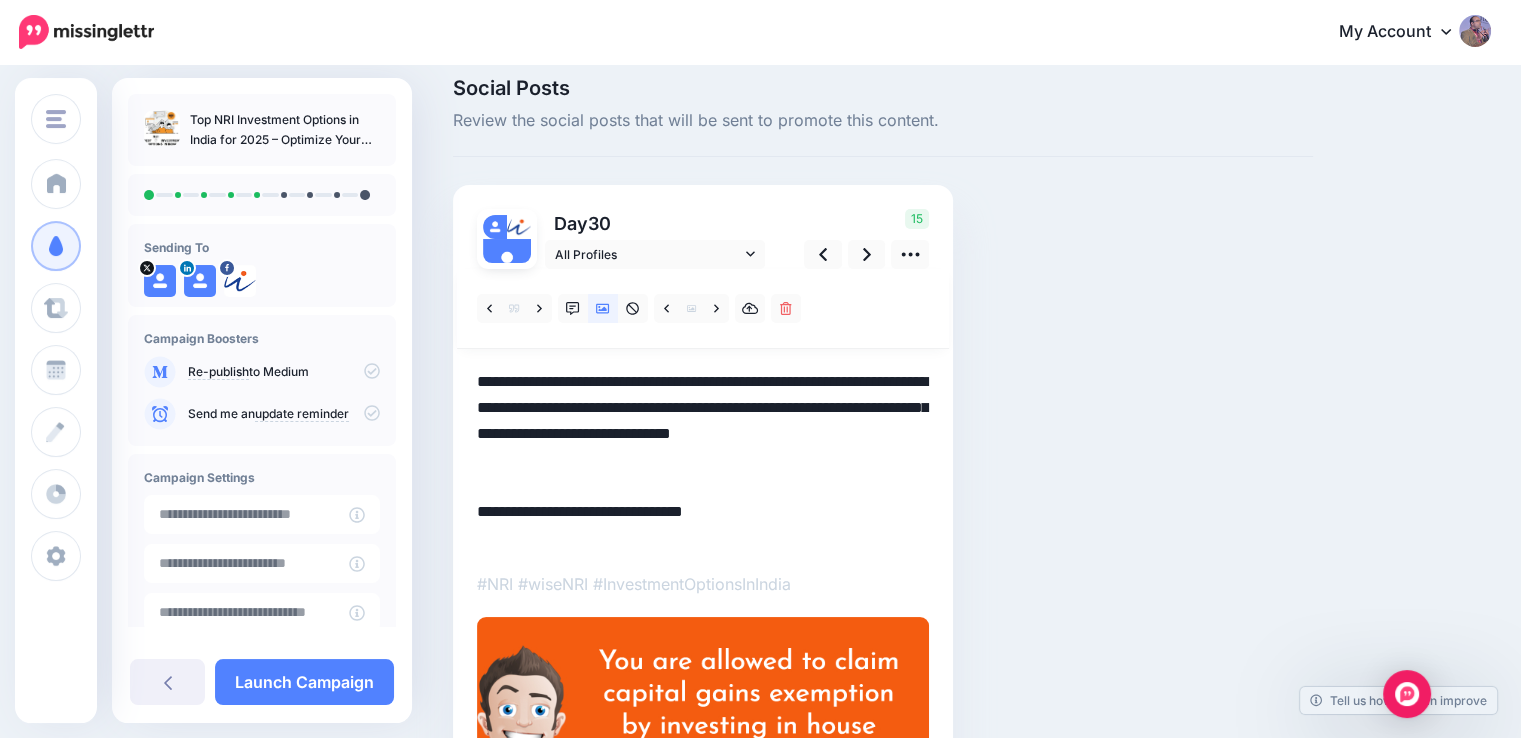 scroll, scrollTop: 13, scrollLeft: 0, axis: vertical 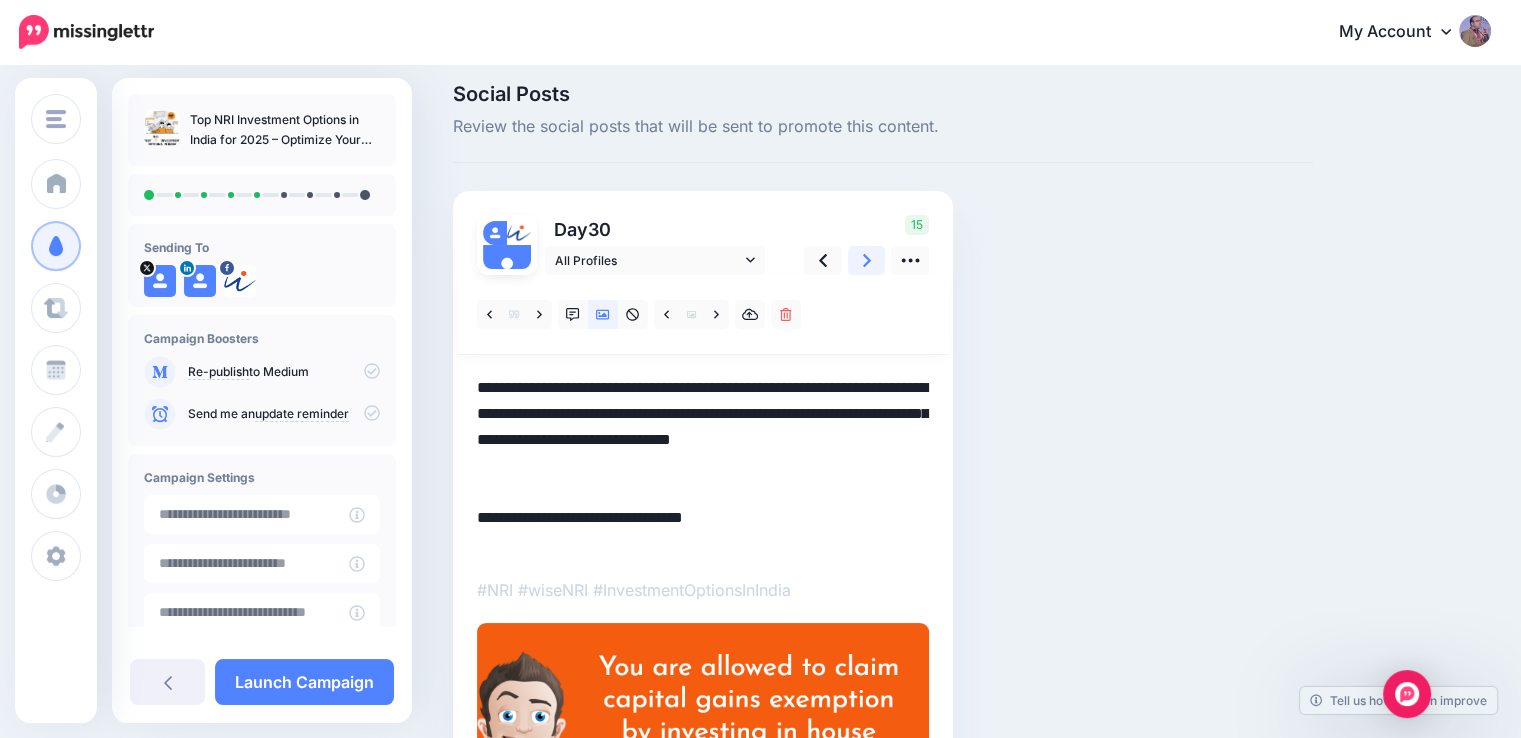 click 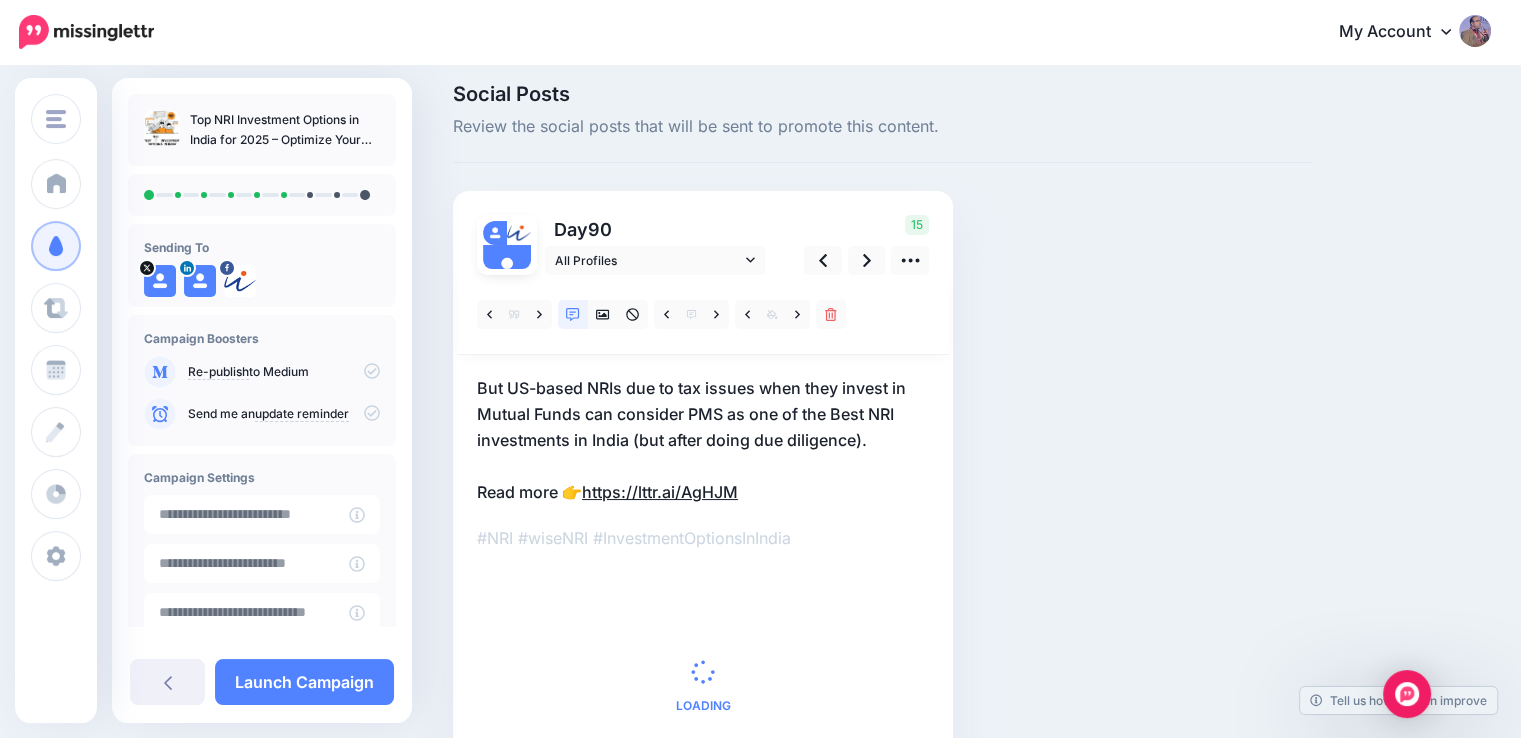 scroll, scrollTop: 113, scrollLeft: 0, axis: vertical 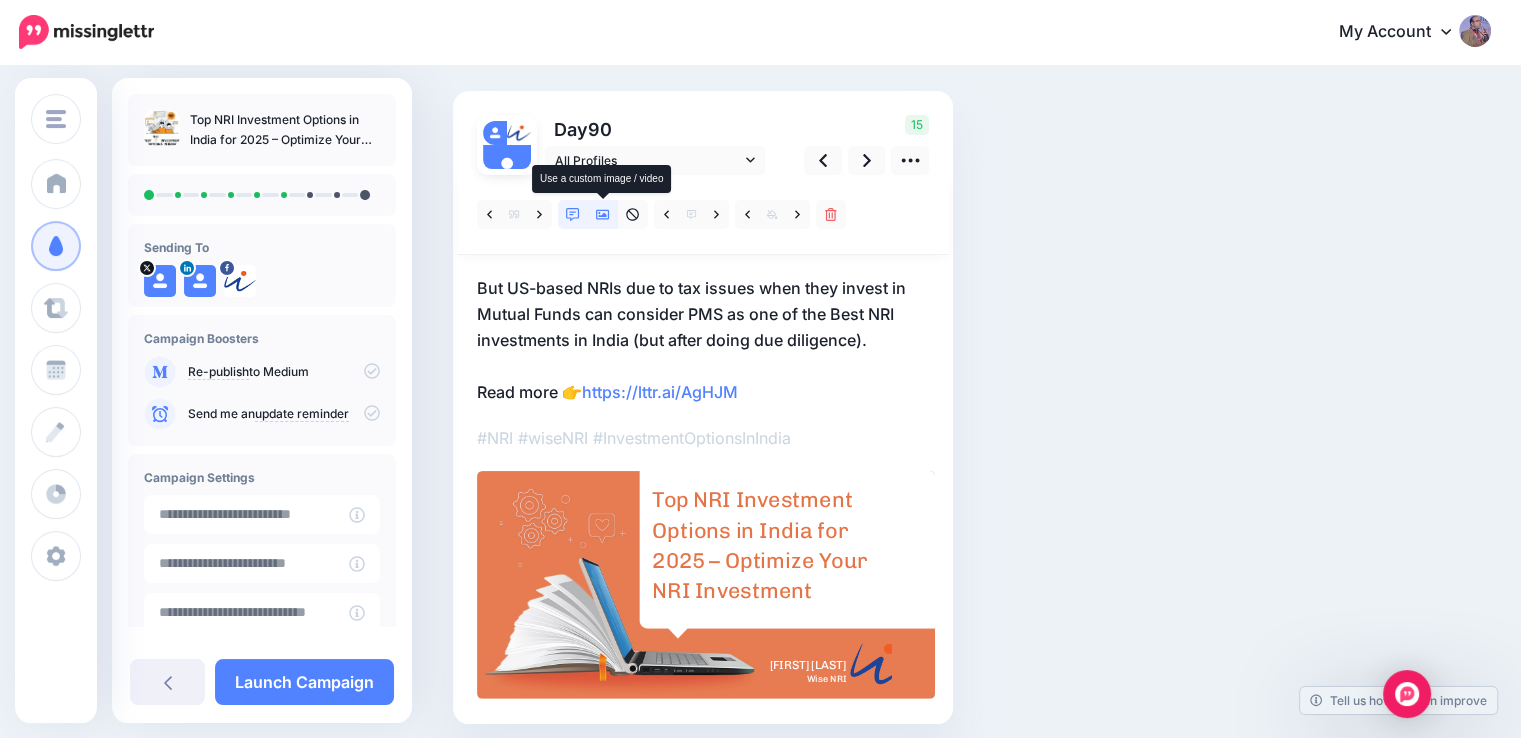 click 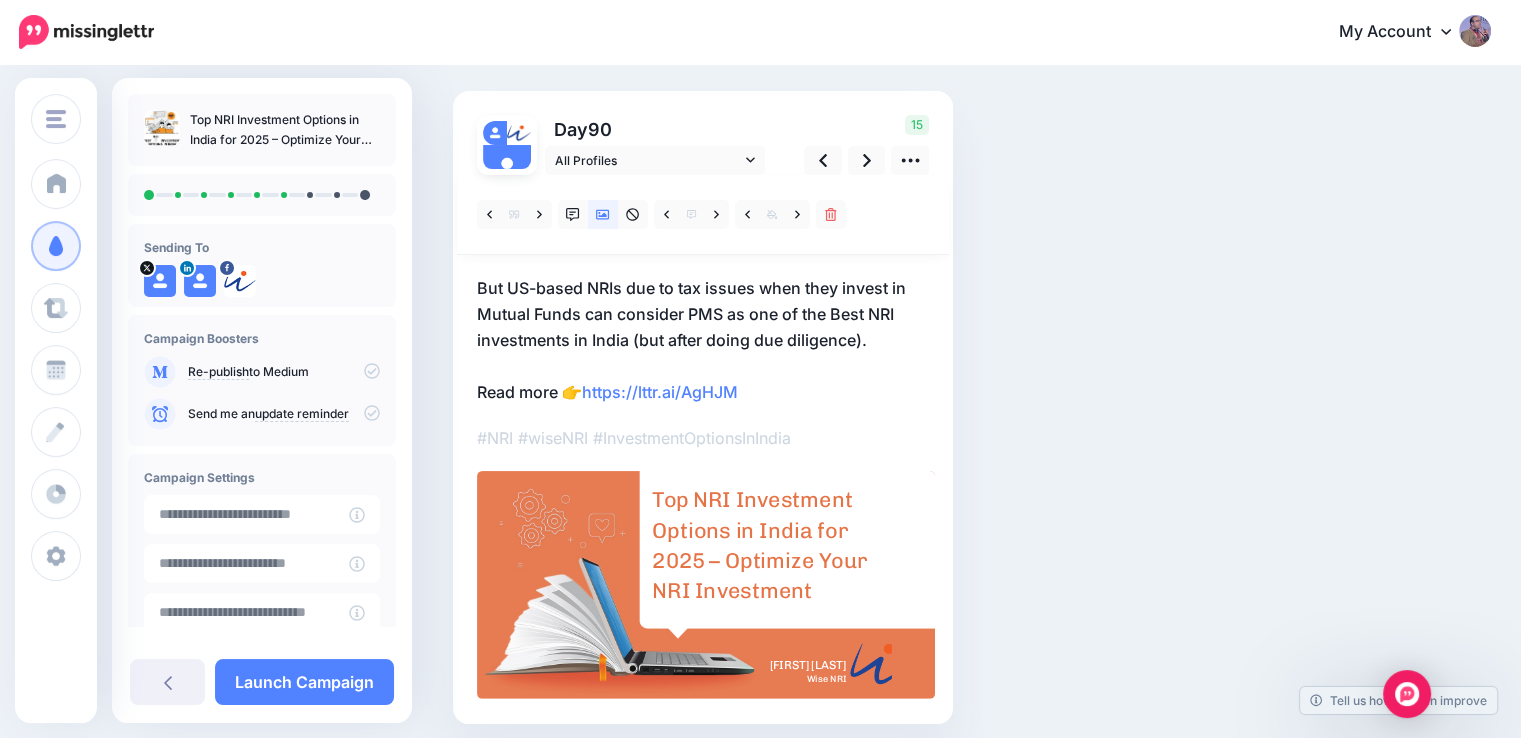 scroll, scrollTop: 0, scrollLeft: 0, axis: both 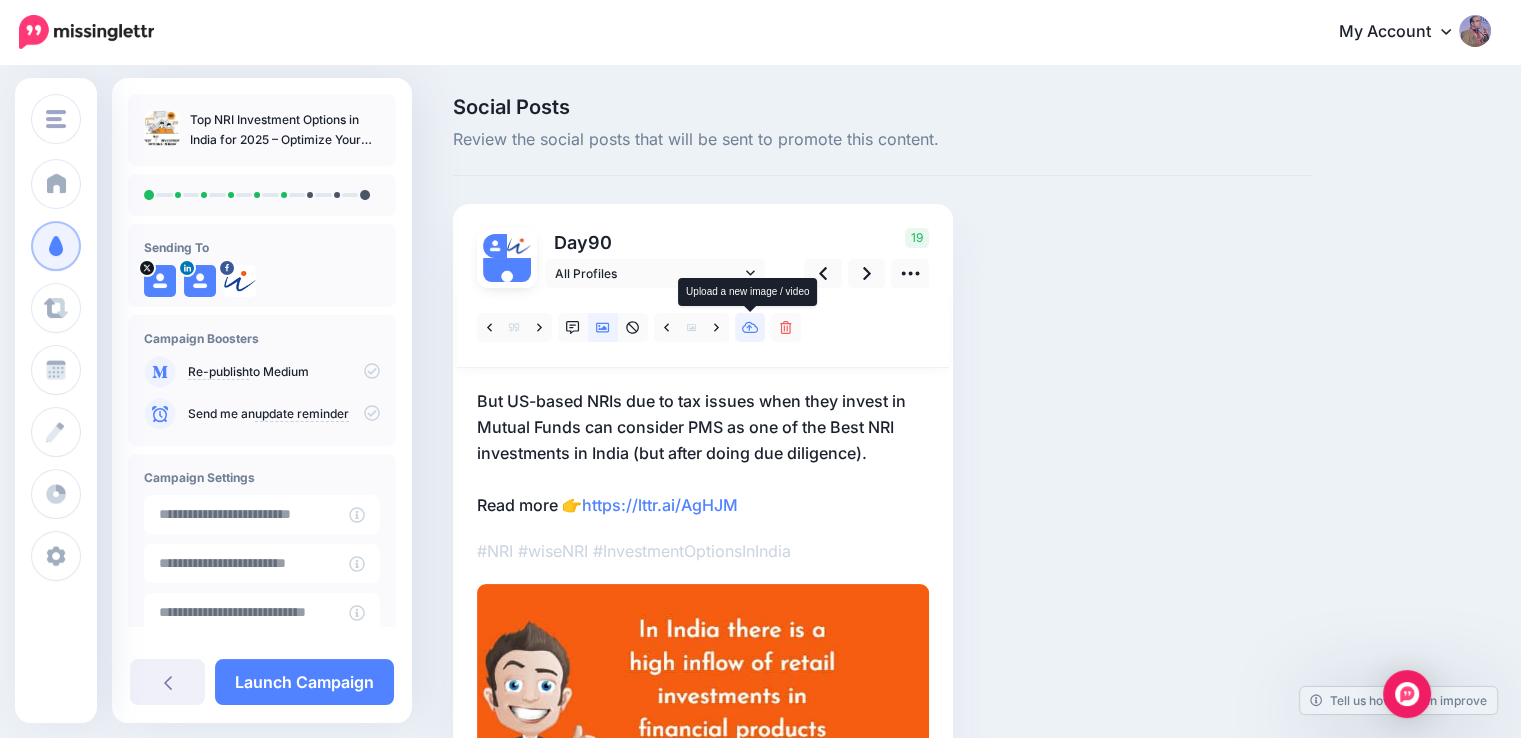 click 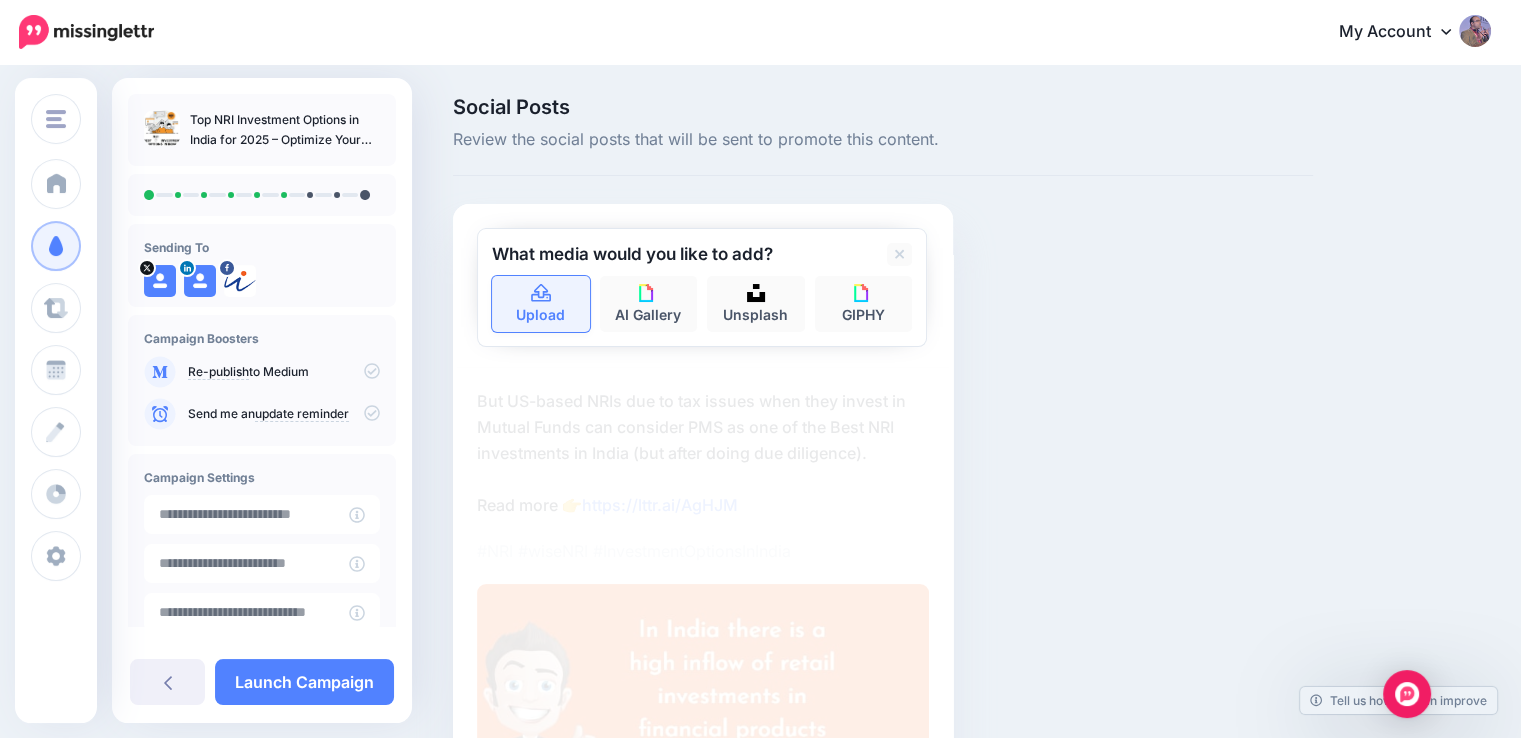 click on "Upload" at bounding box center [541, 304] 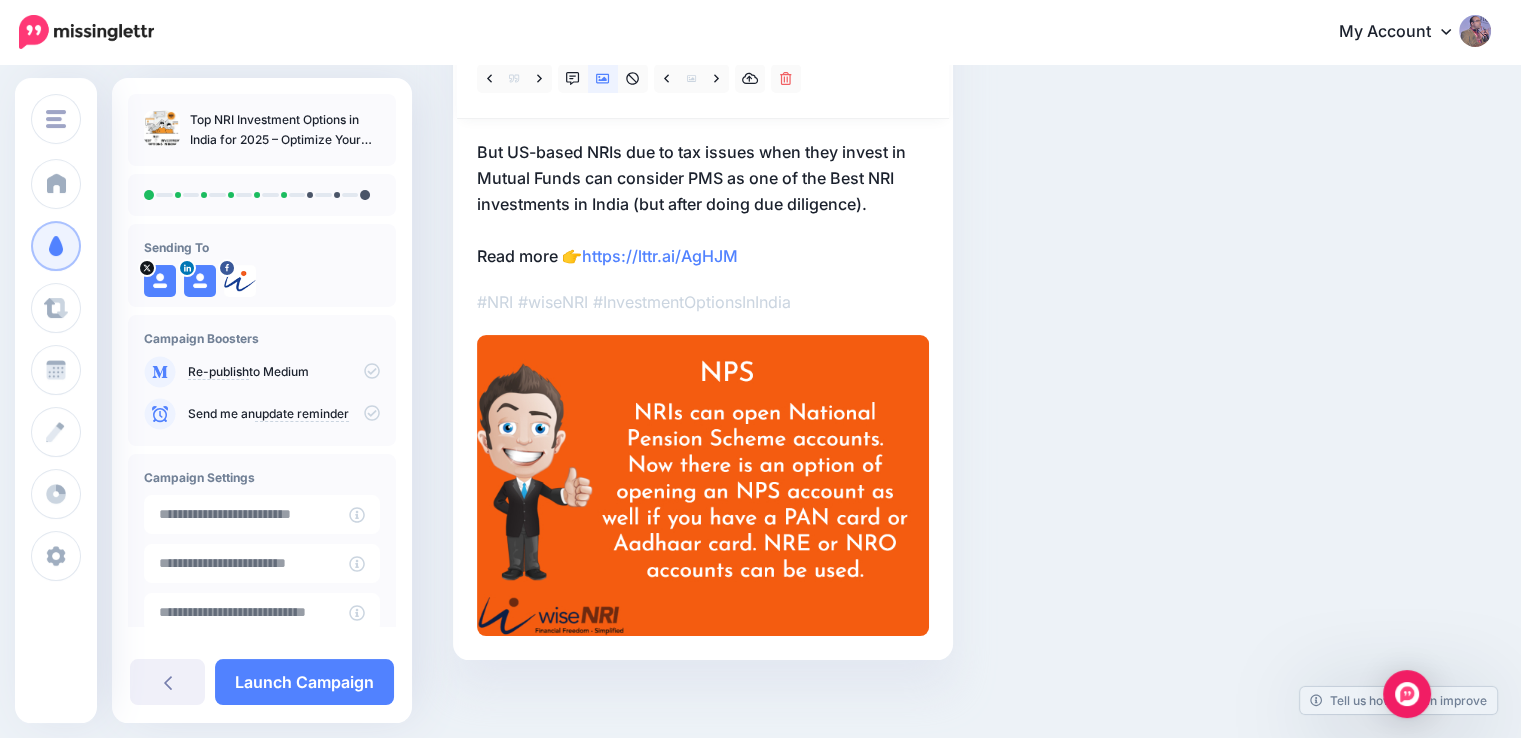 scroll, scrollTop: 261, scrollLeft: 0, axis: vertical 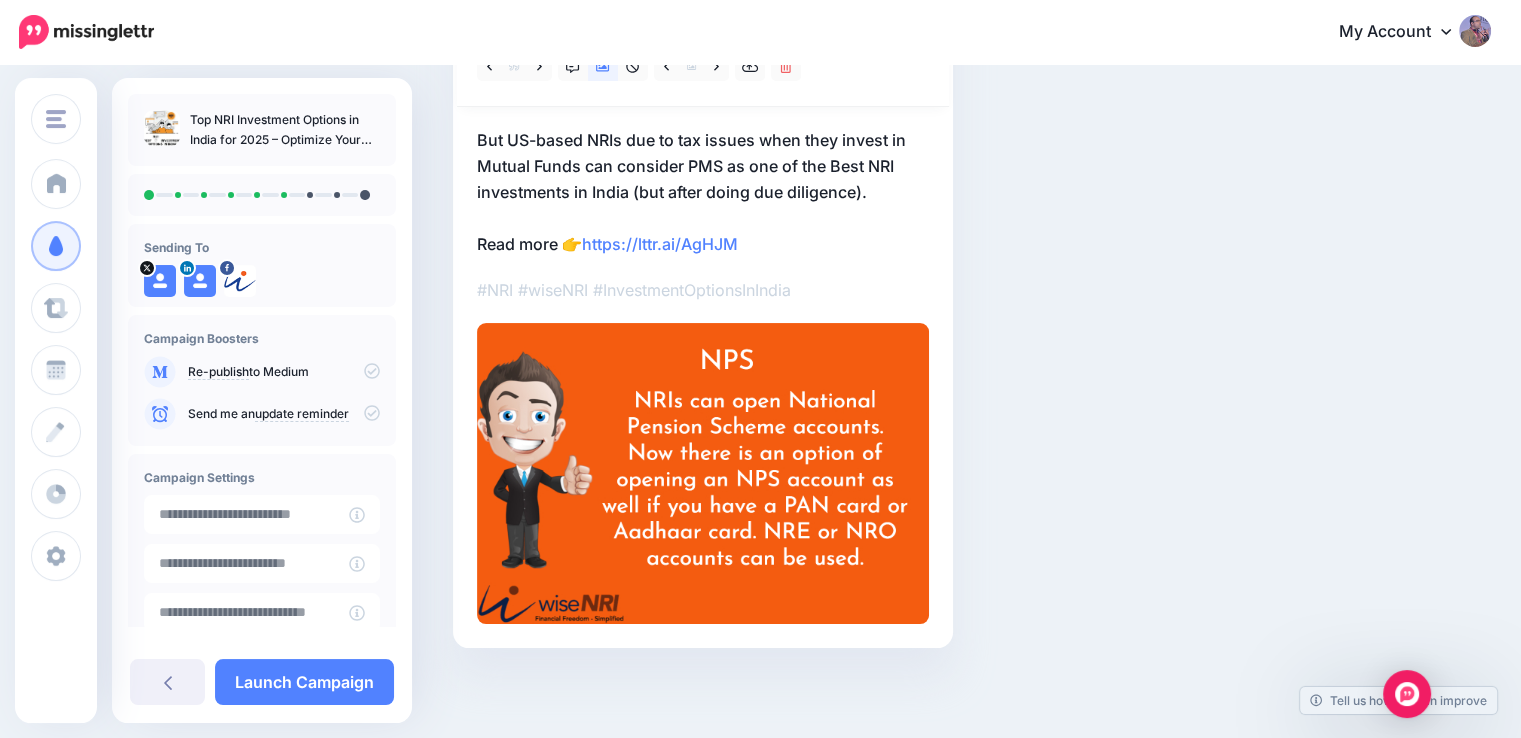 click on "But US-based NRIs due to tax issues when they invest in Mutual Funds can consider PMS as one of the Best NRI investments in India (but after doing due diligence). Read more 👉  https://lttr.ai/AgHJM" at bounding box center (703, 192) 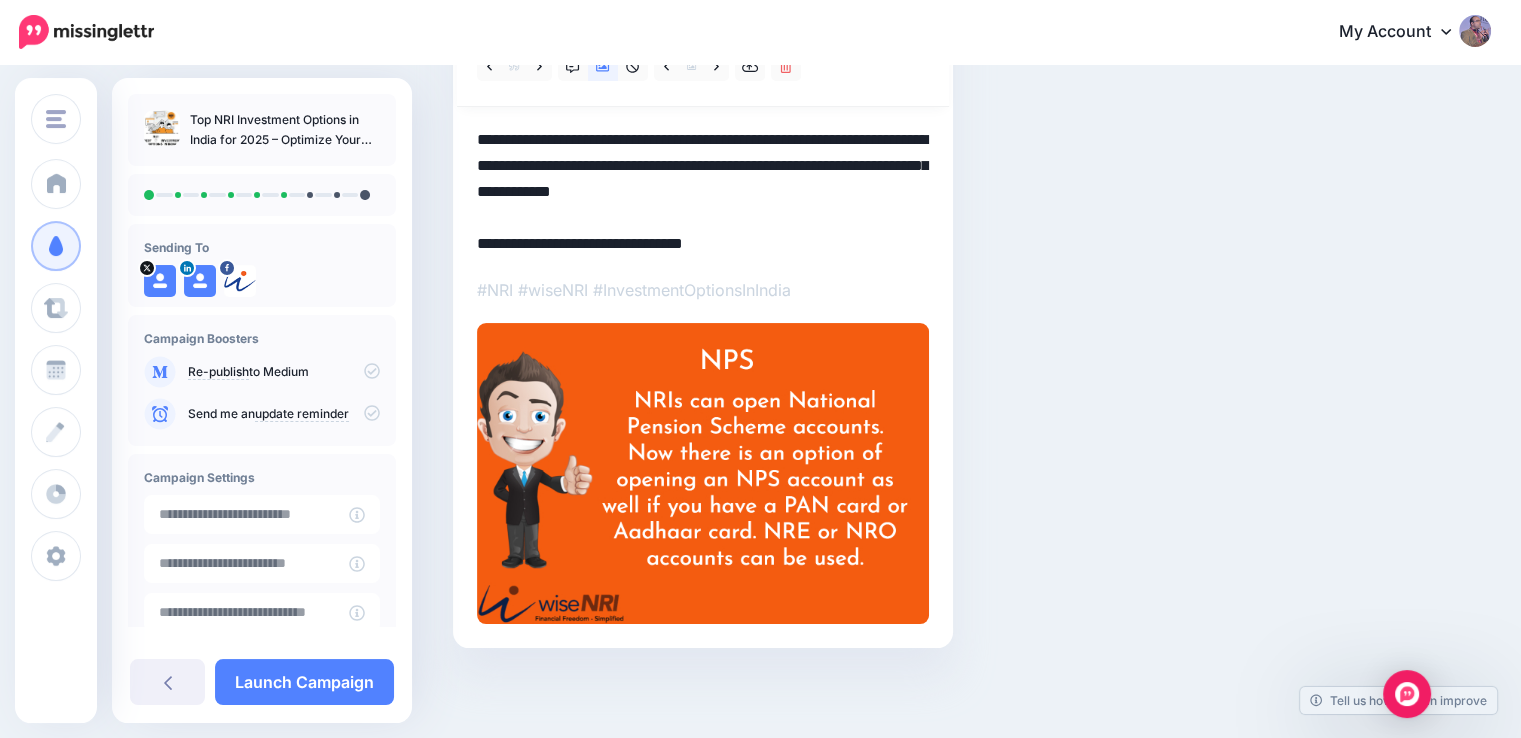 click on "**********" at bounding box center [703, 192] 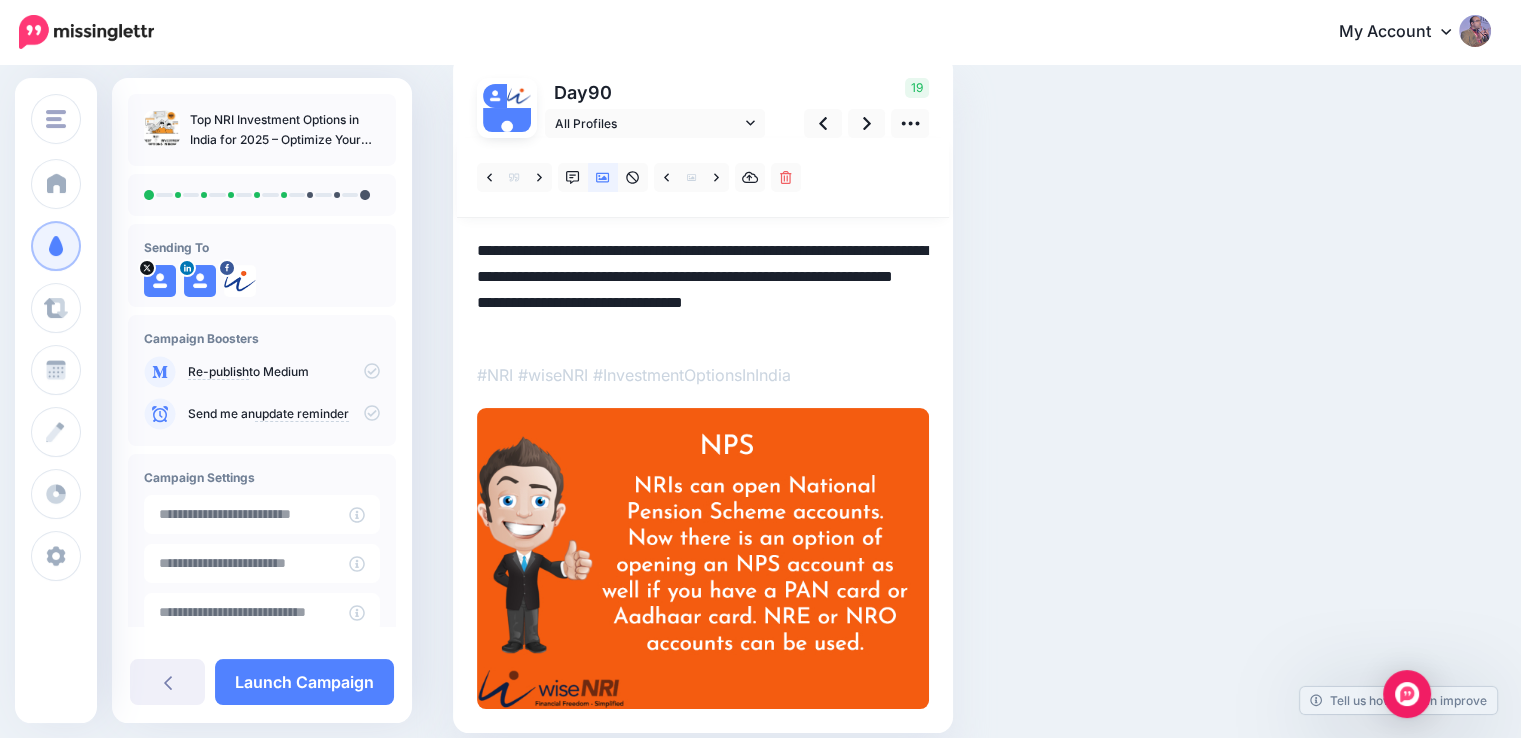scroll, scrollTop: 36, scrollLeft: 0, axis: vertical 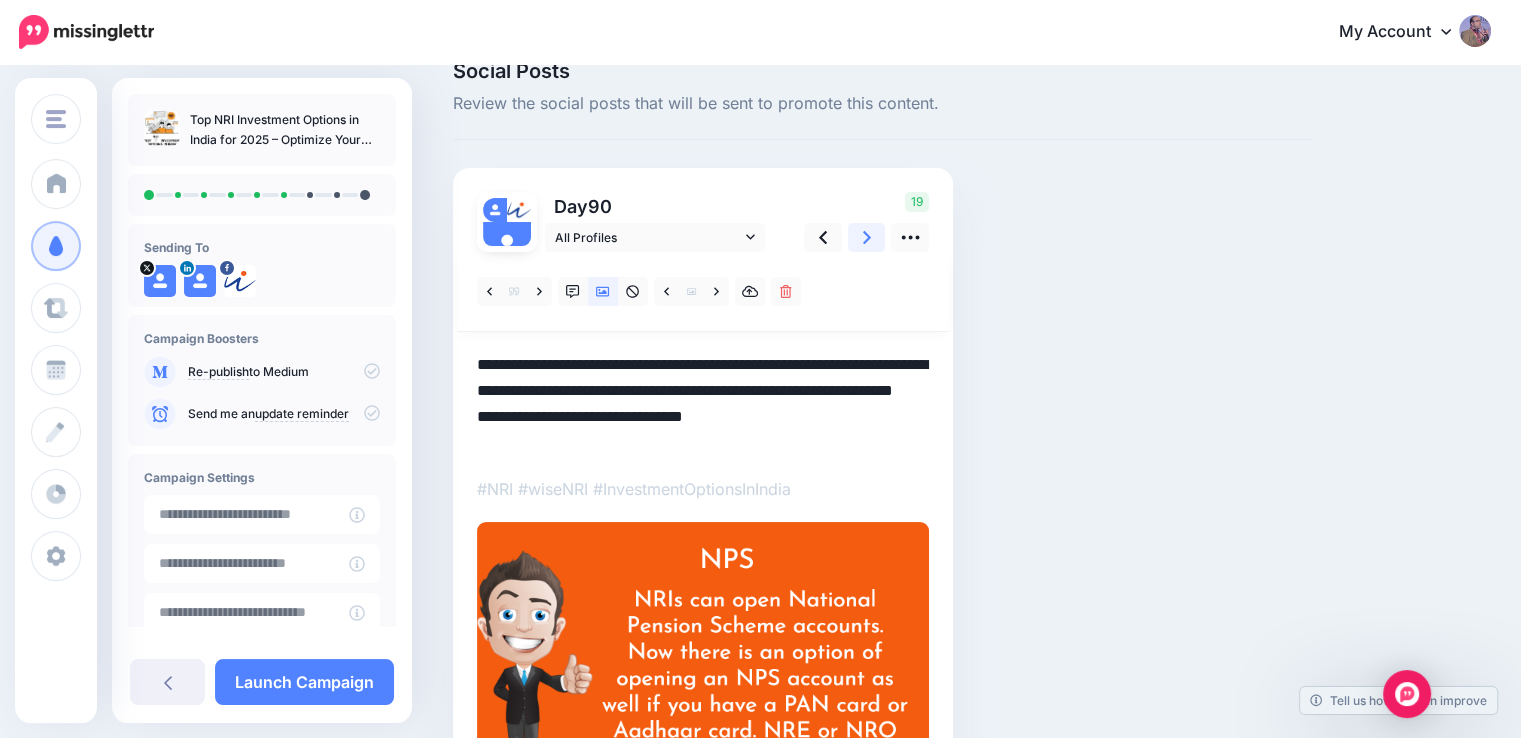 click 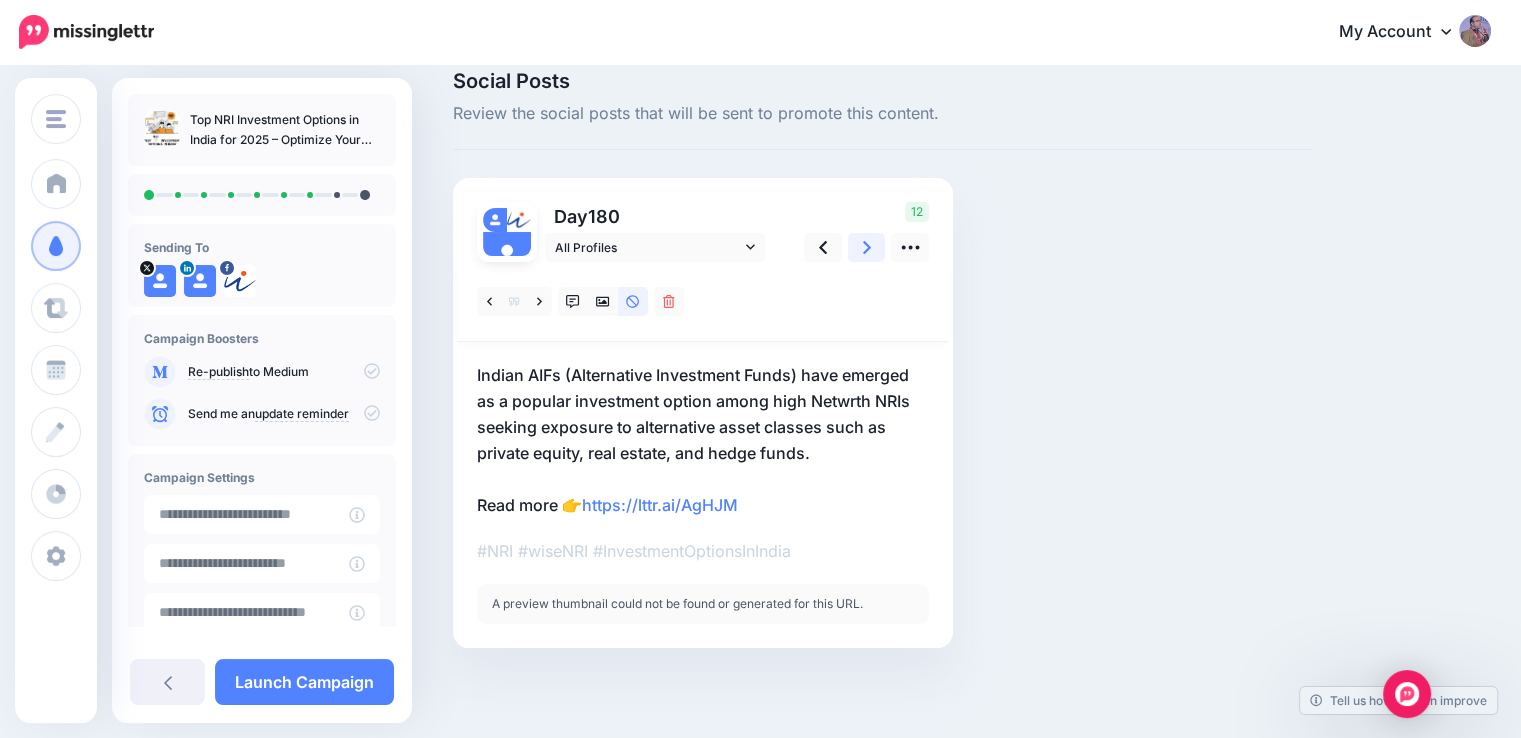 scroll, scrollTop: 26, scrollLeft: 0, axis: vertical 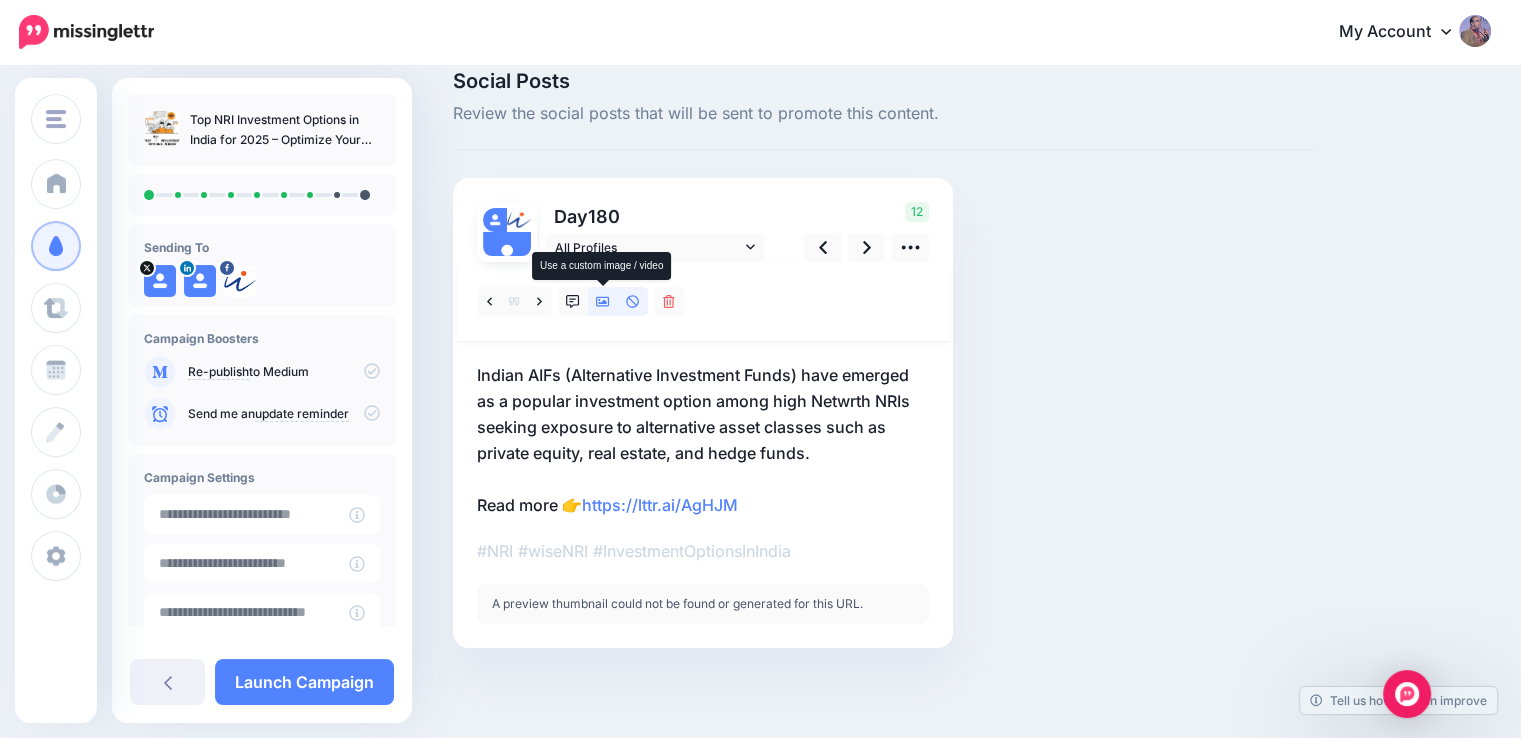 click 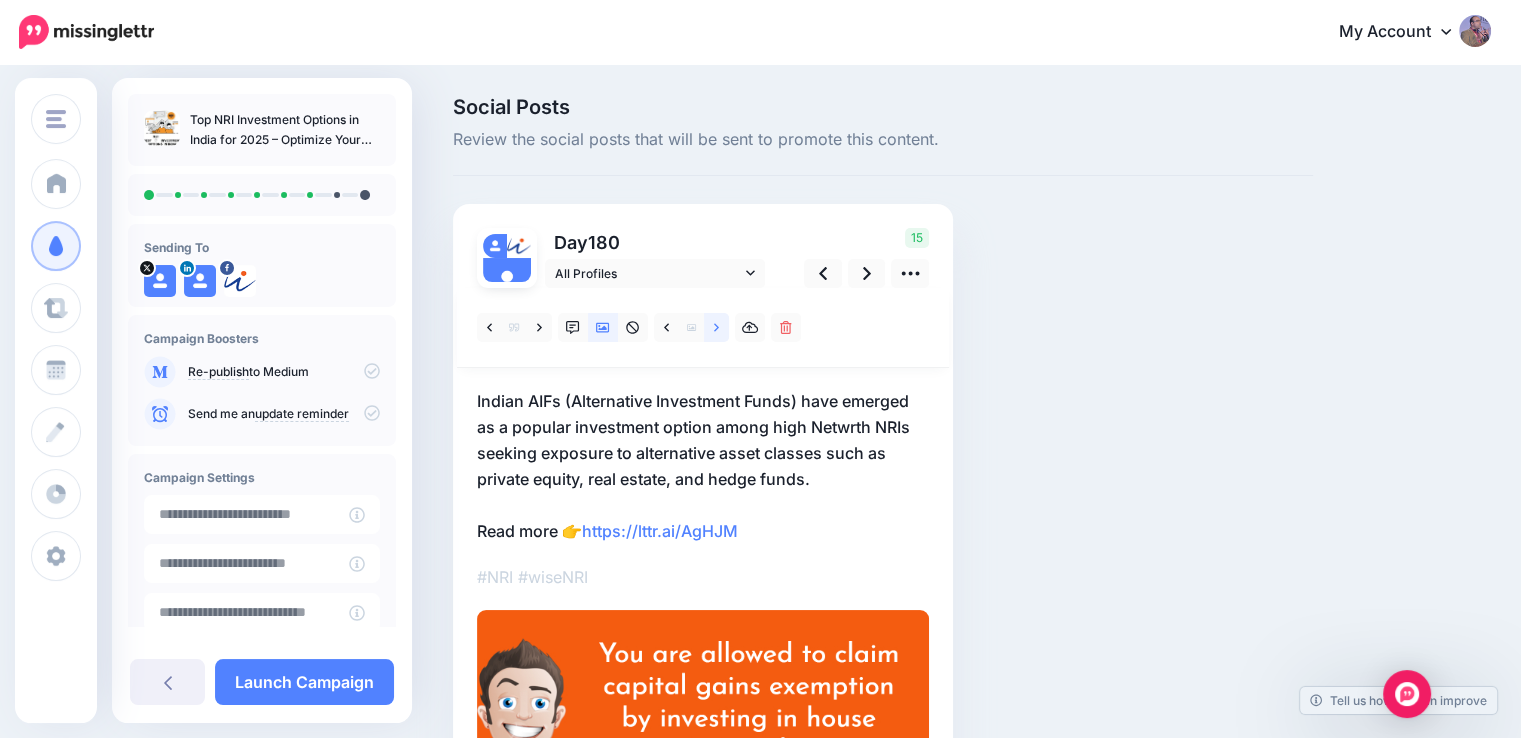 click at bounding box center (716, 327) 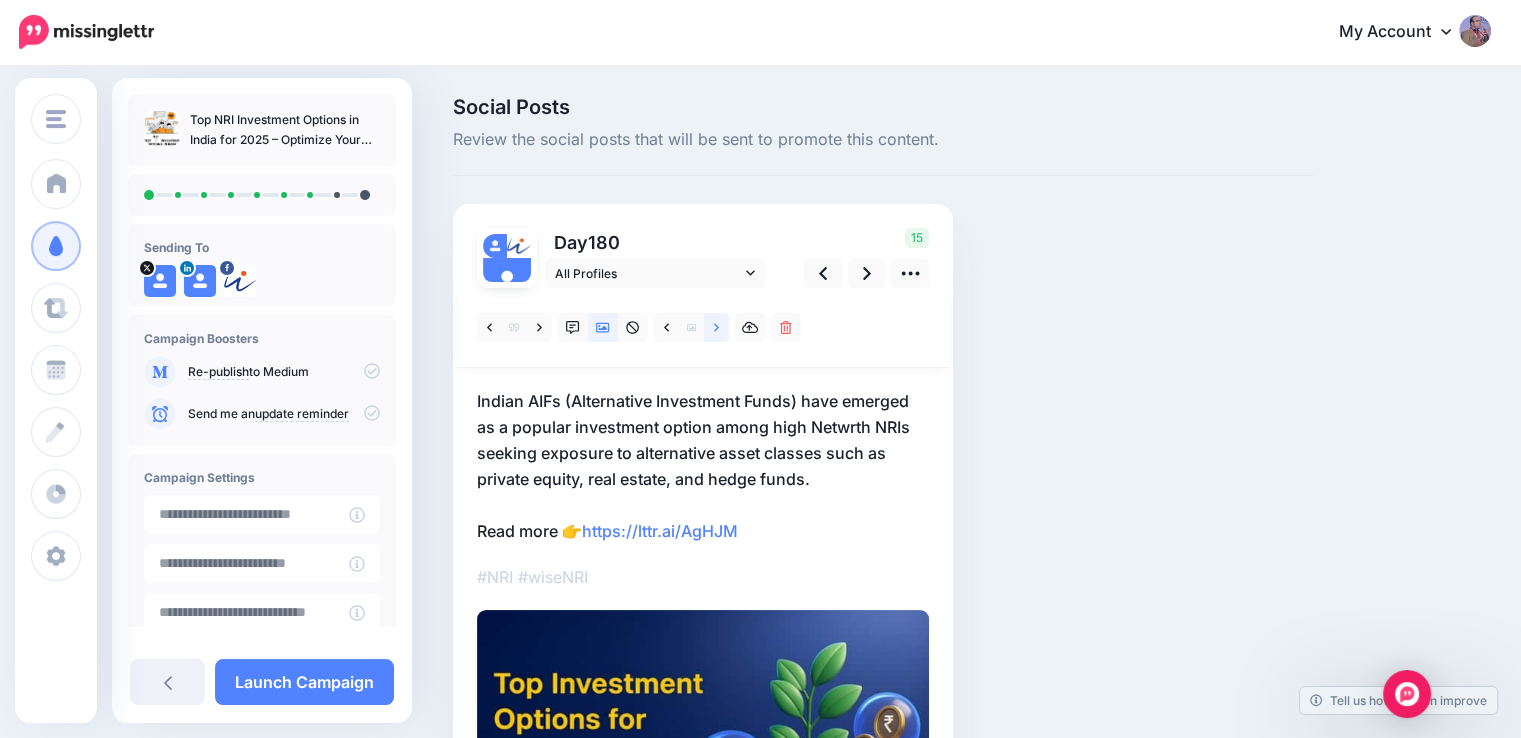 click at bounding box center [716, 327] 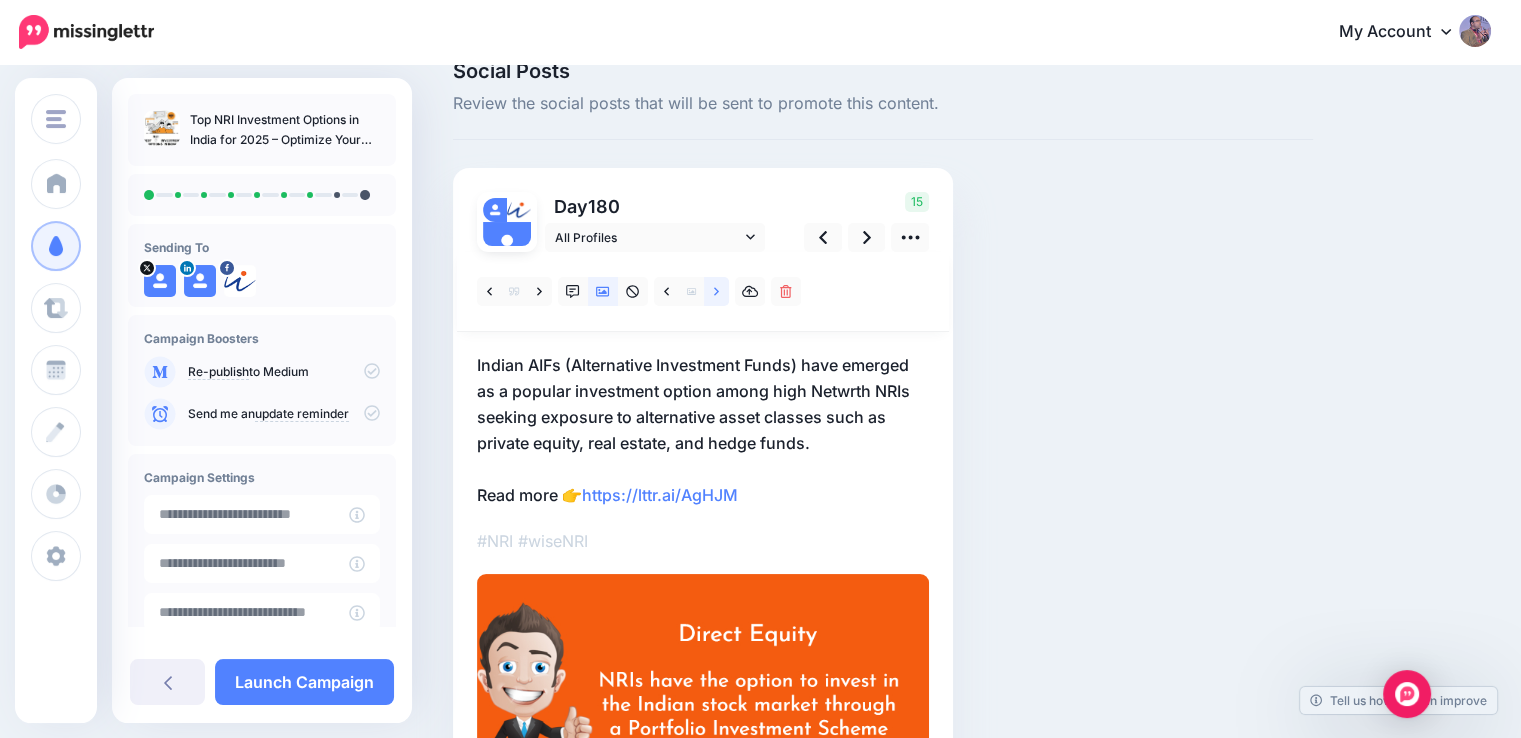 scroll, scrollTop: 0, scrollLeft: 0, axis: both 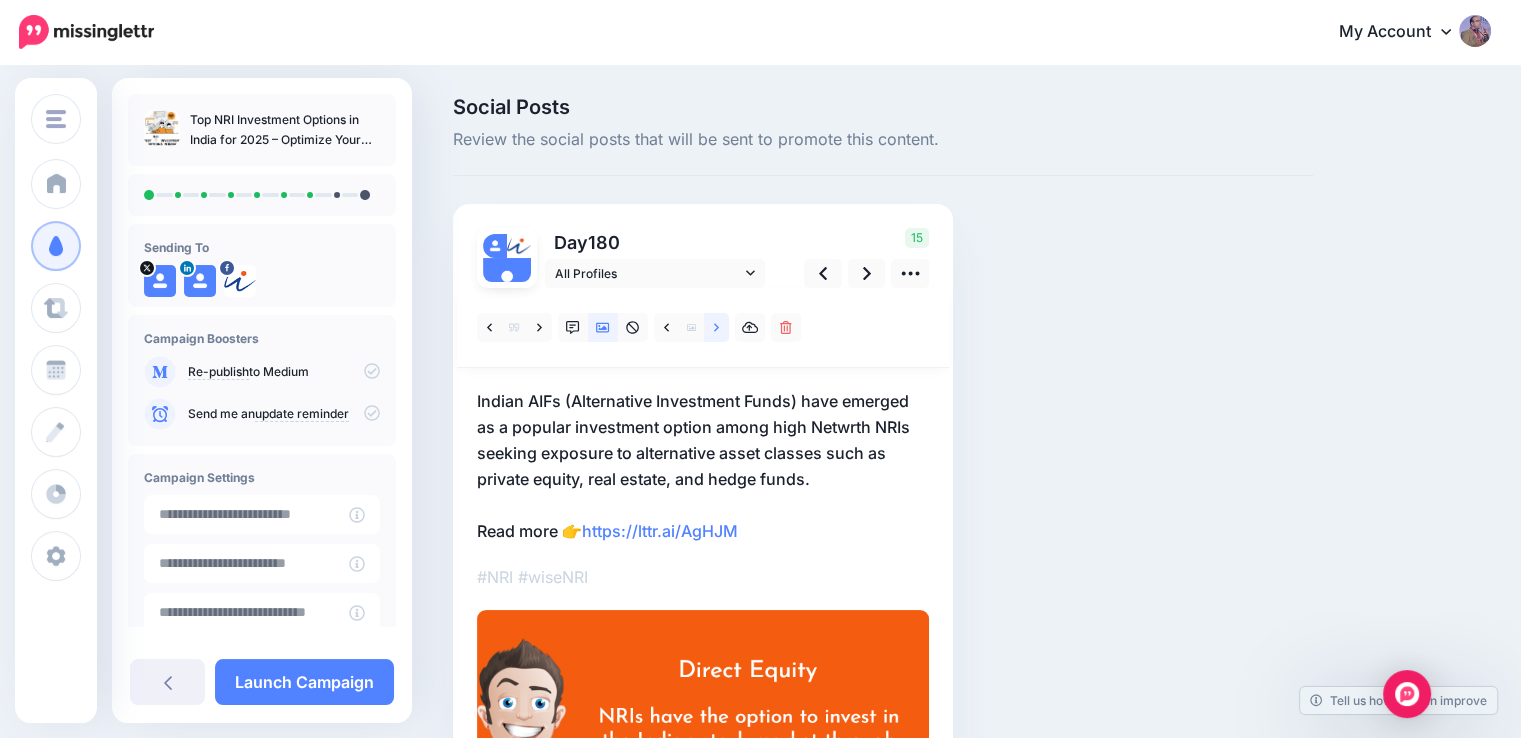 click at bounding box center [716, 327] 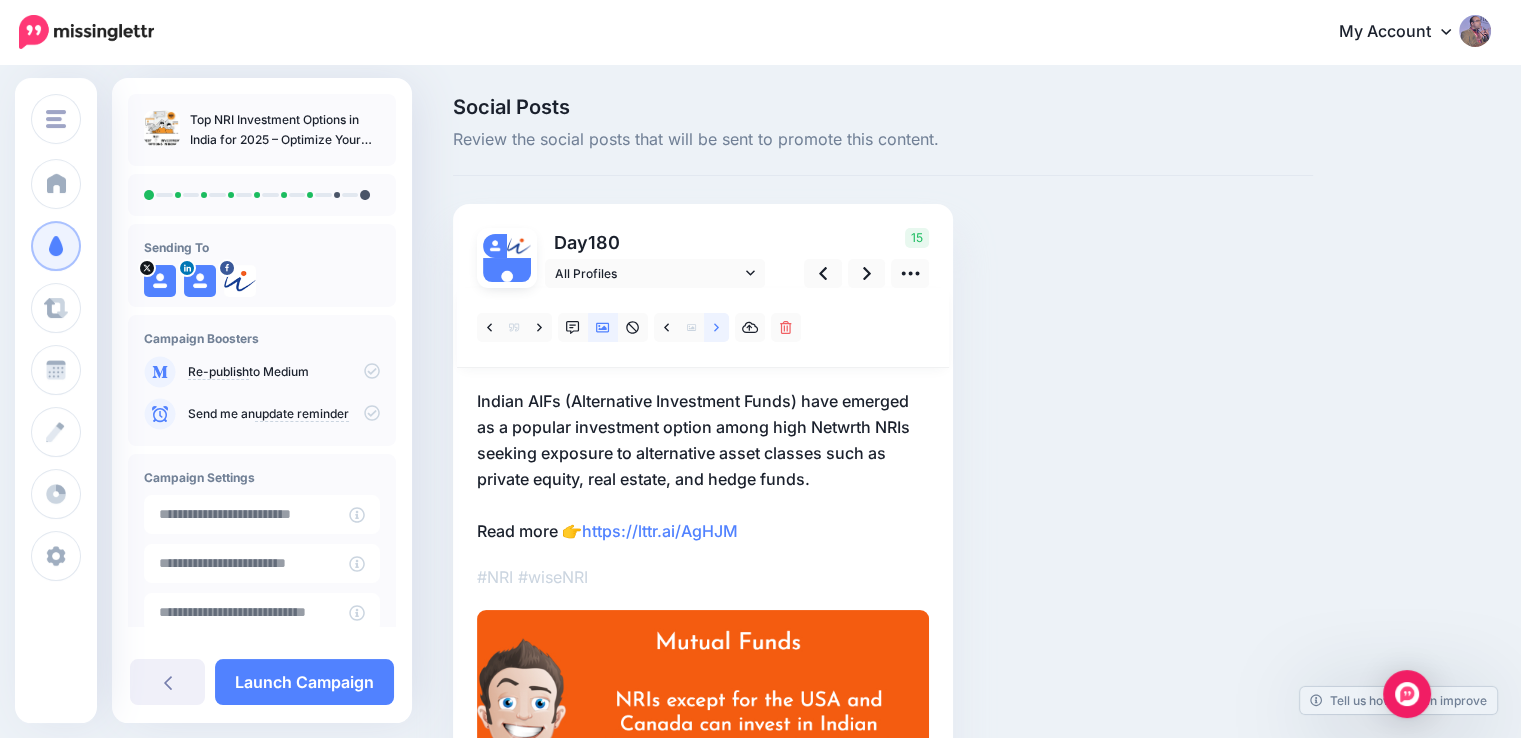 click at bounding box center (716, 327) 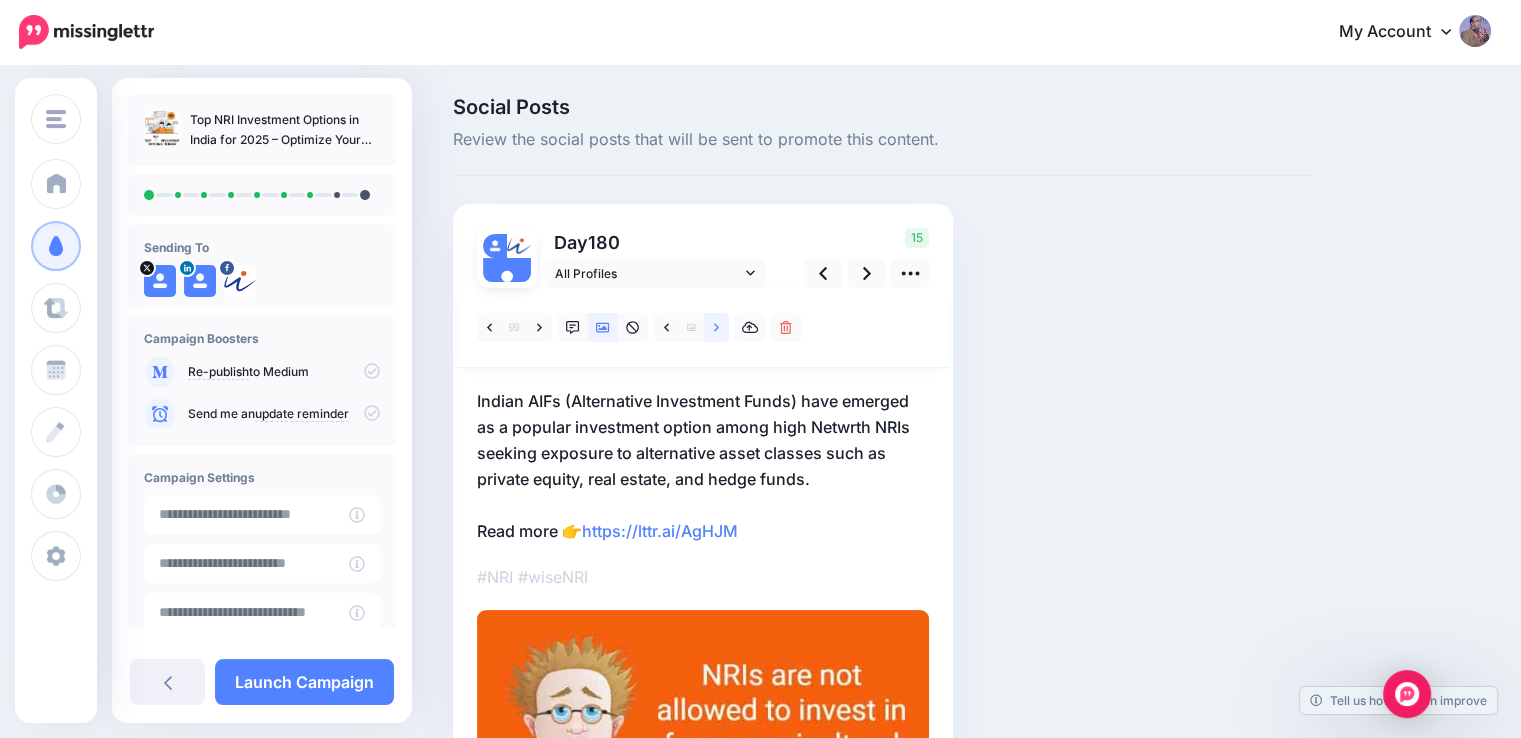 click at bounding box center (716, 327) 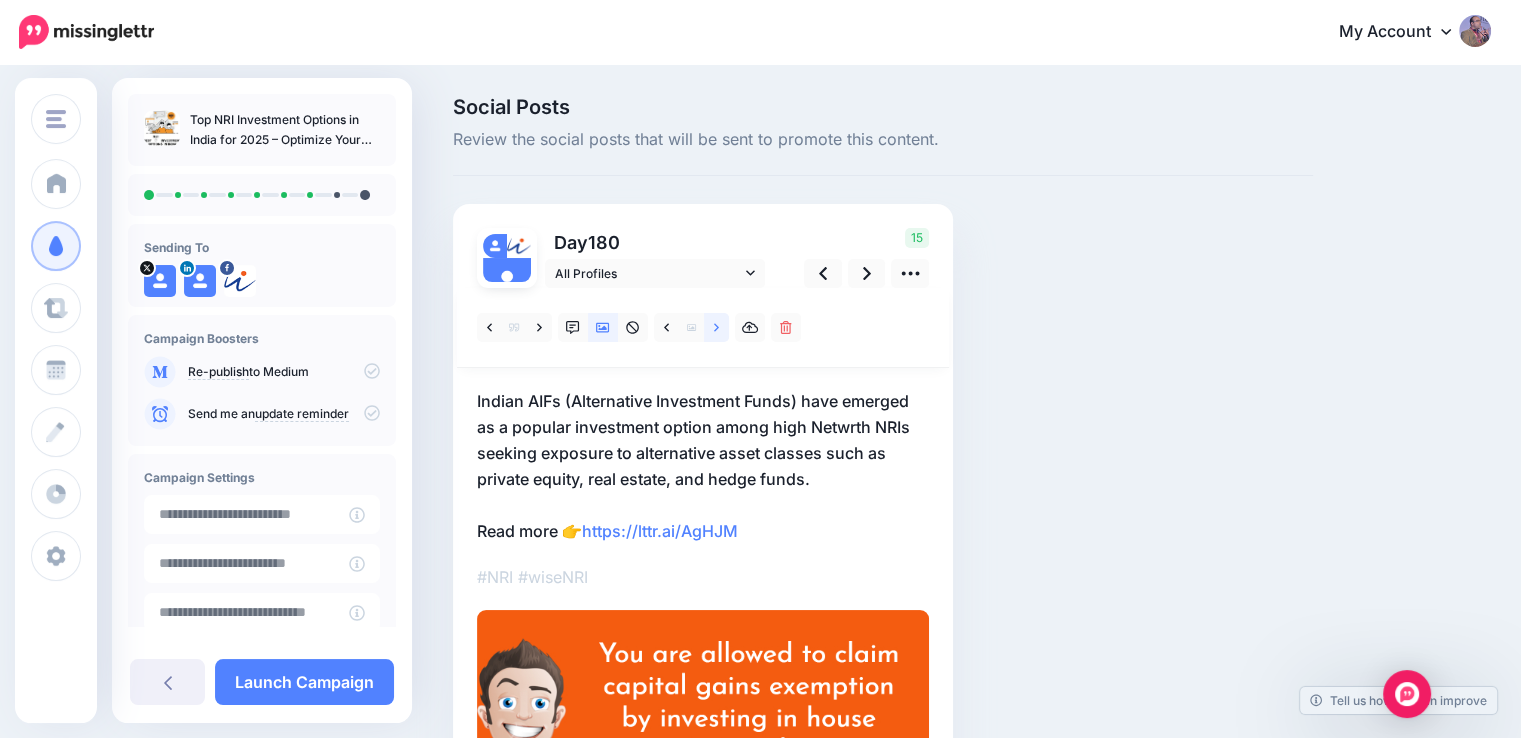 click at bounding box center [716, 327] 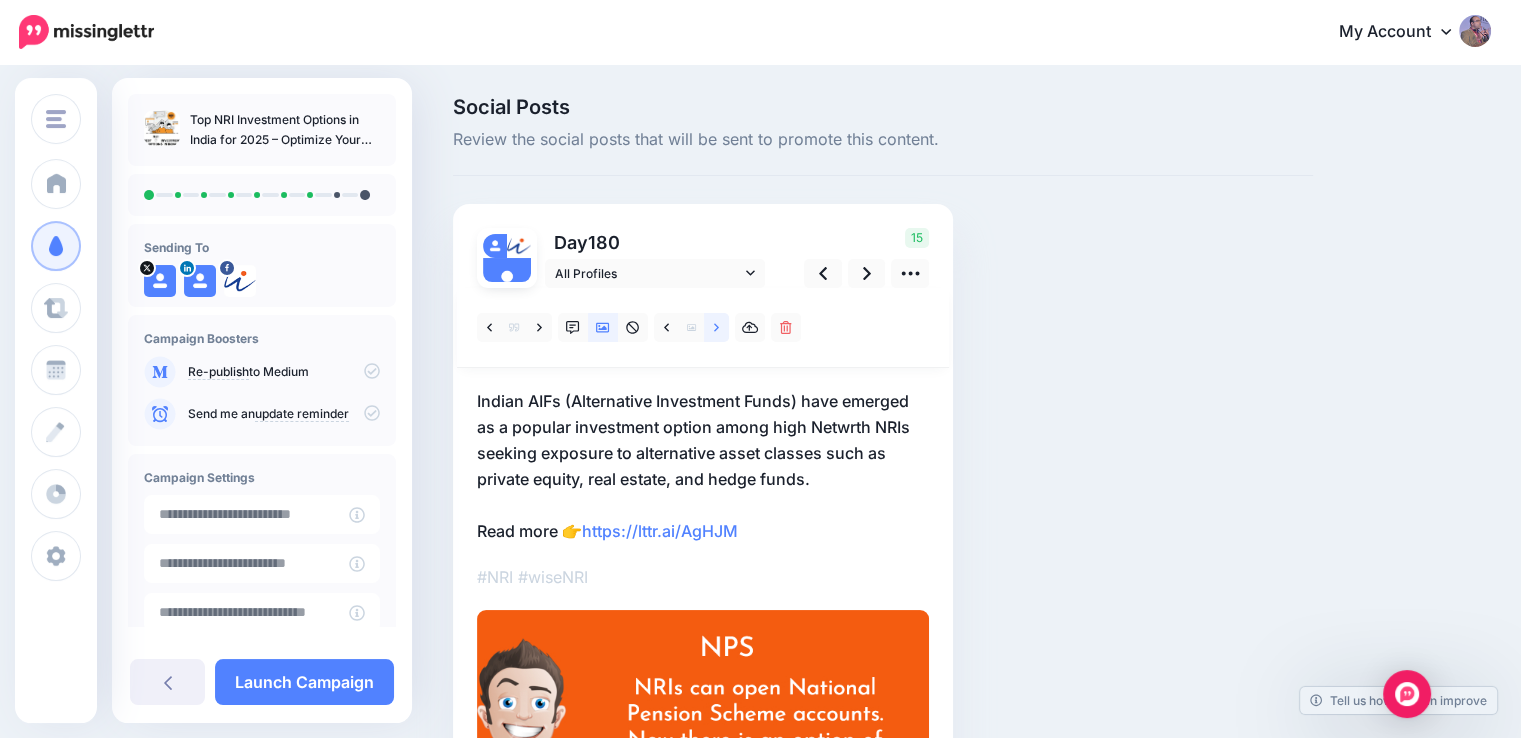 click at bounding box center [716, 327] 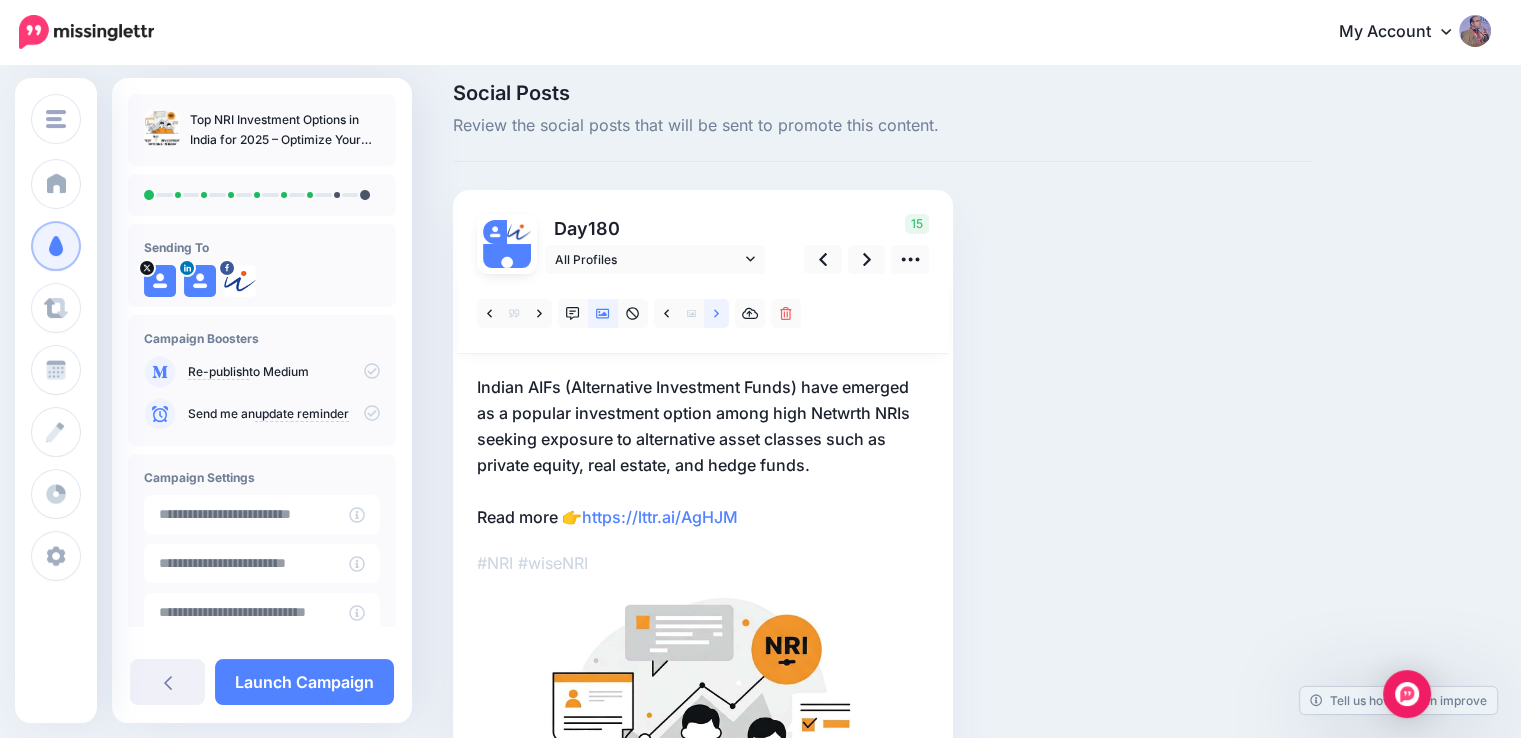 scroll, scrollTop: 0, scrollLeft: 0, axis: both 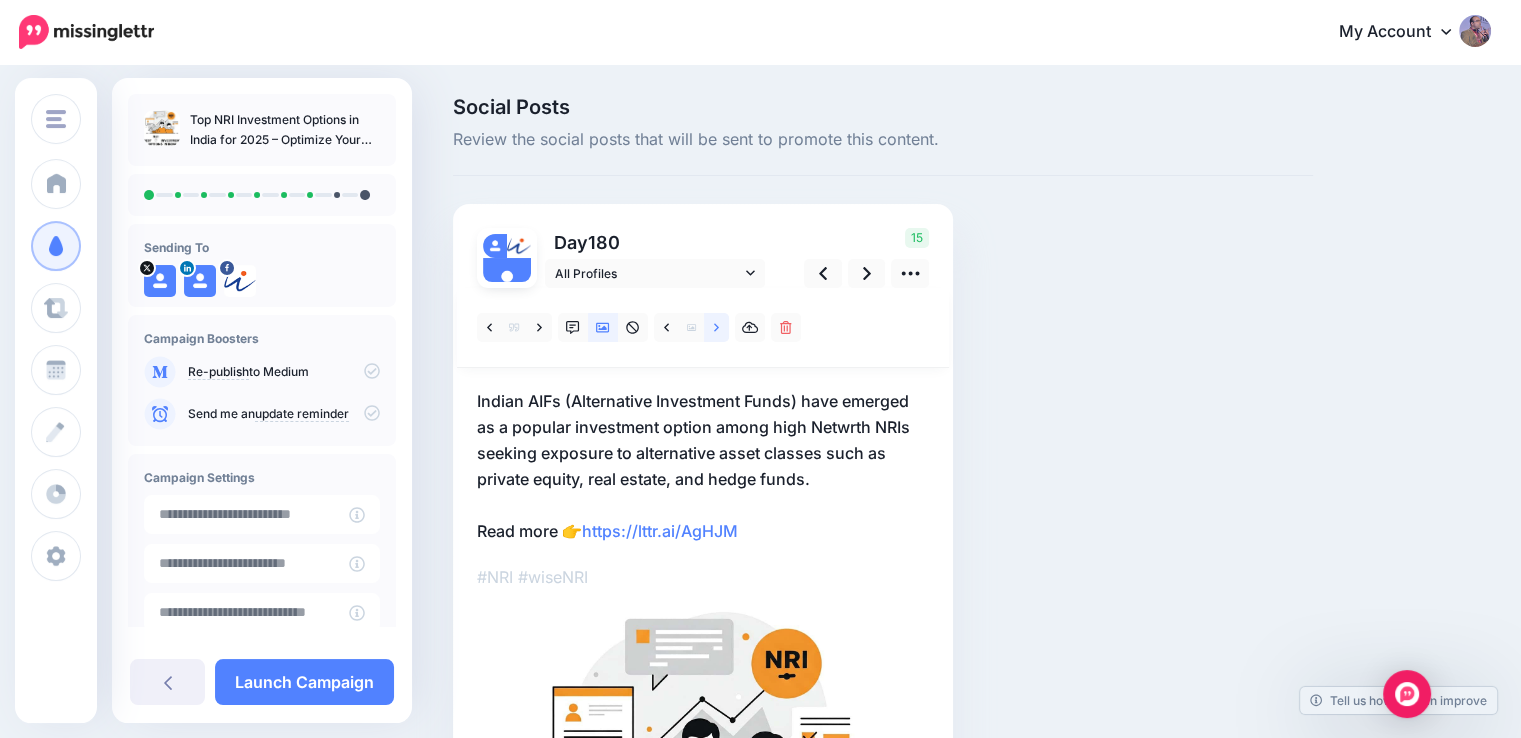 click at bounding box center (716, 327) 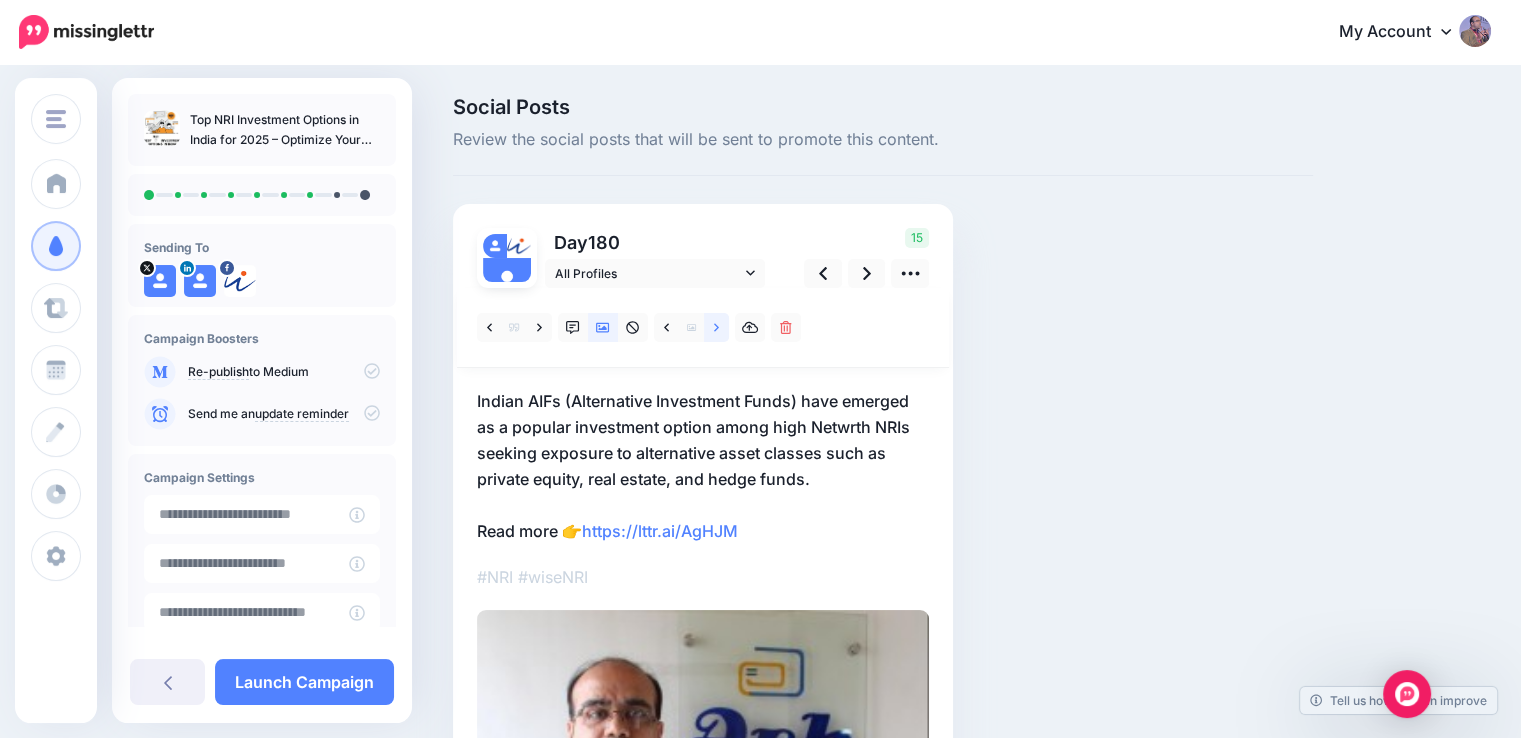 click at bounding box center (716, 327) 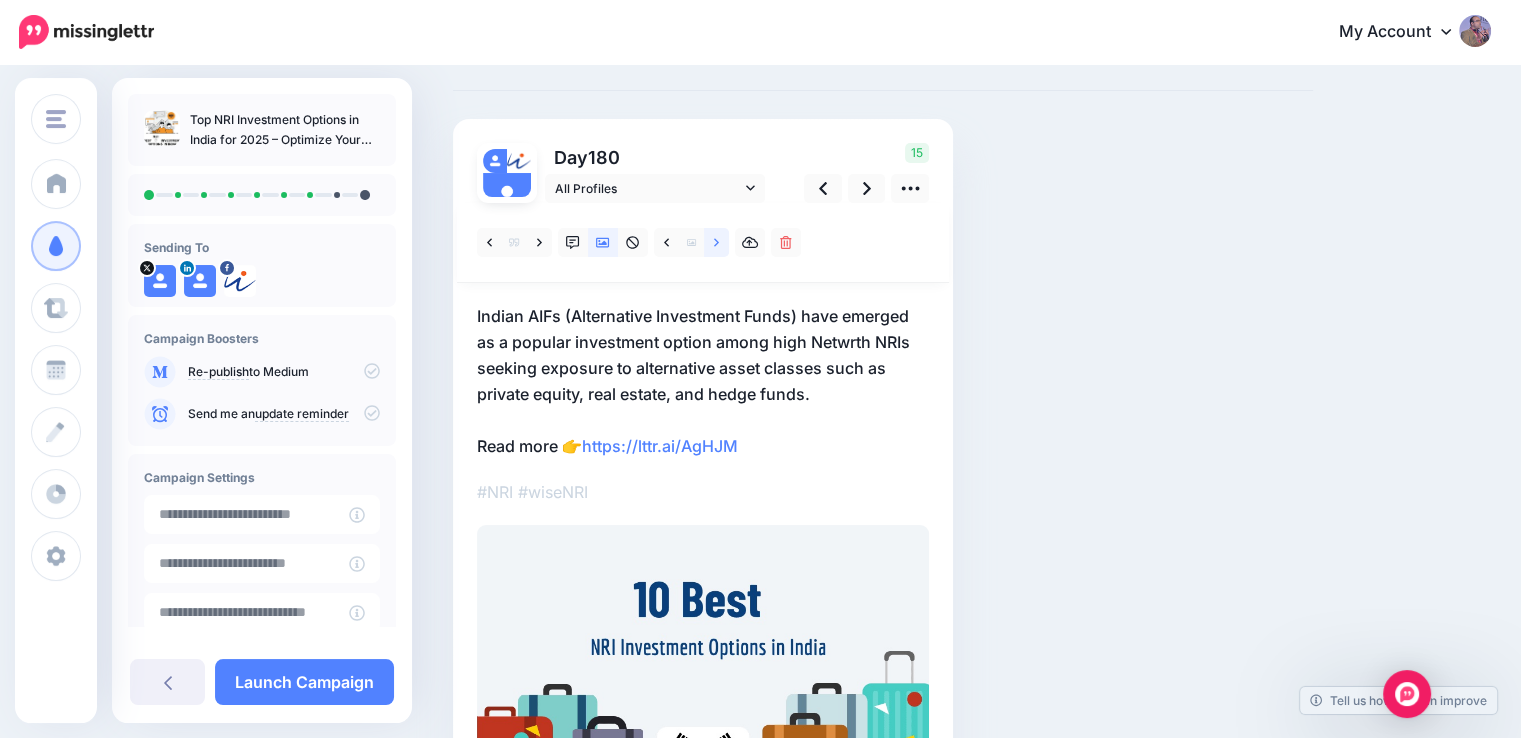 scroll, scrollTop: 0, scrollLeft: 0, axis: both 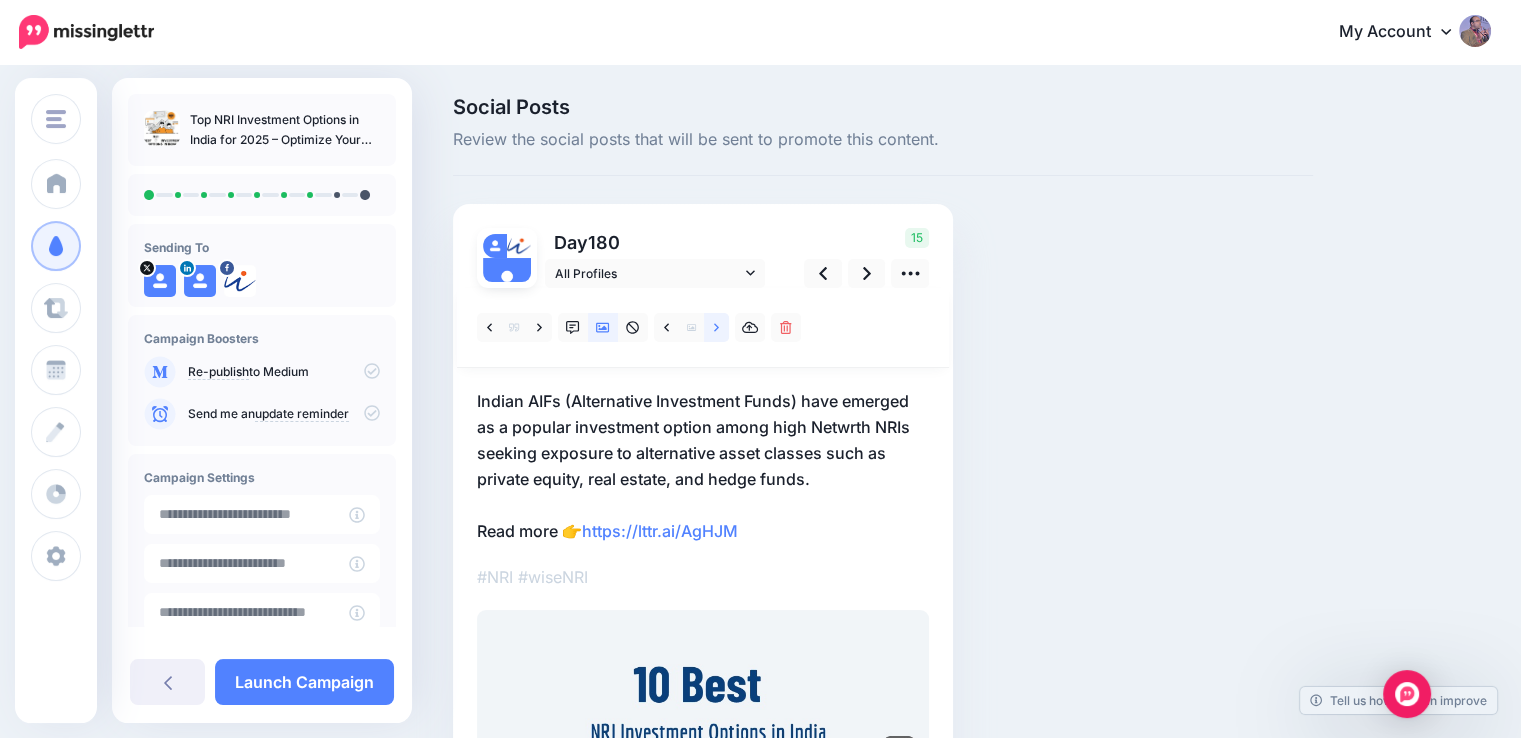 click at bounding box center (716, 327) 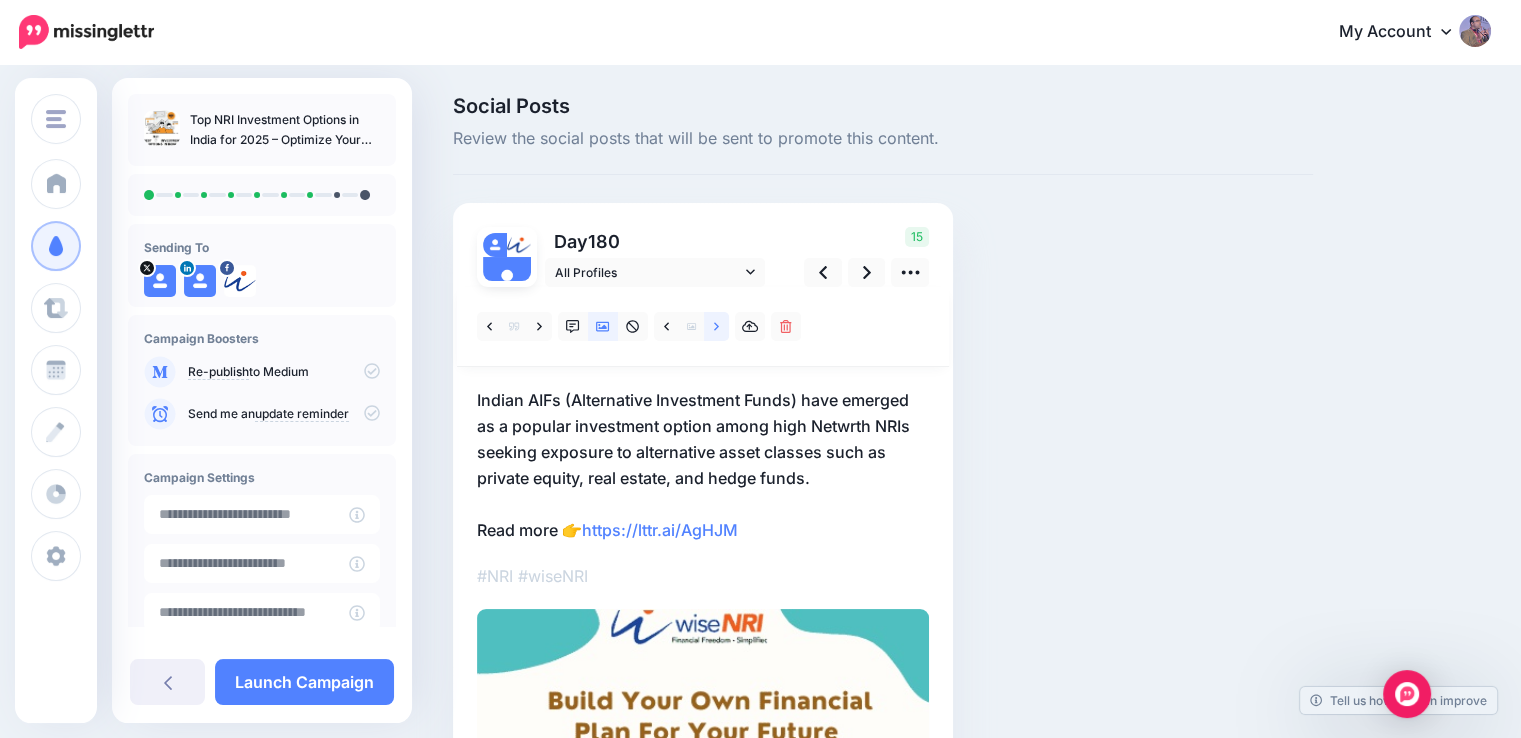 scroll, scrollTop: 0, scrollLeft: 0, axis: both 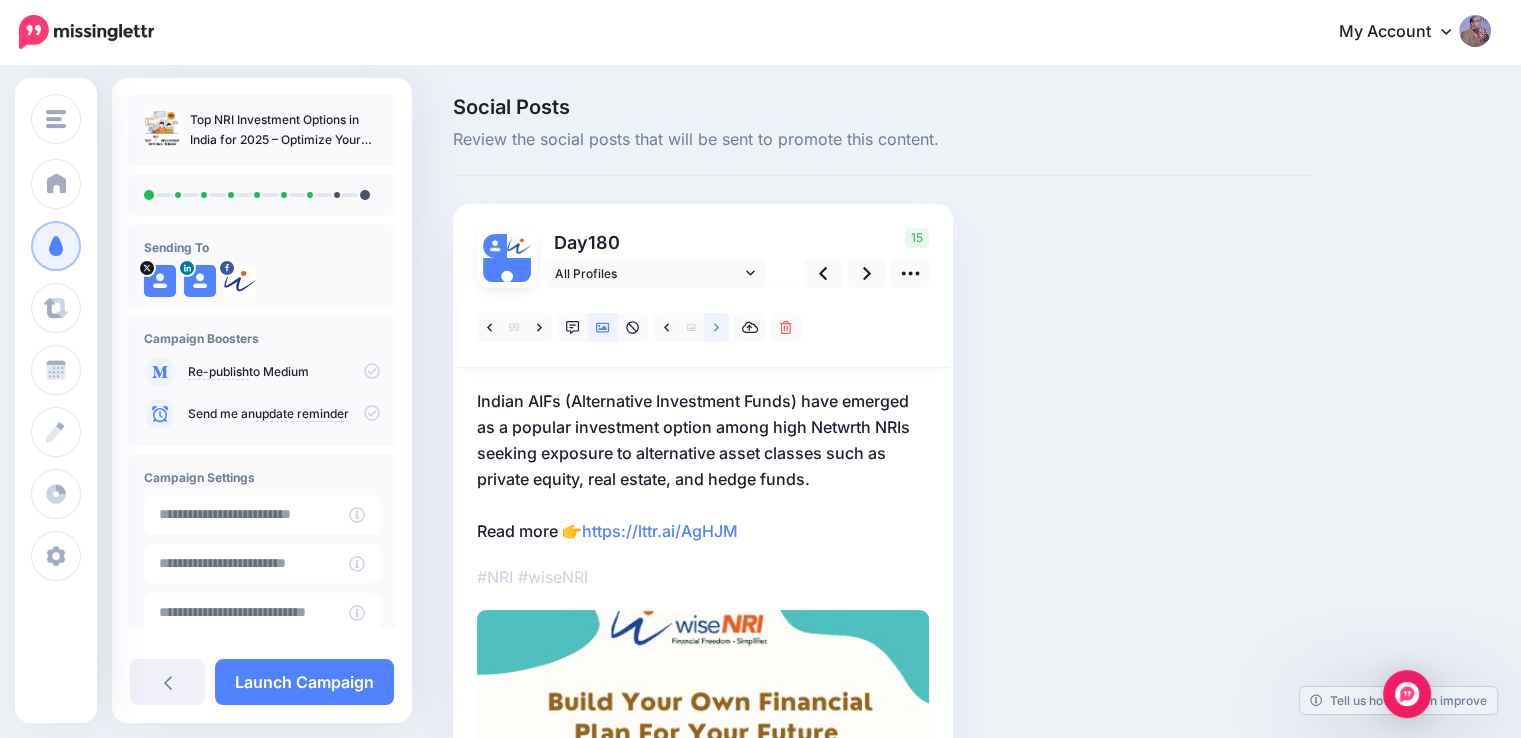 click at bounding box center (716, 327) 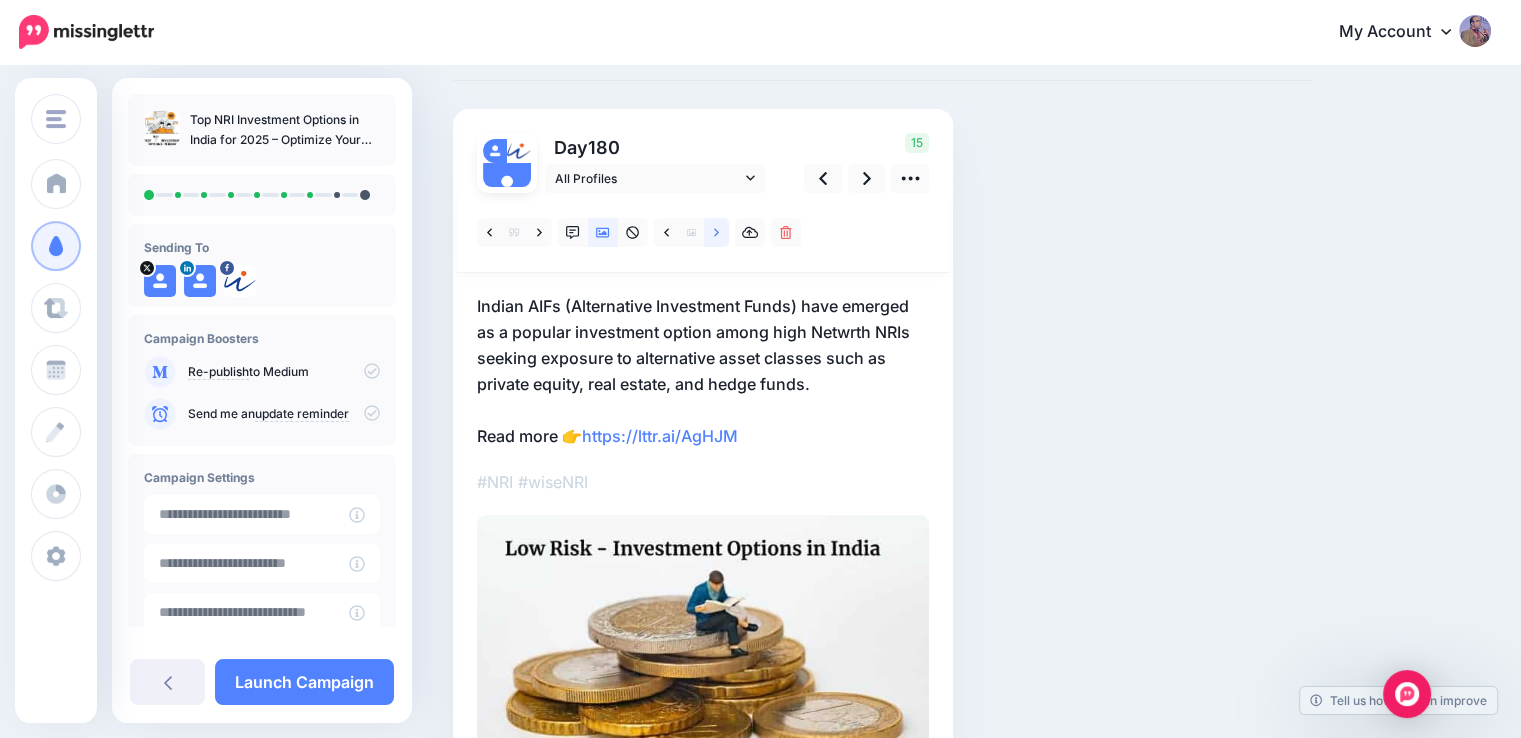 scroll, scrollTop: 88, scrollLeft: 0, axis: vertical 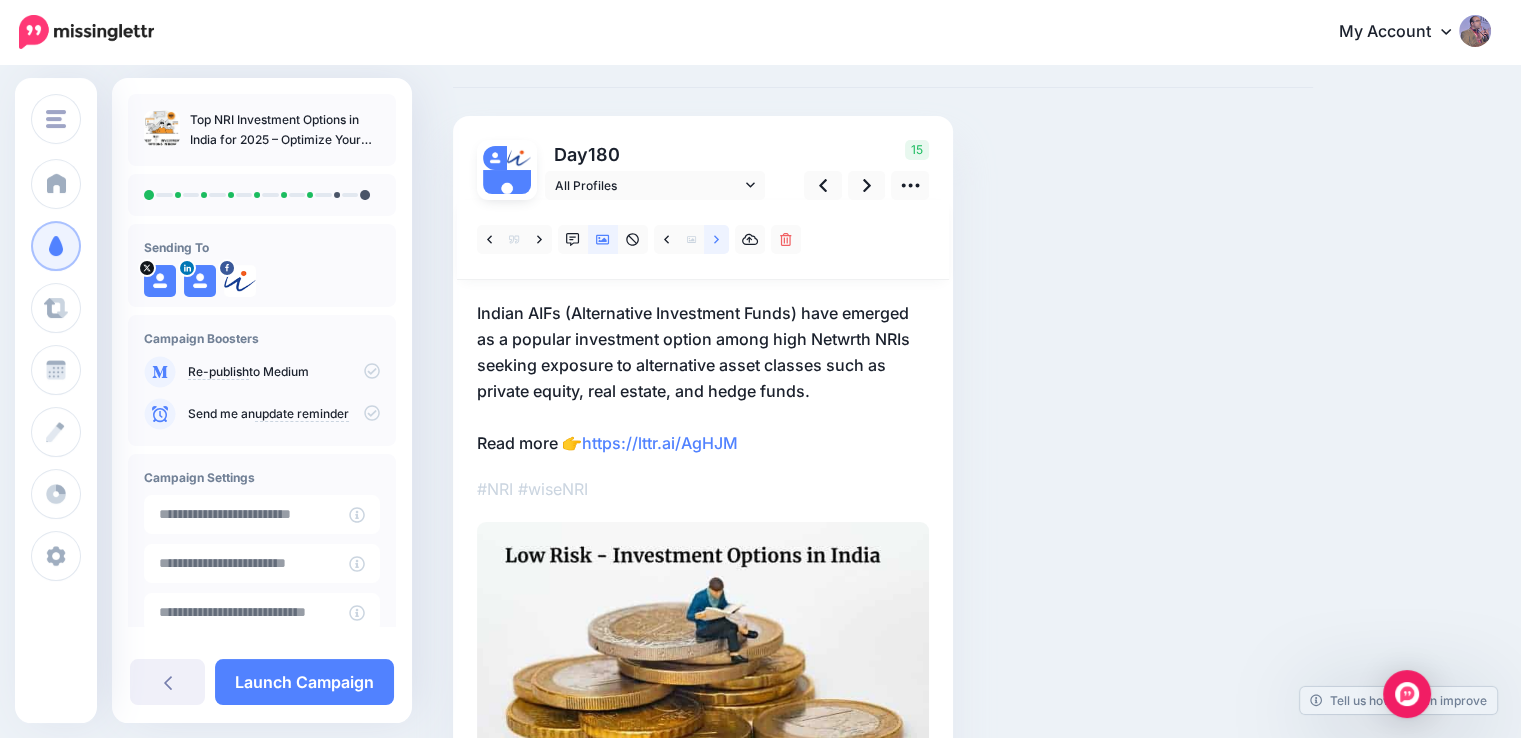 click at bounding box center [716, 239] 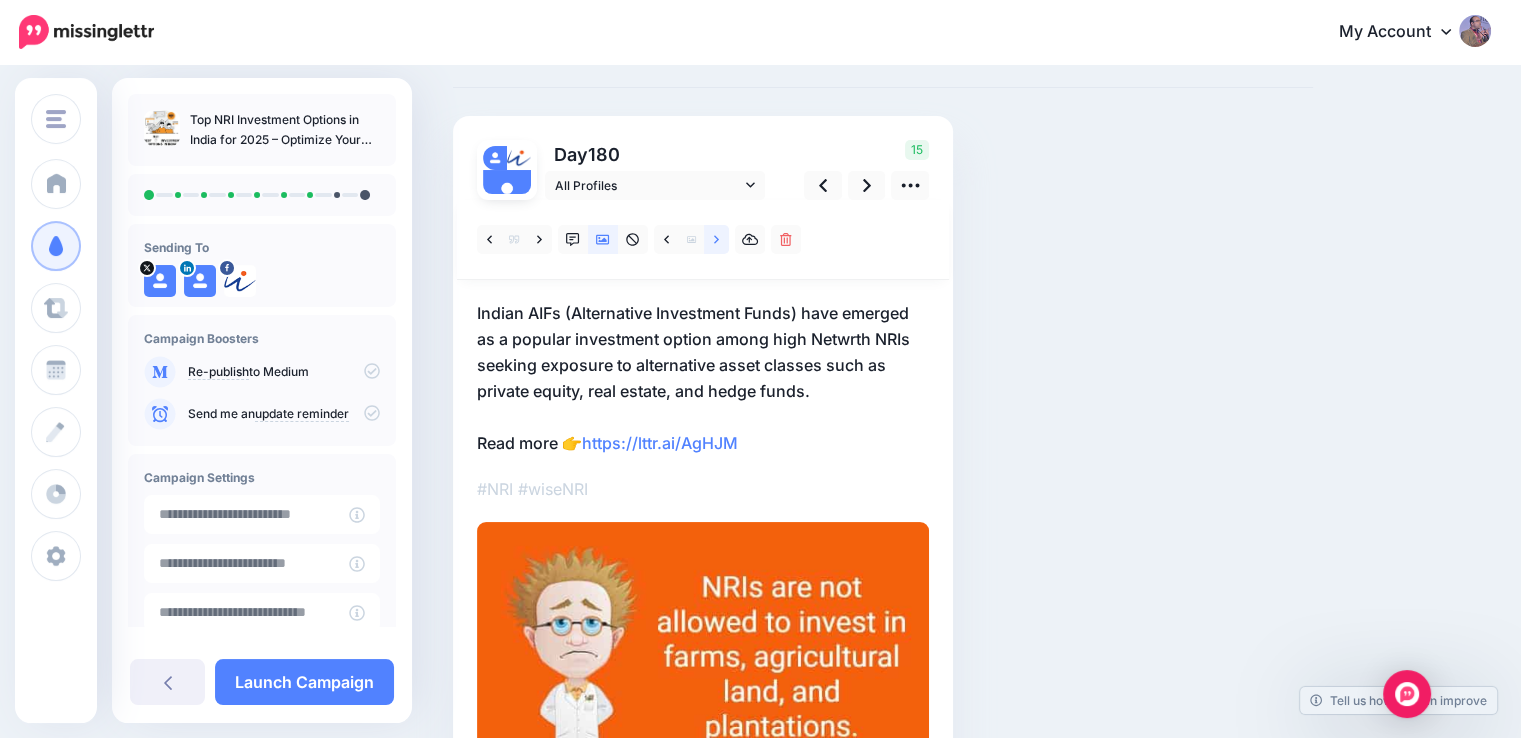 click at bounding box center (716, 239) 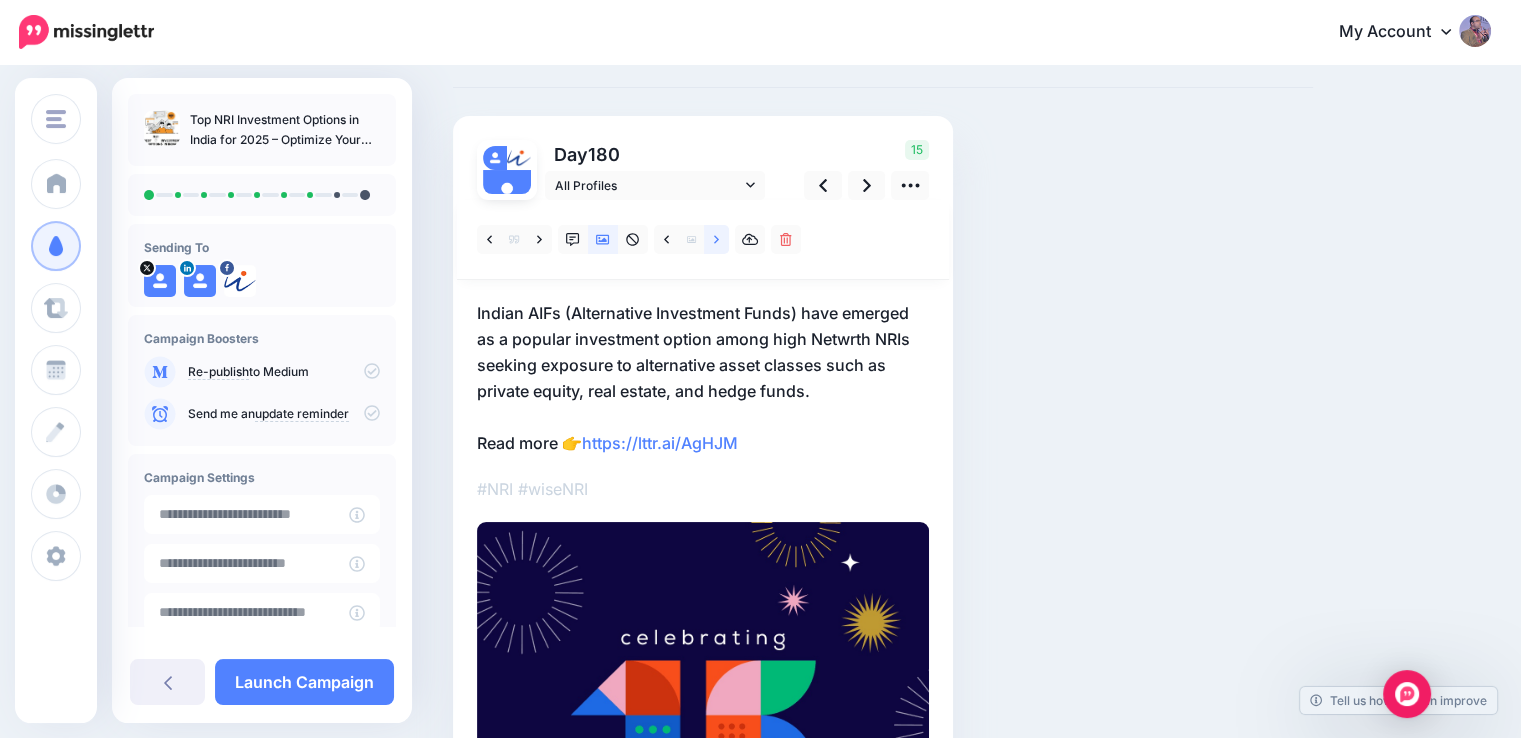 click at bounding box center [716, 239] 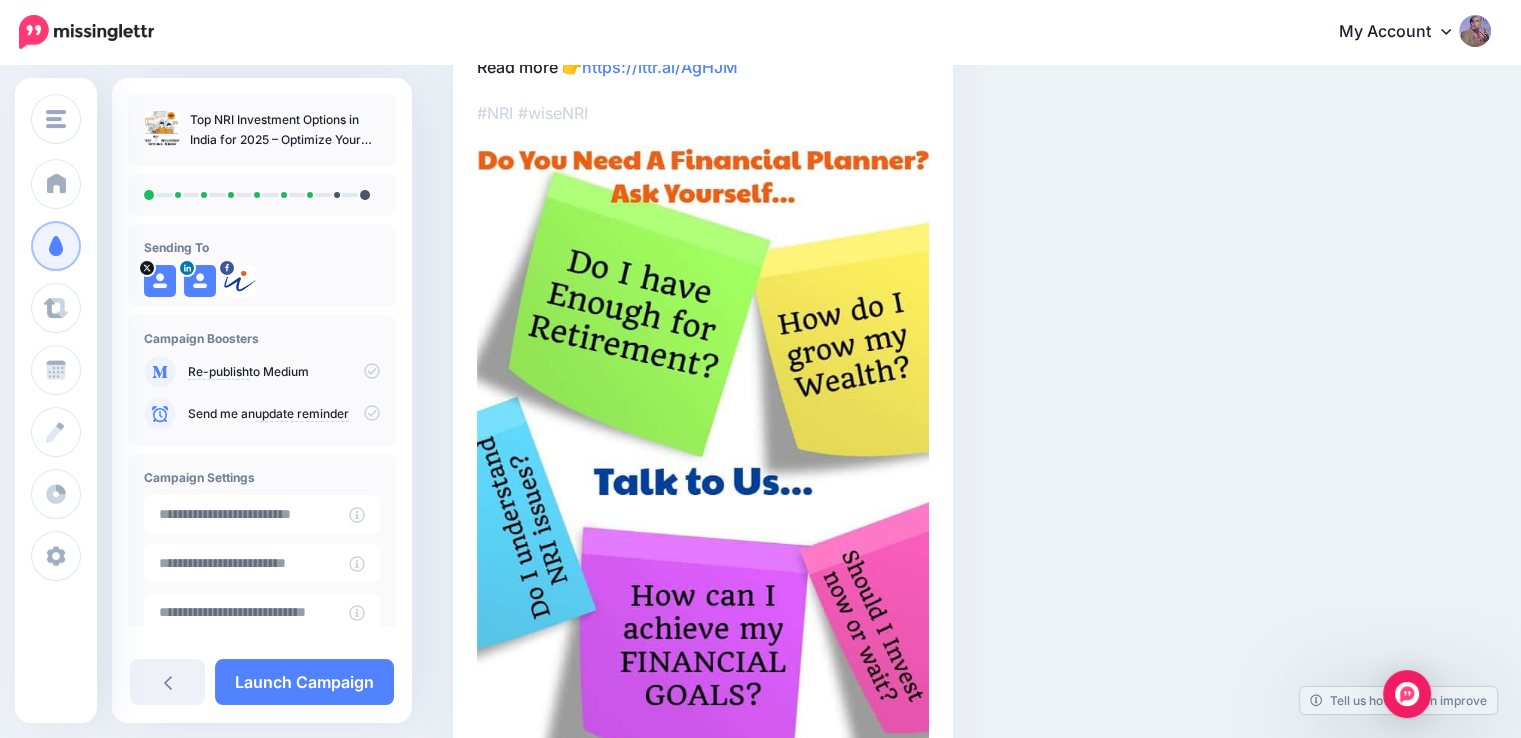 scroll, scrollTop: 464, scrollLeft: 0, axis: vertical 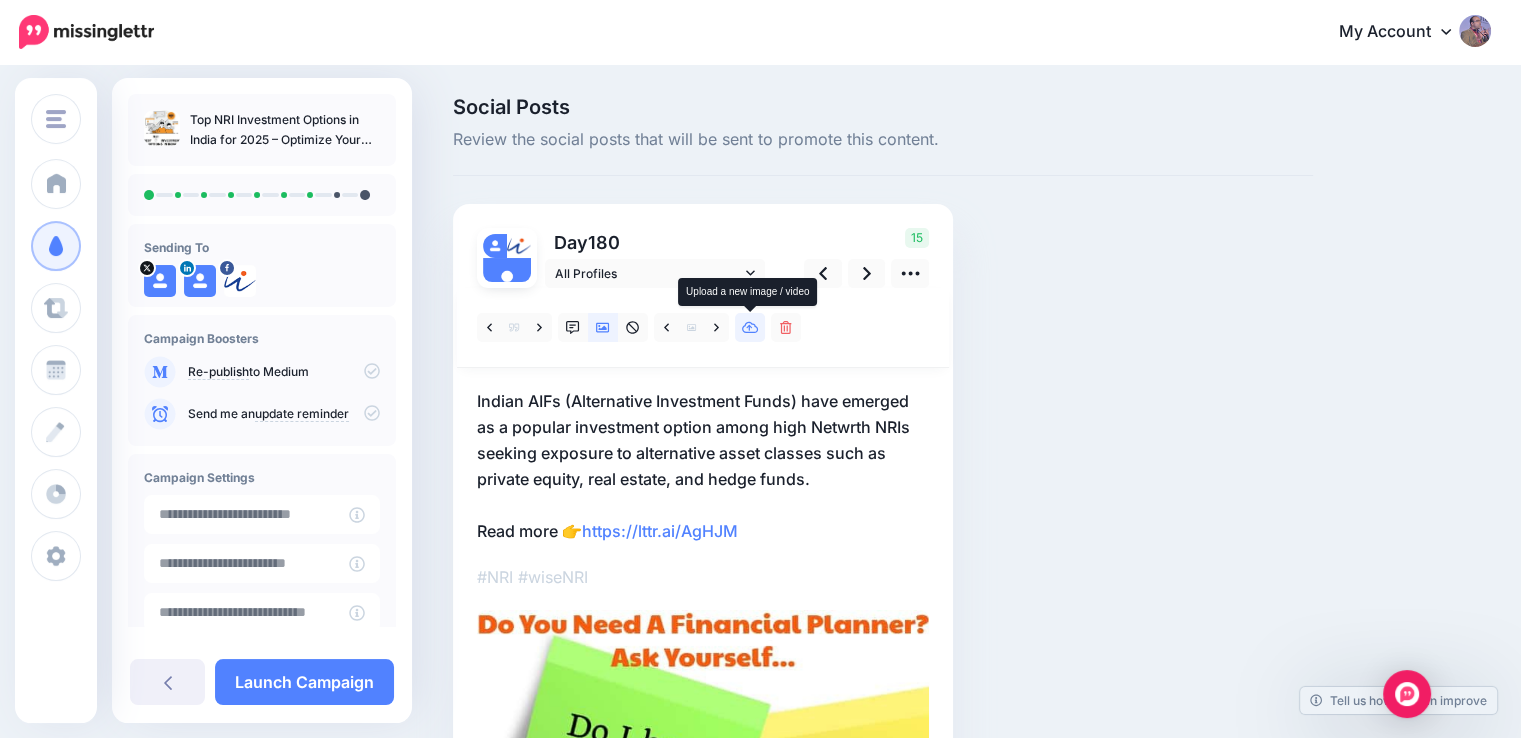 click 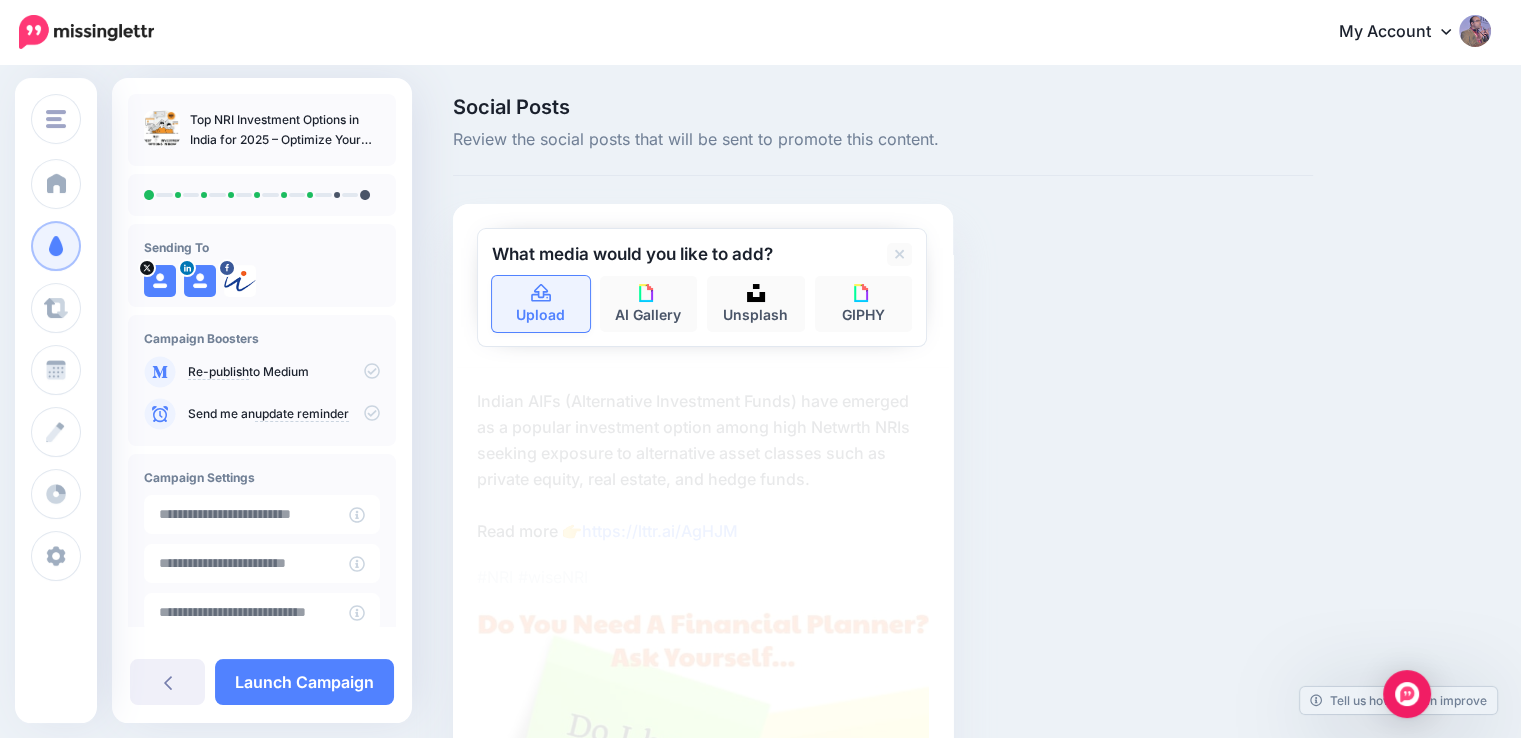 click on "Upload" at bounding box center [541, 304] 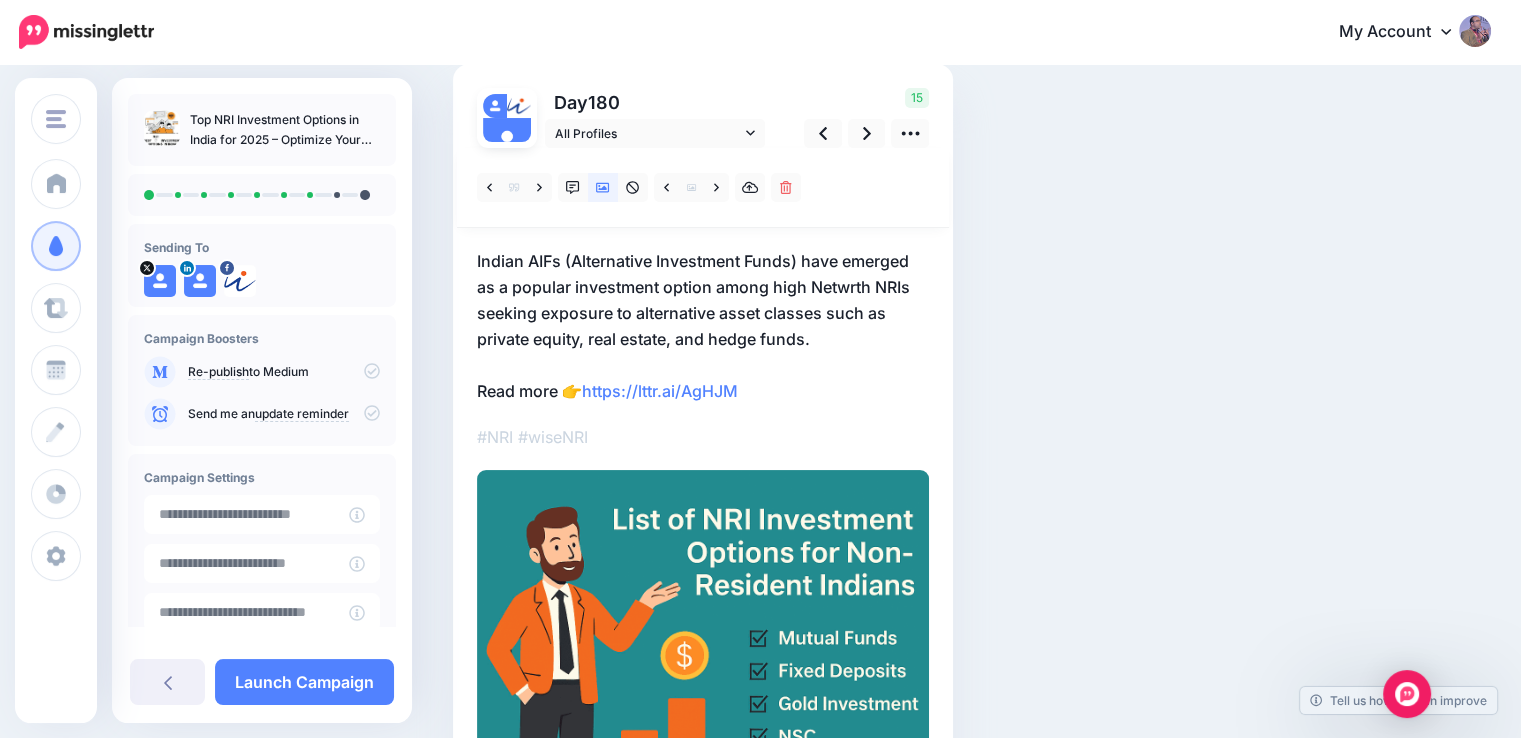 scroll, scrollTop: 138, scrollLeft: 0, axis: vertical 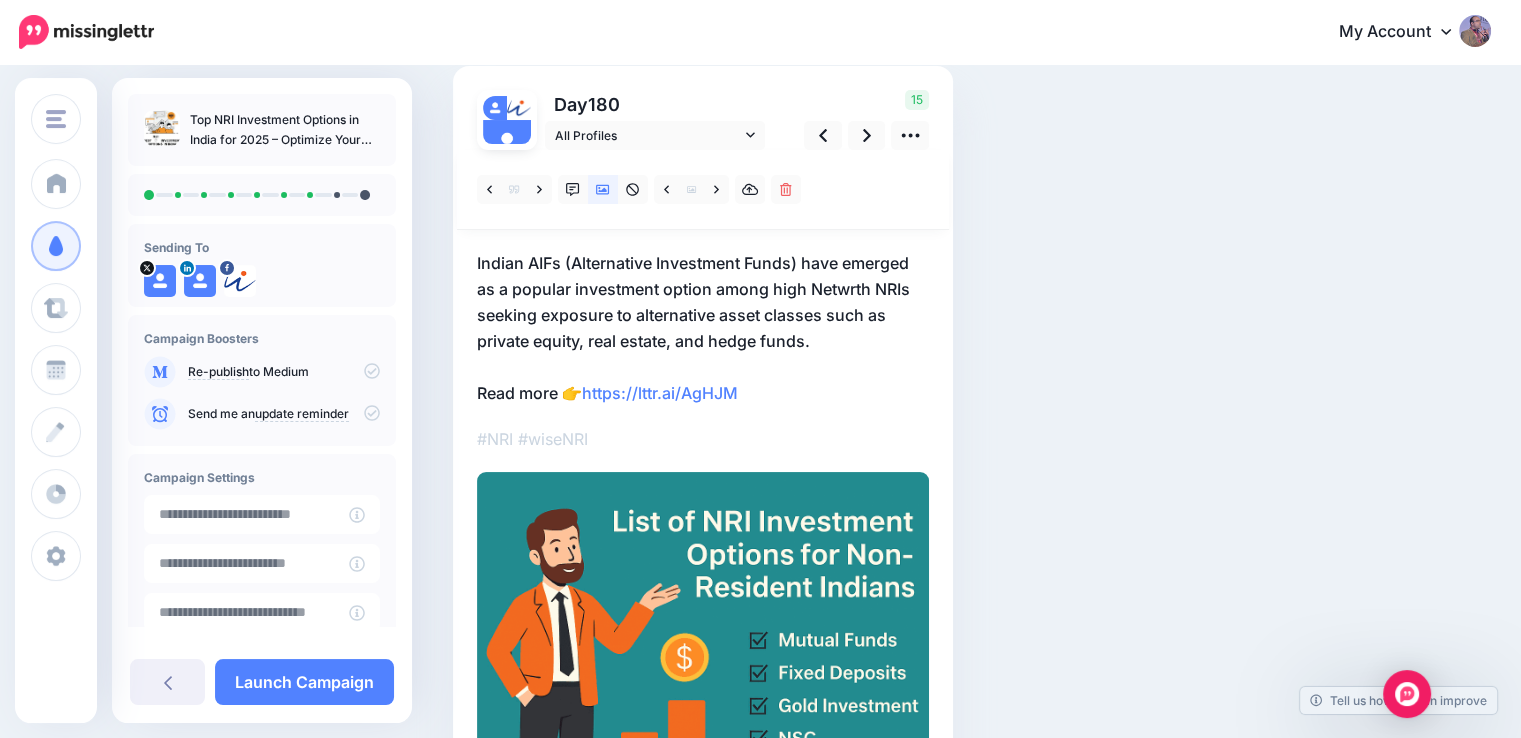 click on "Indian AIFs (Alternative Investment Funds) have emerged as a popular investment option among high Netwrth NRIs seeking exposure to alternative asset classes such as private equity, real estate, and hedge funds. Read more 👉  https://lttr.ai/AgHJM" at bounding box center (703, 328) 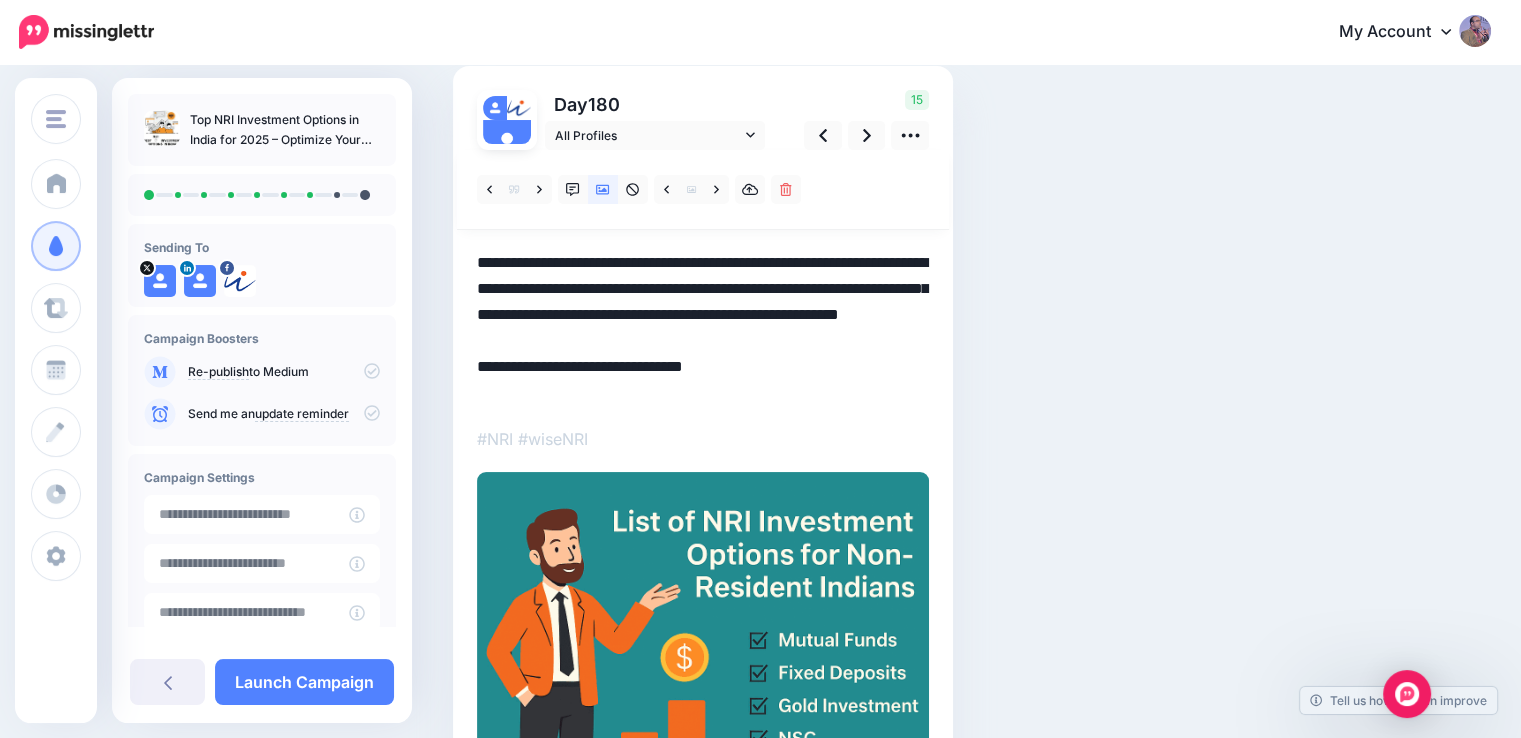 click on "**********" at bounding box center [703, 328] 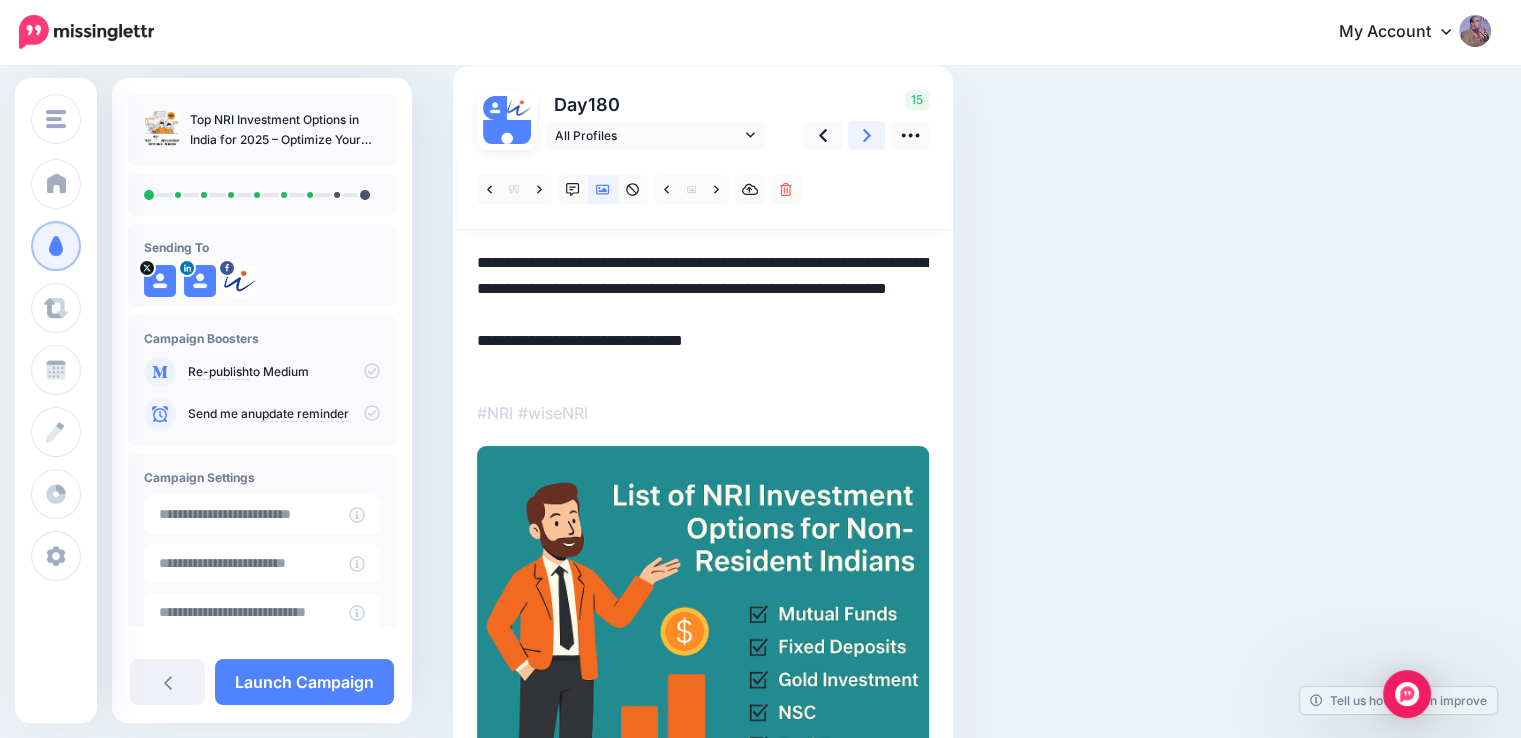 click at bounding box center [867, 135] 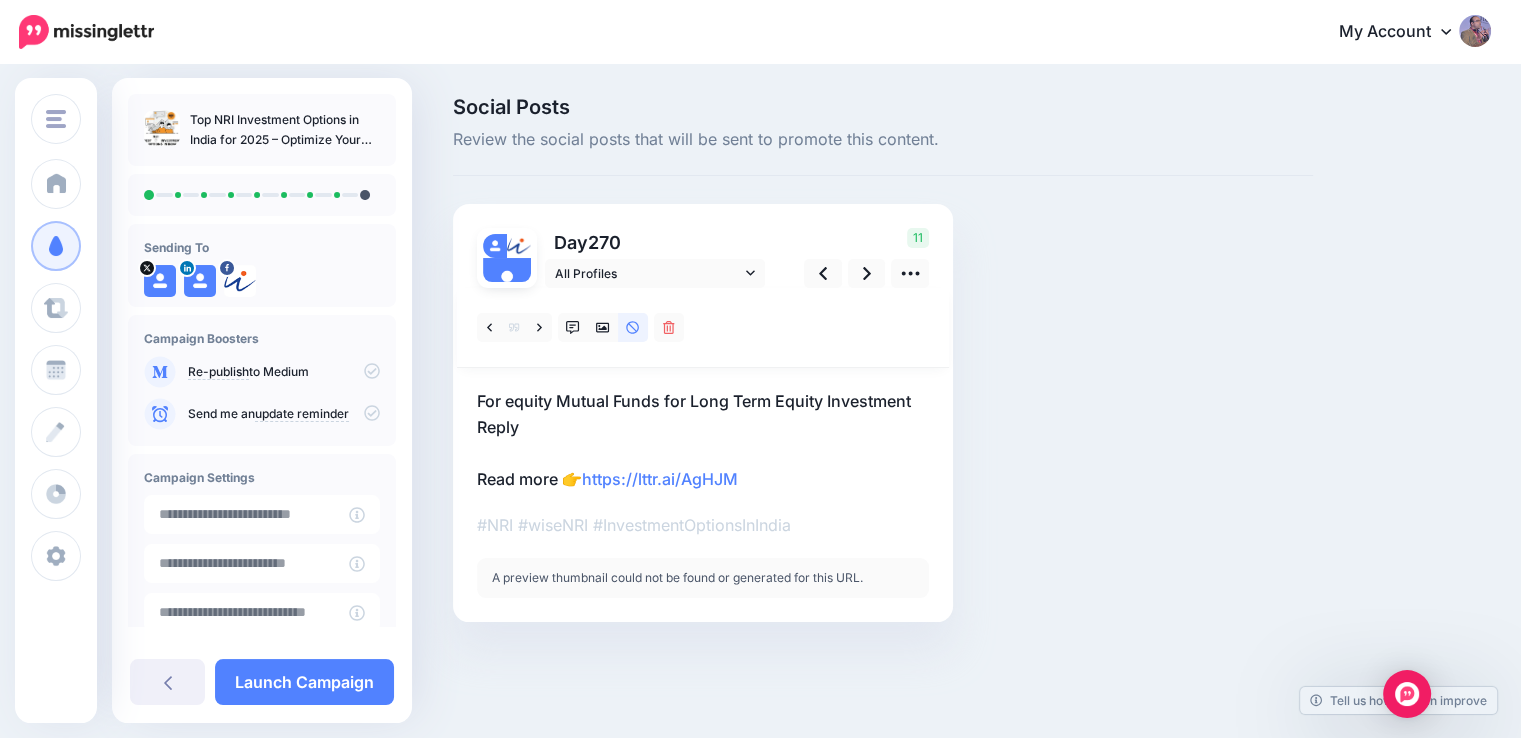 scroll, scrollTop: 0, scrollLeft: 0, axis: both 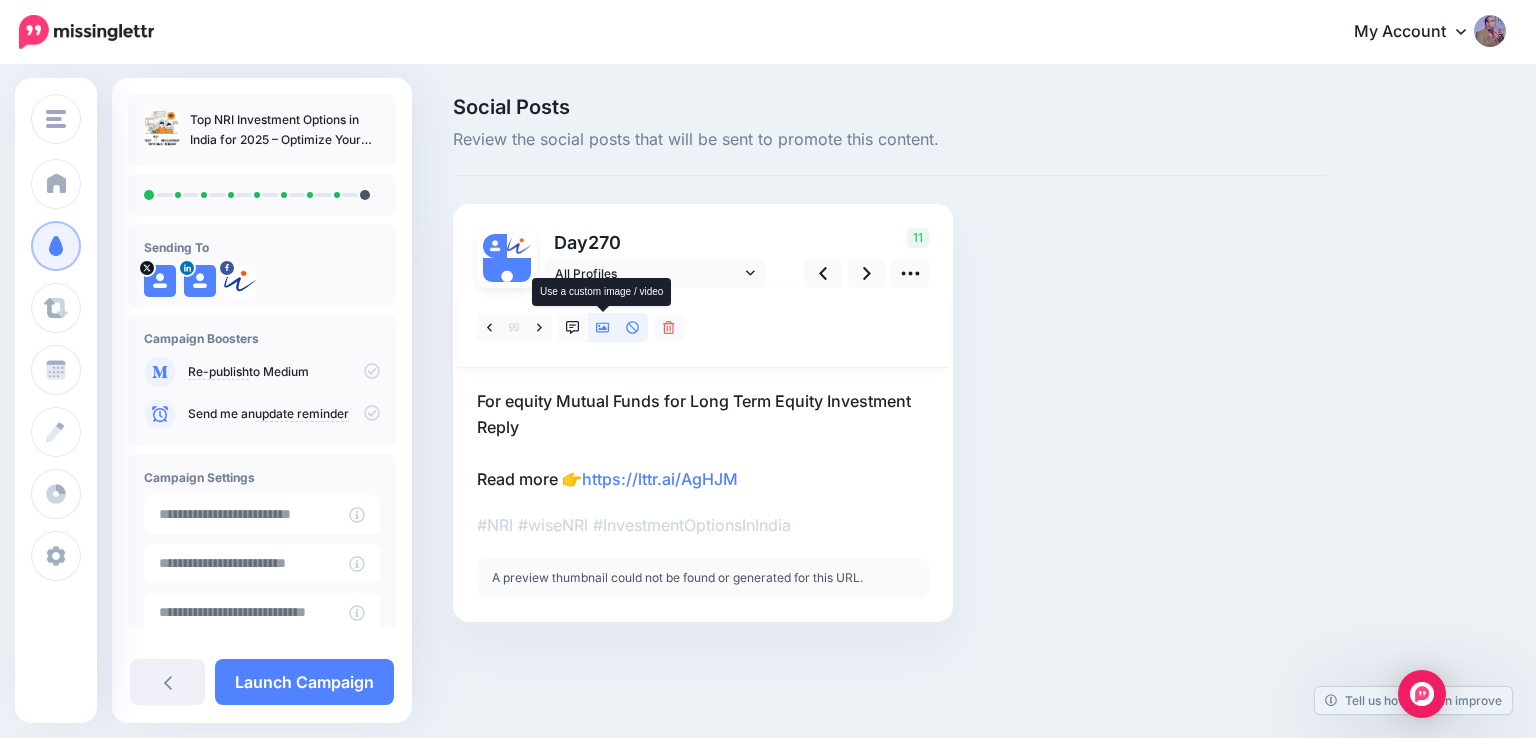 click 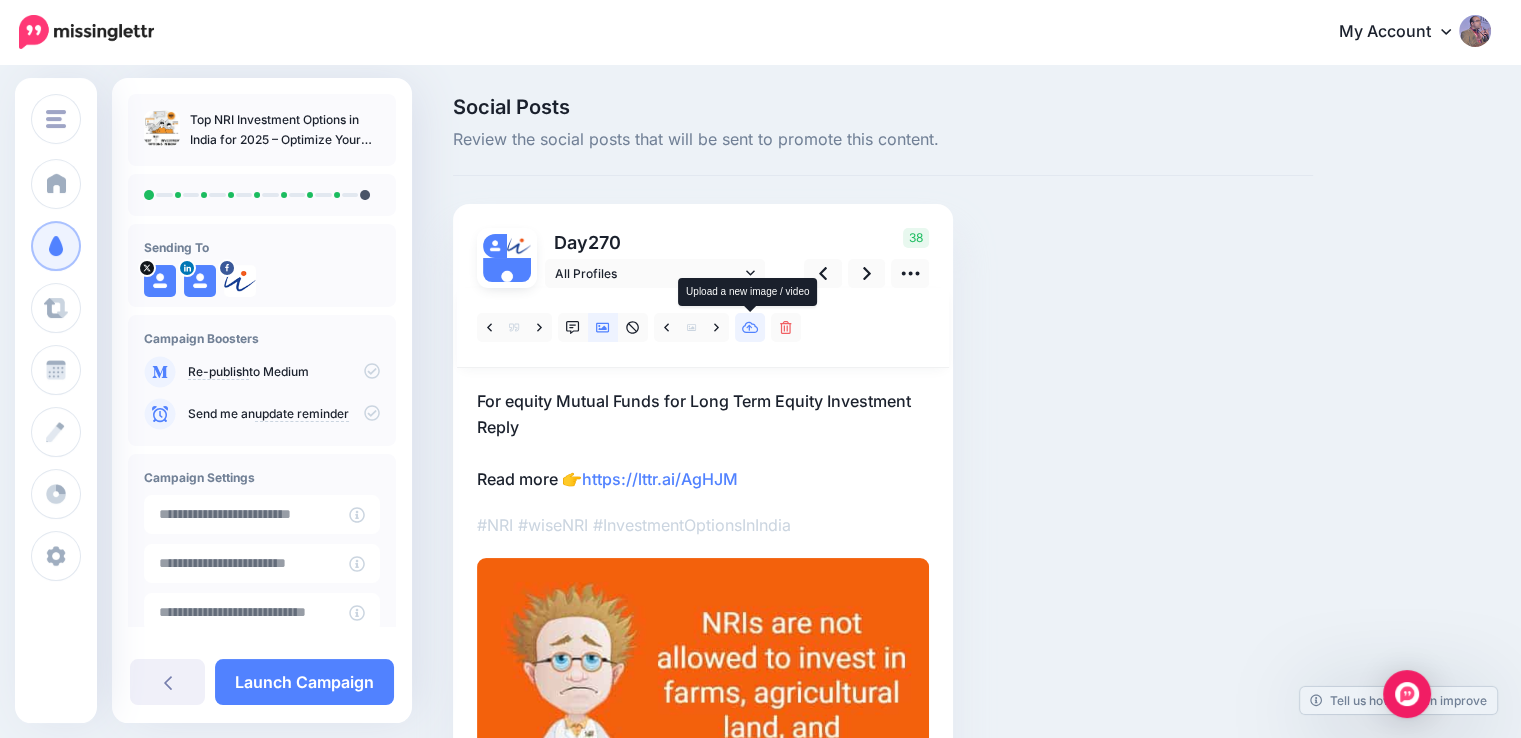 click 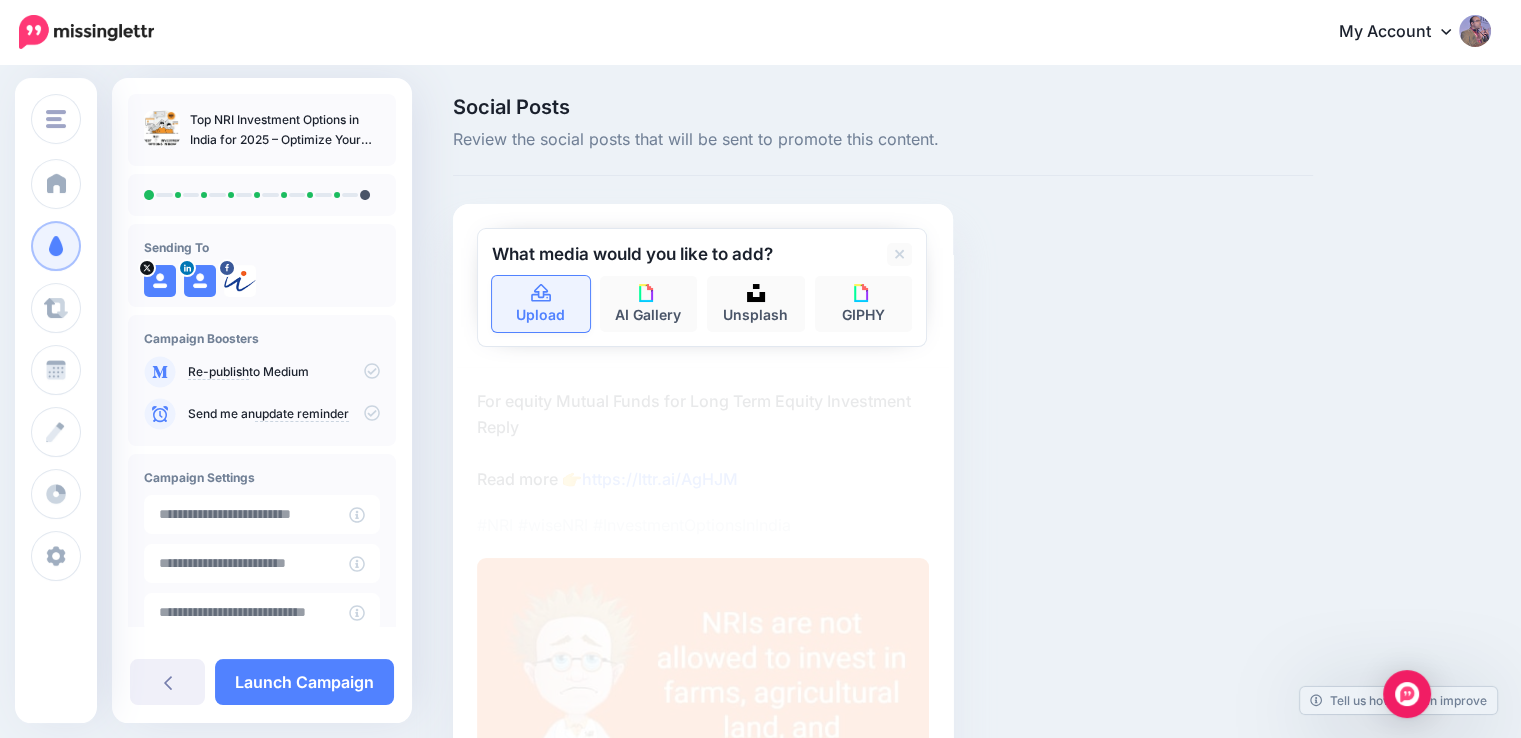 click on "Upload" at bounding box center (541, 304) 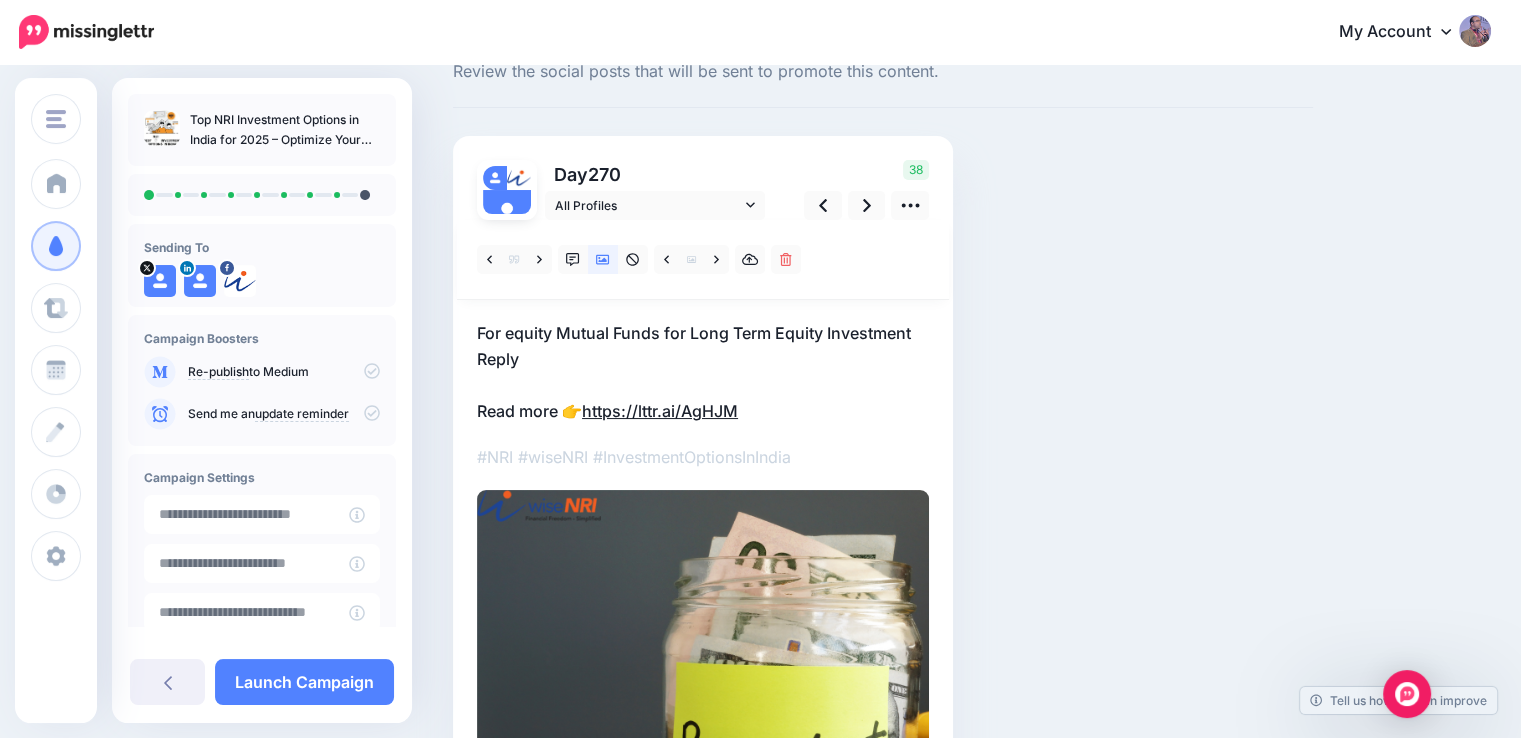 scroll, scrollTop: 100, scrollLeft: 0, axis: vertical 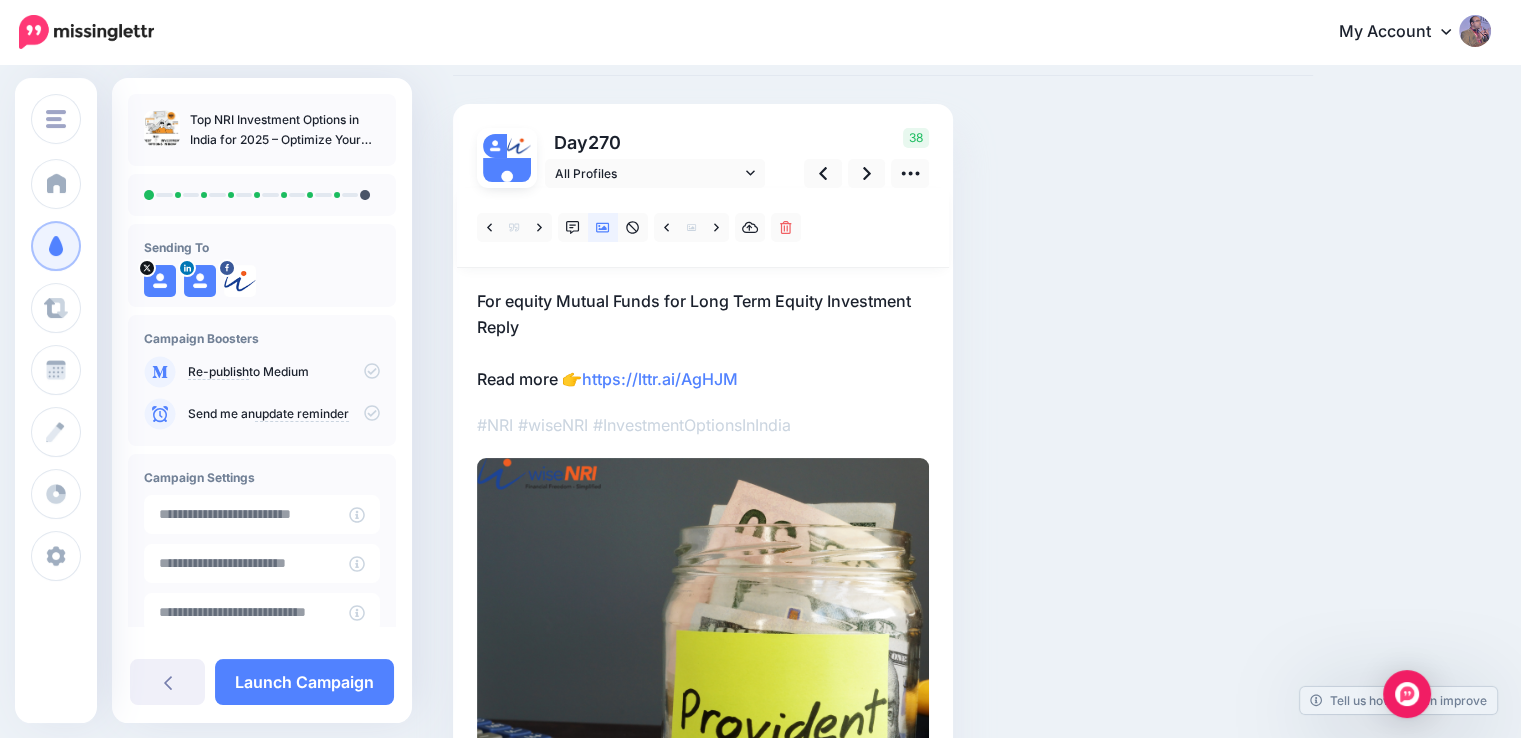 click on "For equity Mutual Funds for Long Term Equity Investment 				  				 	 			  	 		Reply Read more 👉  https://lttr.ai/AgHJM" at bounding box center [703, 340] 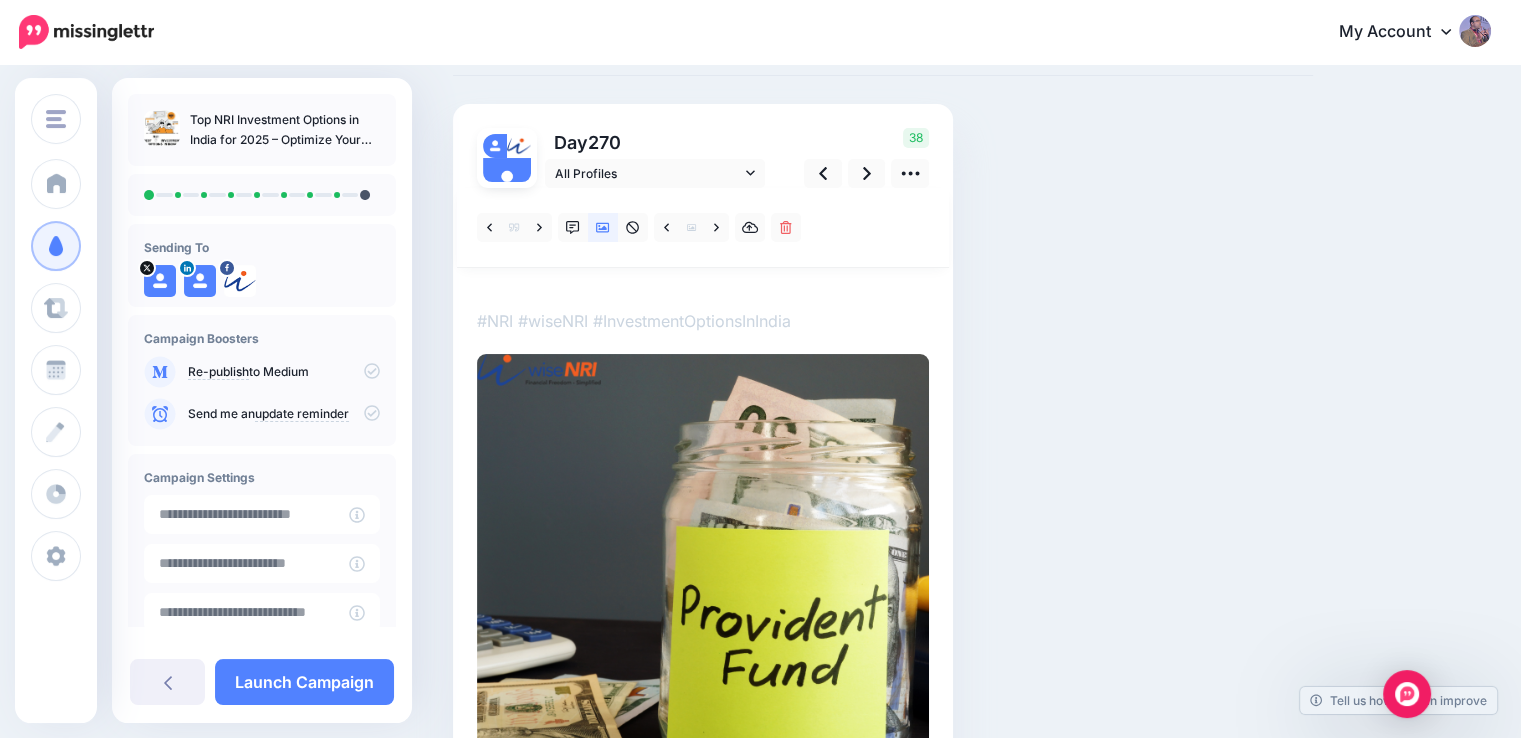 click on "**********" at bounding box center (477, 288) 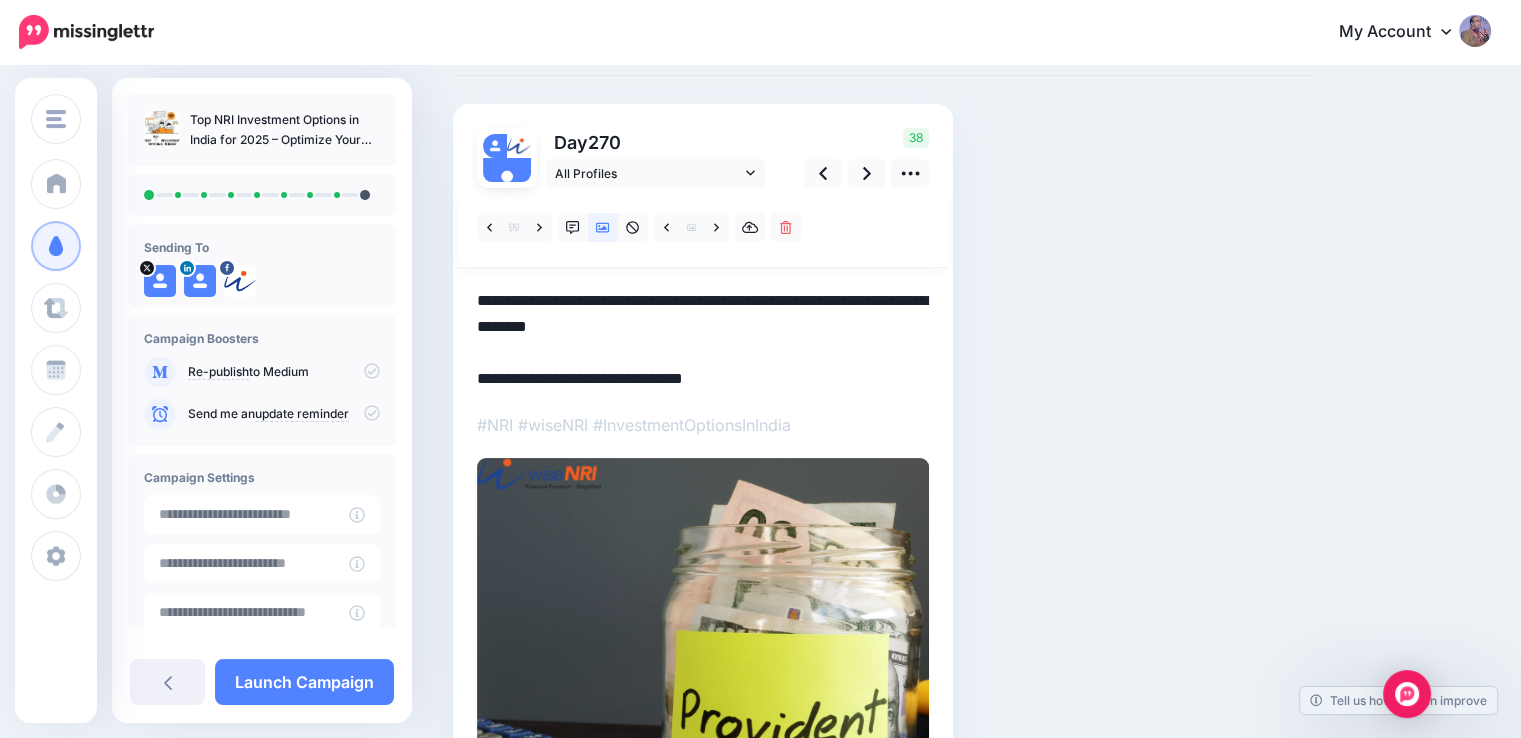 click on "**********" at bounding box center [703, 340] 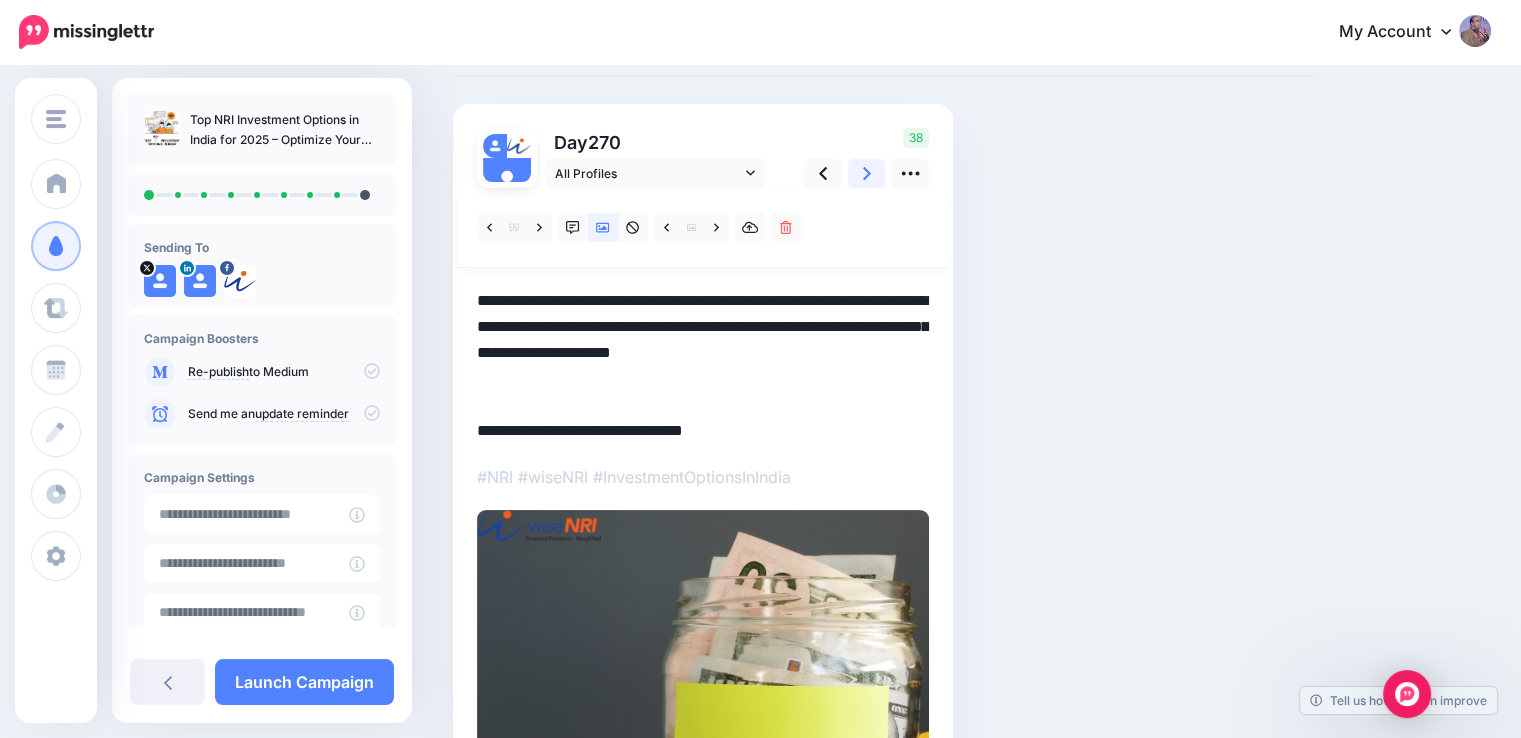 click 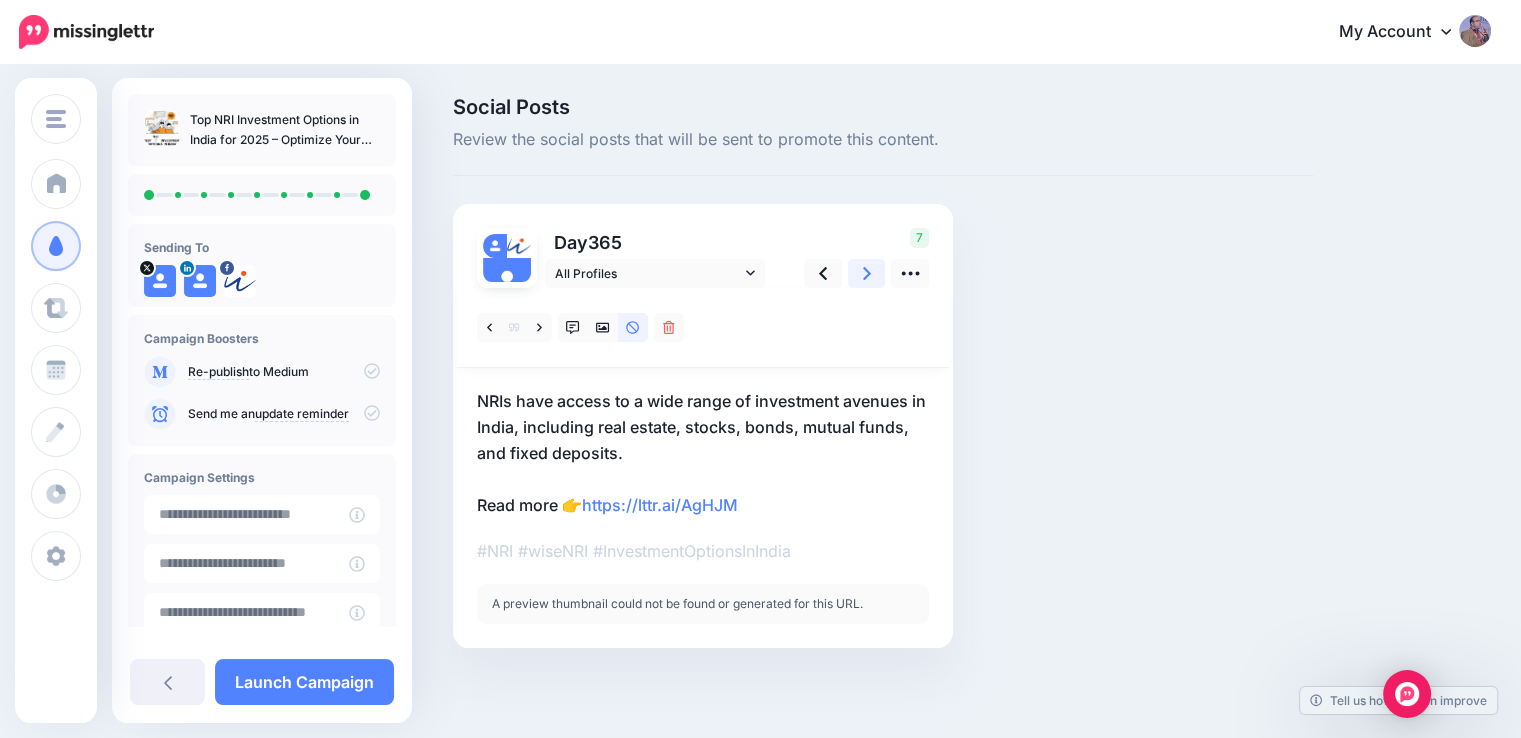 scroll, scrollTop: 0, scrollLeft: 0, axis: both 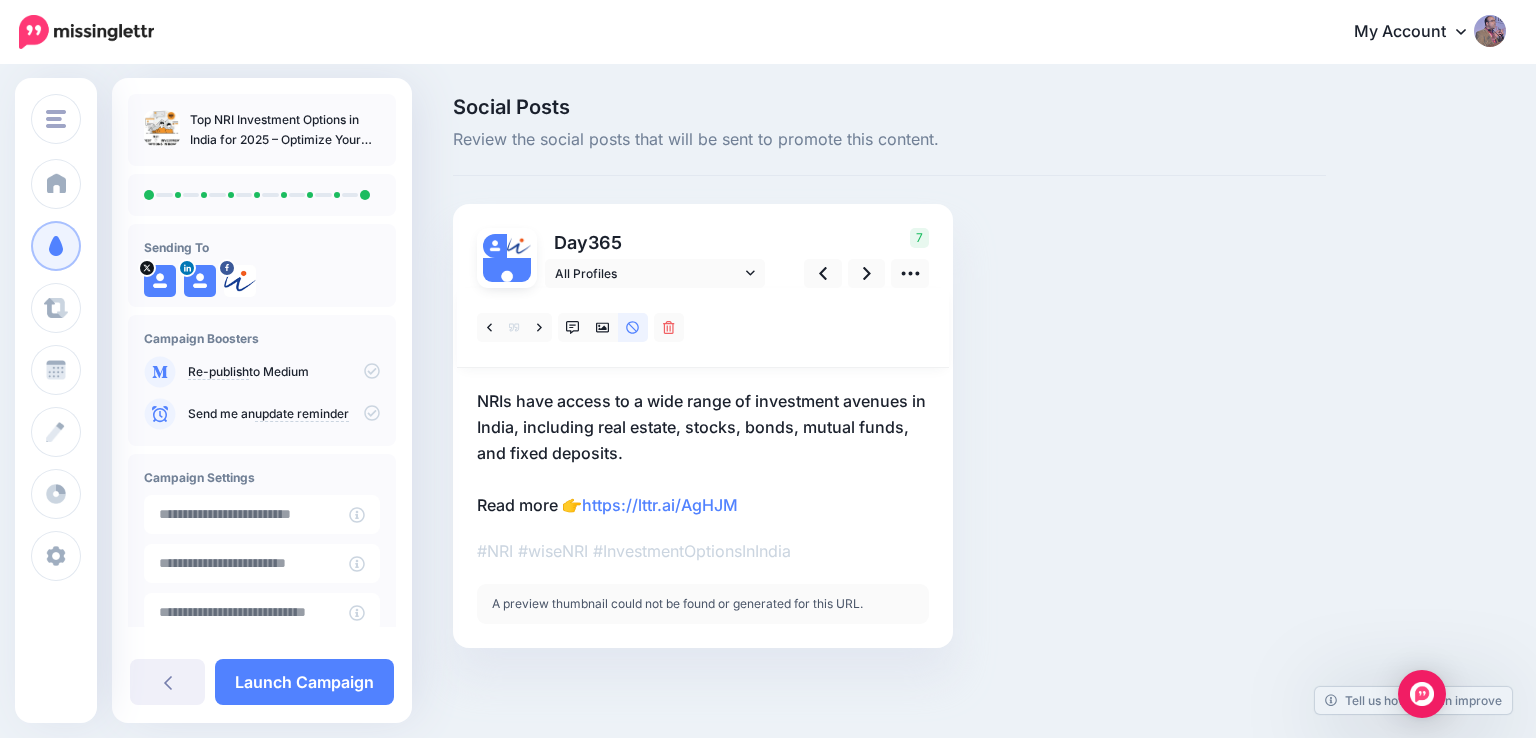 click on "NRIs have access to a wide range of investment avenues in India, including real estate, stocks, bonds, mutual funds, and fixed deposits. Read more 👉  https://lttr.ai/AgHJM" at bounding box center (703, 453) 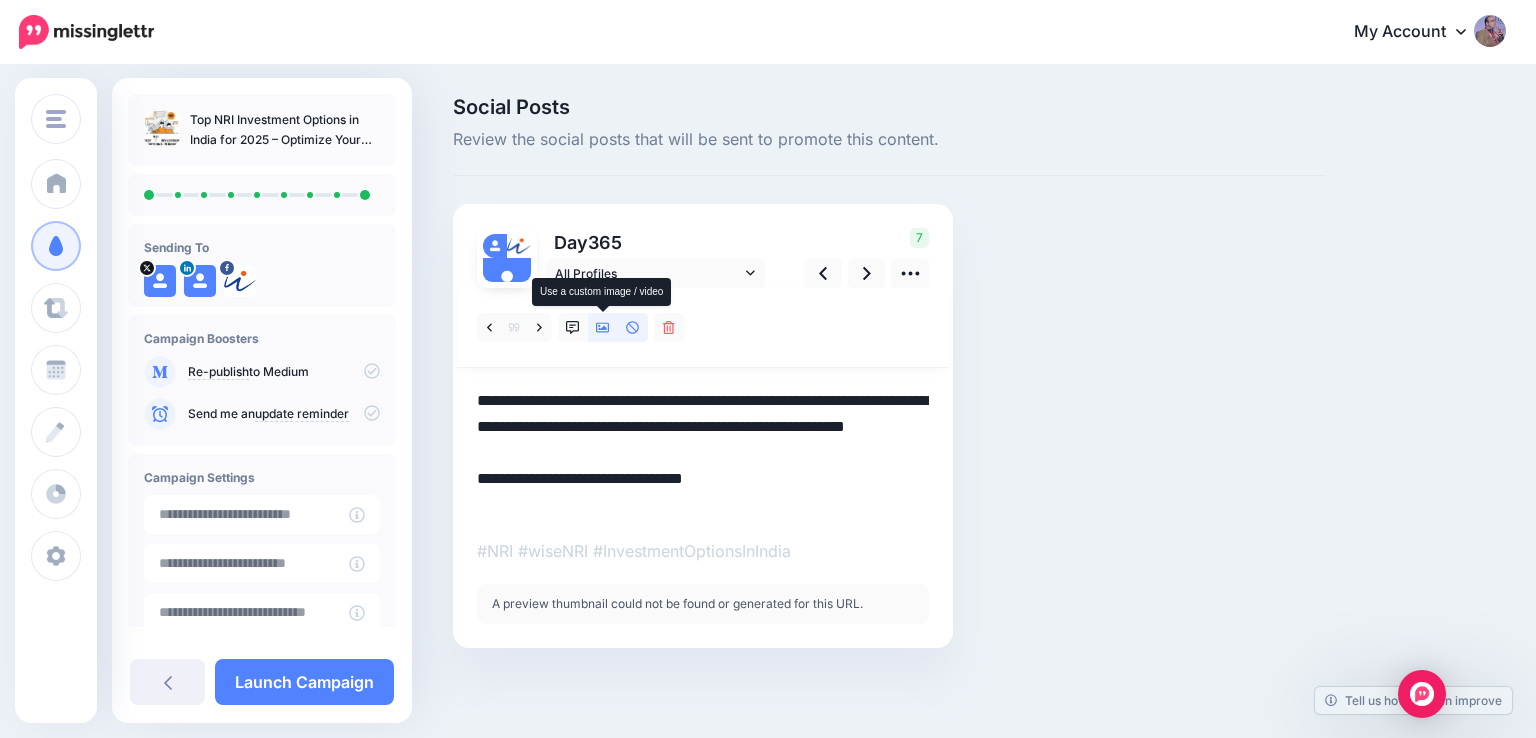 click 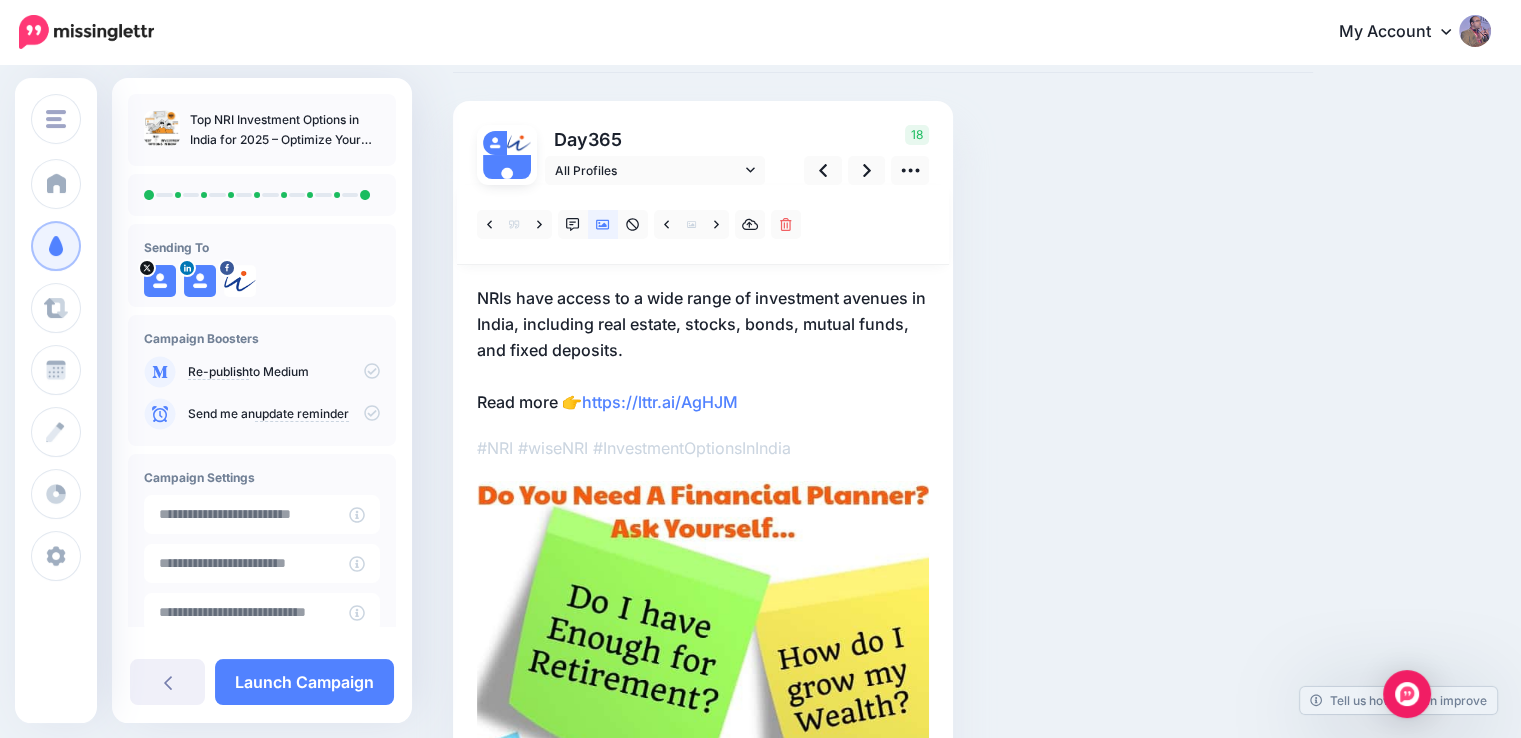scroll, scrollTop: 100, scrollLeft: 0, axis: vertical 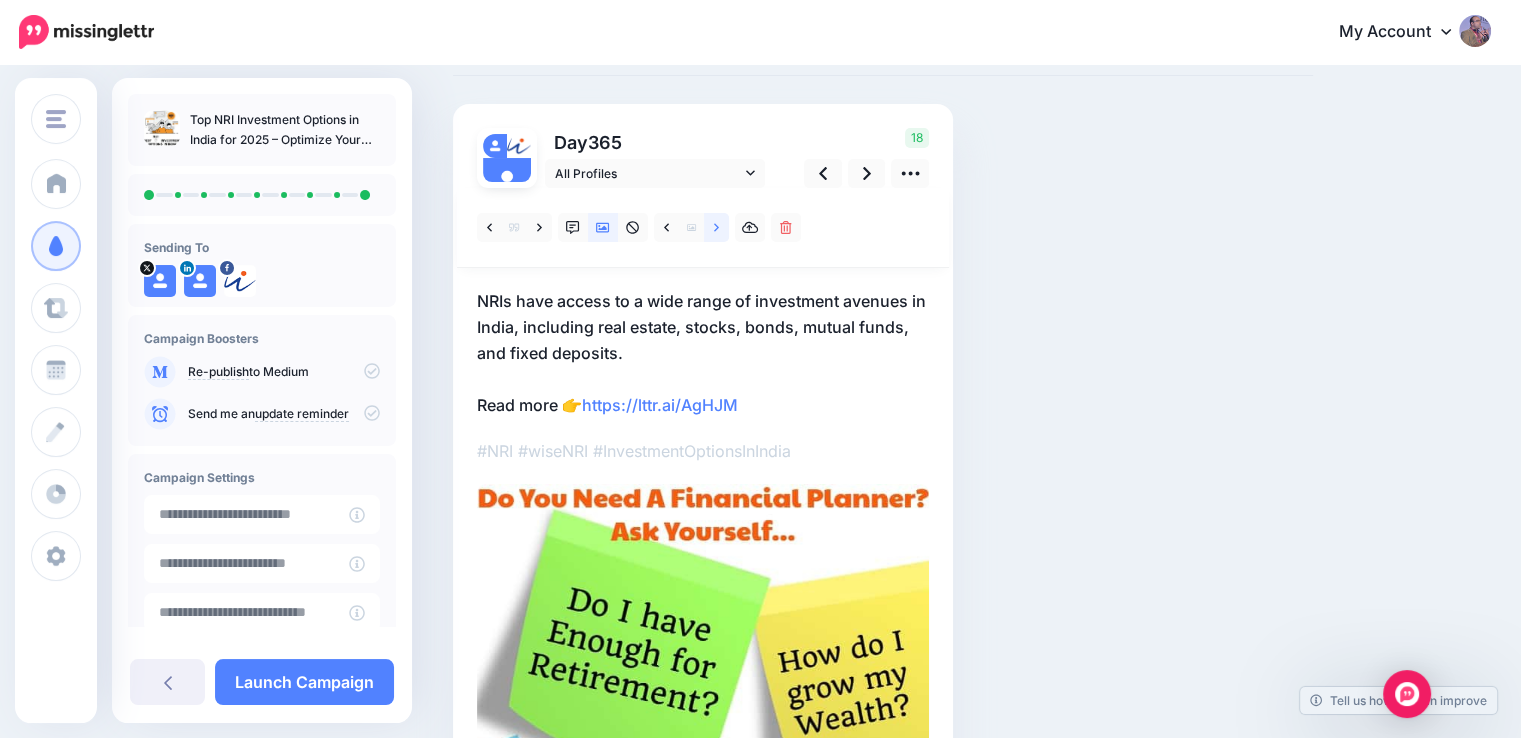 click at bounding box center [716, 227] 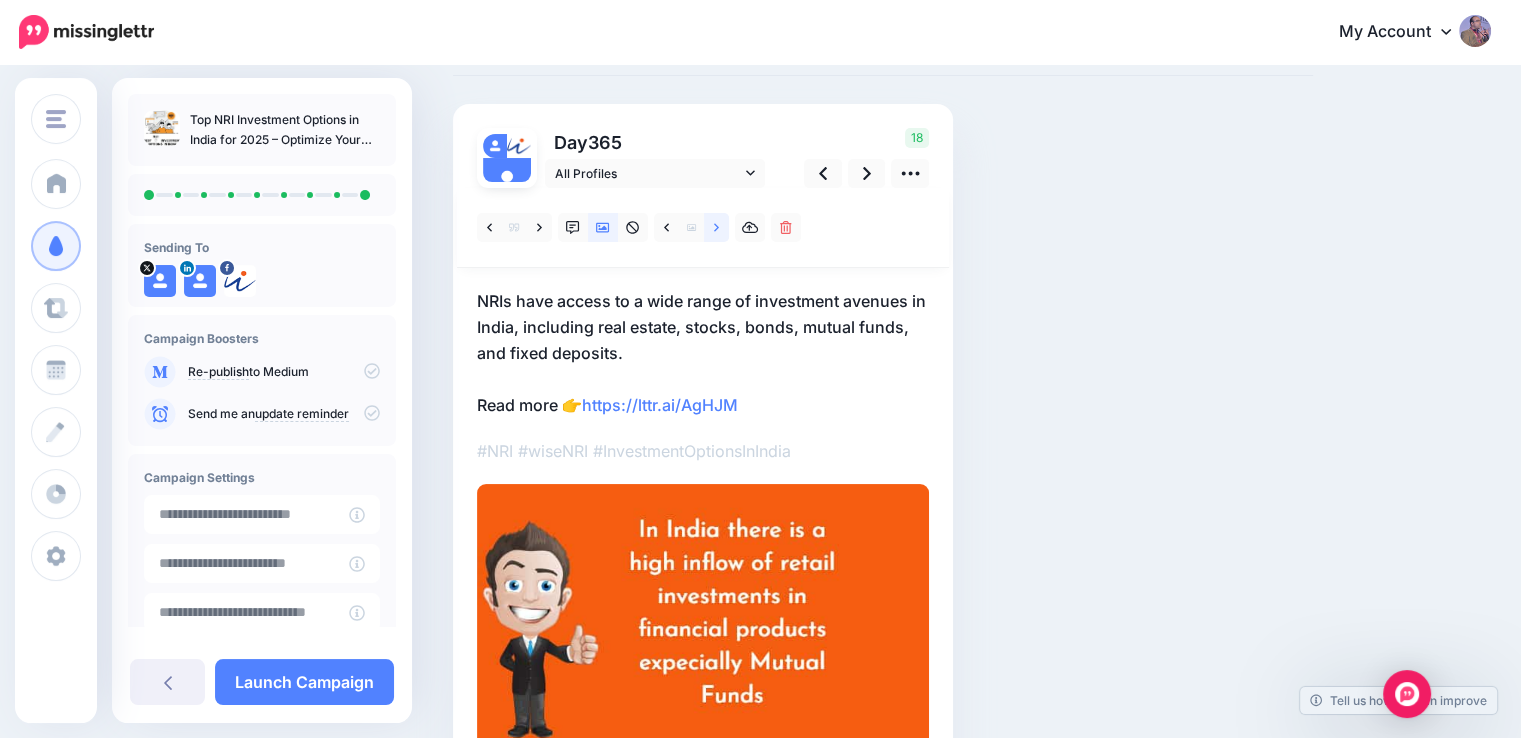 click at bounding box center [716, 227] 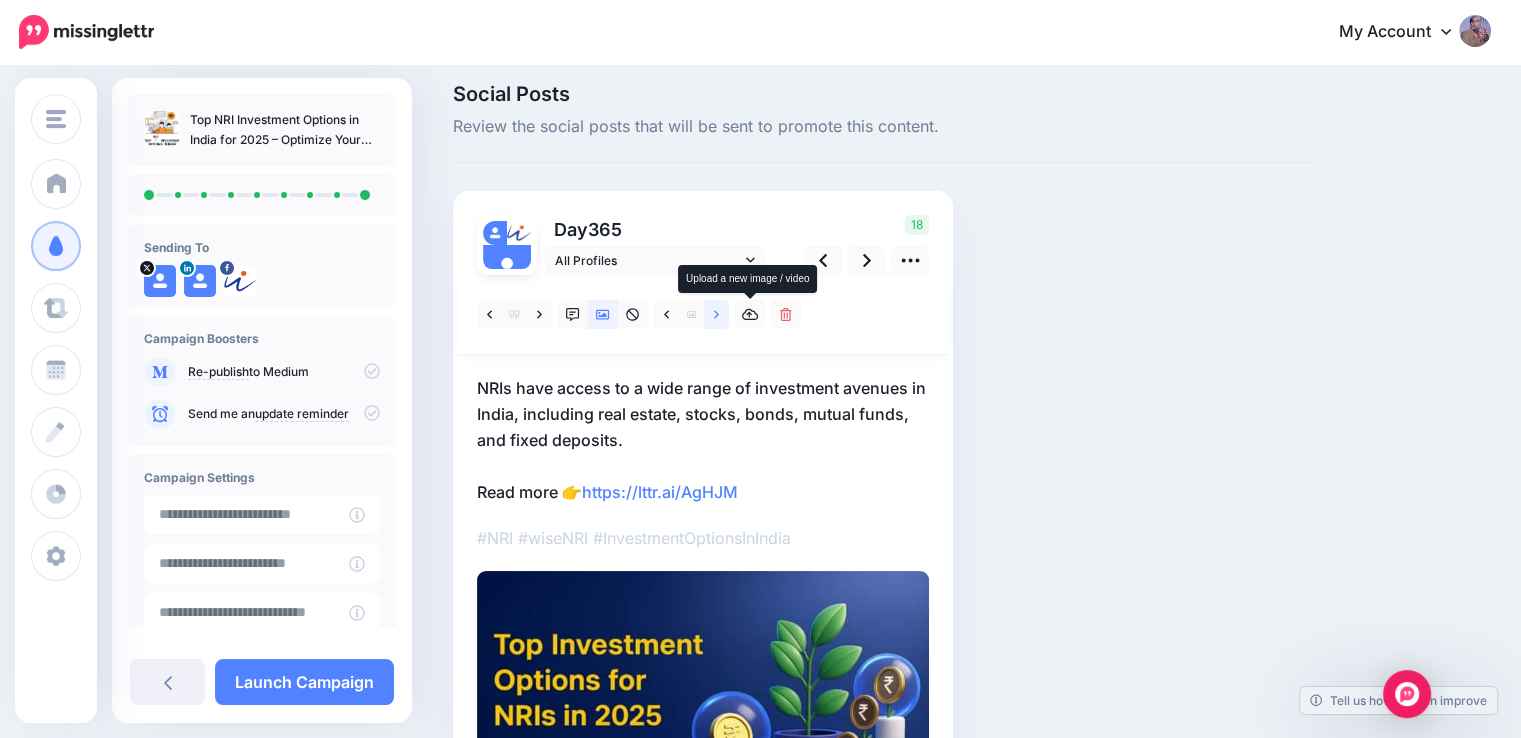 scroll, scrollTop: 0, scrollLeft: 0, axis: both 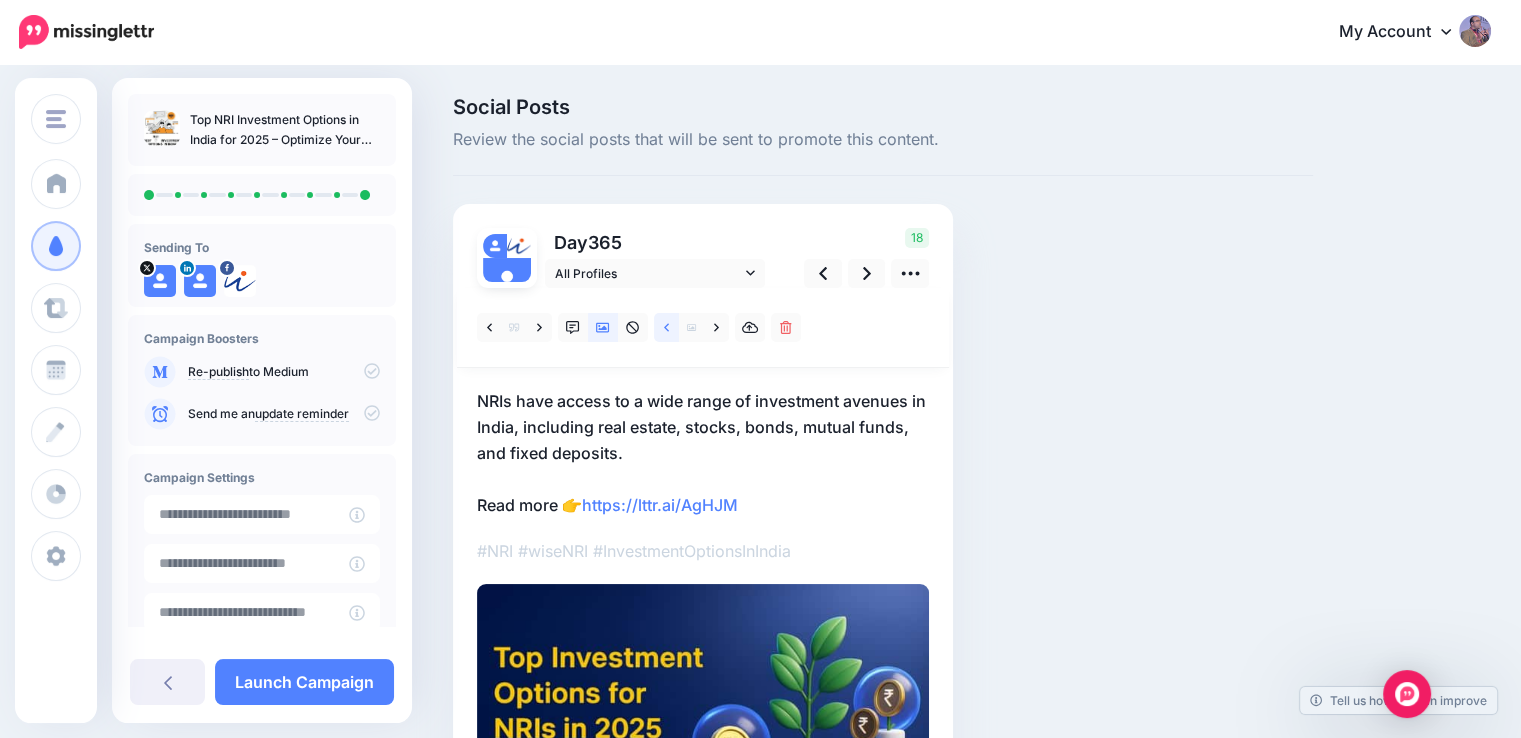 click 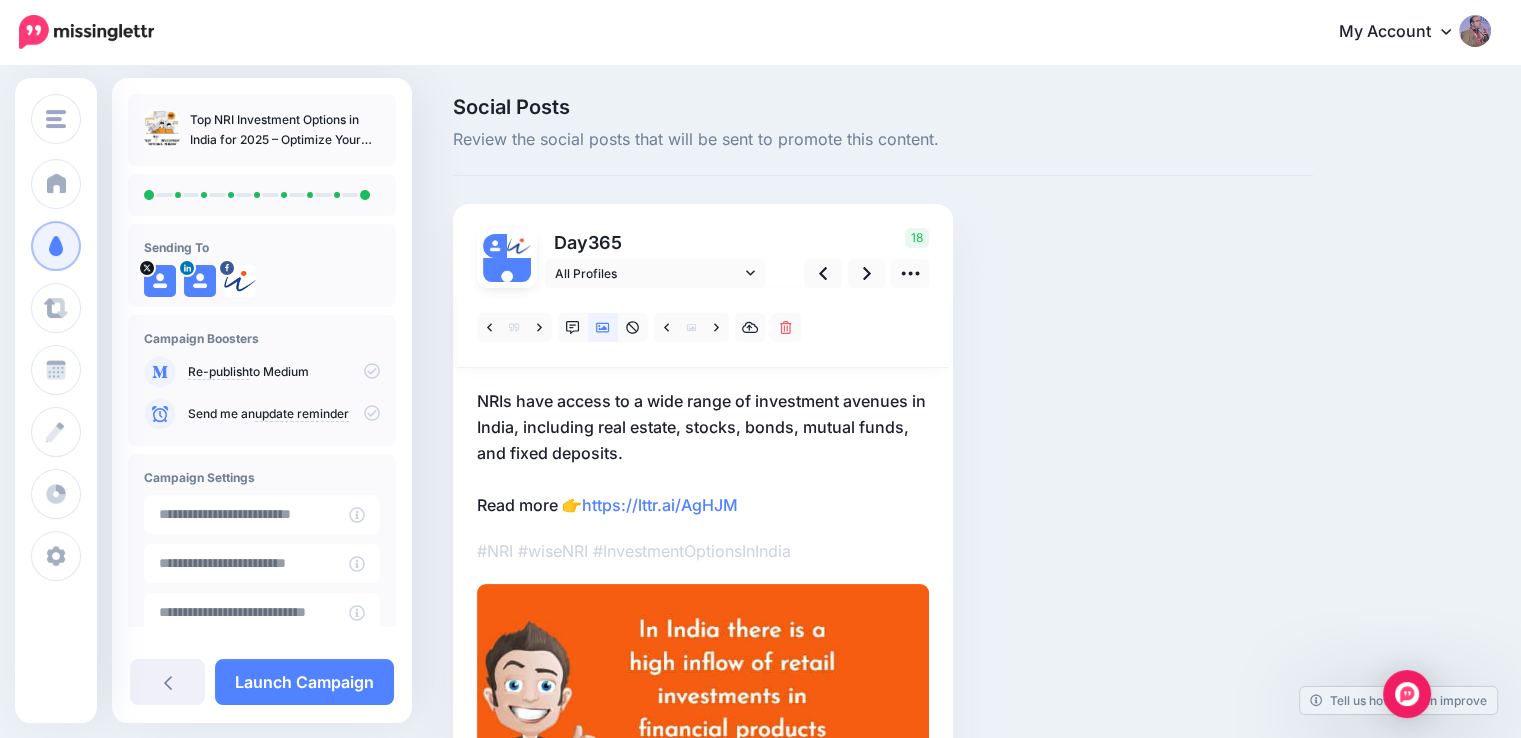 click on "NRIs have access to a wide range of investment avenues in India, including real estate, stocks, bonds, mutual funds, and fixed deposits. Read more 👉  https://lttr.ai/AgHJM" at bounding box center [703, 453] 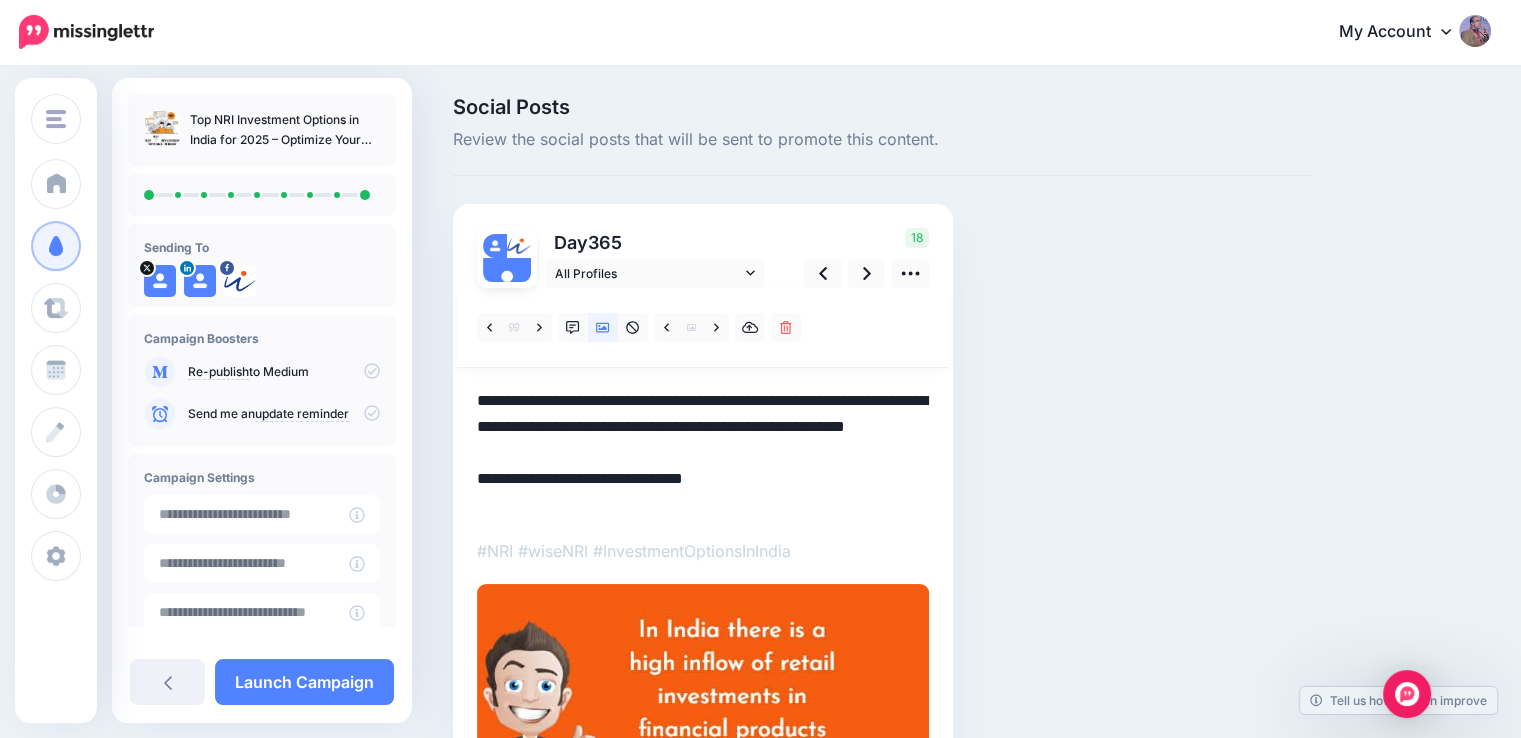 click on "**********" at bounding box center (703, 453) 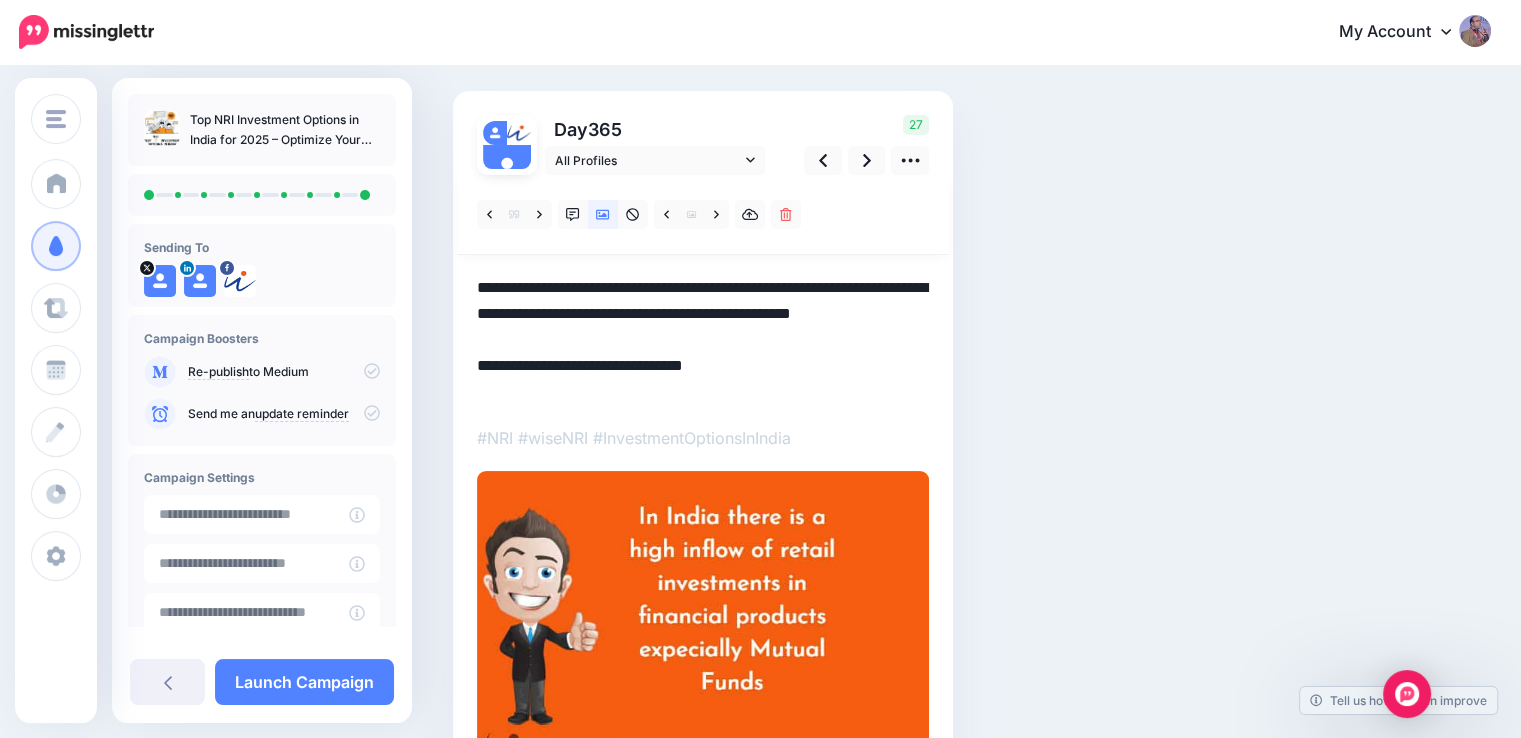 scroll, scrollTop: 0, scrollLeft: 0, axis: both 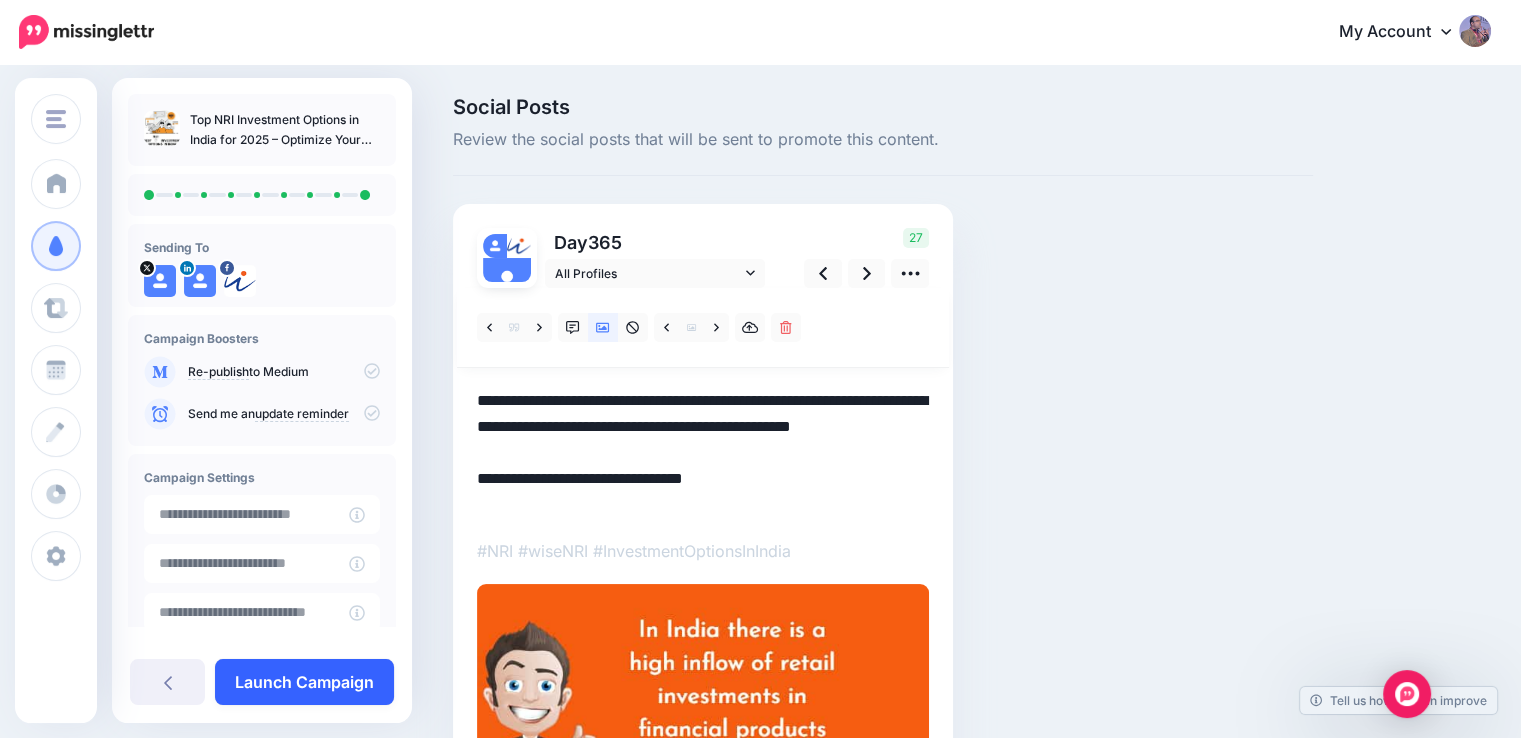 type on "**********" 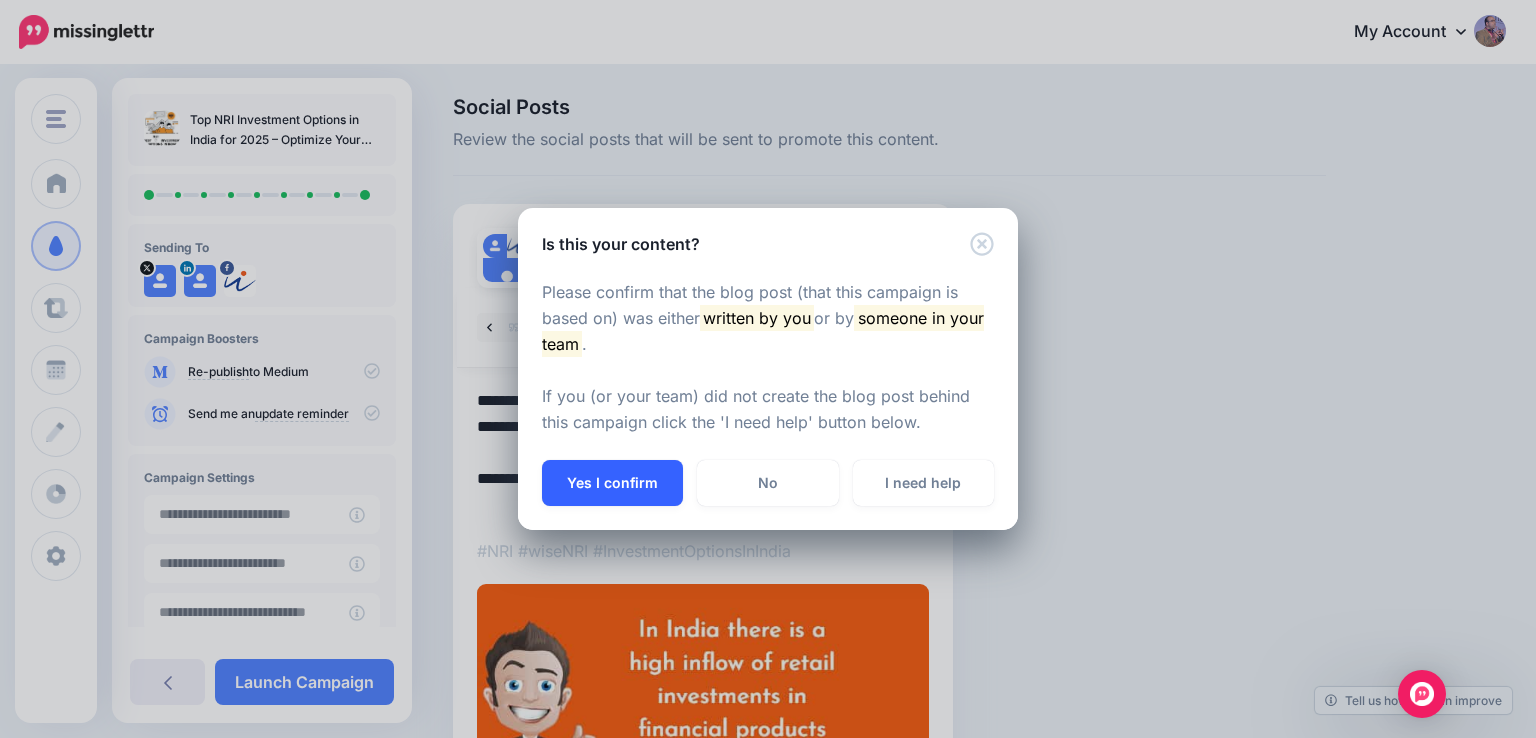 click on "Yes I confirm" at bounding box center [612, 483] 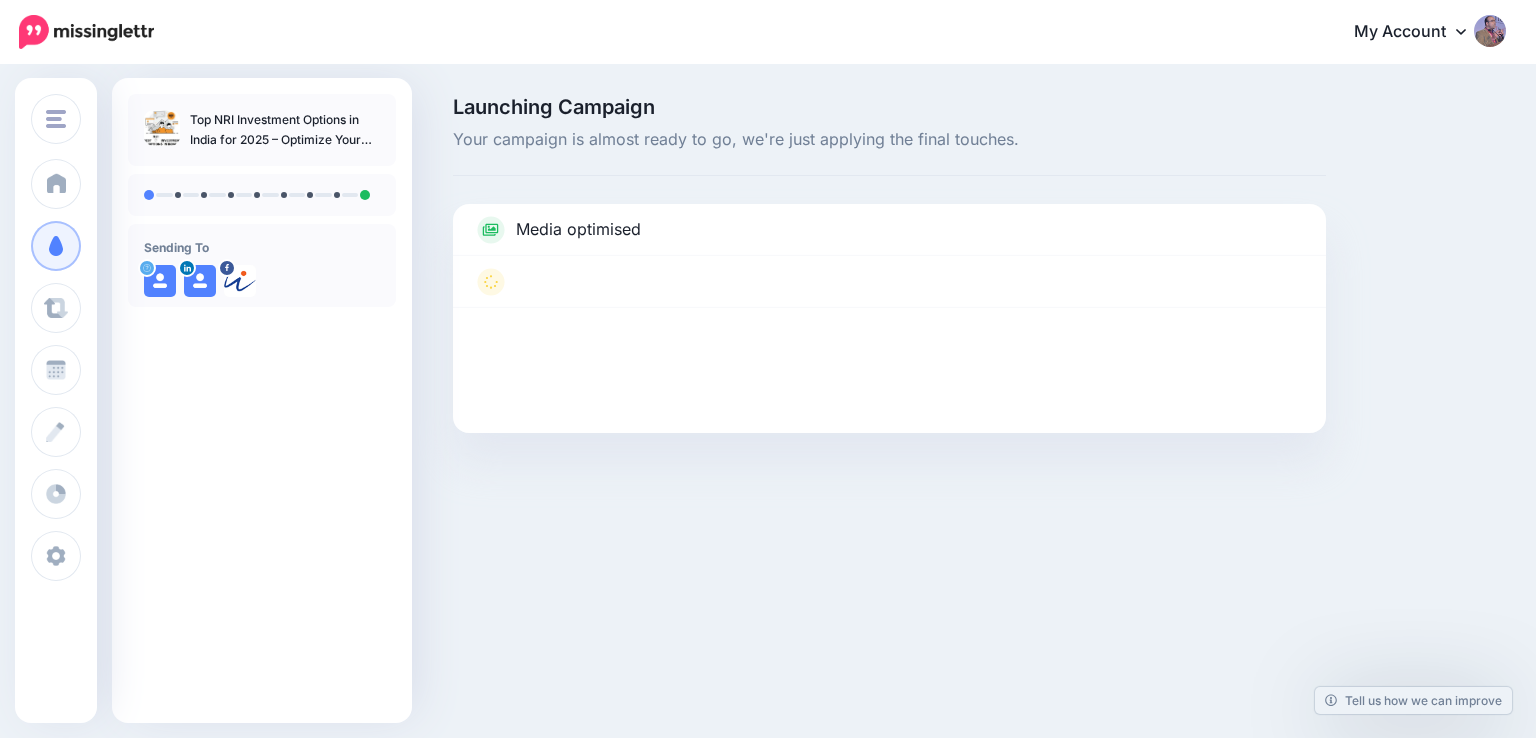 scroll, scrollTop: 0, scrollLeft: 0, axis: both 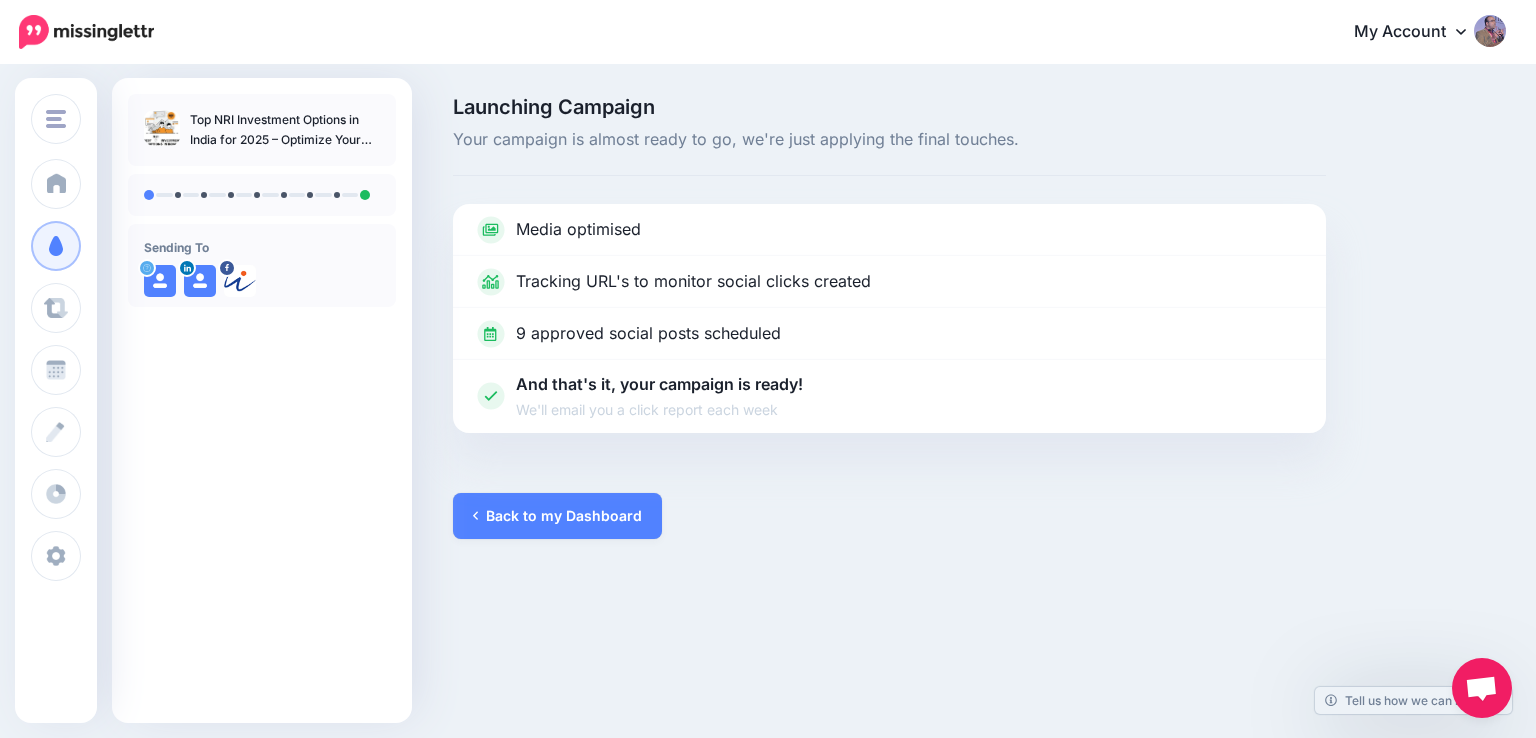 click at bounding box center (889, 463) 